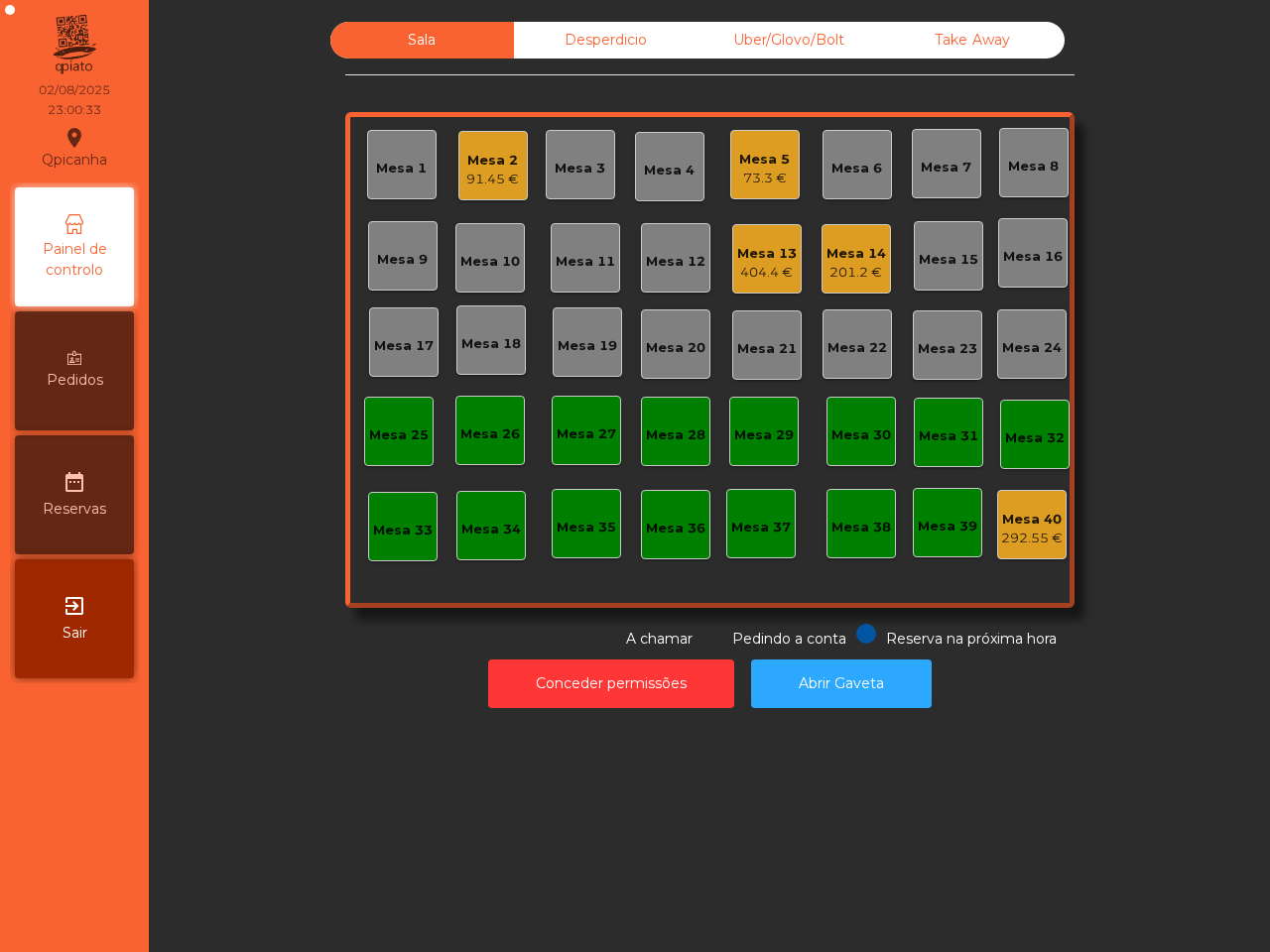 scroll, scrollTop: 0, scrollLeft: 0, axis: both 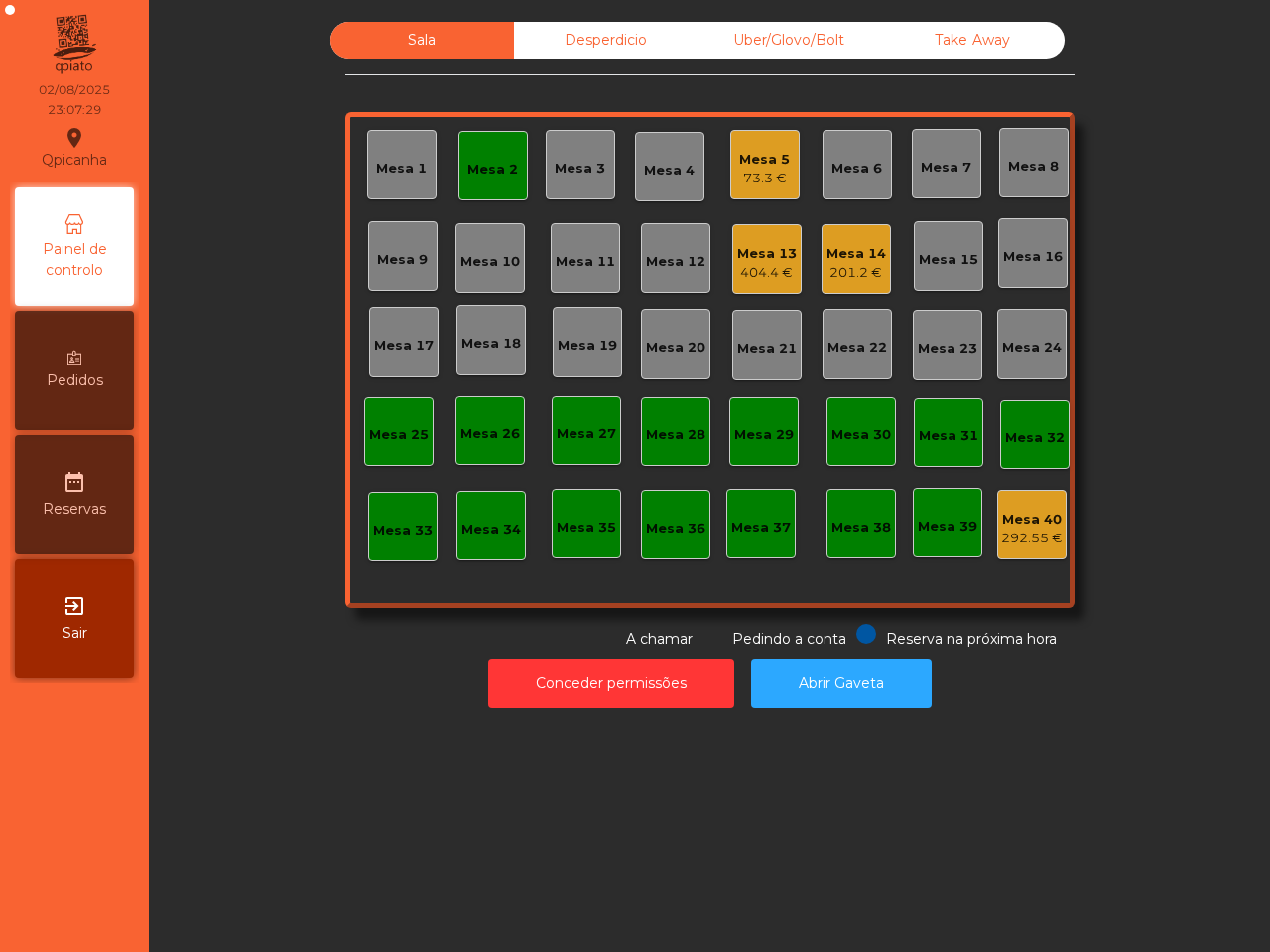 click on "Mesa 1   Mesa 2   Mesa 3   Mesa 4   Mesa 5   73.3 €   Mesa 6   Mesa 7   Mesa 8   Mesa 9   Mesa 10   Mesa 11   Mesa 12   Mesa 13   404.4 €   Mesa 14   201.2 €   Mesa 15   Mesa 16   Mesa 17   Mesa 18   Mesa 19   Mesa 20   Mesa 21   Mesa 22   Mesa 23   Mesa 24   Mesa 25   Mesa 26   Mesa 27   Mesa 28   Mesa 29   Mesa 30   Mesa 31   Mesa 32   Mesa 33   Mesa 34   Mesa 35   Mesa 36   Mesa 37   Mesa 38   Mesa 39   Mesa 40   292.55 €" 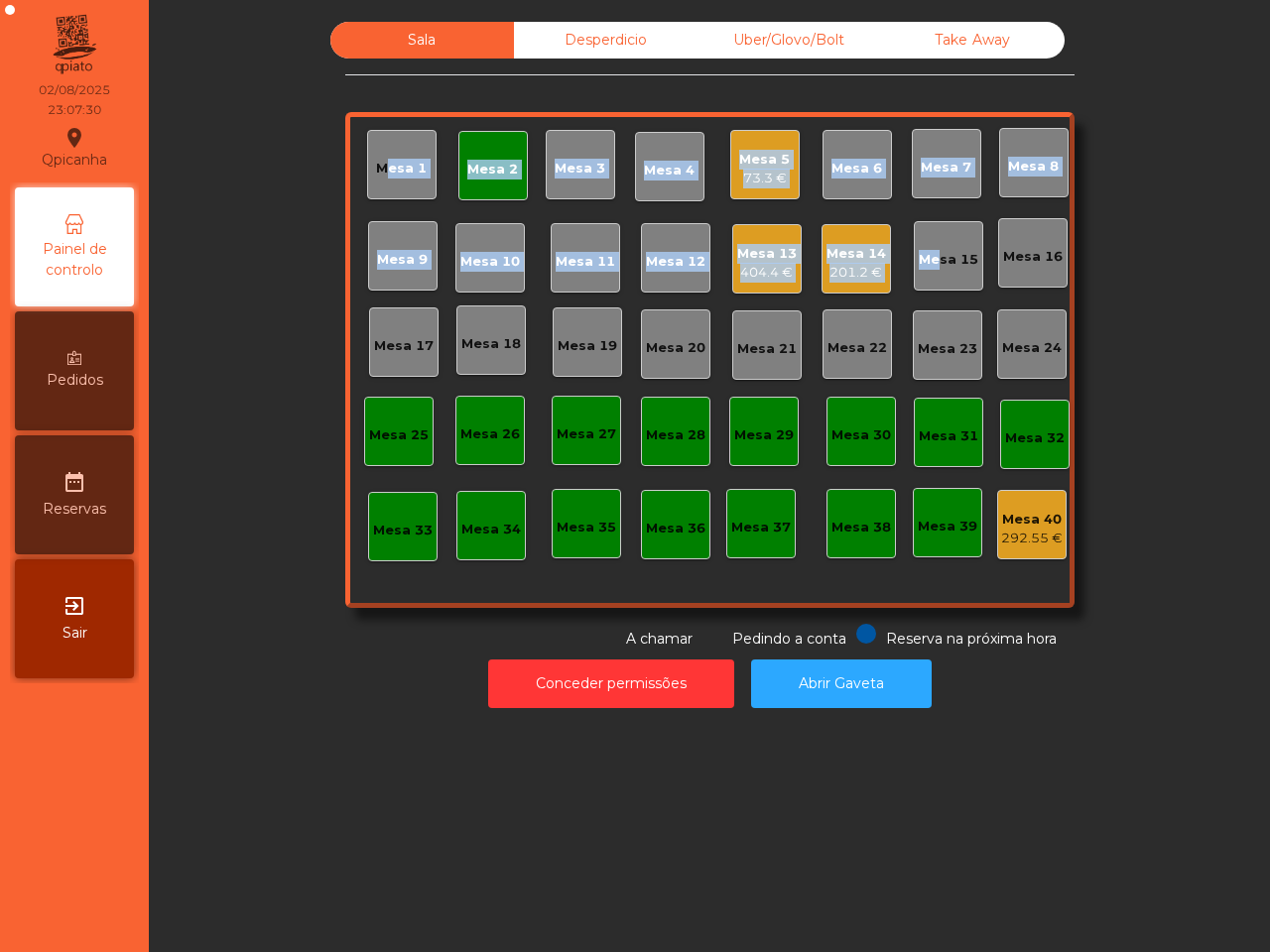 click on "201.2 €" 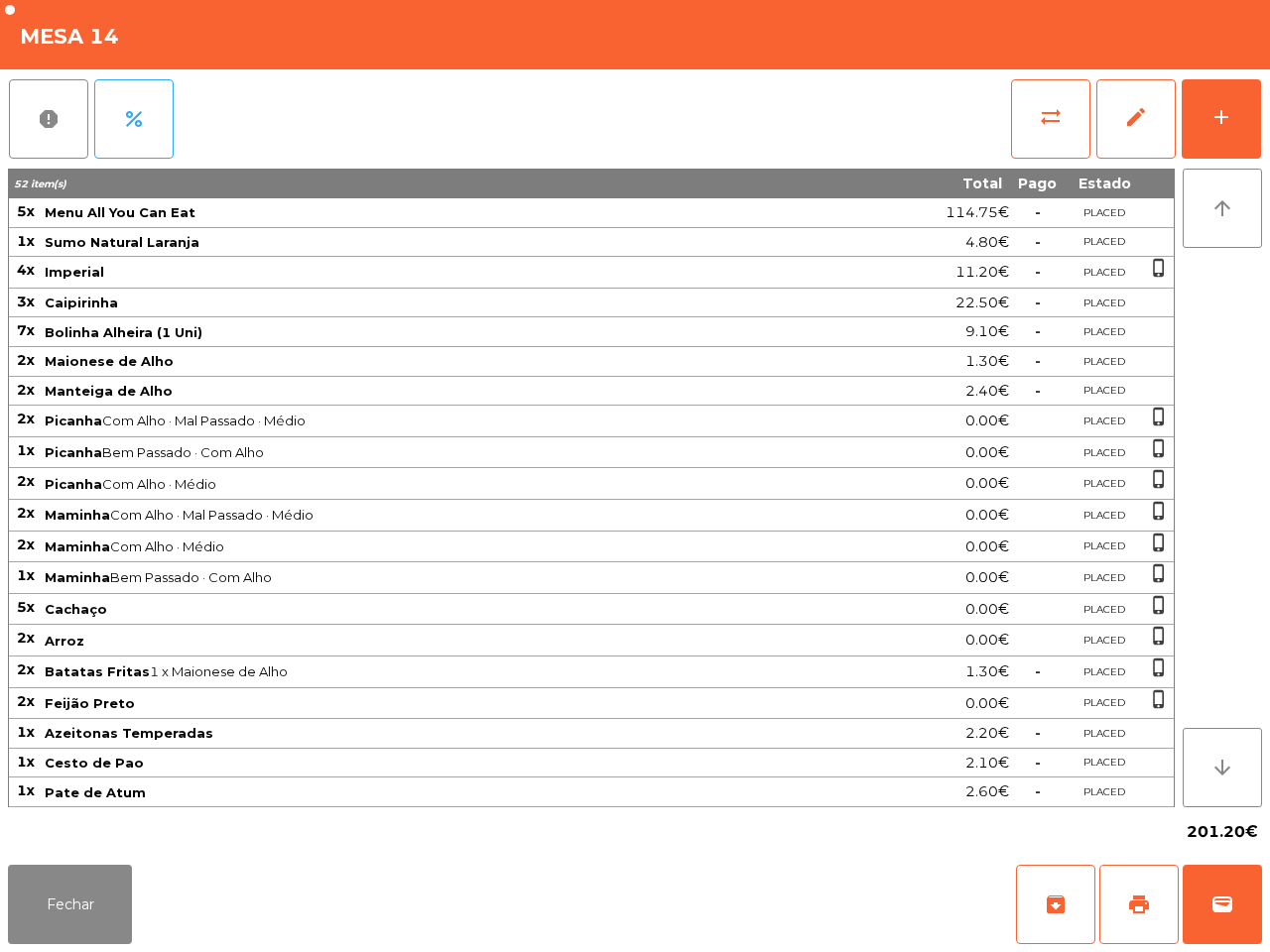 click on "11.20€" 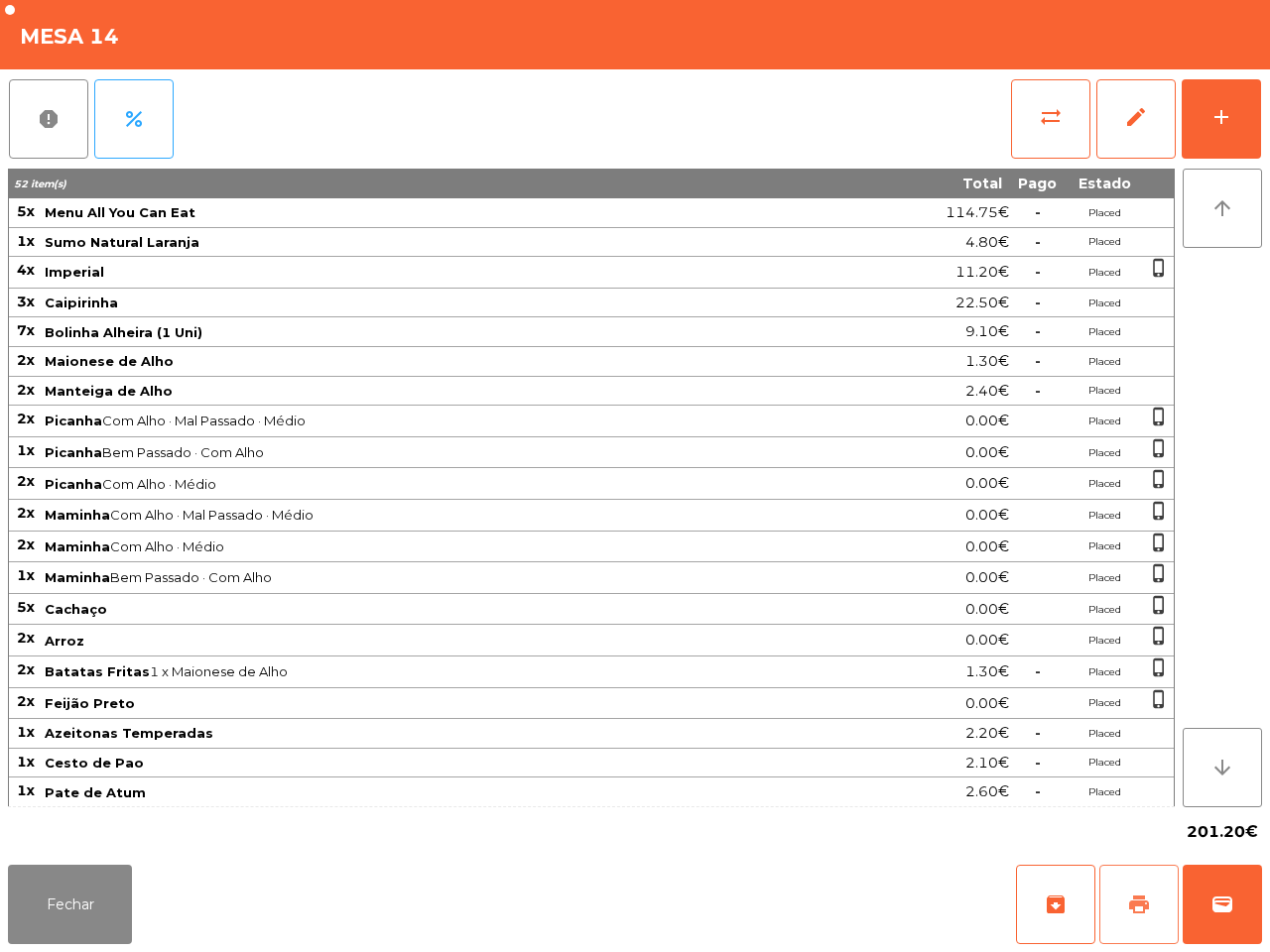 click on "print" 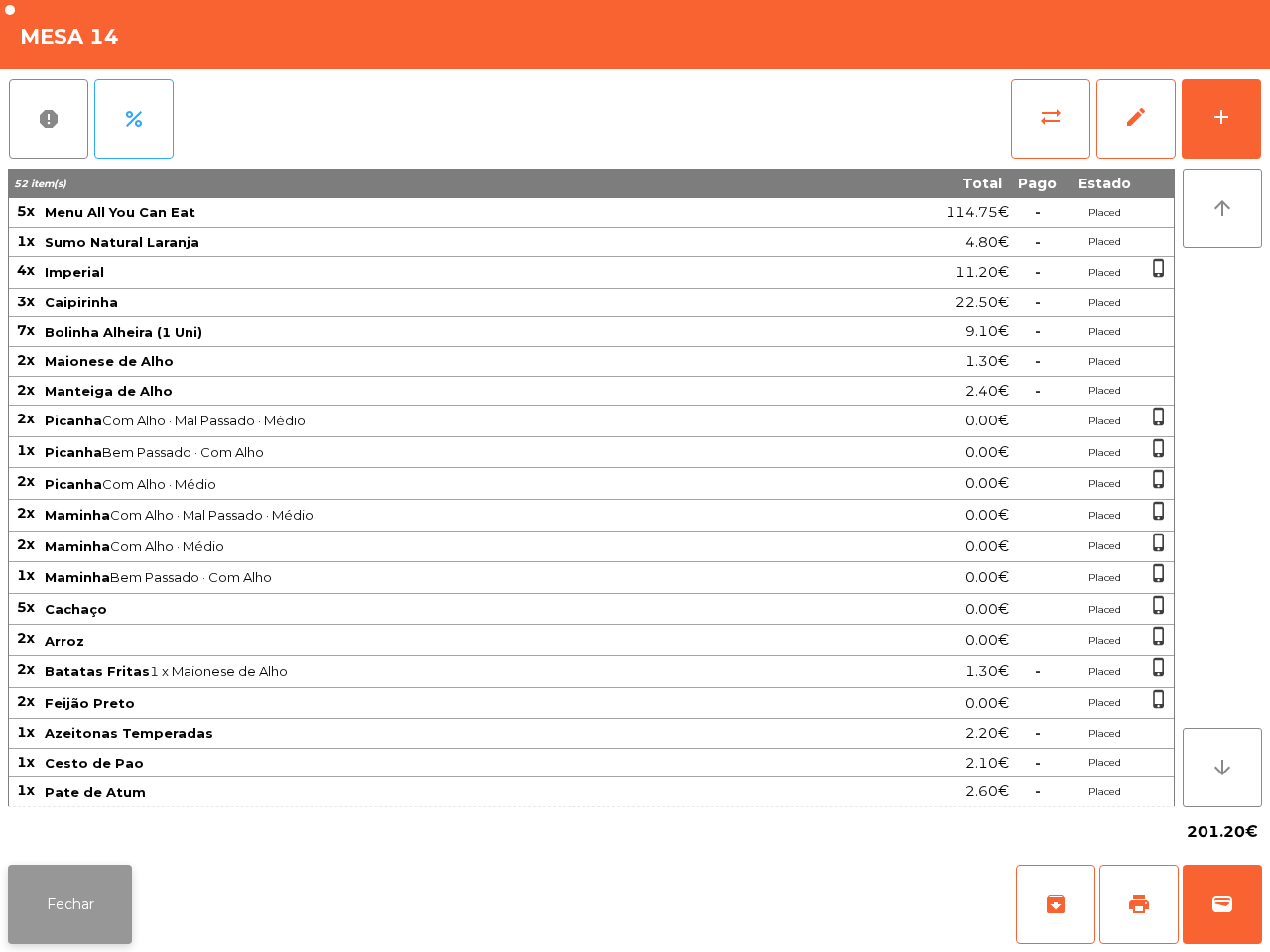 click on "Fechar" 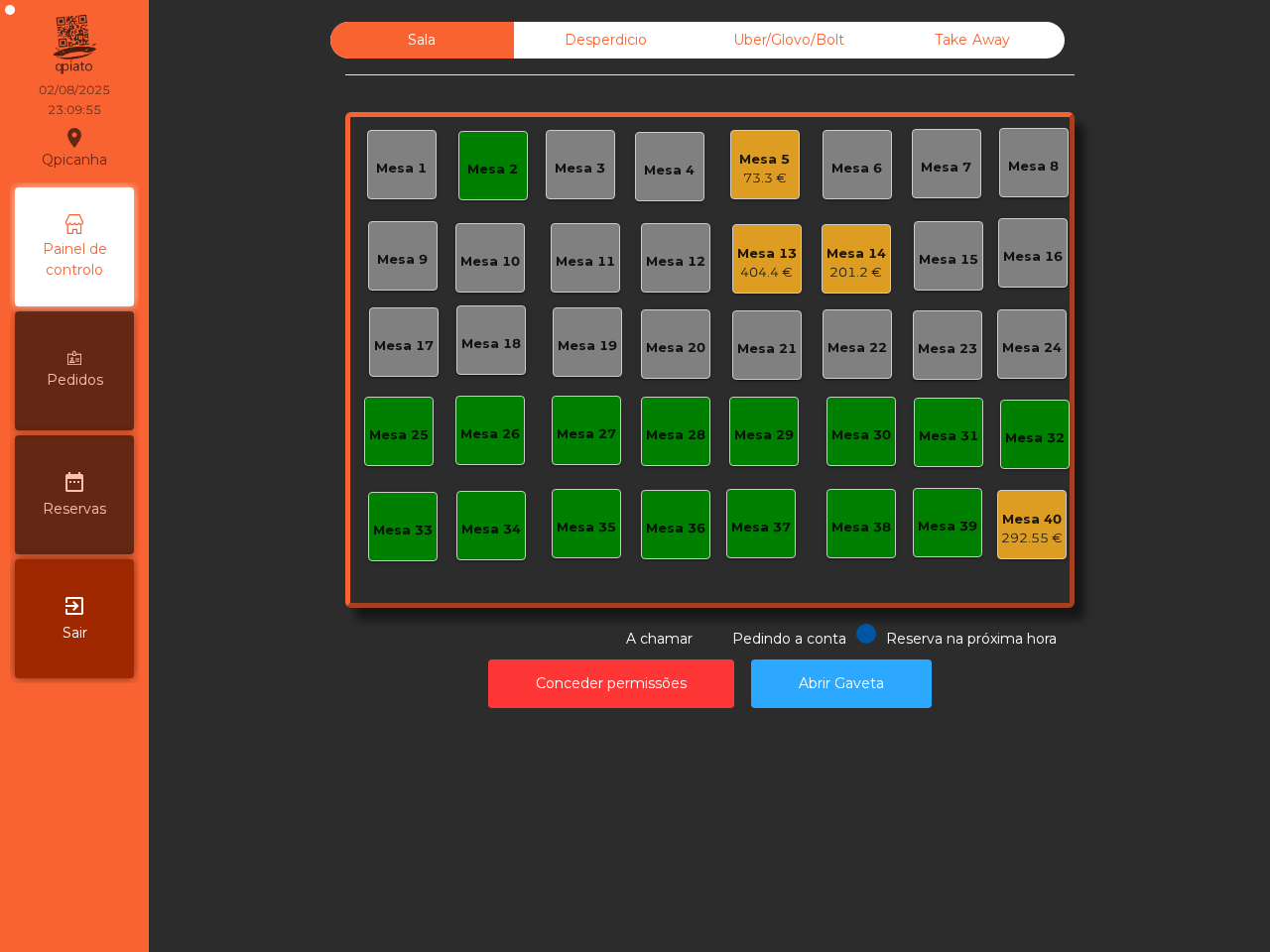 click on "201.2 €" 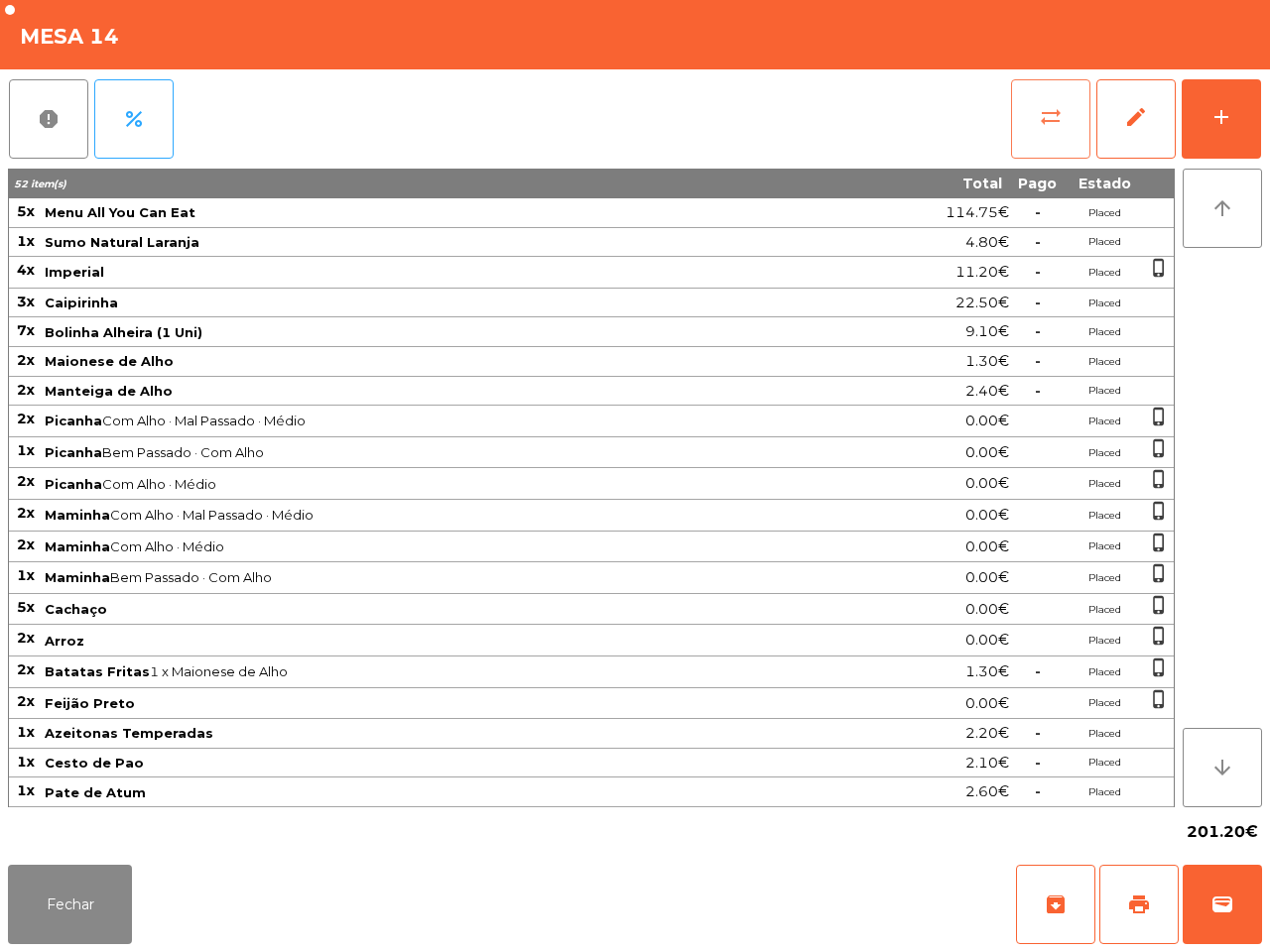 click on "sync_alt" 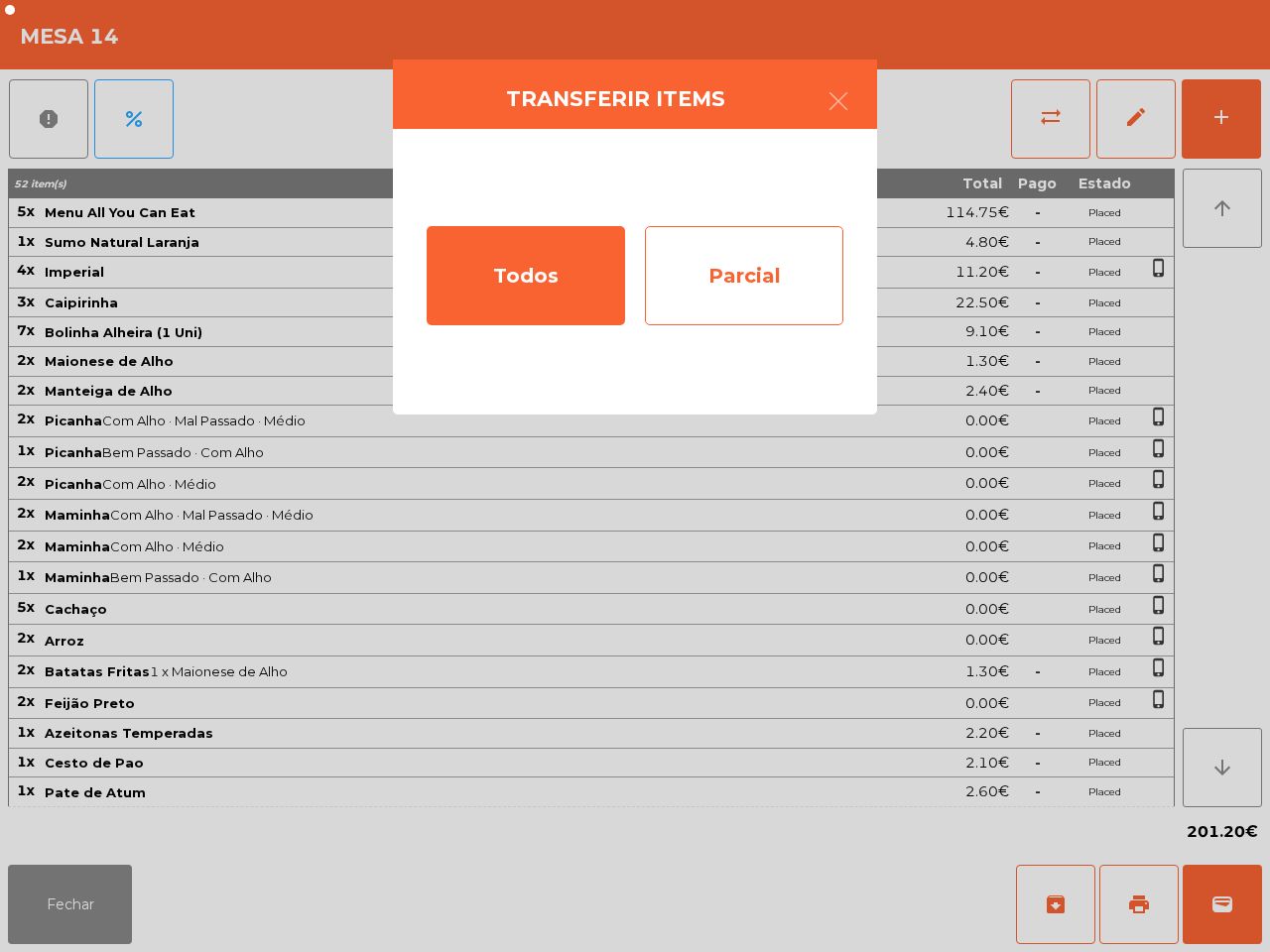 click on "Parcial" 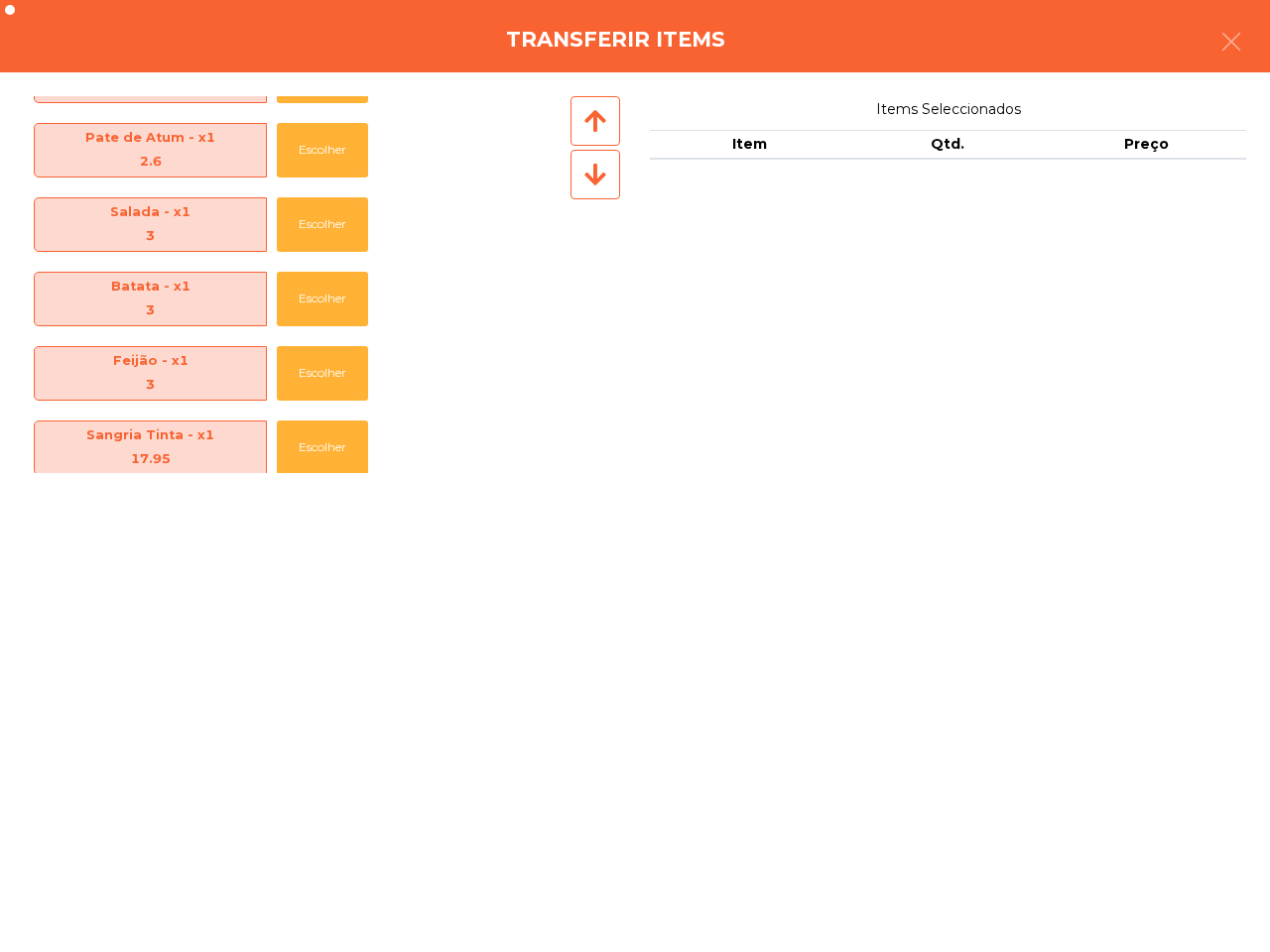 scroll, scrollTop: 1185, scrollLeft: 0, axis: vertical 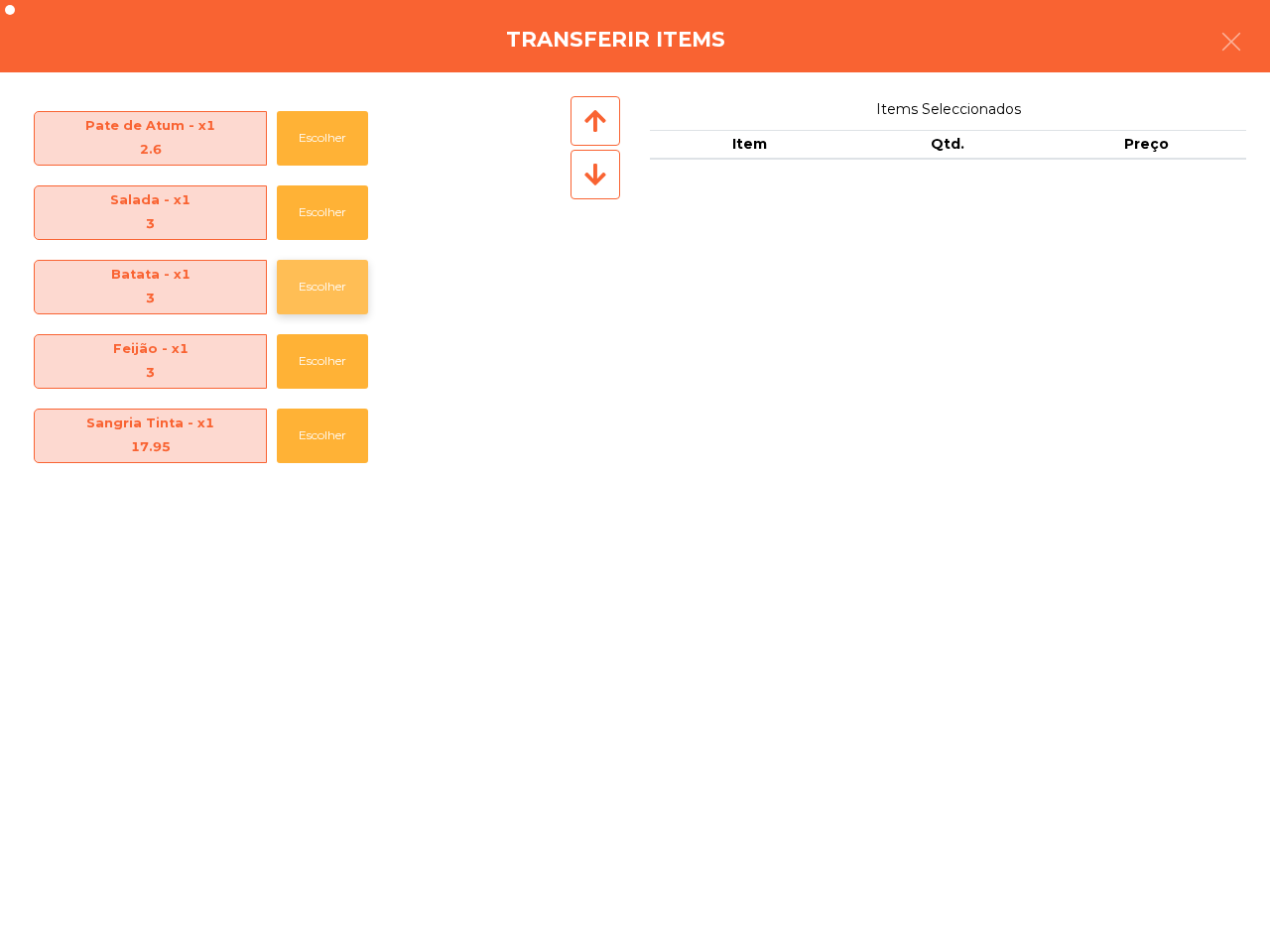 click on "Escolher" 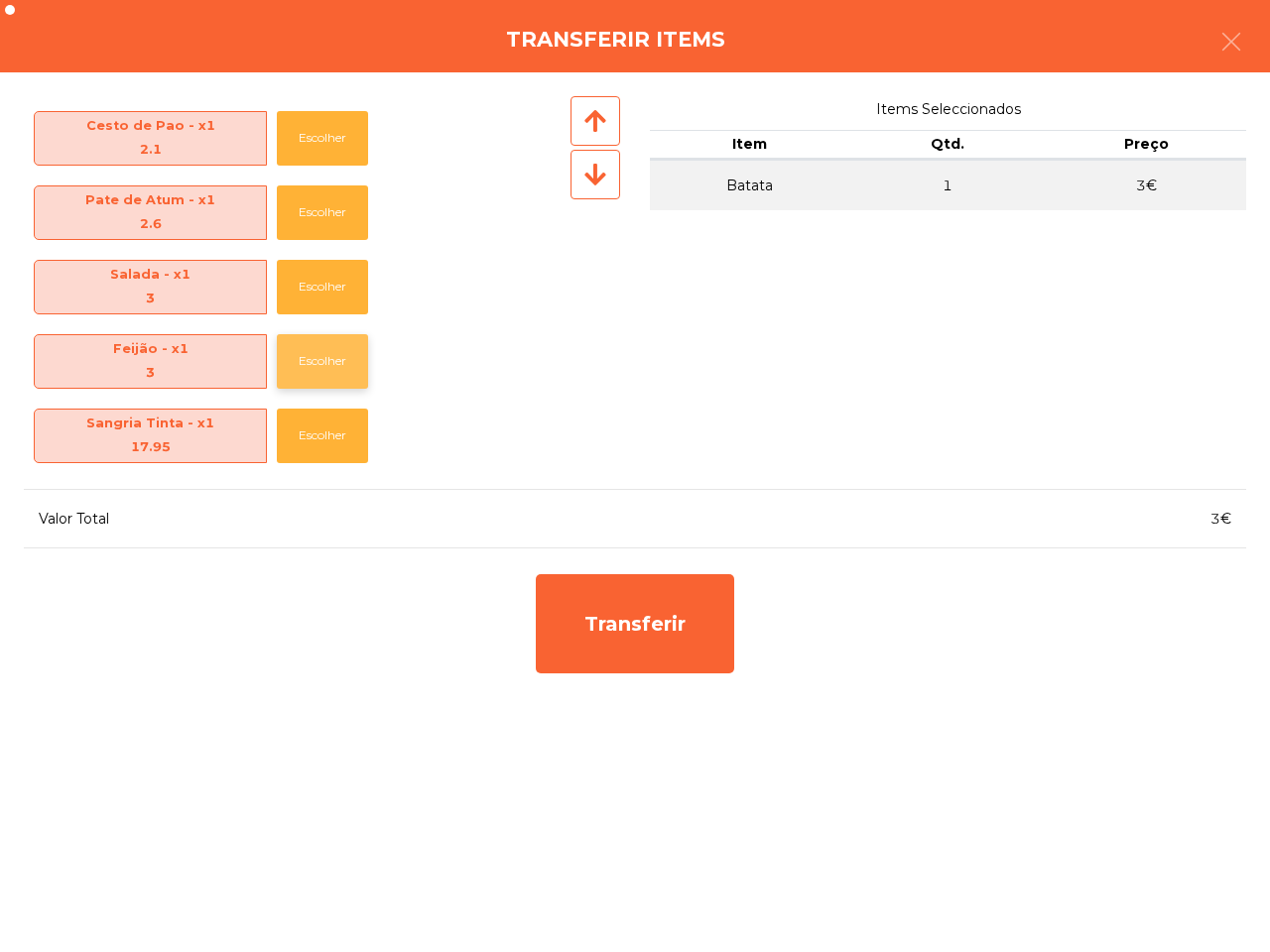 click on "Escolher" 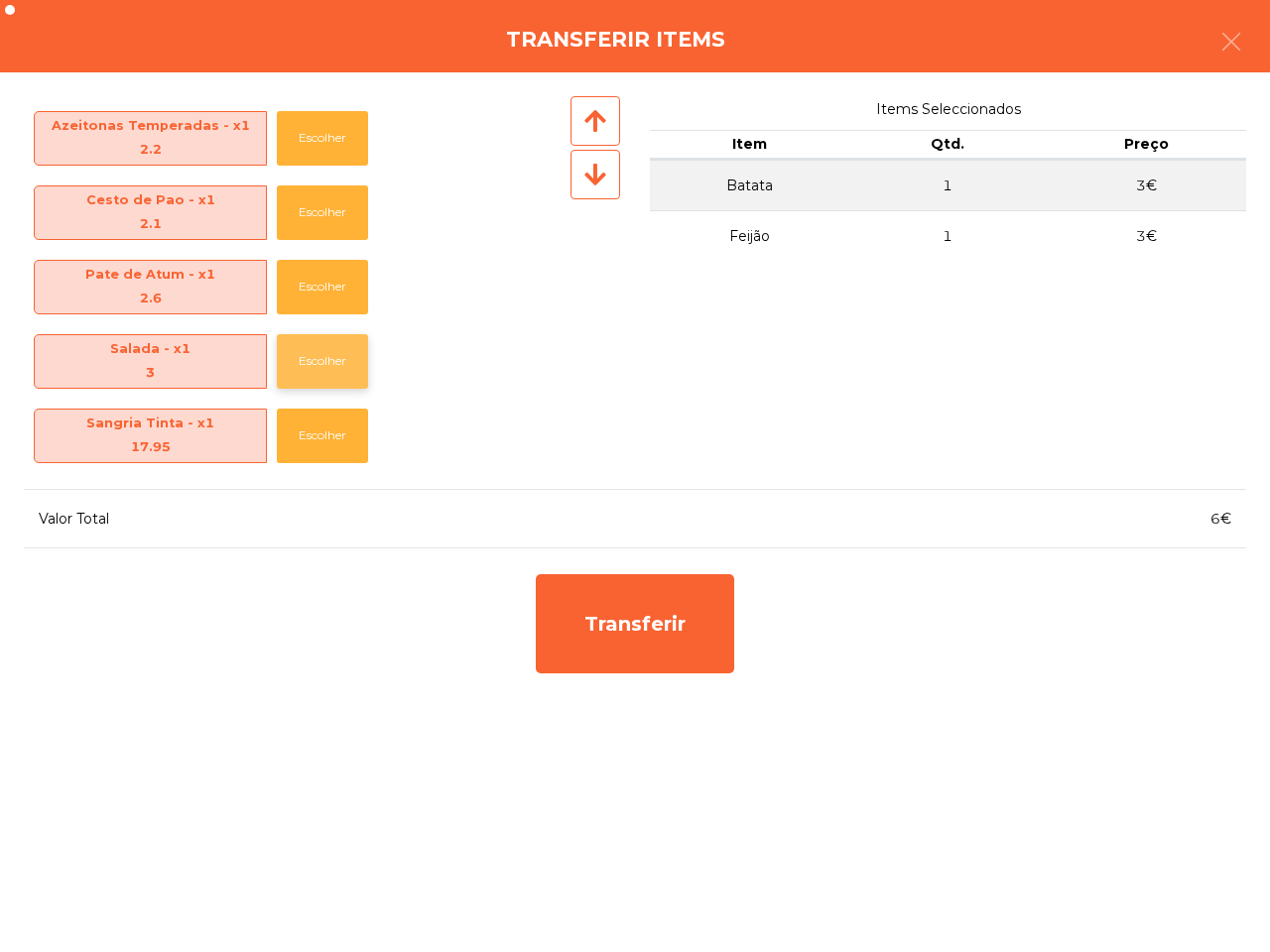 click on "Escolher" 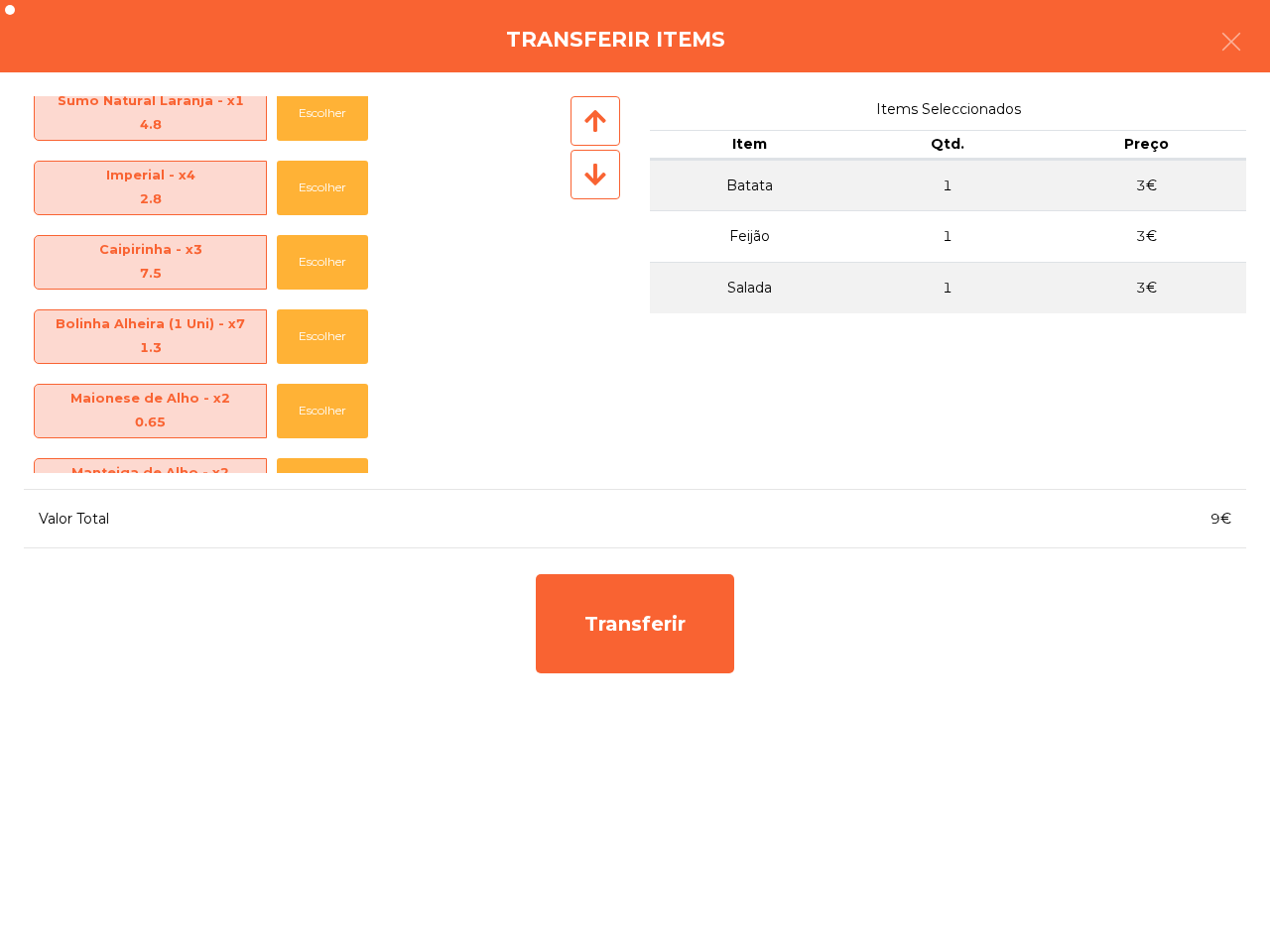 scroll, scrollTop: 0, scrollLeft: 0, axis: both 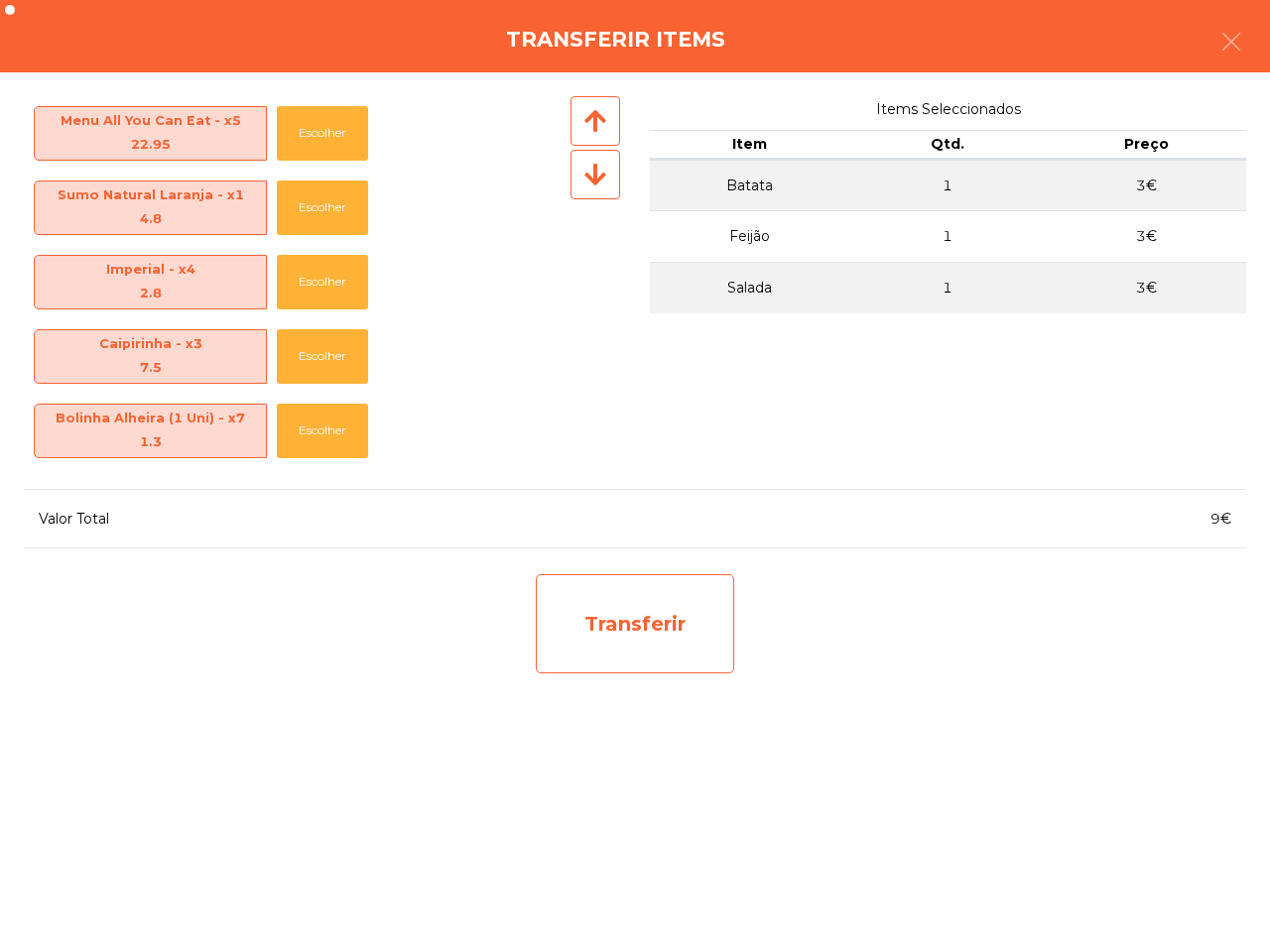 click on "Transferir" 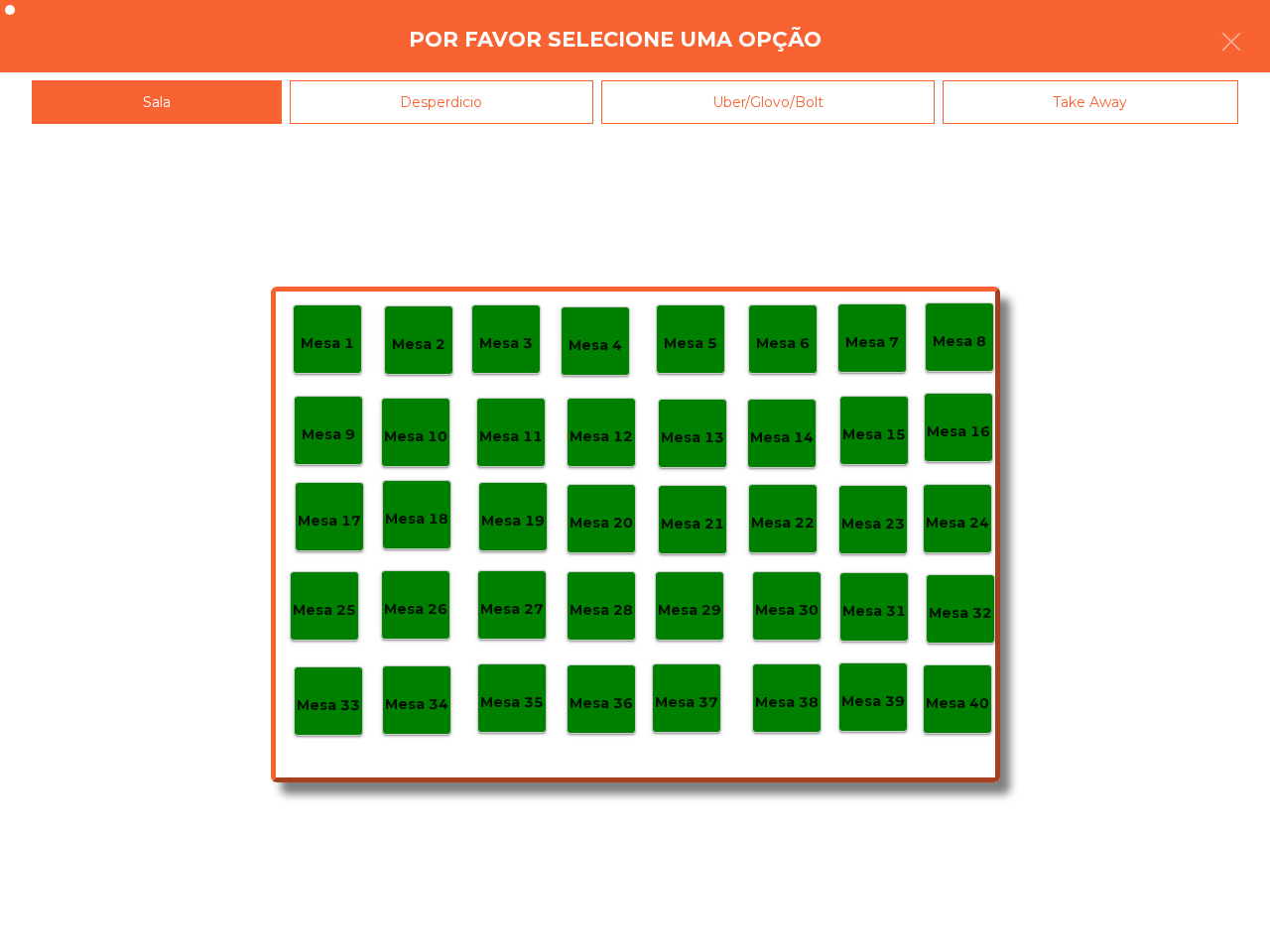 click on "Desperdicio" 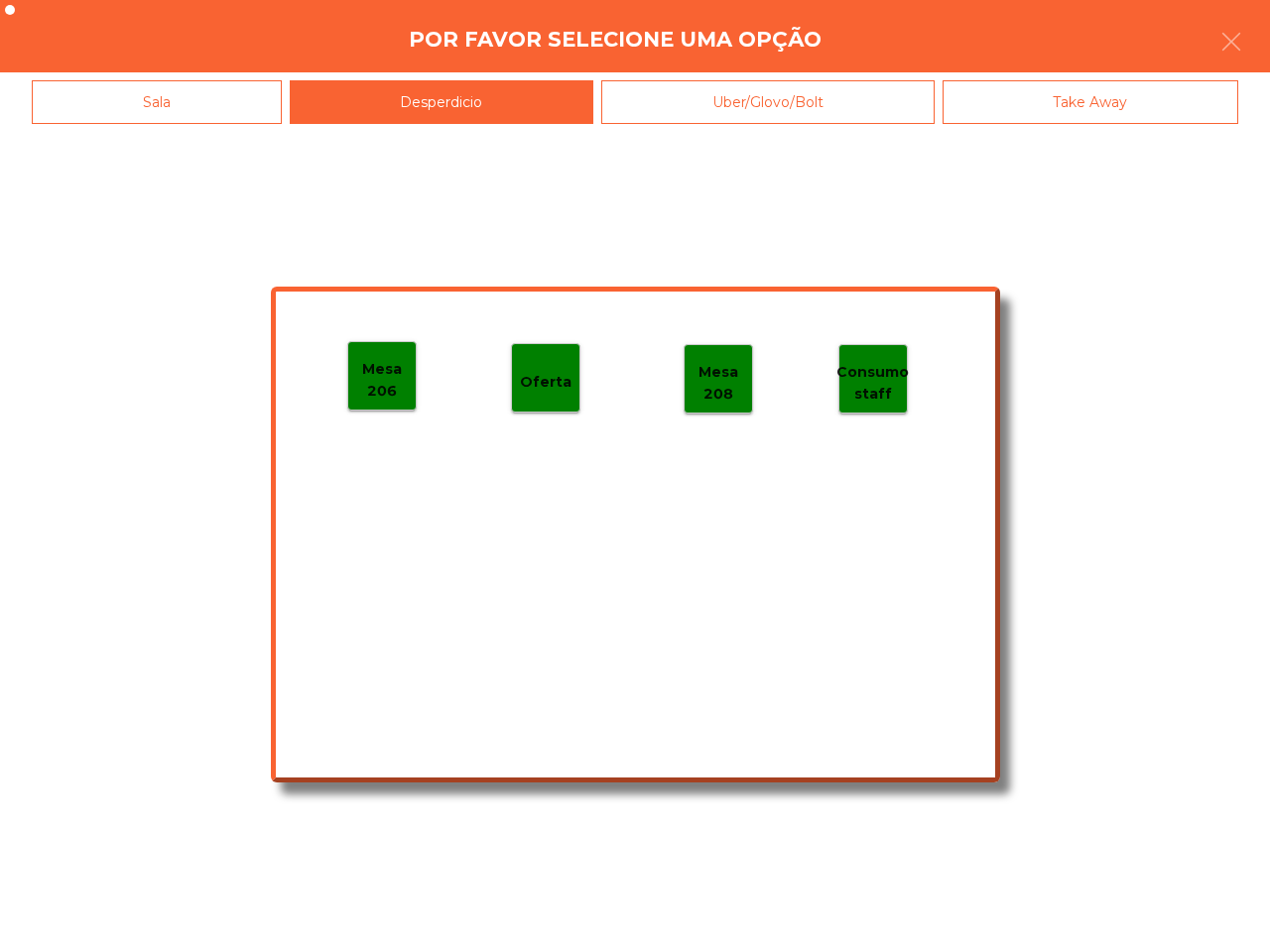 drag, startPoint x: 507, startPoint y: 120, endPoint x: 375, endPoint y: 364, distance: 277.41665 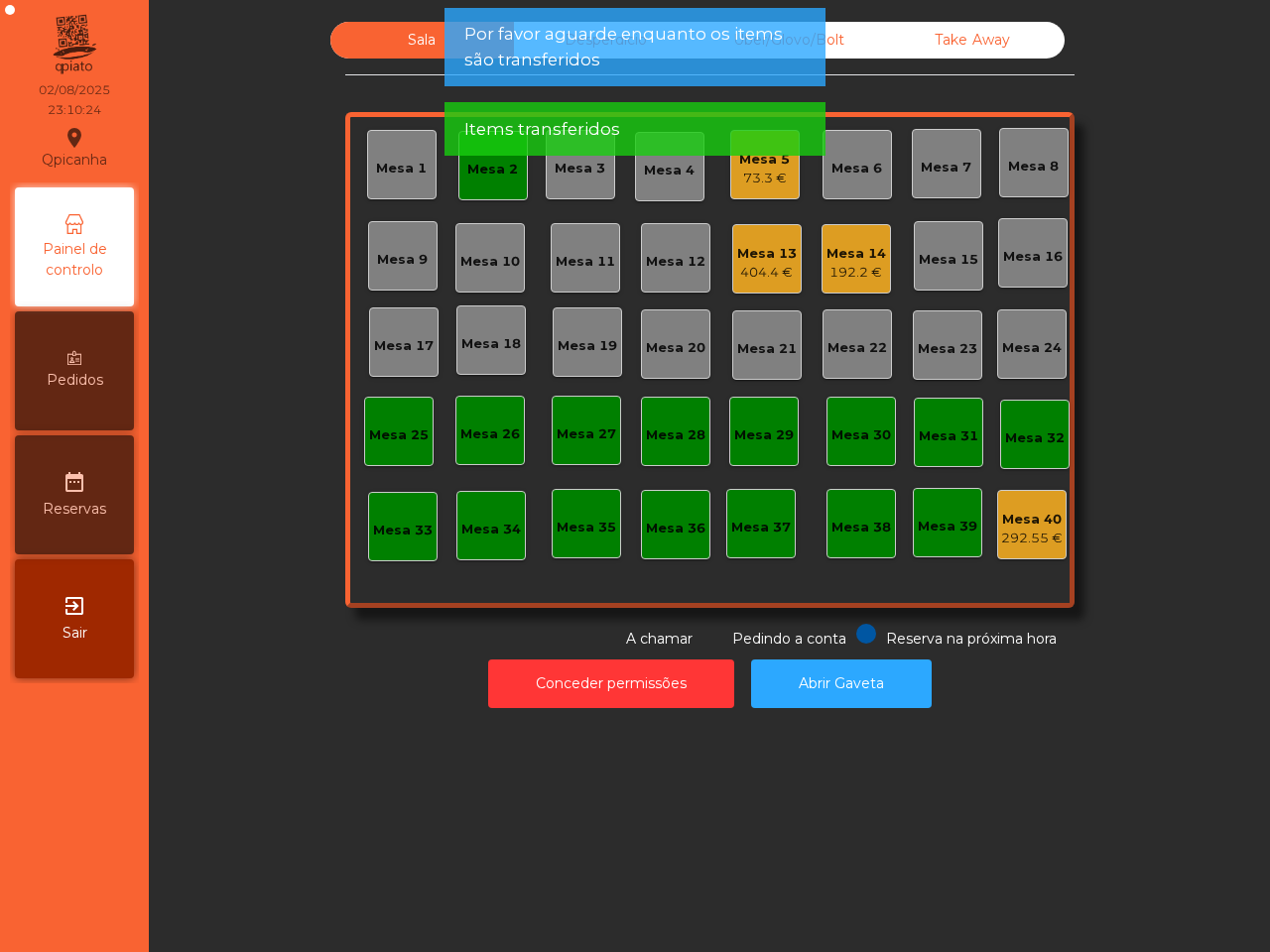 click on "Mesa 2" 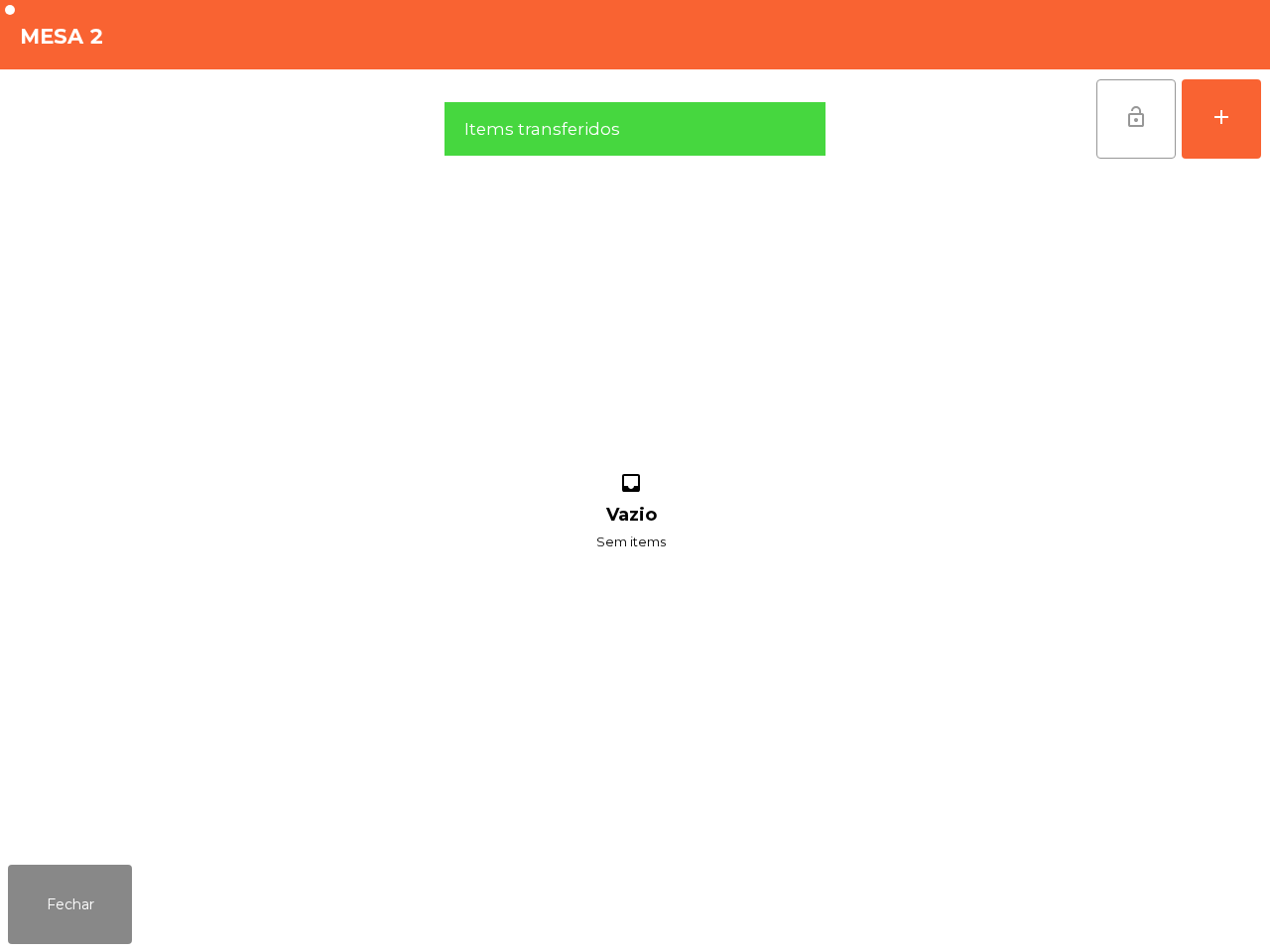 click on "lock_open" 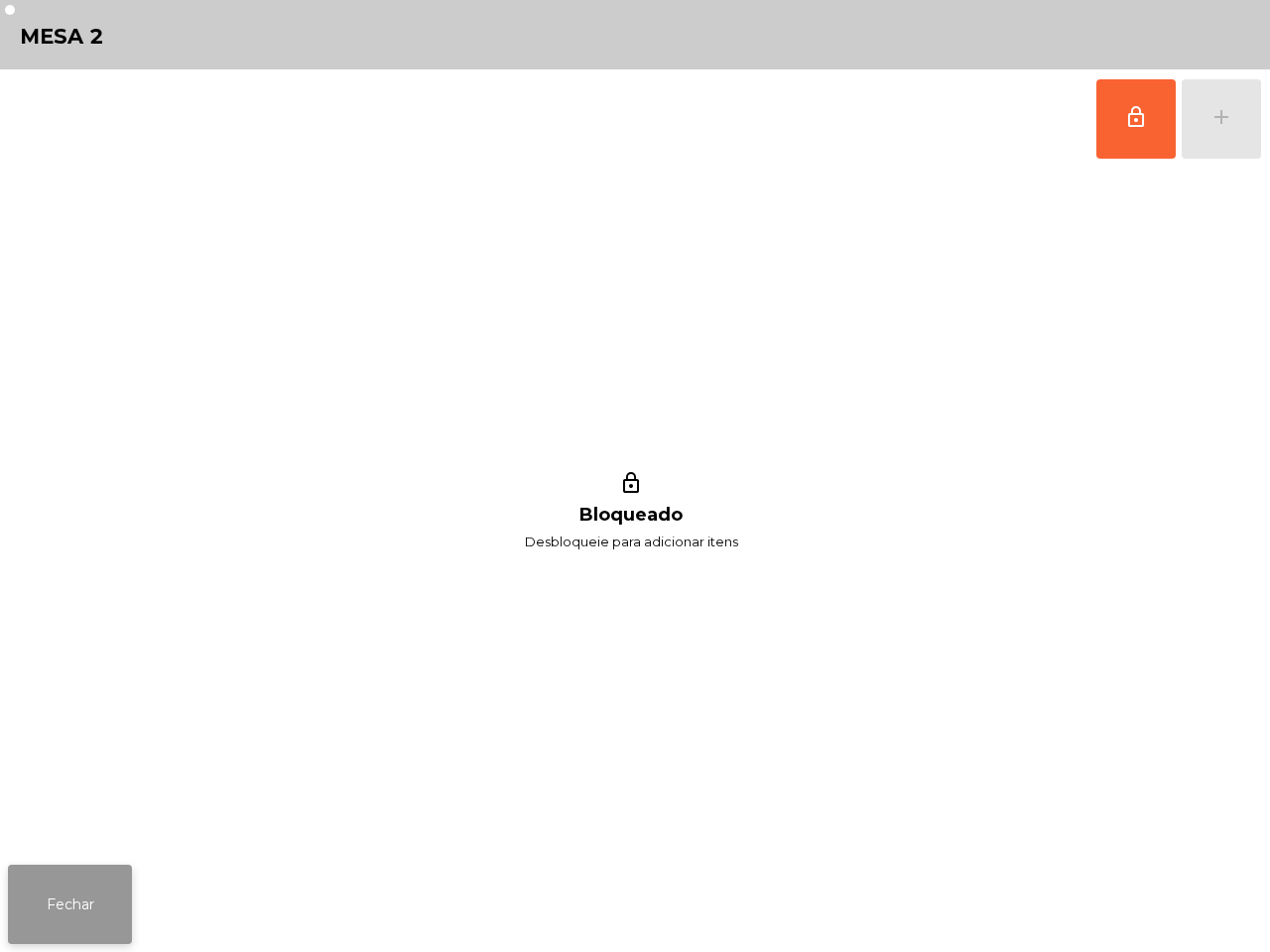 click on "Fechar" 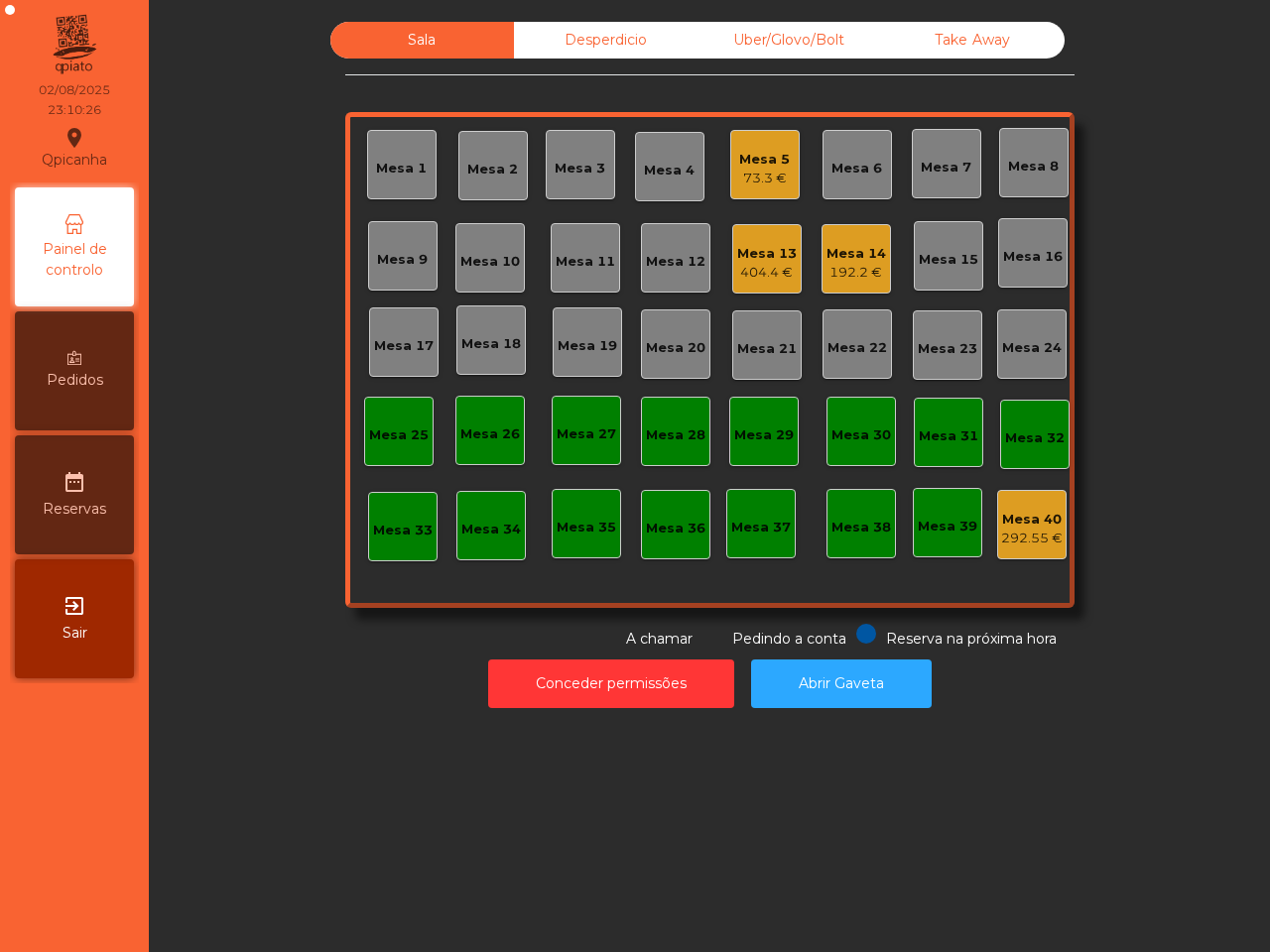 click on "Mesa 14" 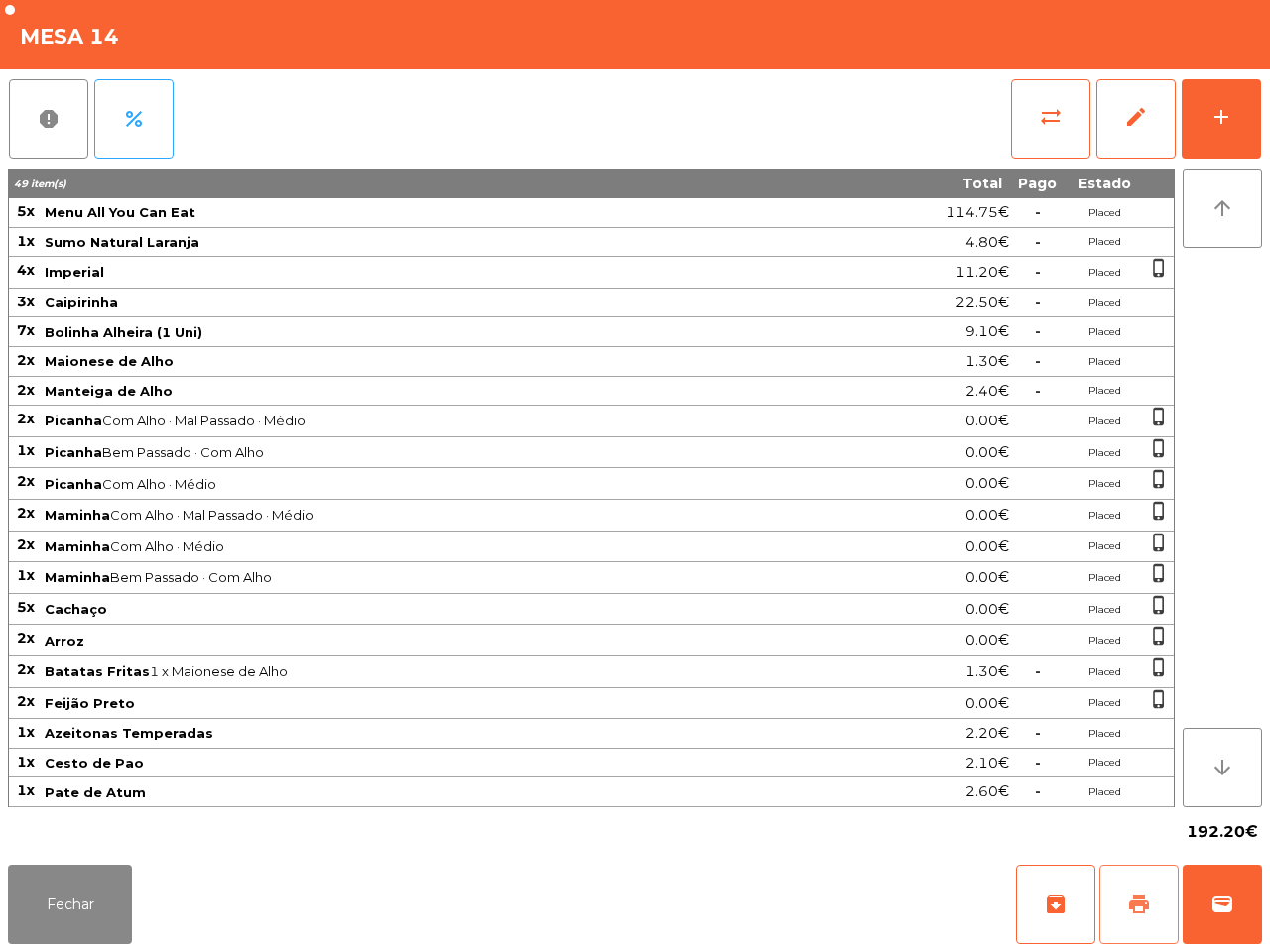 click on "print" 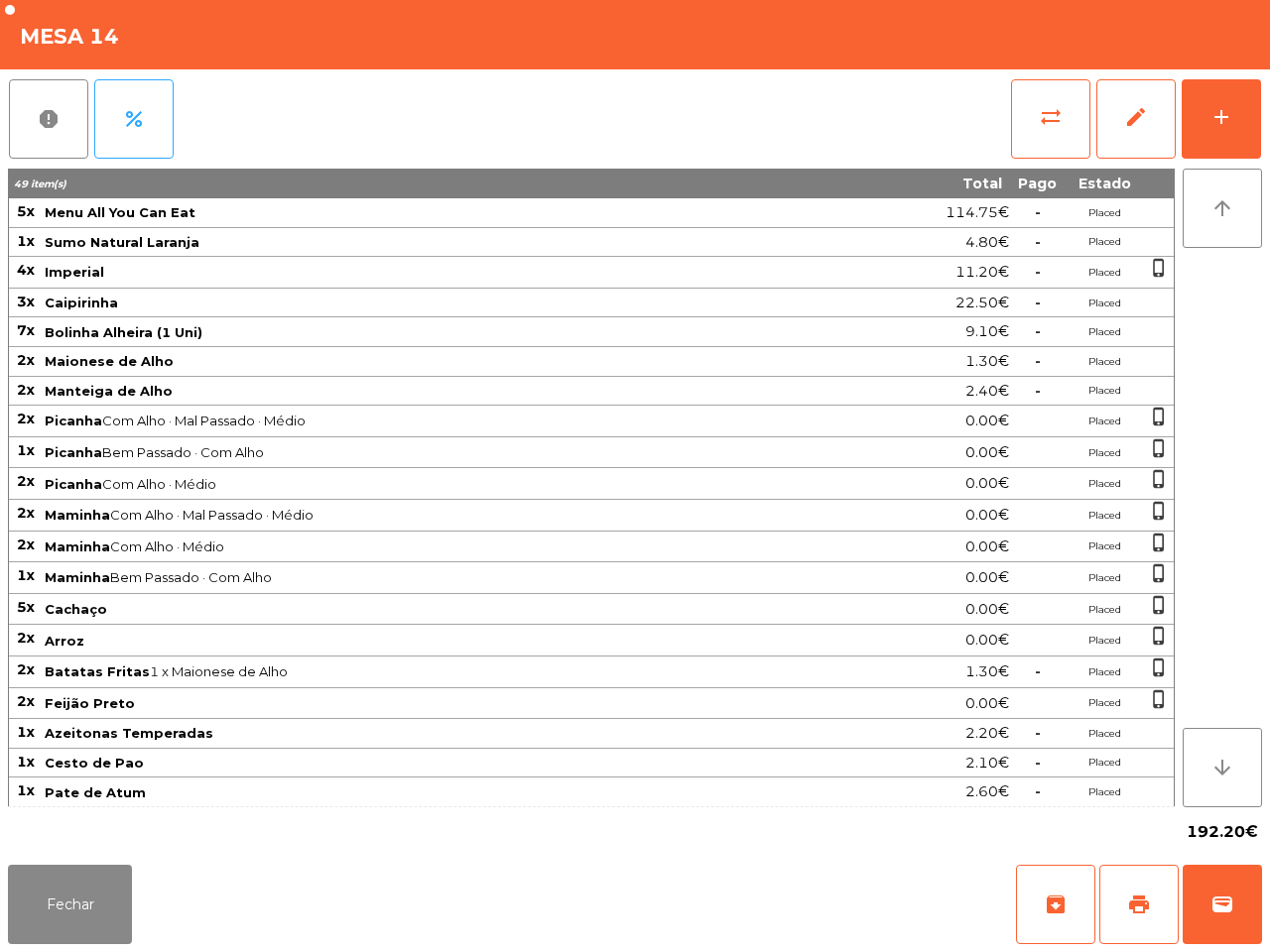 click on "Placed" 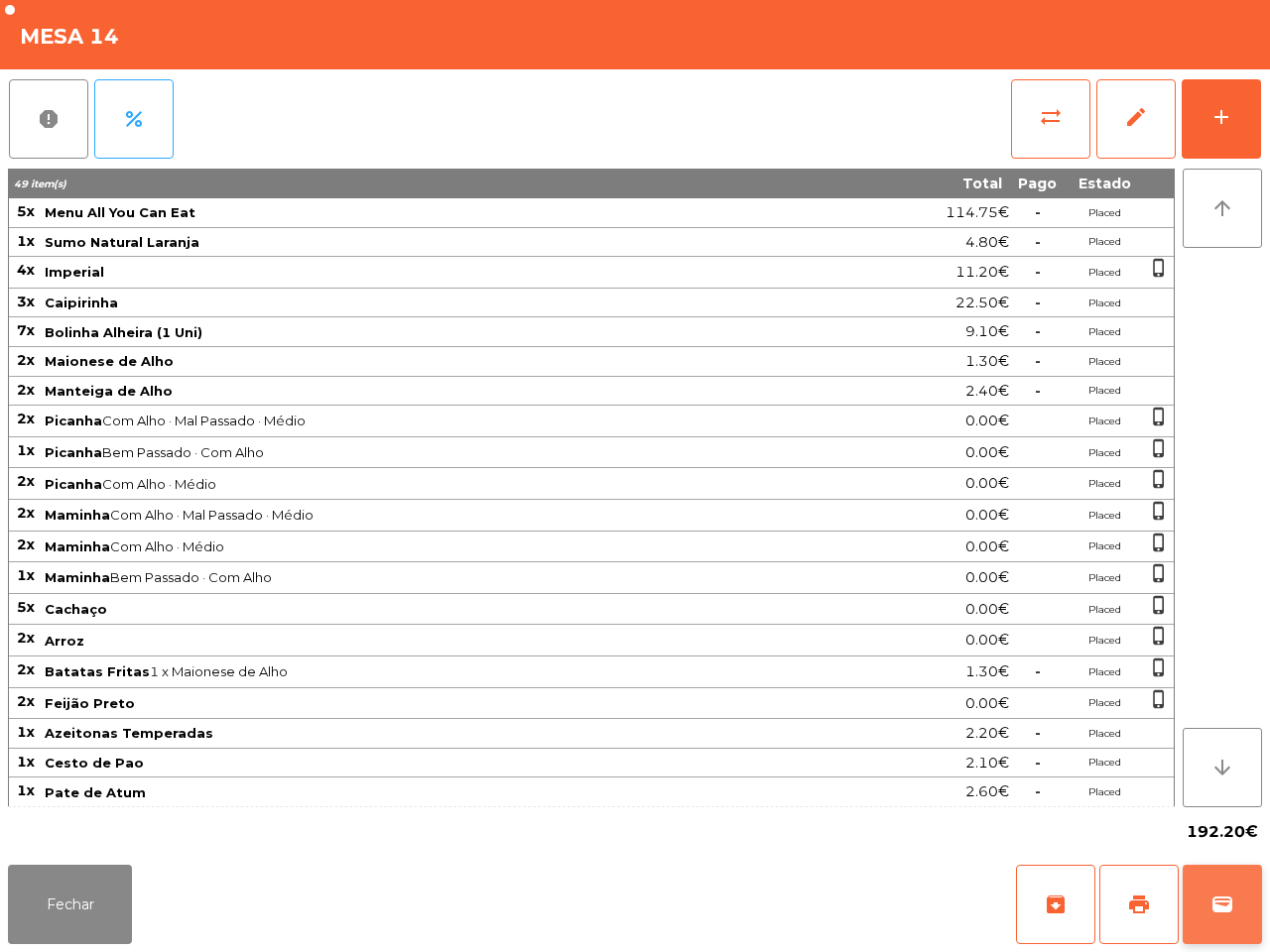 click on "wallet" 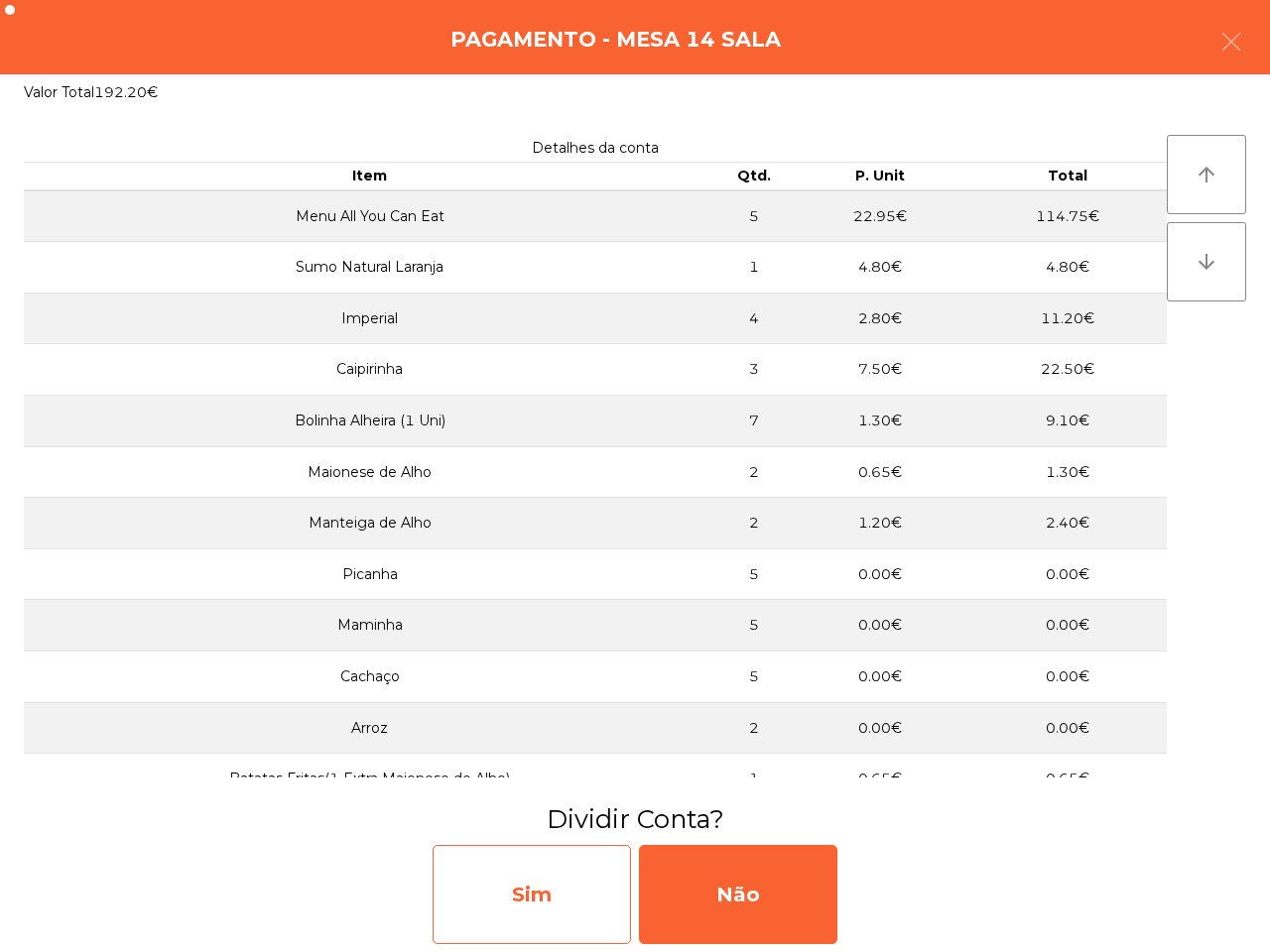 click on "Sim" 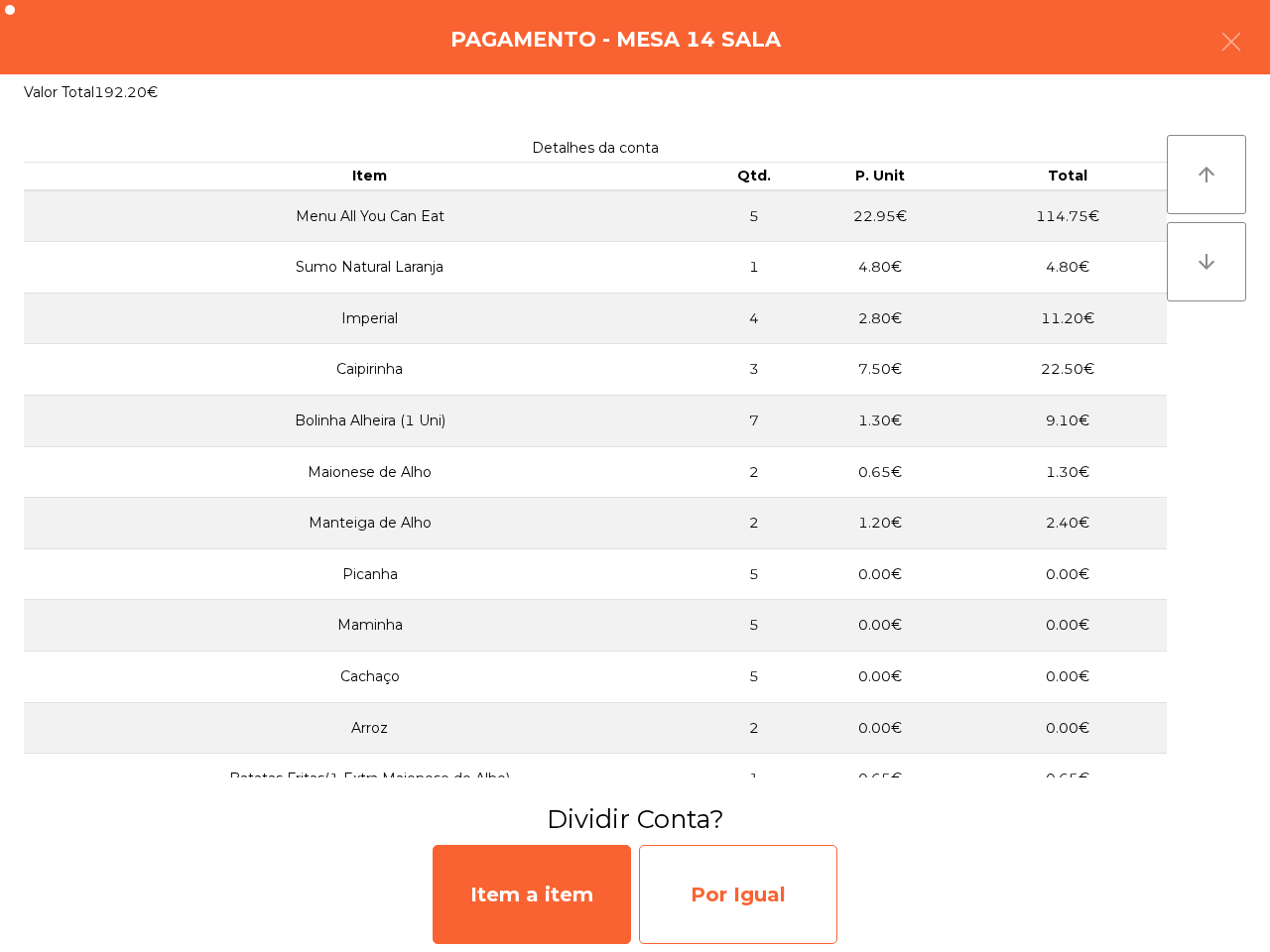 click on "Por Igual" 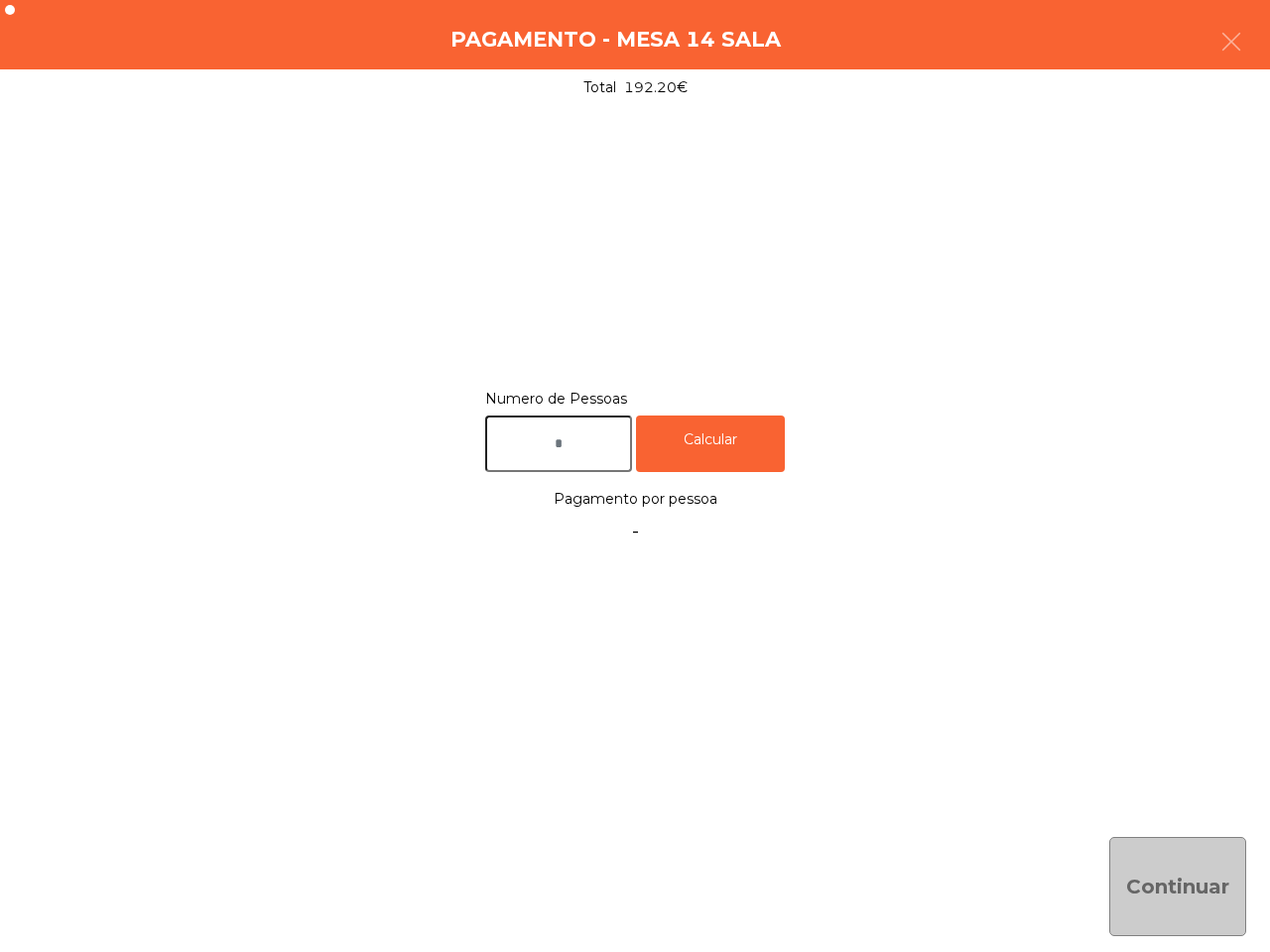 click 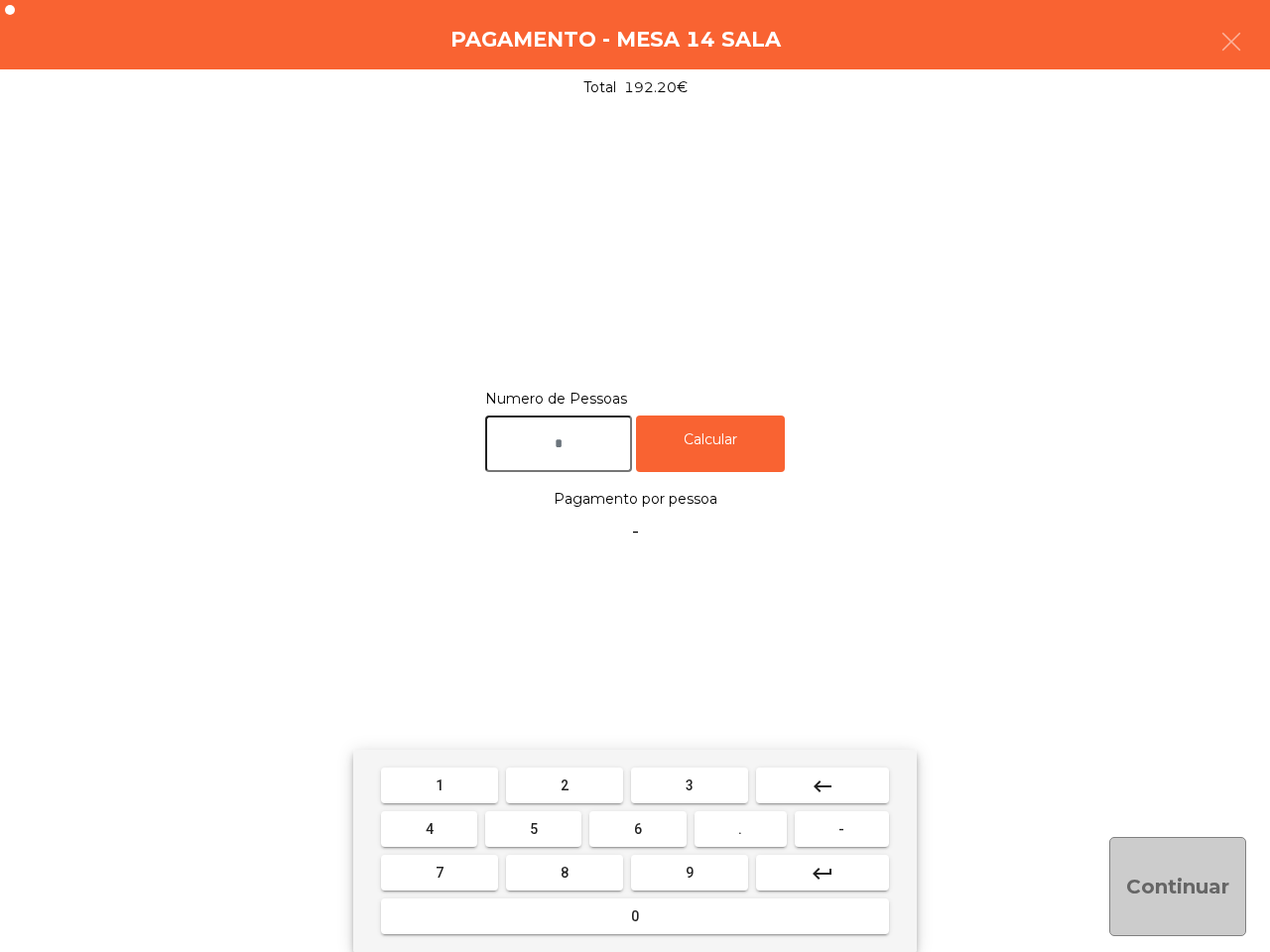 click on "3" at bounding box center (690, 785) 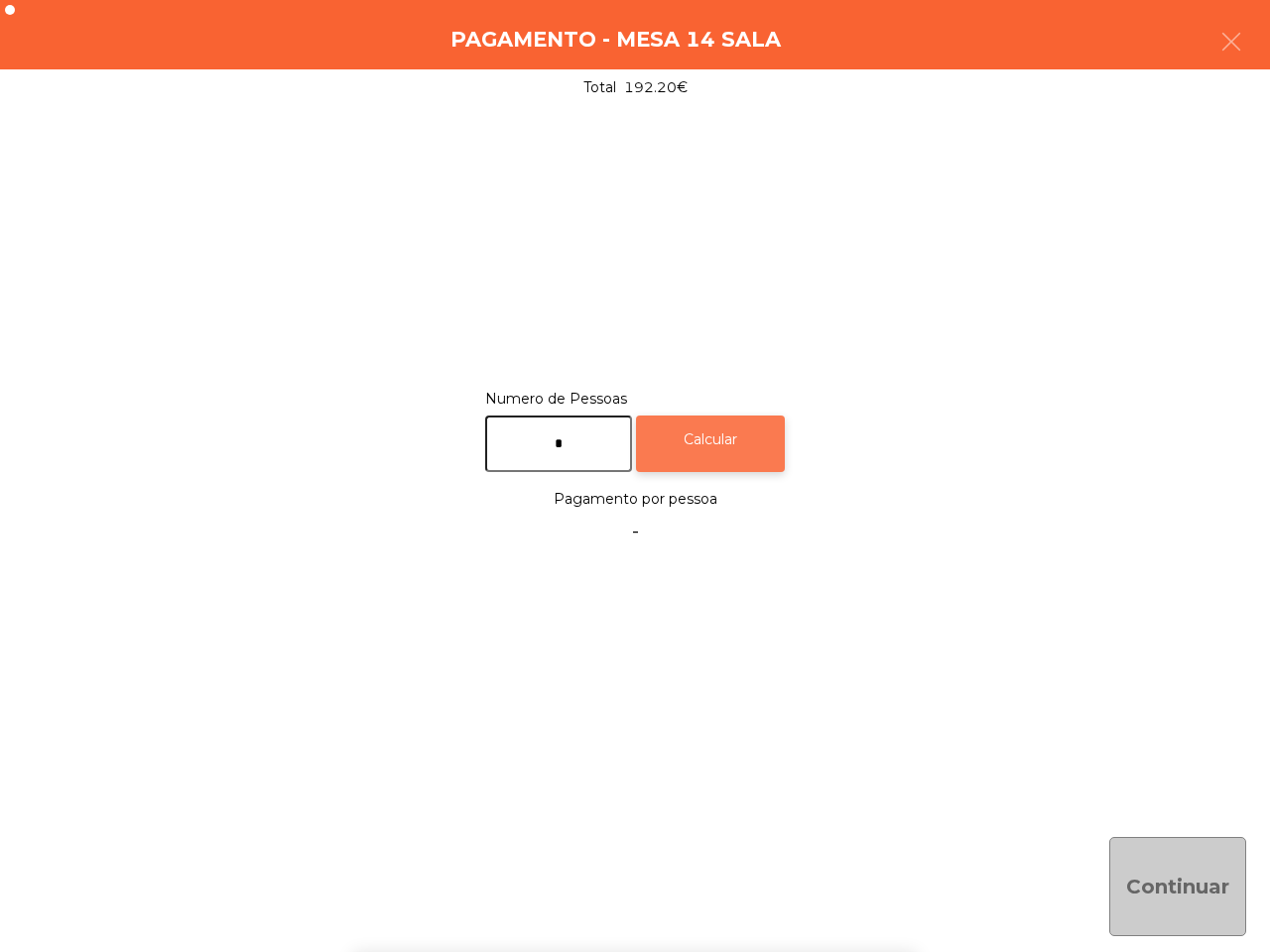 click on "Calcular" 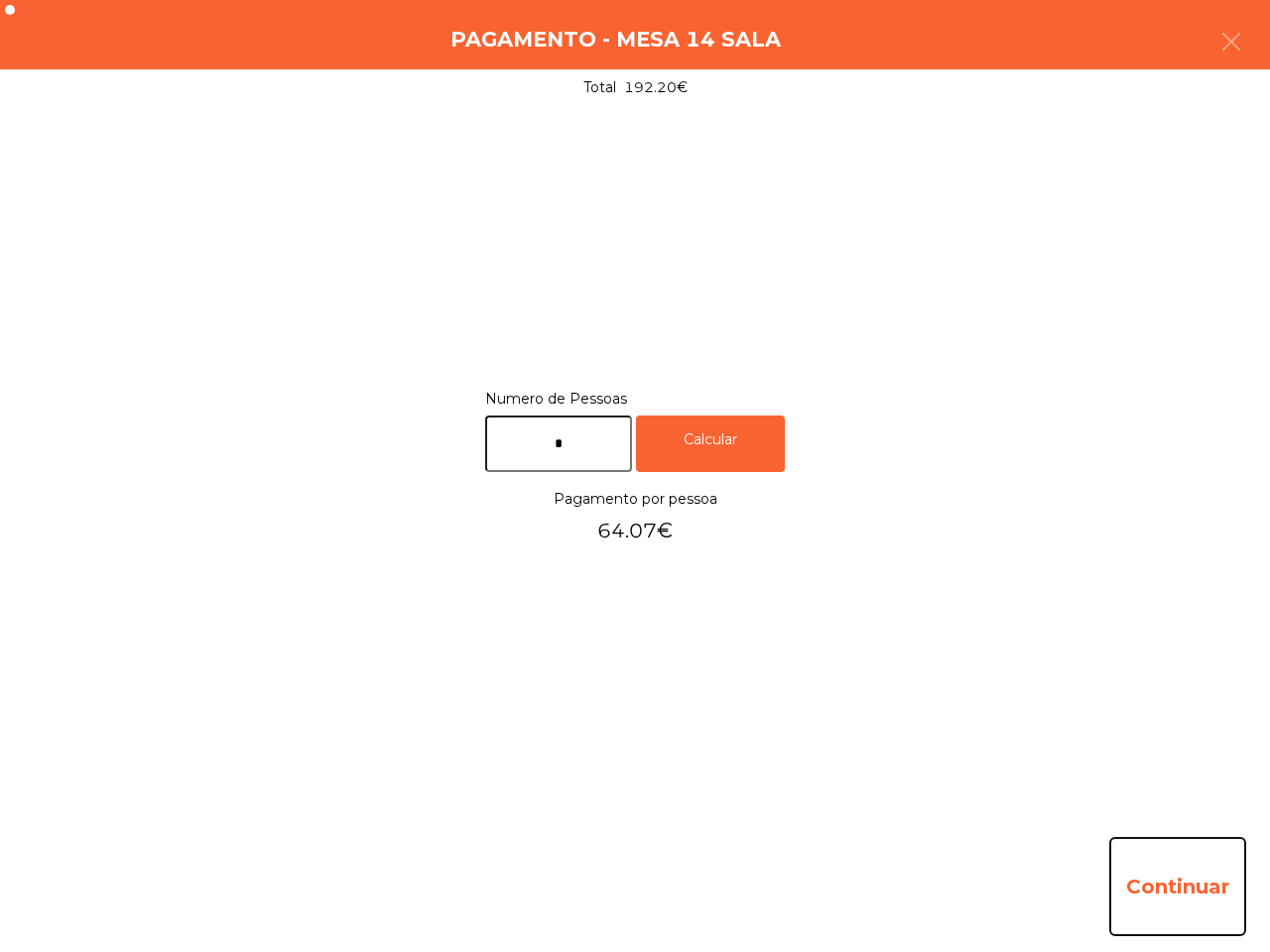 click on "Continuar" 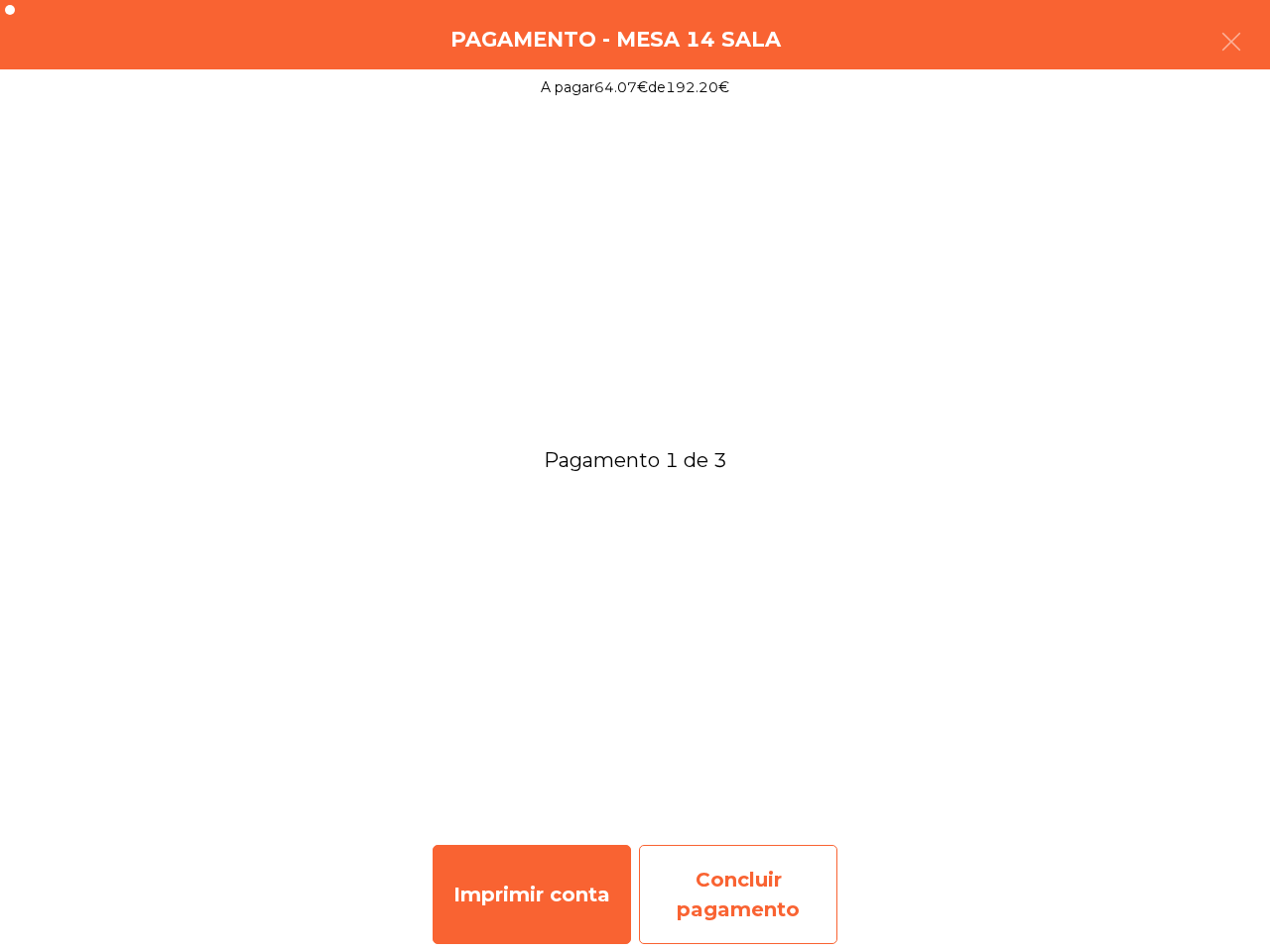 click on "Concluir pagamento" 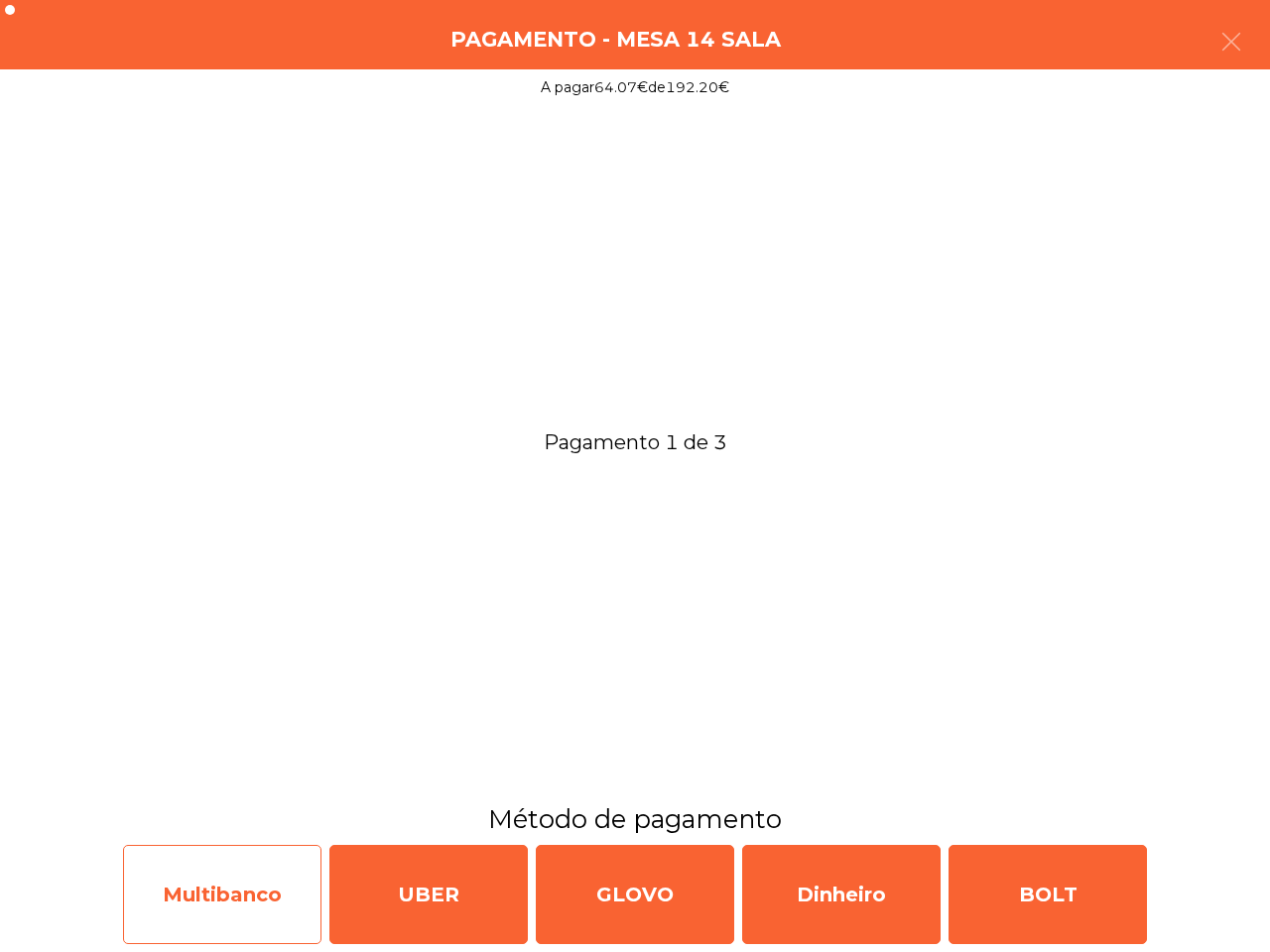click on "Multibanco" 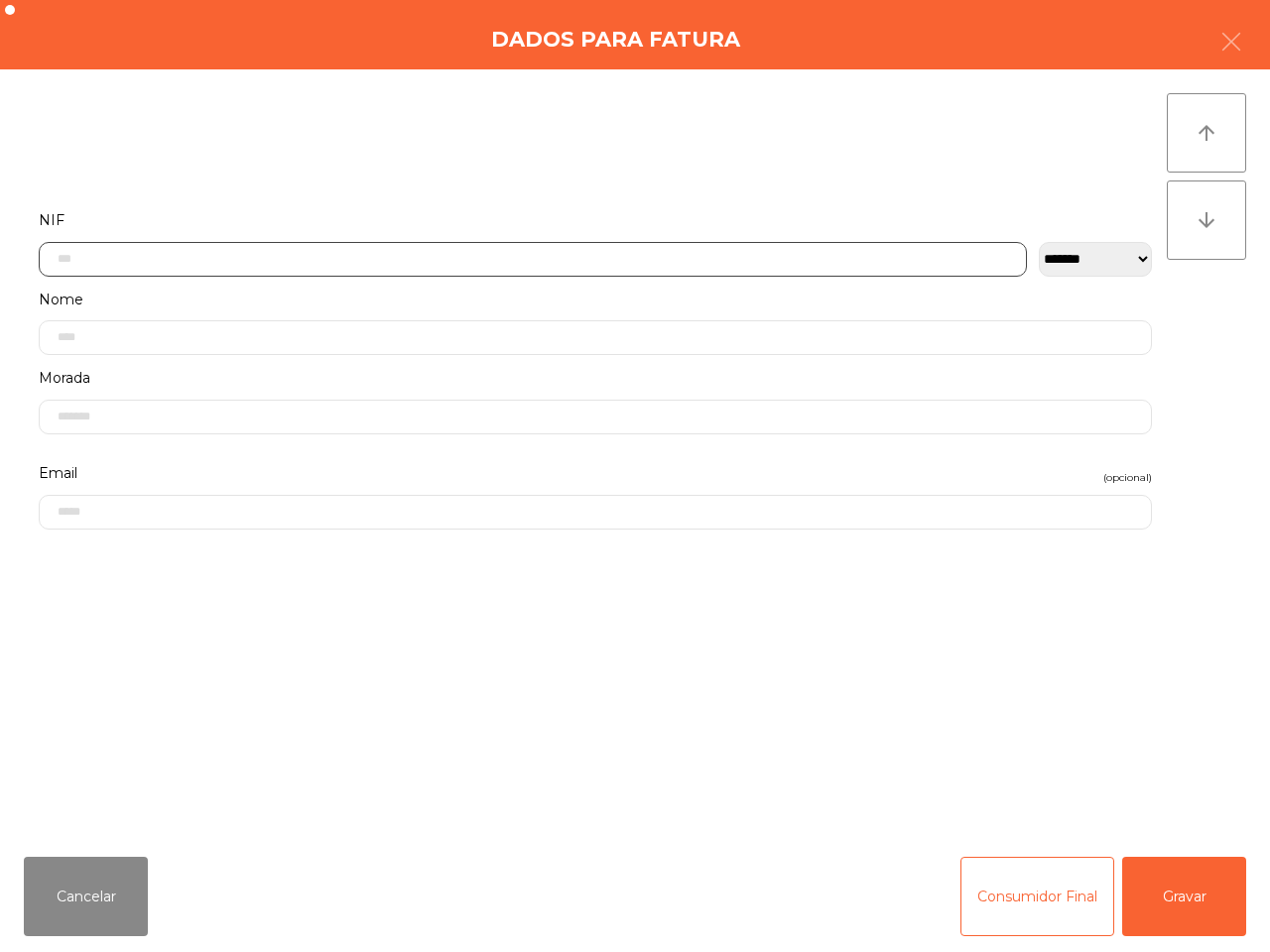 click 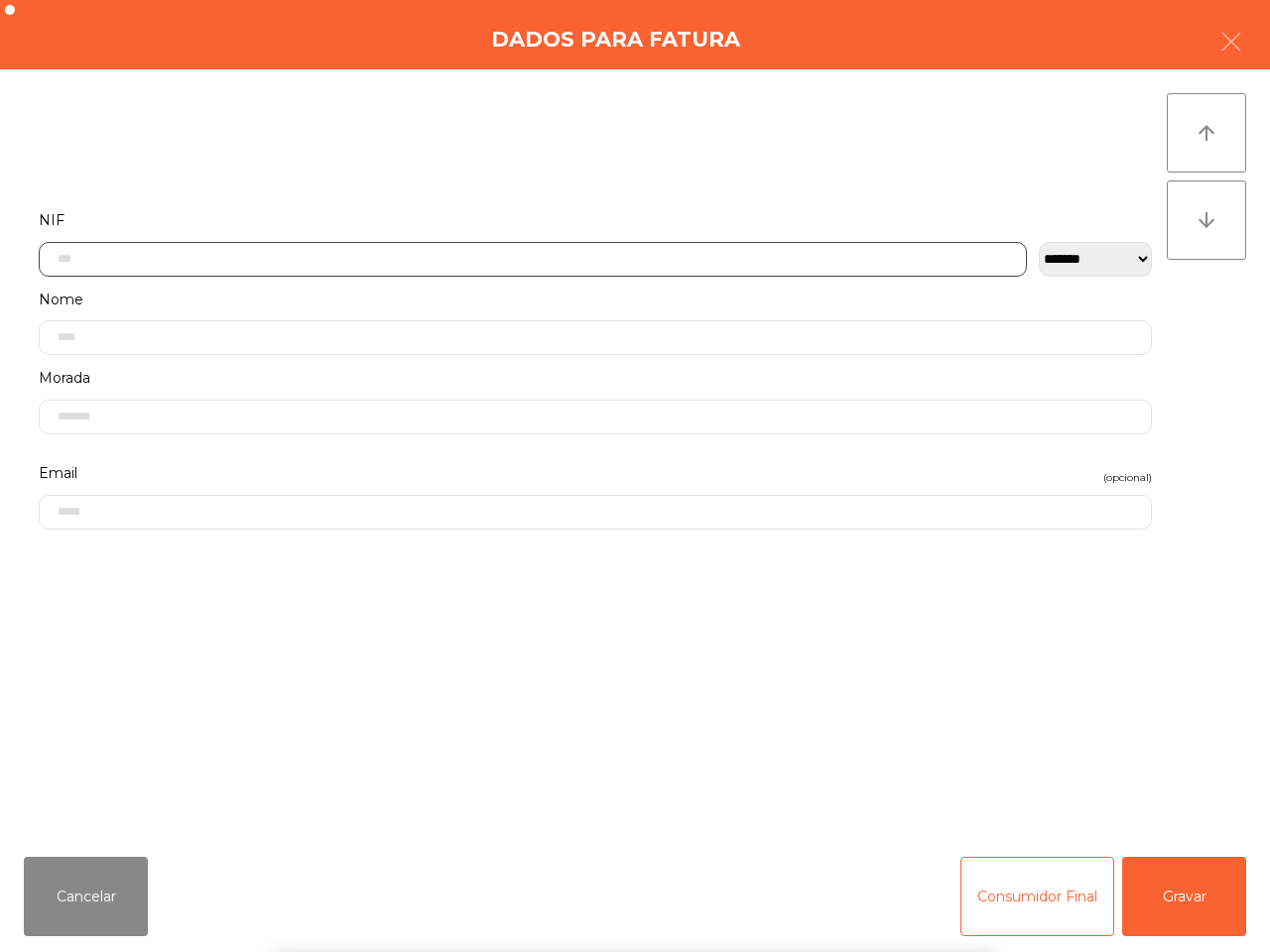 scroll, scrollTop: 111, scrollLeft: 0, axis: vertical 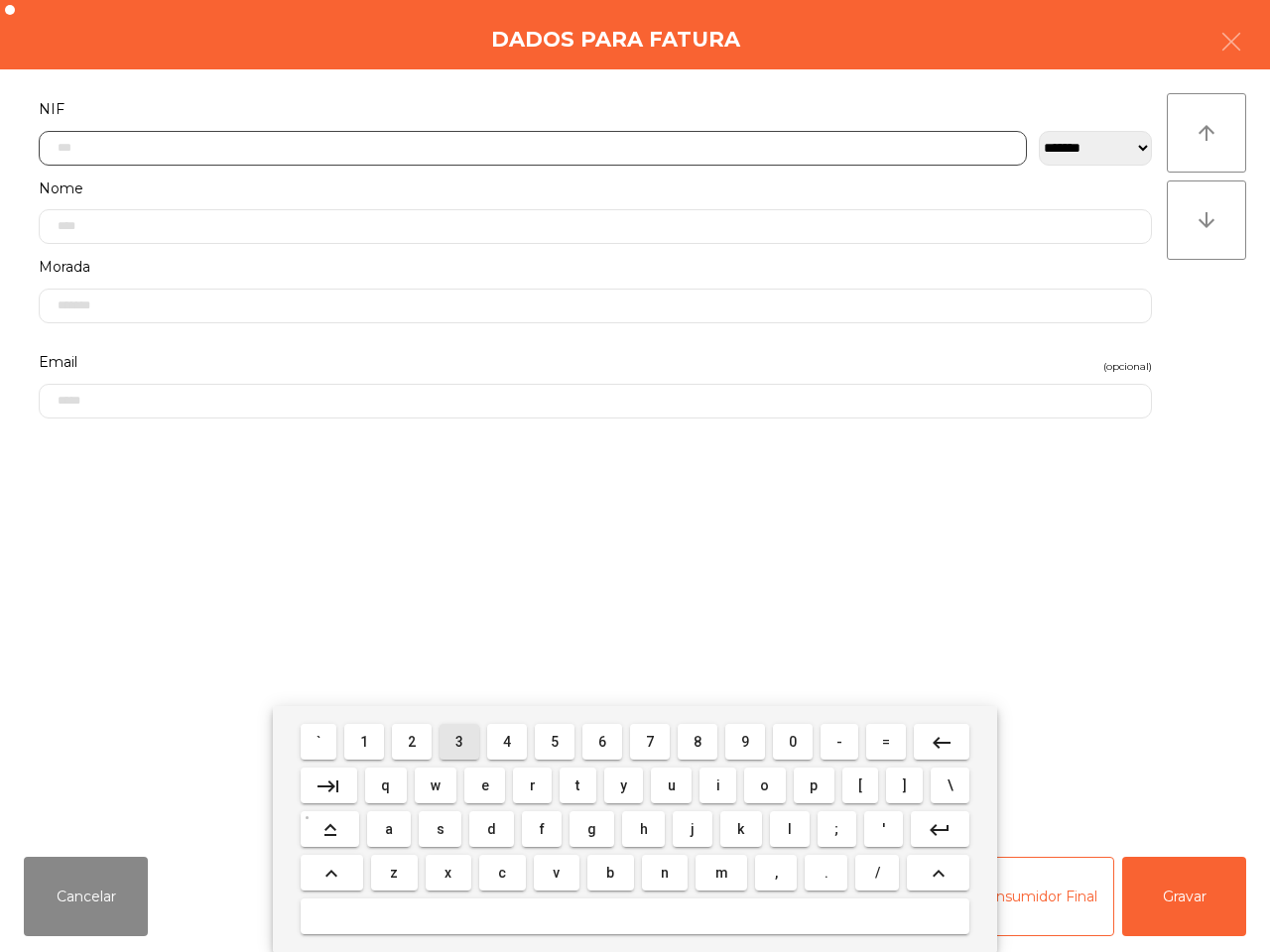 click on "3" at bounding box center (459, 742) 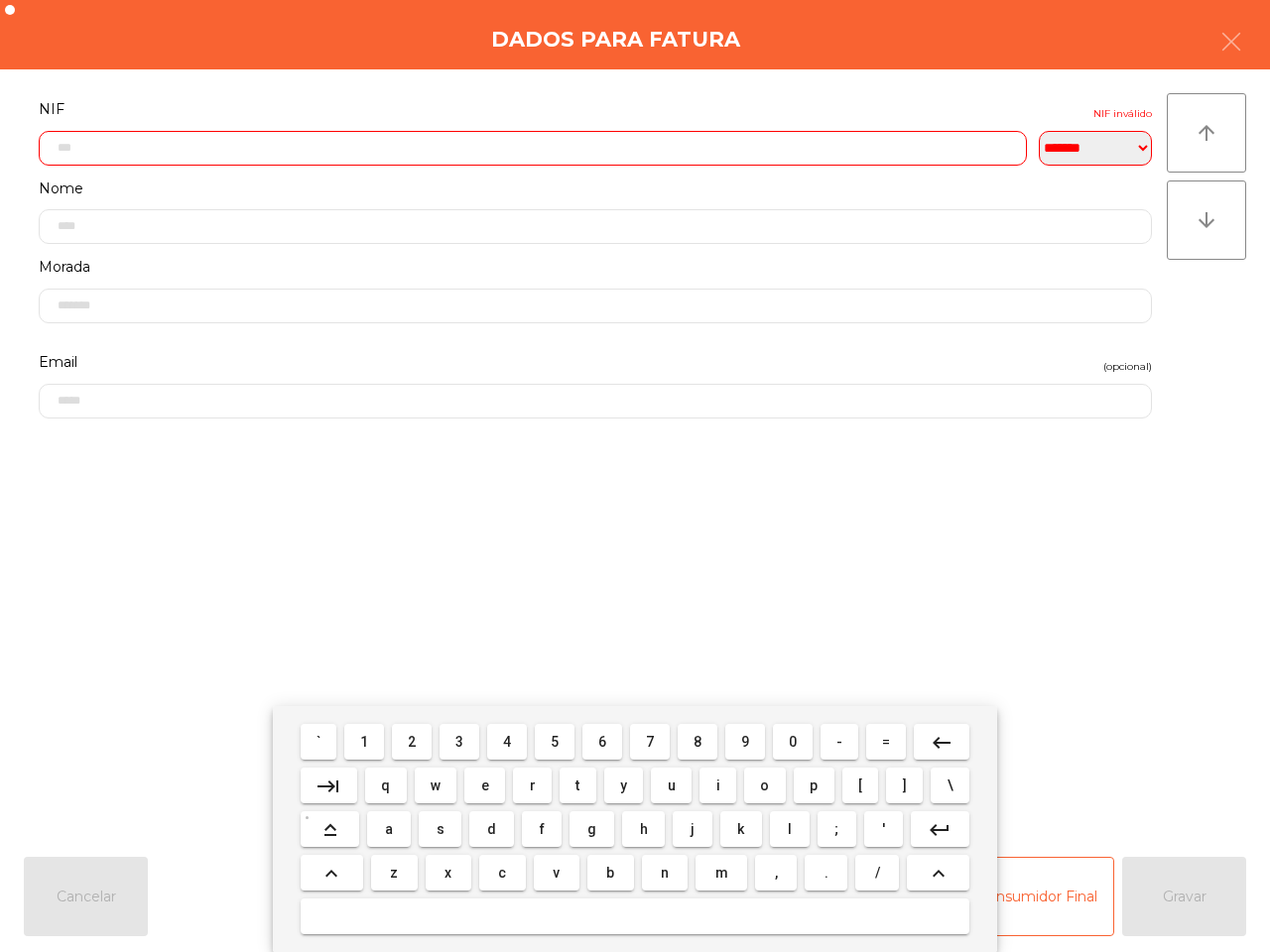 click on "1" at bounding box center (364, 742) 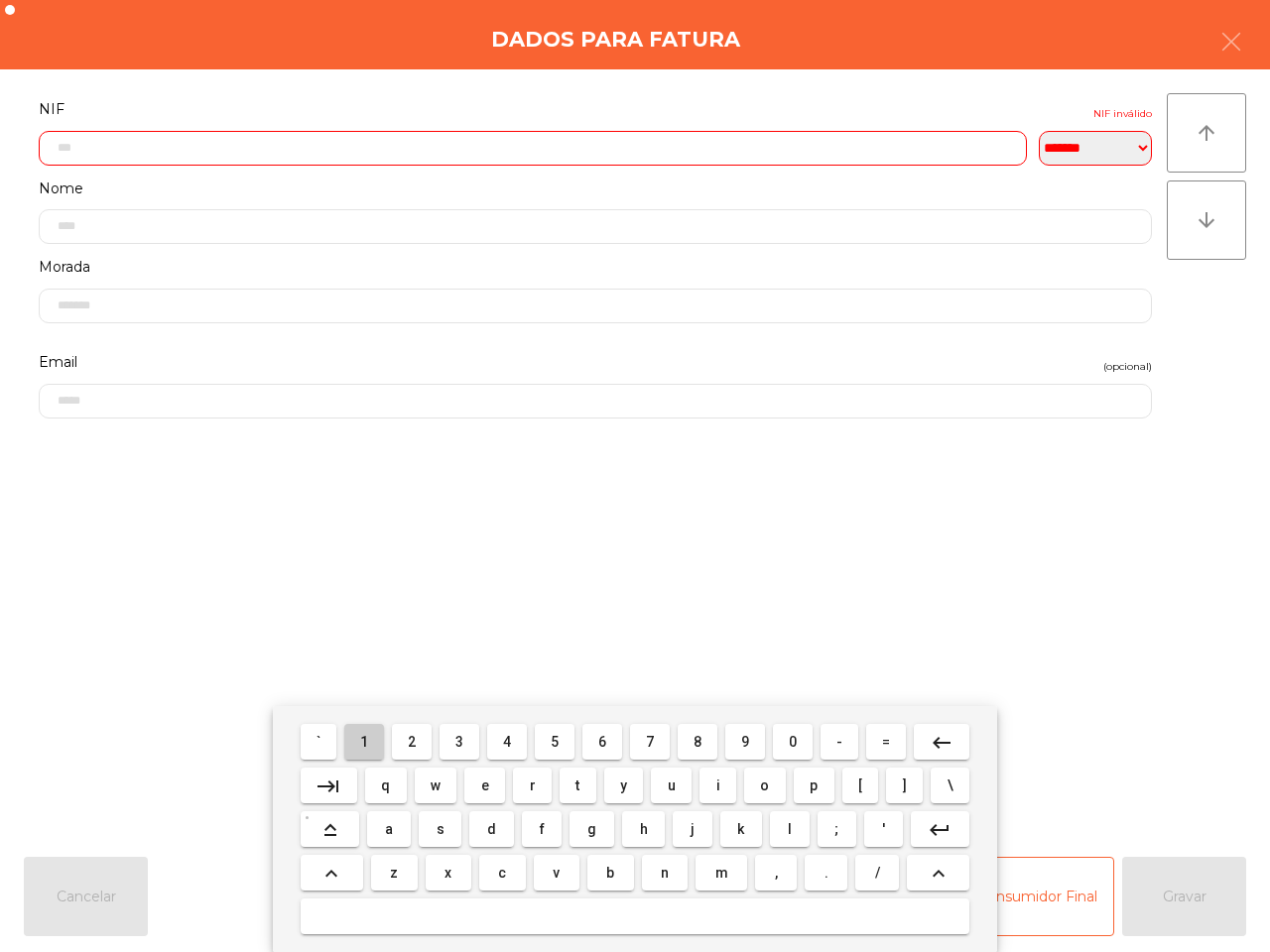 click on "1" at bounding box center [364, 742] 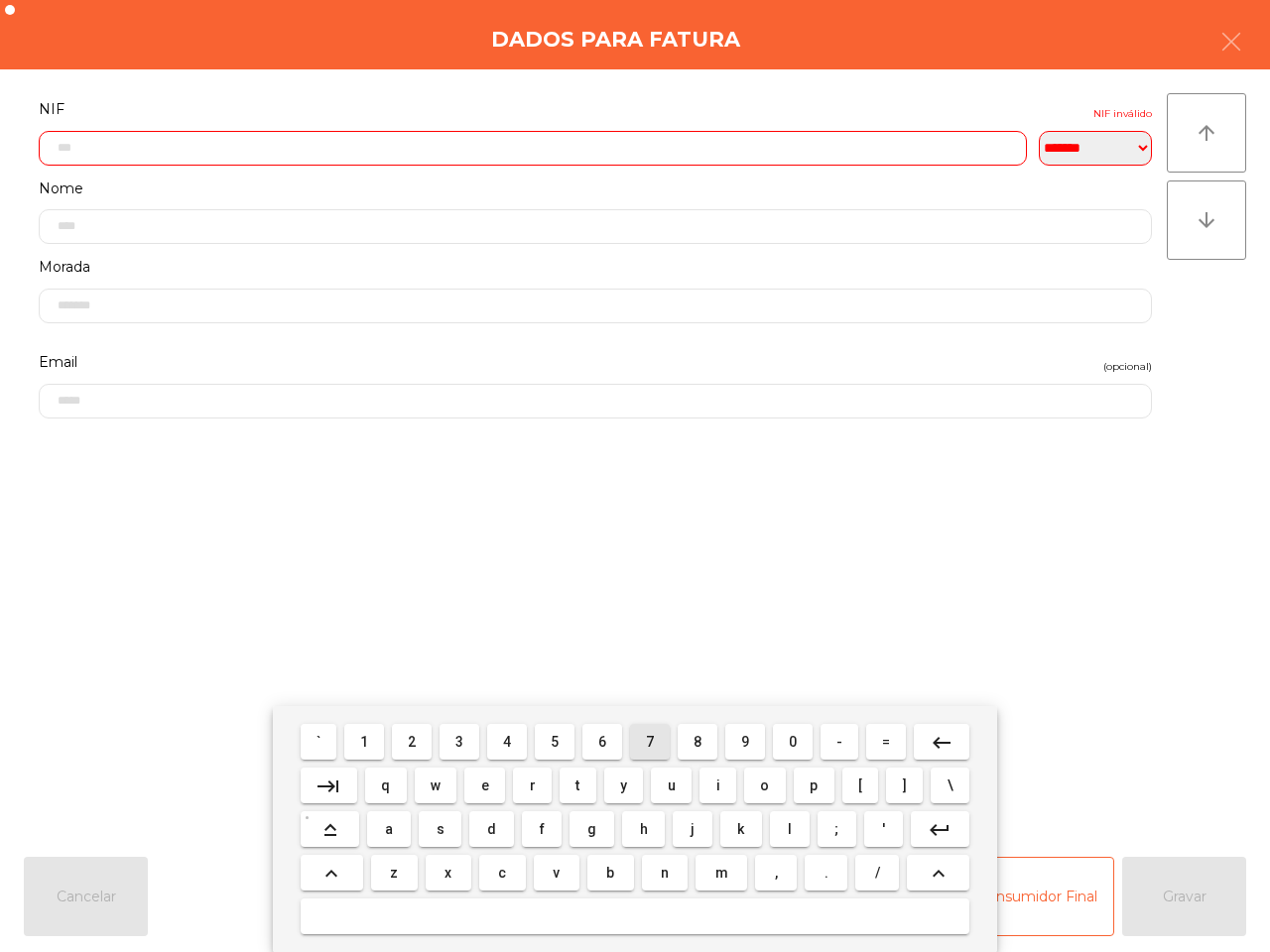 click on "7" at bounding box center [650, 742] 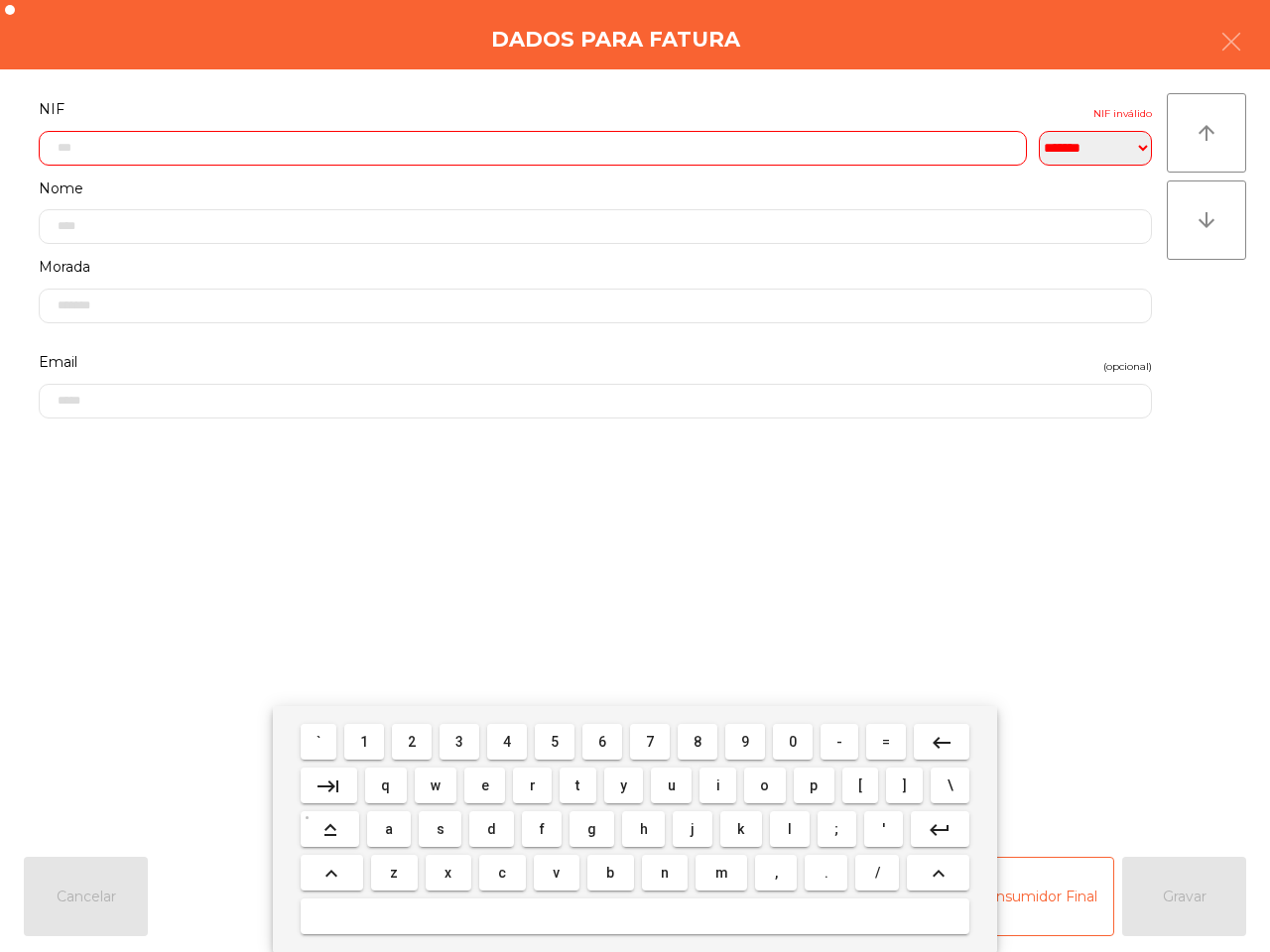 click on "4" at bounding box center [507, 742] 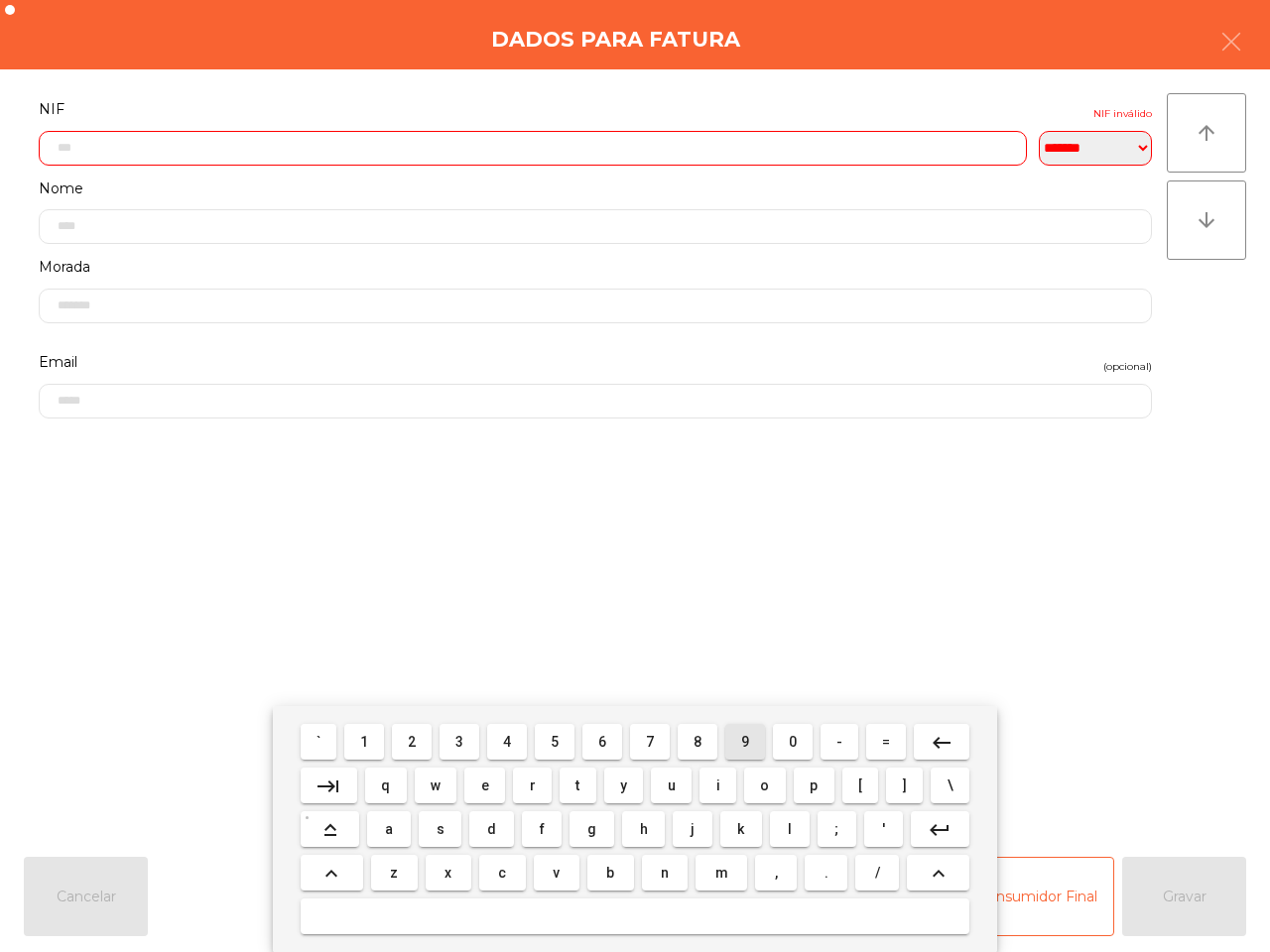 click on "9" at bounding box center (745, 742) 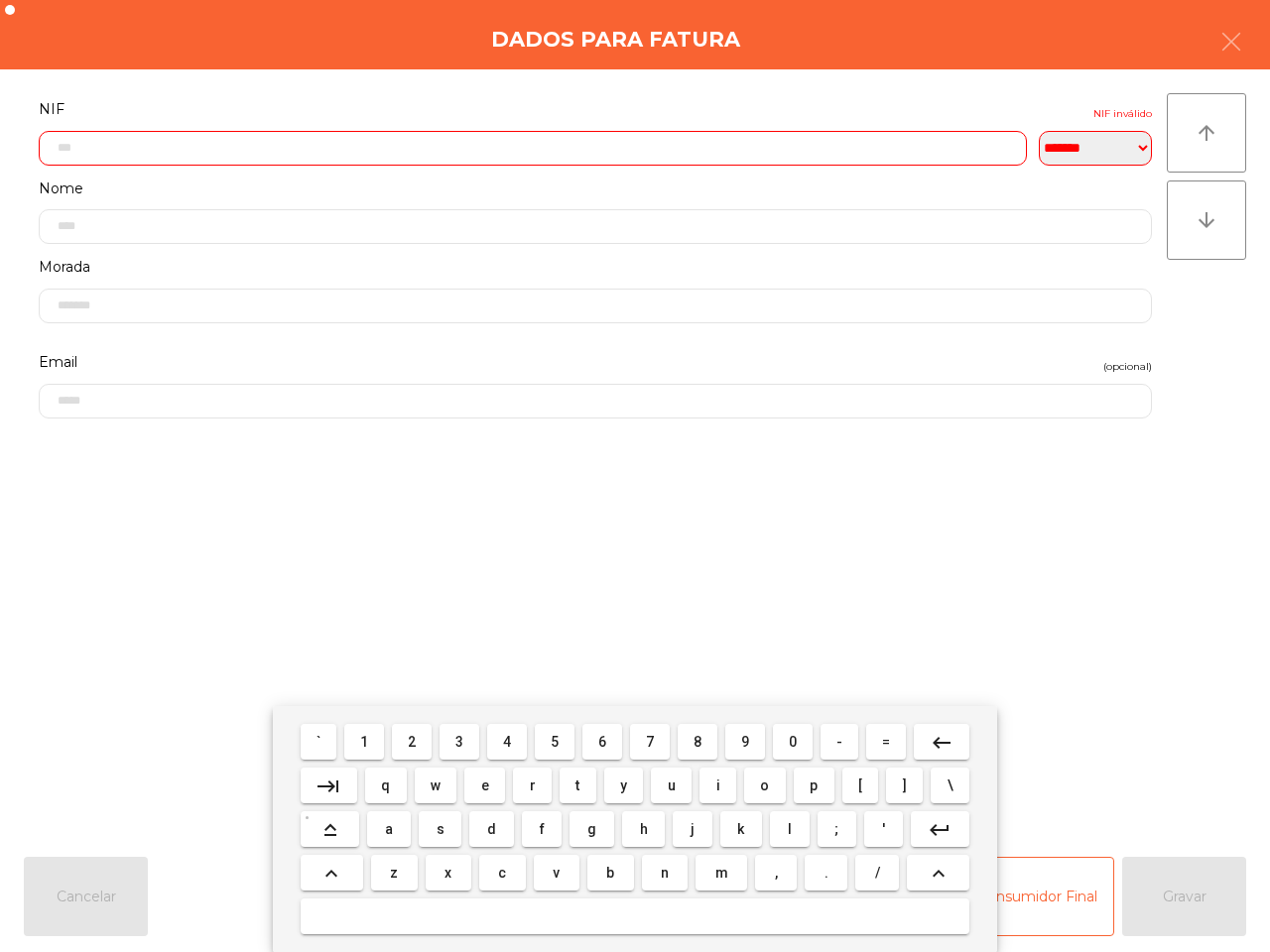 click on "1" at bounding box center [364, 742] 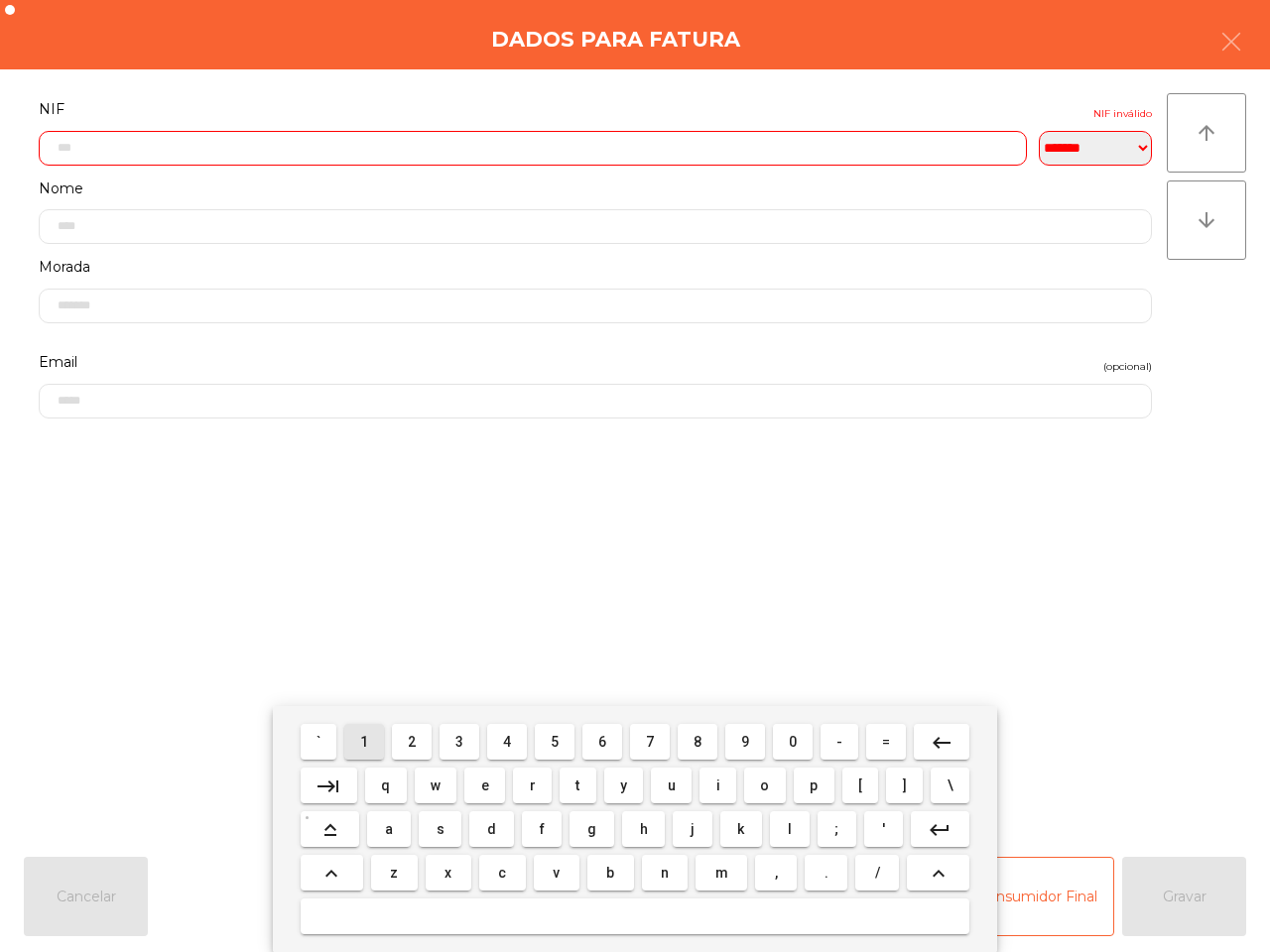click on "1" at bounding box center (364, 742) 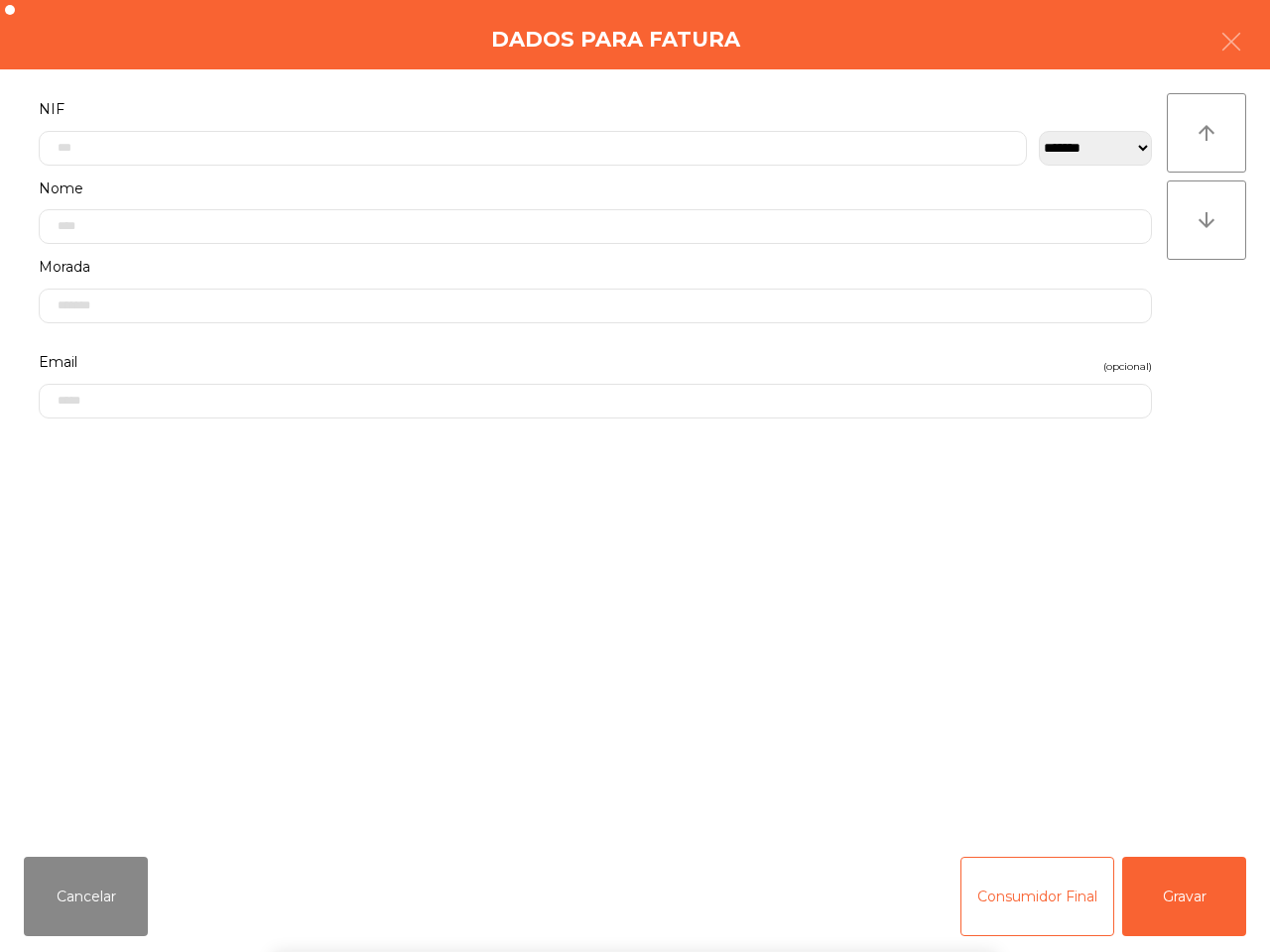click on "` 1 2 3 4 5 6 7 8 9 0 - = keyboard_backspace keyboard_tab q w e r t y u i o p [ ] \ keyboard_capslock a s d f g h j k l ; ' keyboard_return keyboard_arrow_up z x c v b n m , . / keyboard_arrow_up" at bounding box center [635, 829] 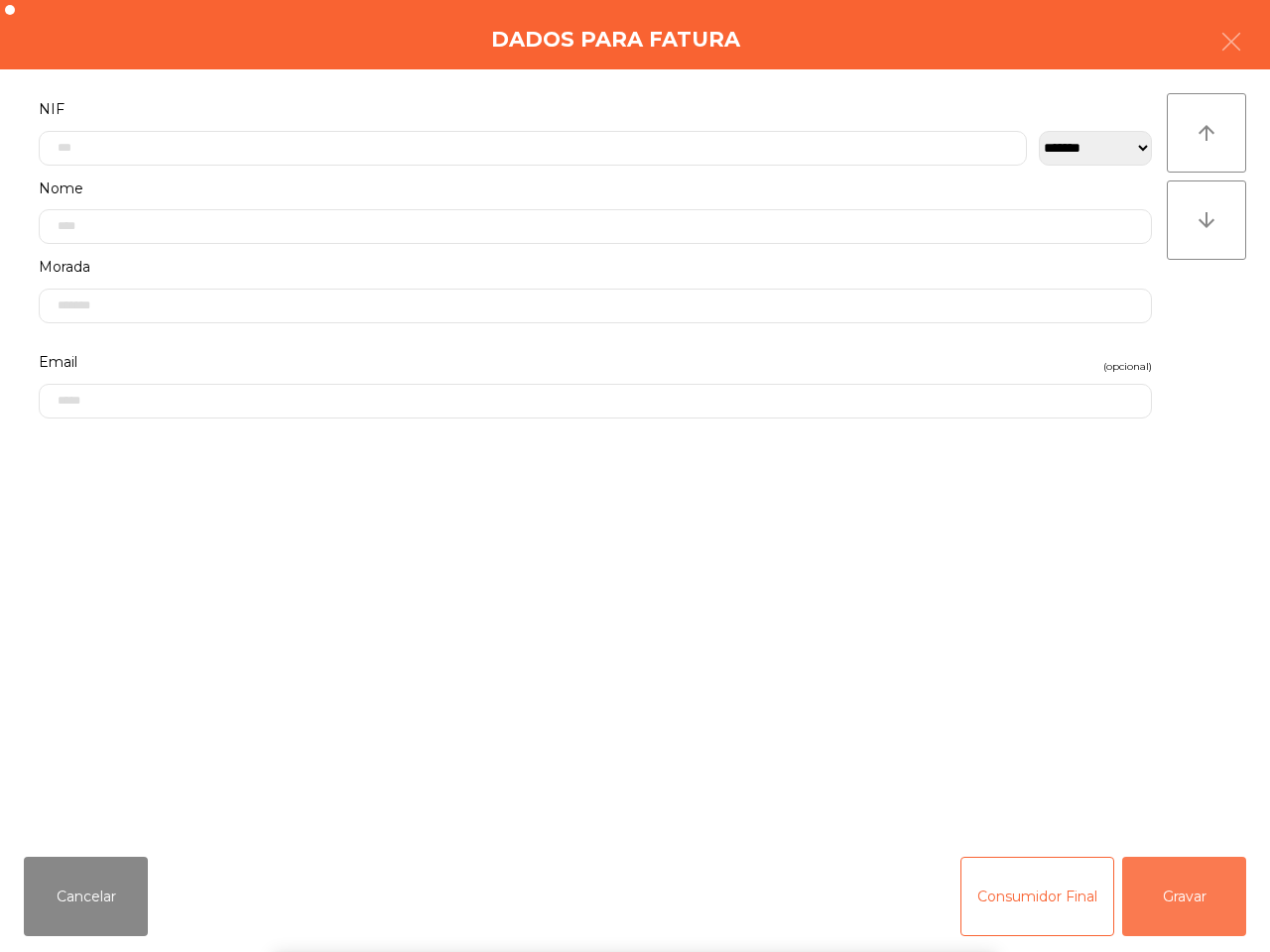 click on "Gravar" 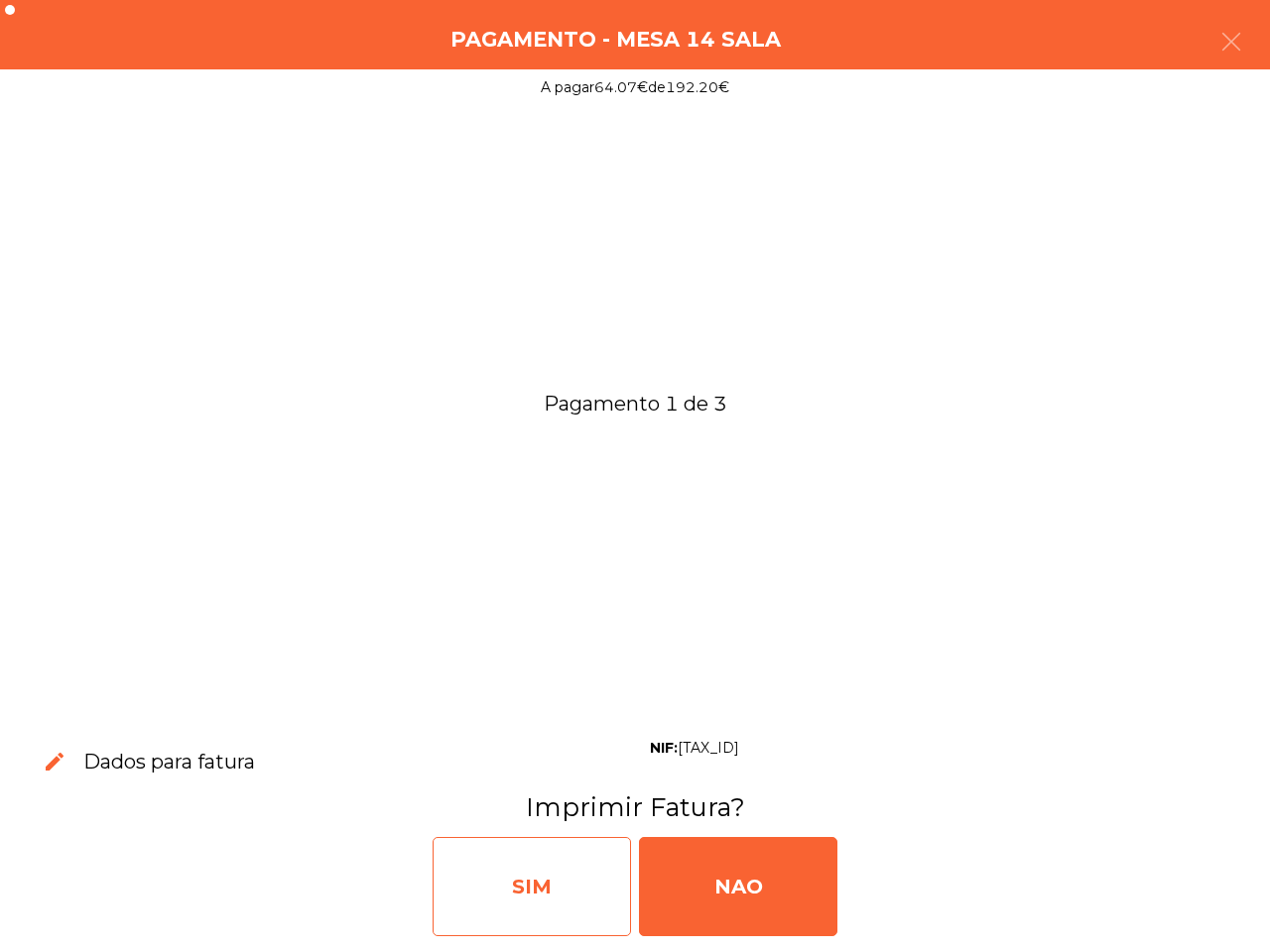 click on "SIM" 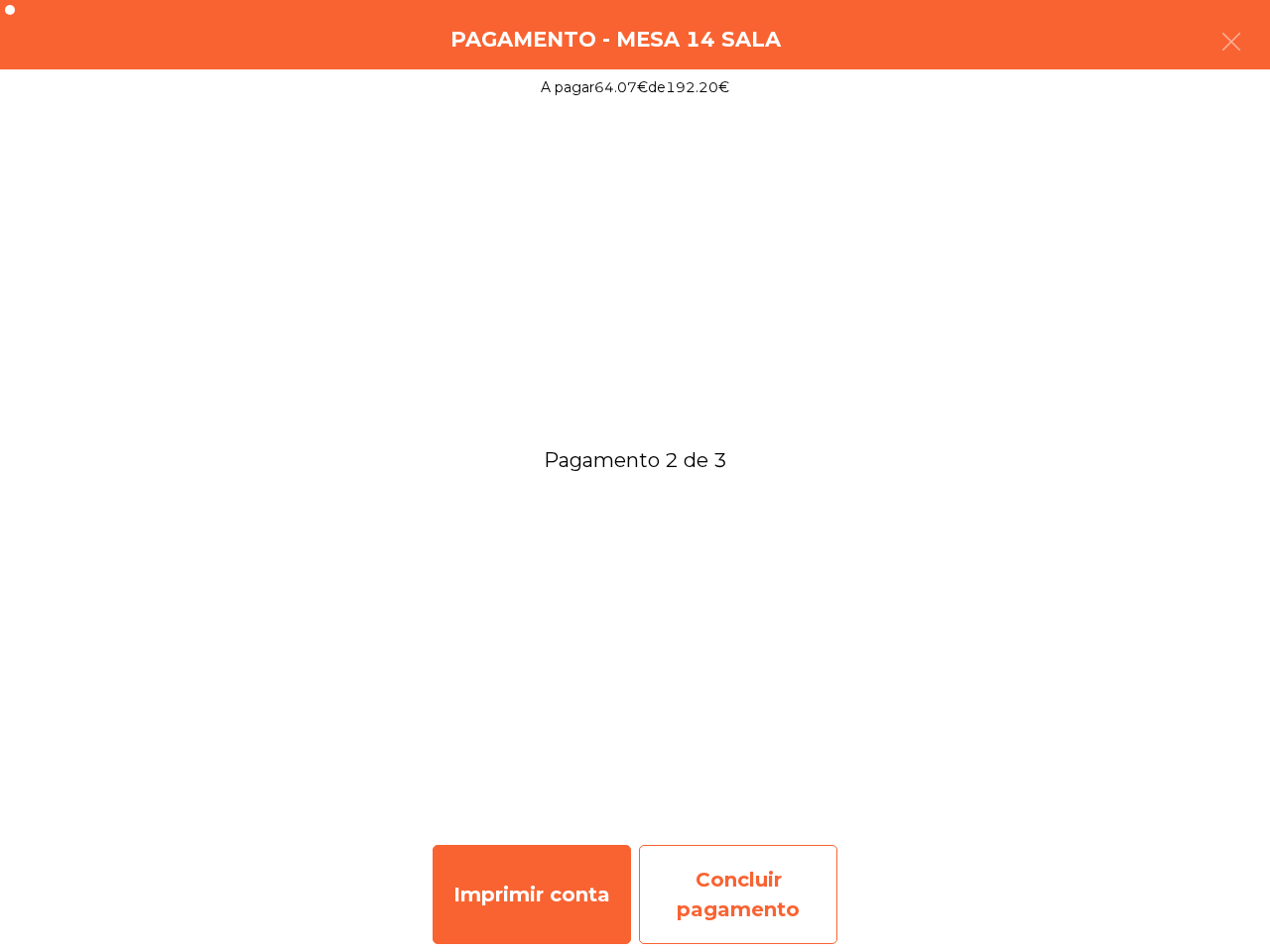 click on "Concluir pagamento" 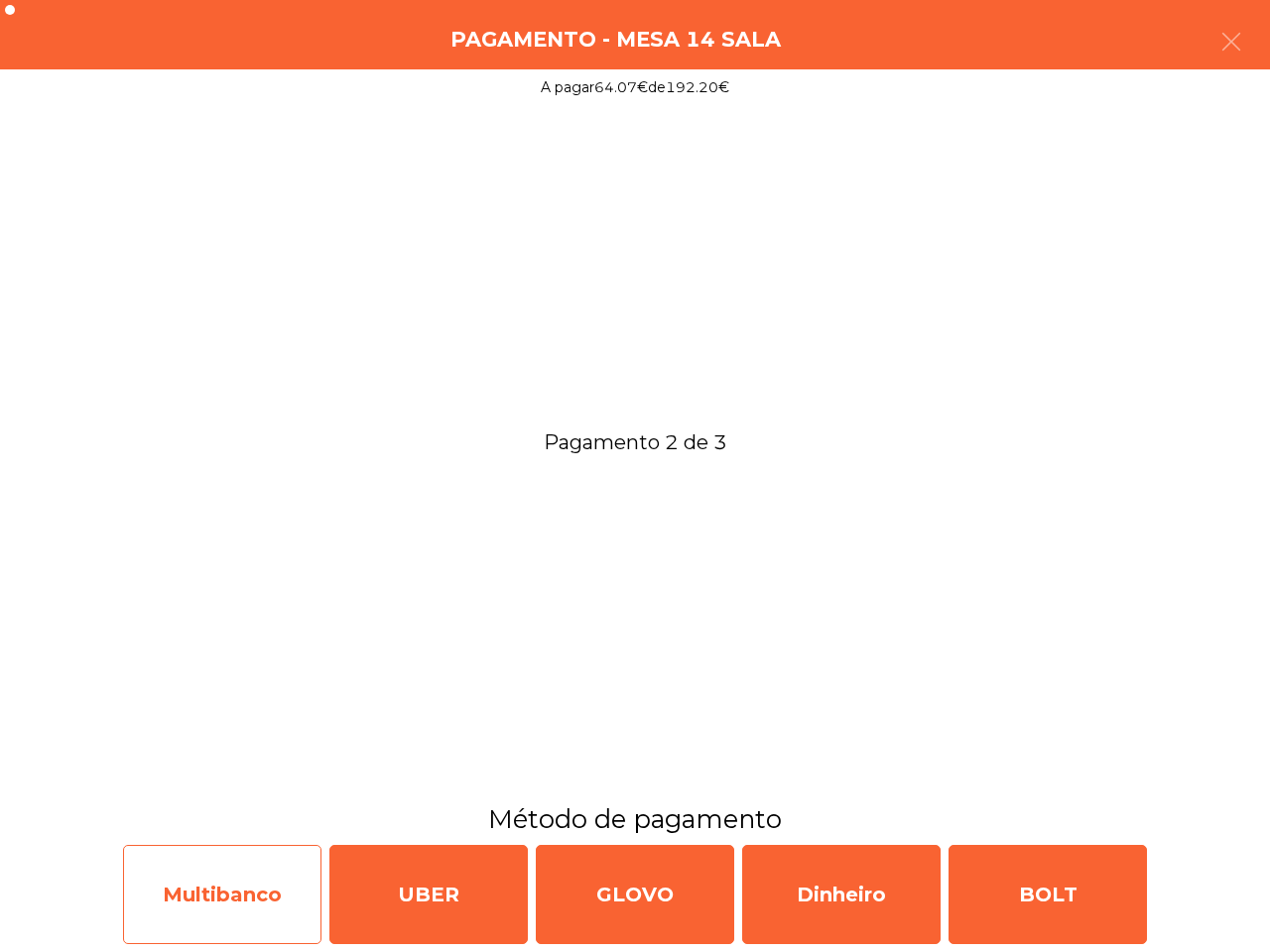 click on "Multibanco" 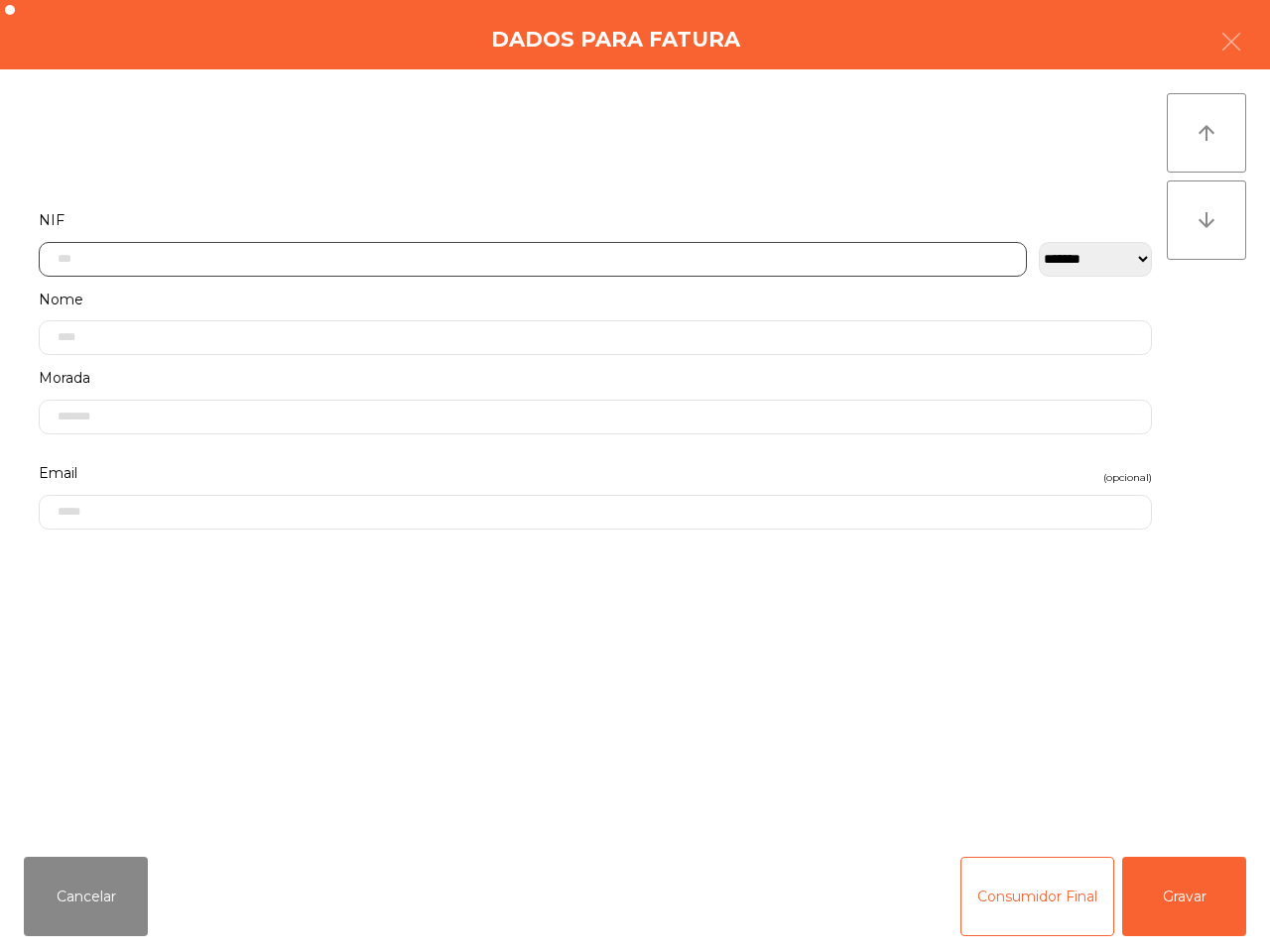 click 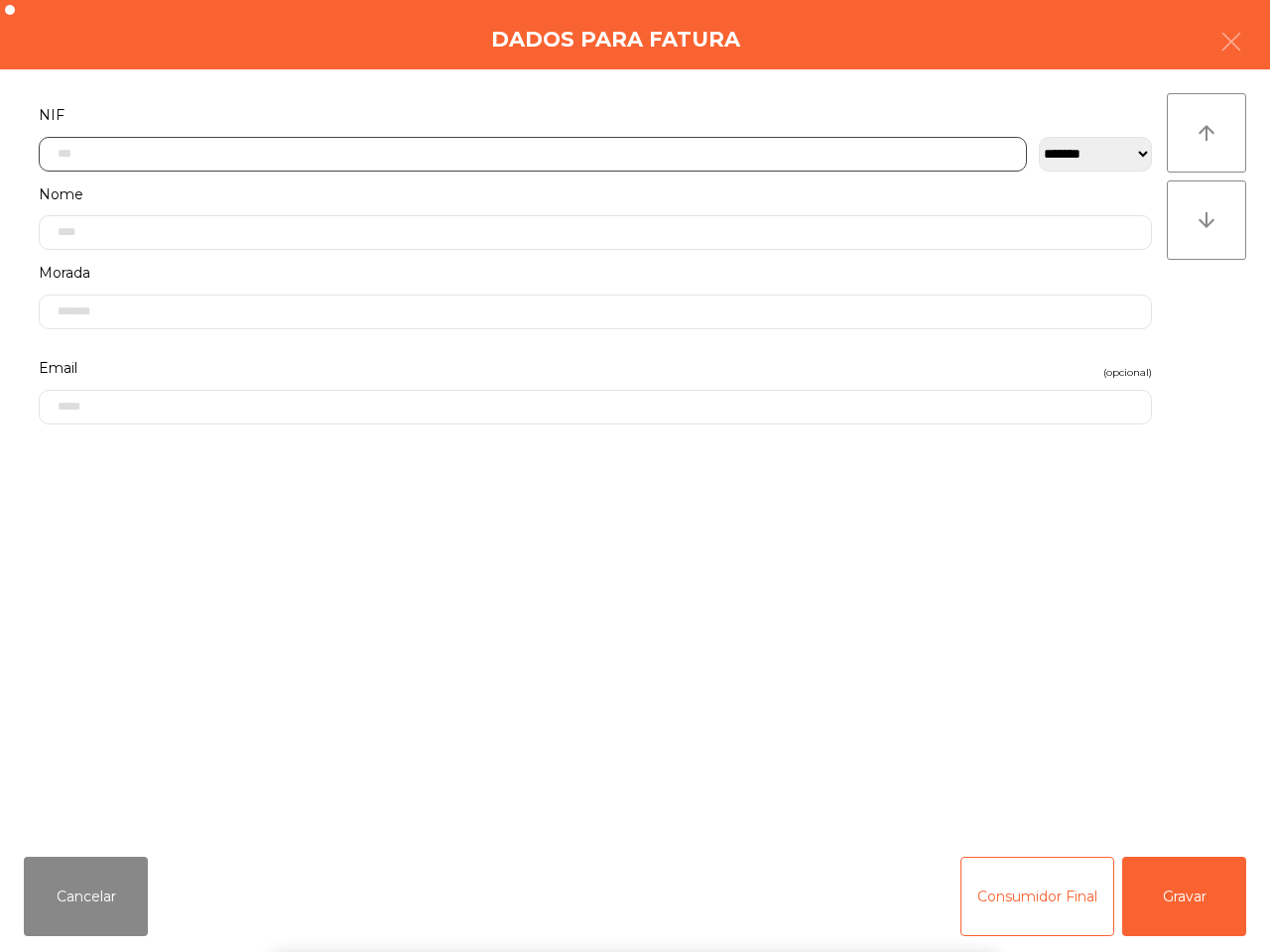 scroll, scrollTop: 111, scrollLeft: 0, axis: vertical 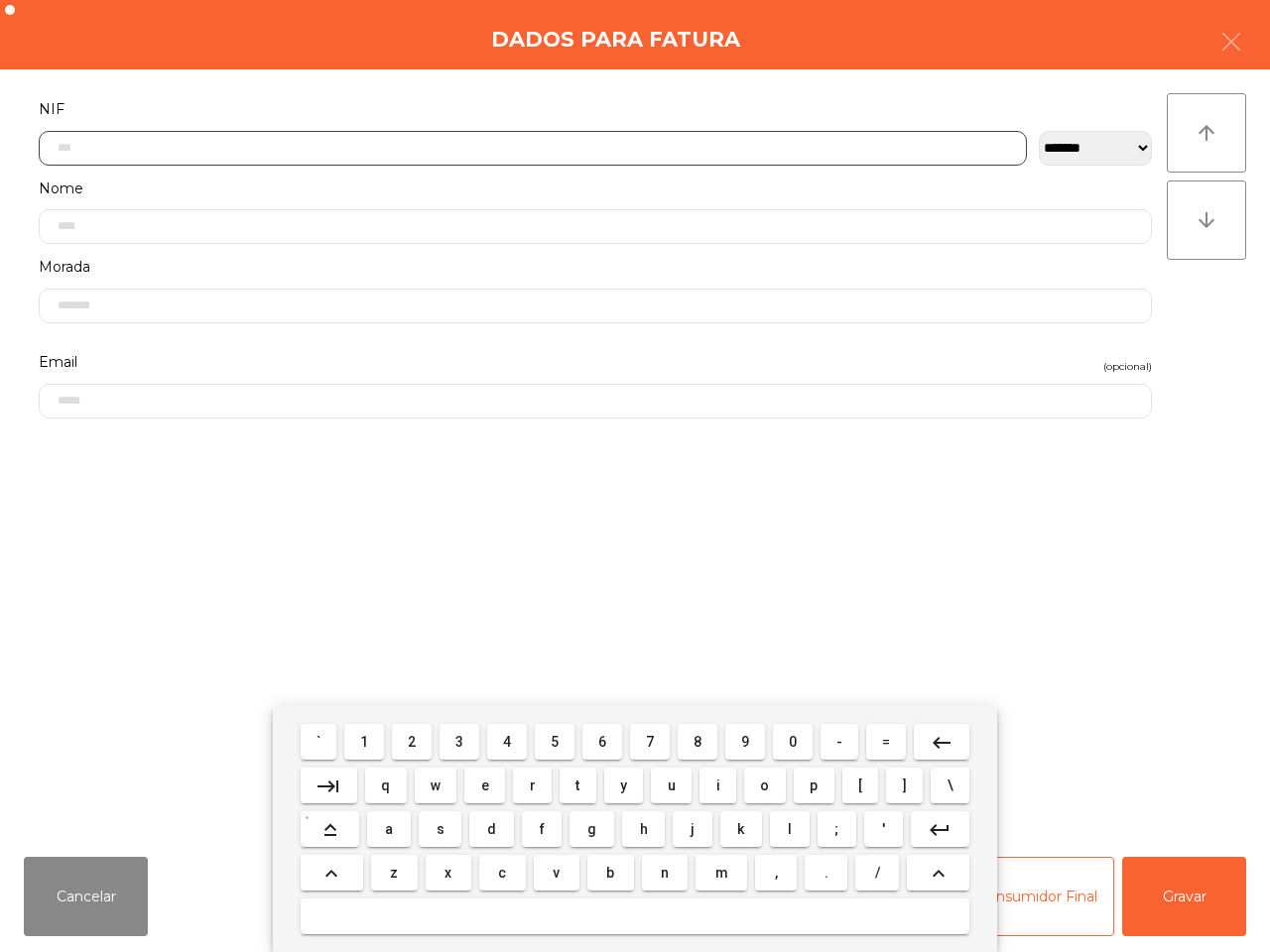click on "3" at bounding box center (459, 742) 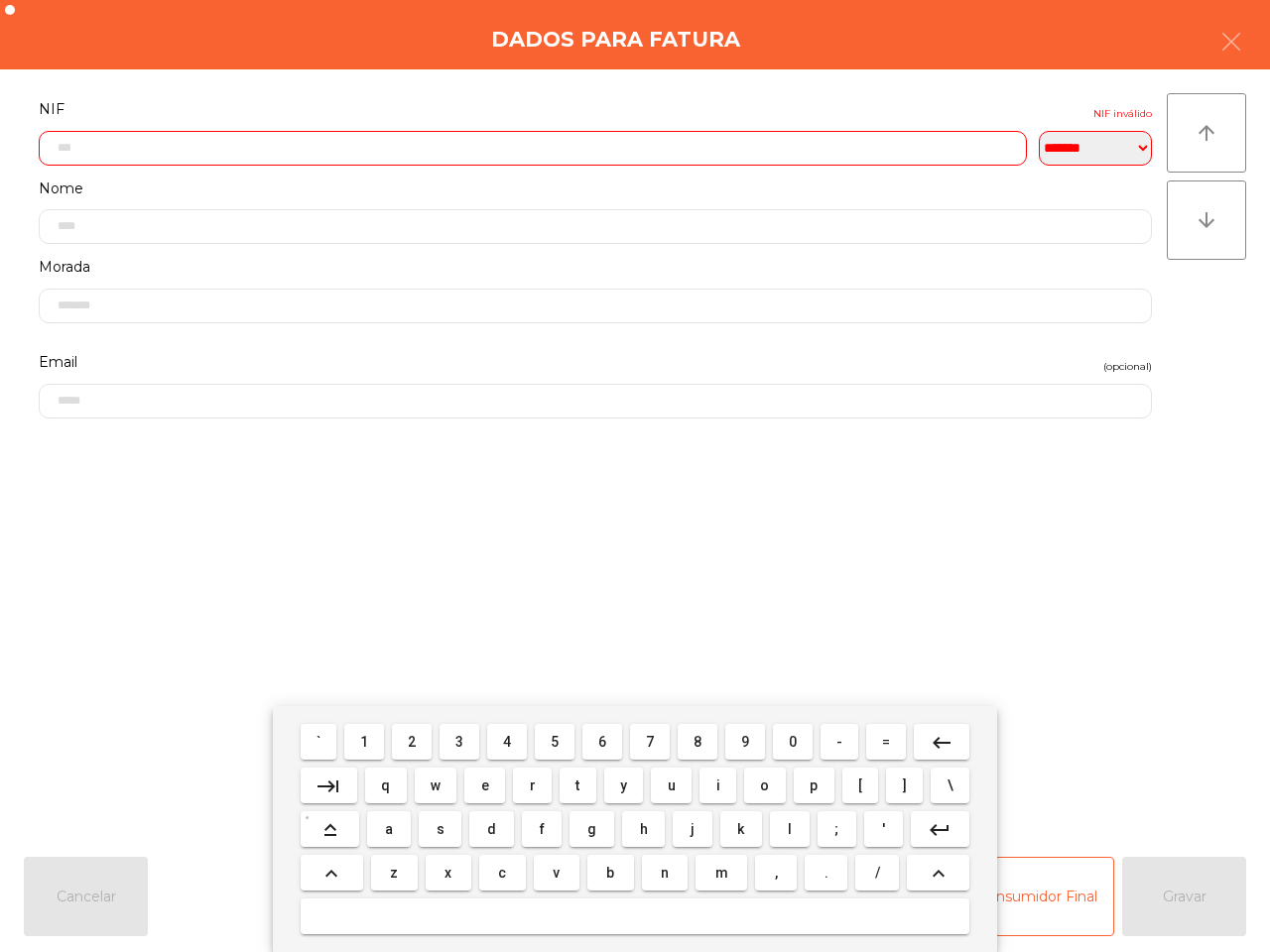 click on "1" at bounding box center (364, 742) 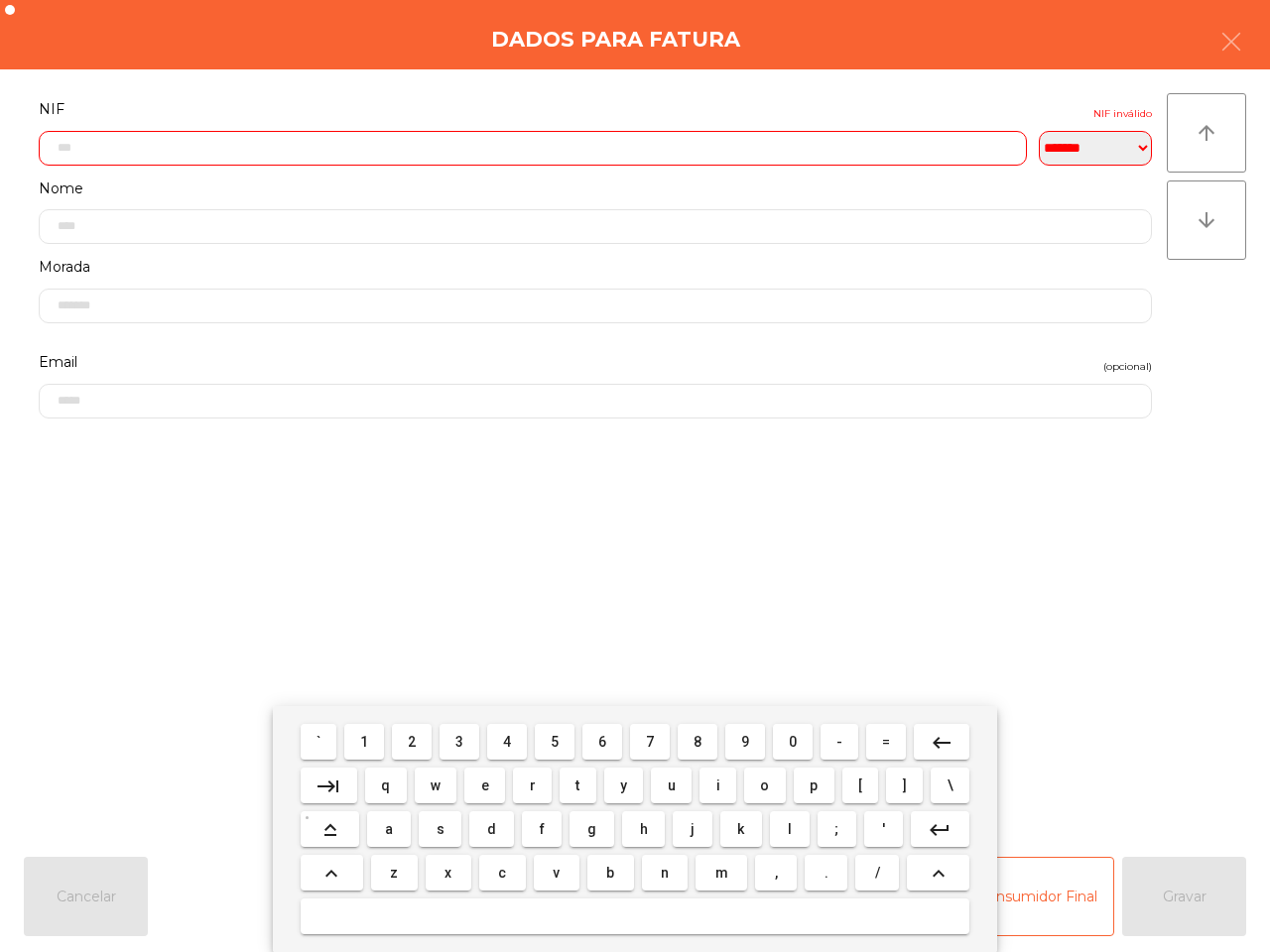 click on "6" at bounding box center [602, 742] 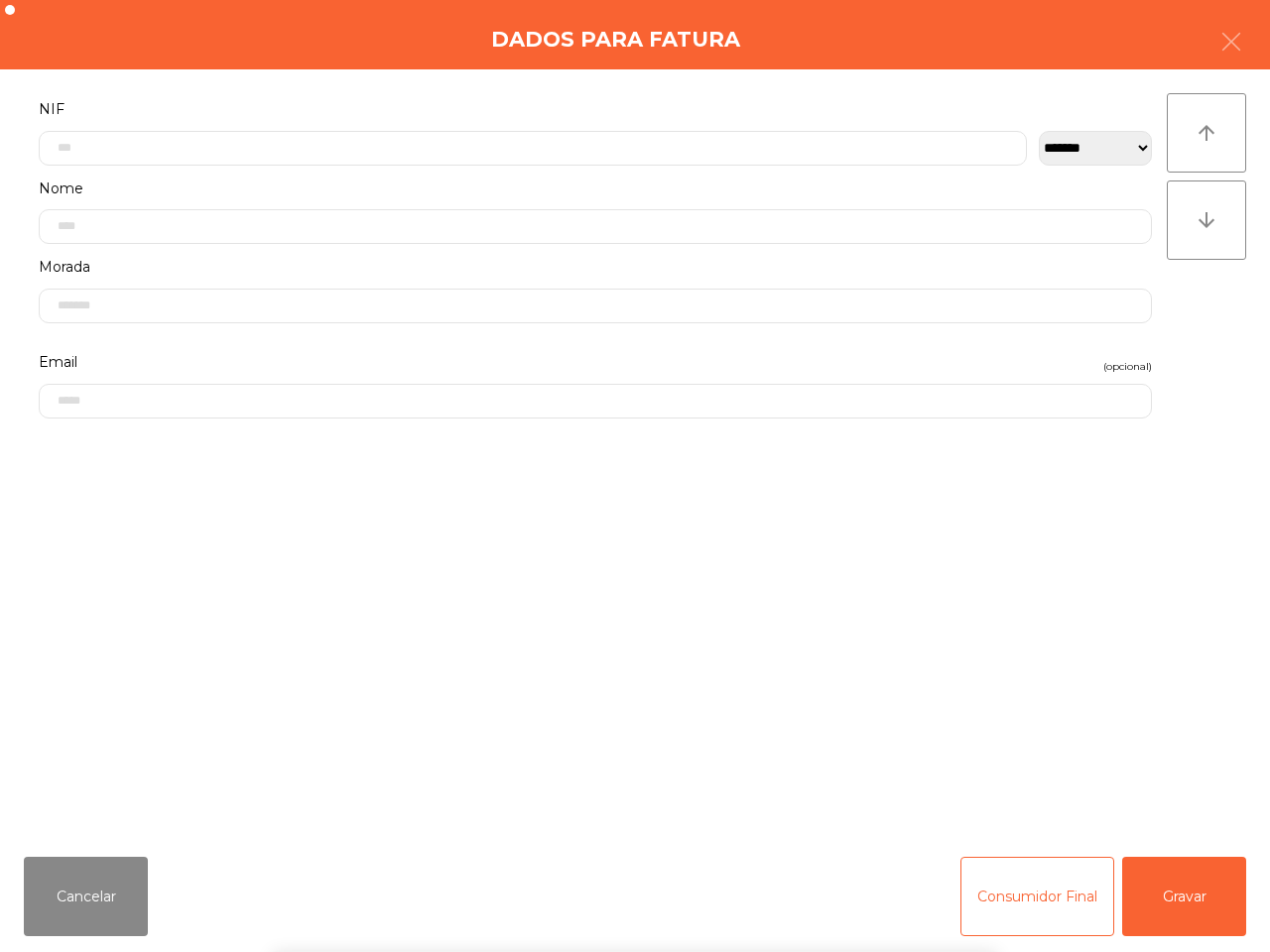 click on "` 1 2 3 4 5 6 7 8 9 0 - = keyboard_backspace keyboard_tab q w e r t y u i o p [ ] \ keyboard_capslock a s d f g h j k l ; ' keyboard_return keyboard_arrow_up z x c v b n m , . / keyboard_arrow_up" at bounding box center [635, 829] 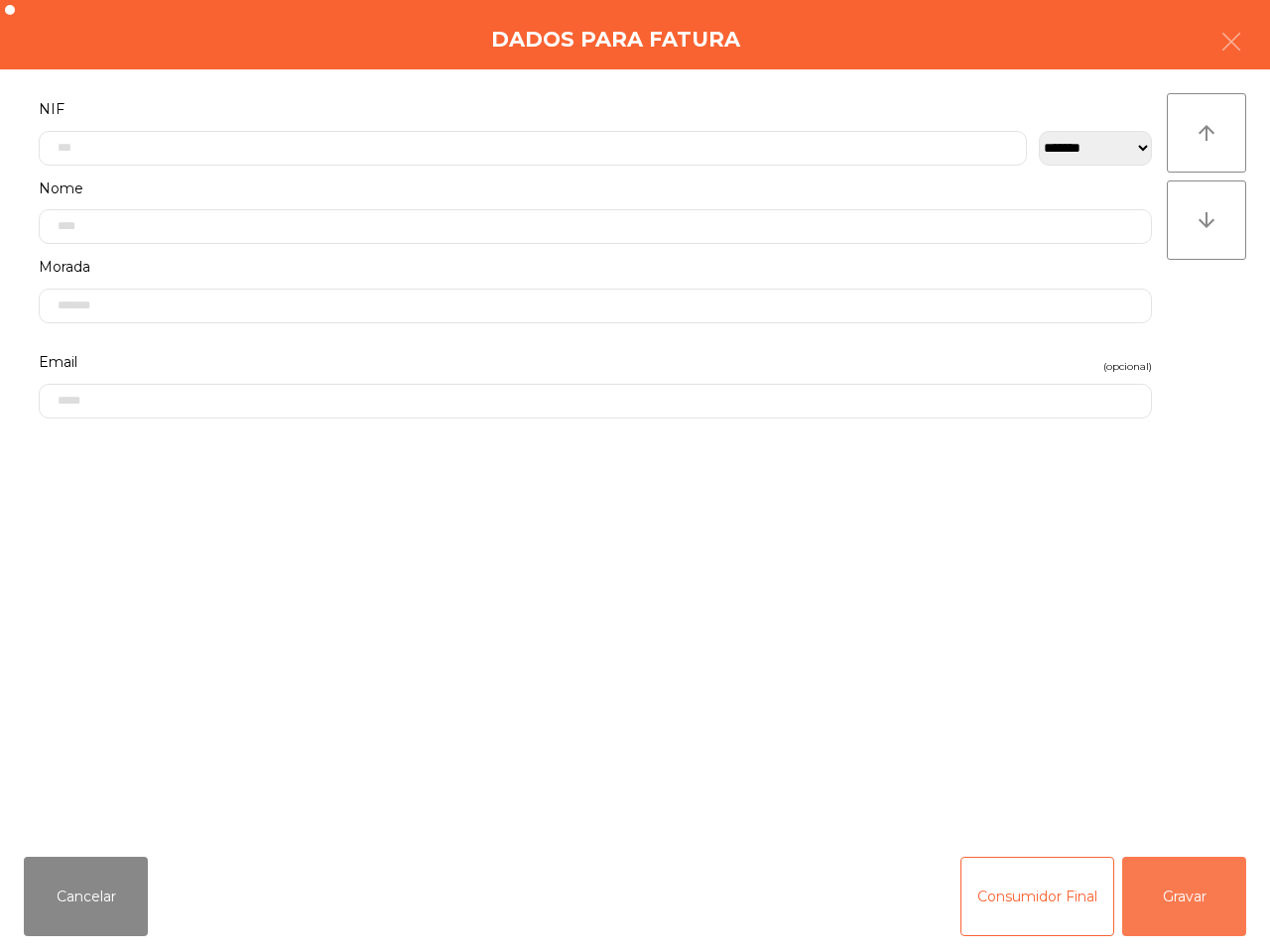 click on "Gravar" 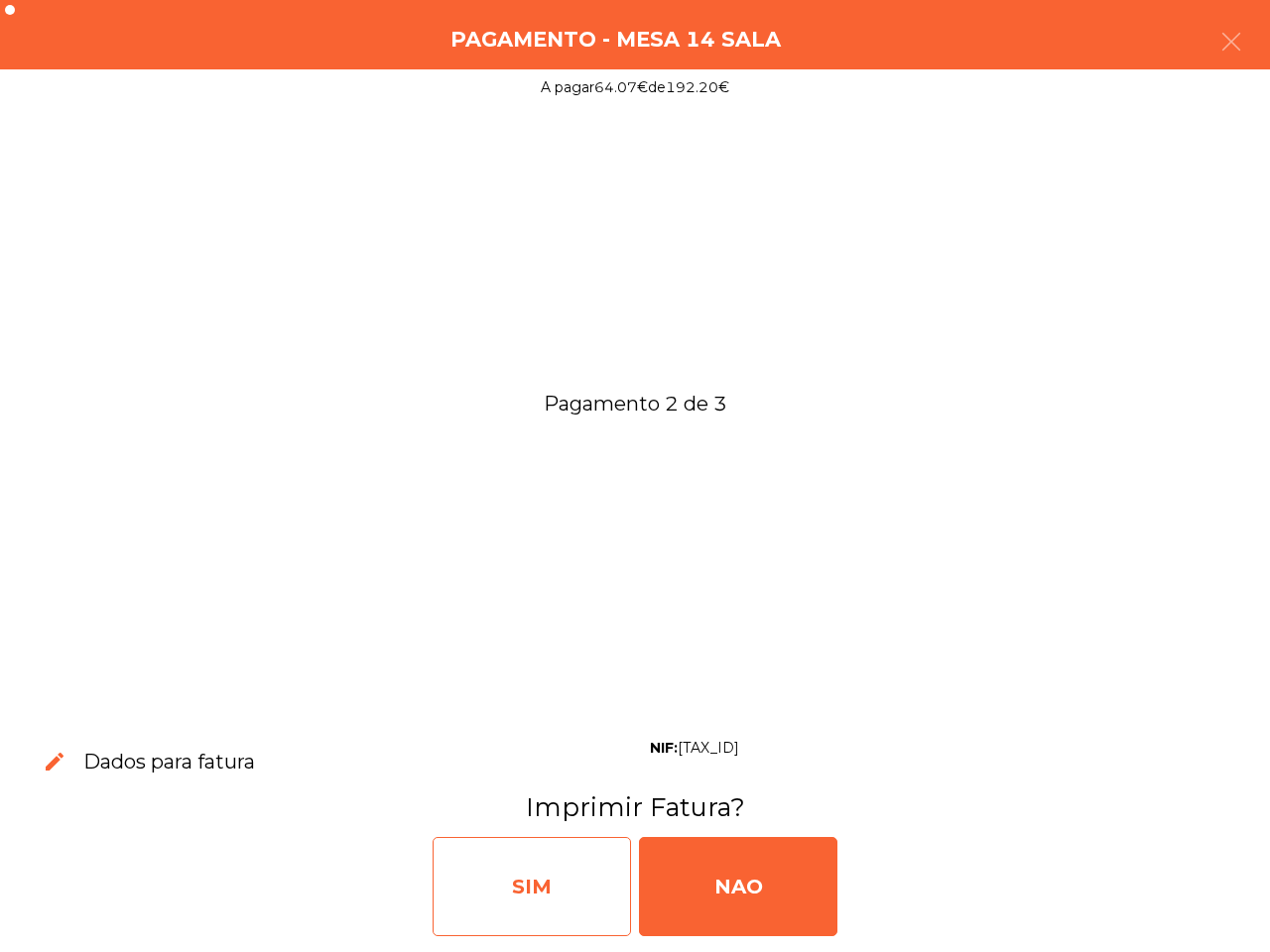 click on "SIM" 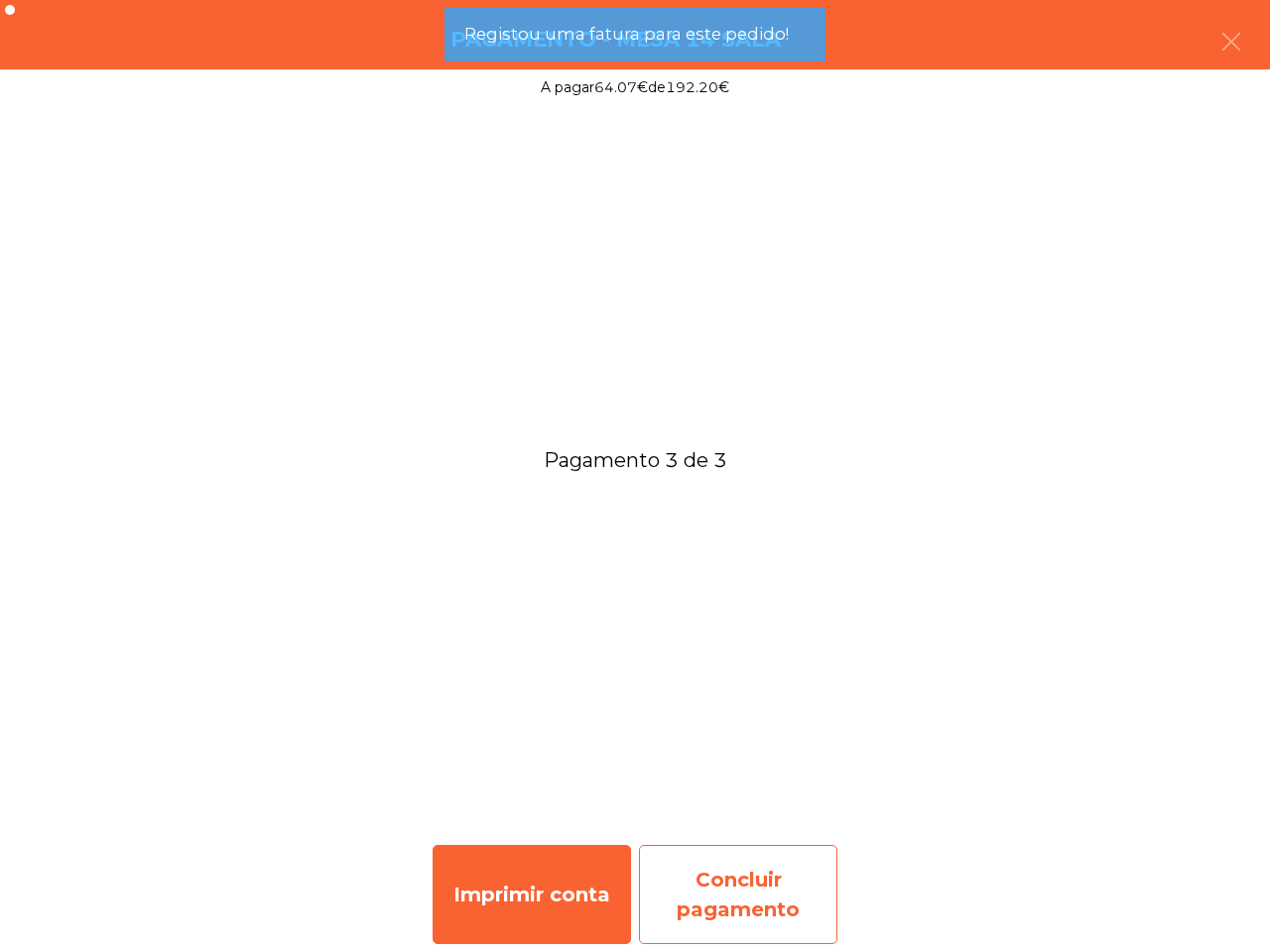 click on "Concluir pagamento" 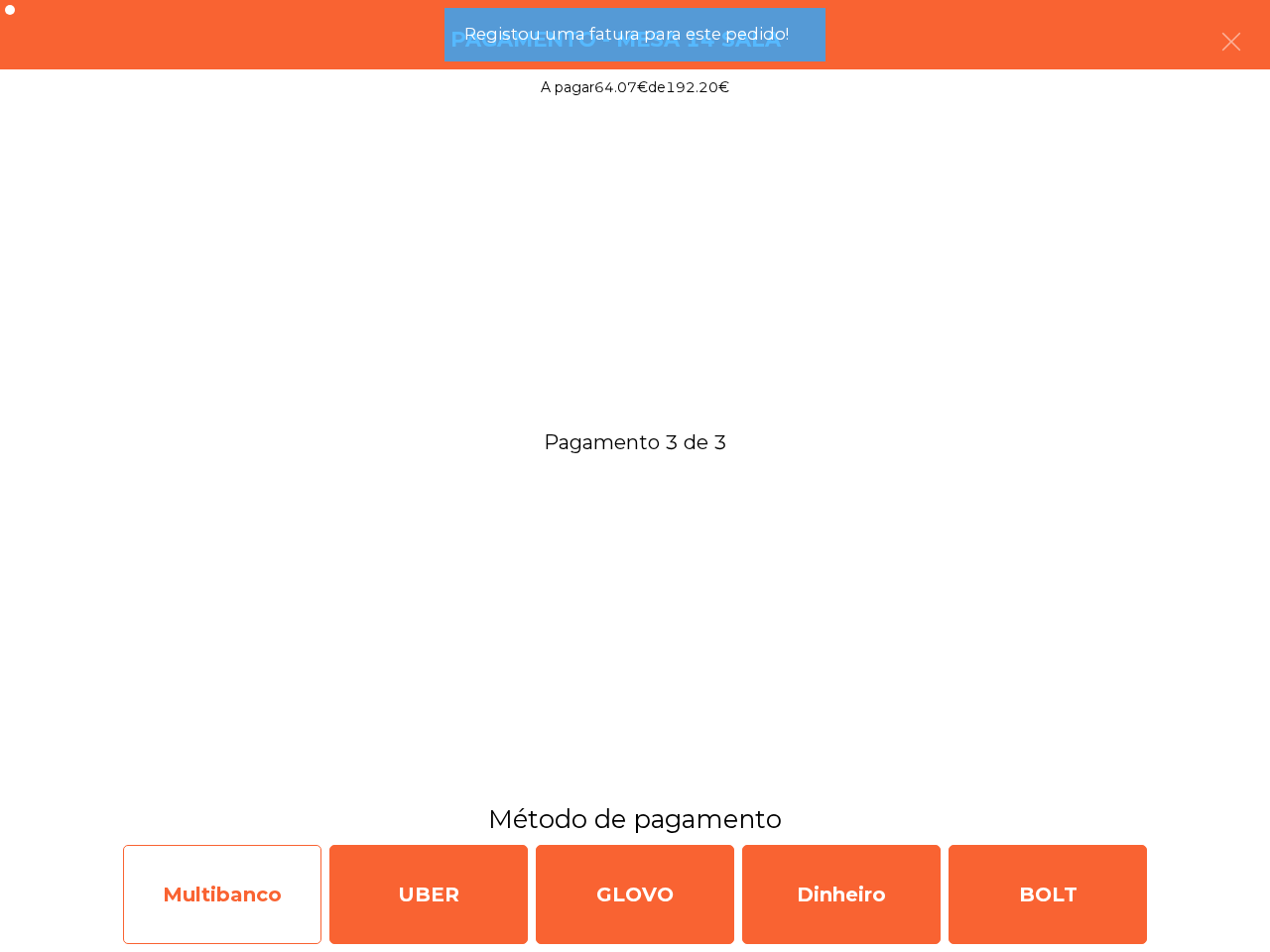 click on "Multibanco" 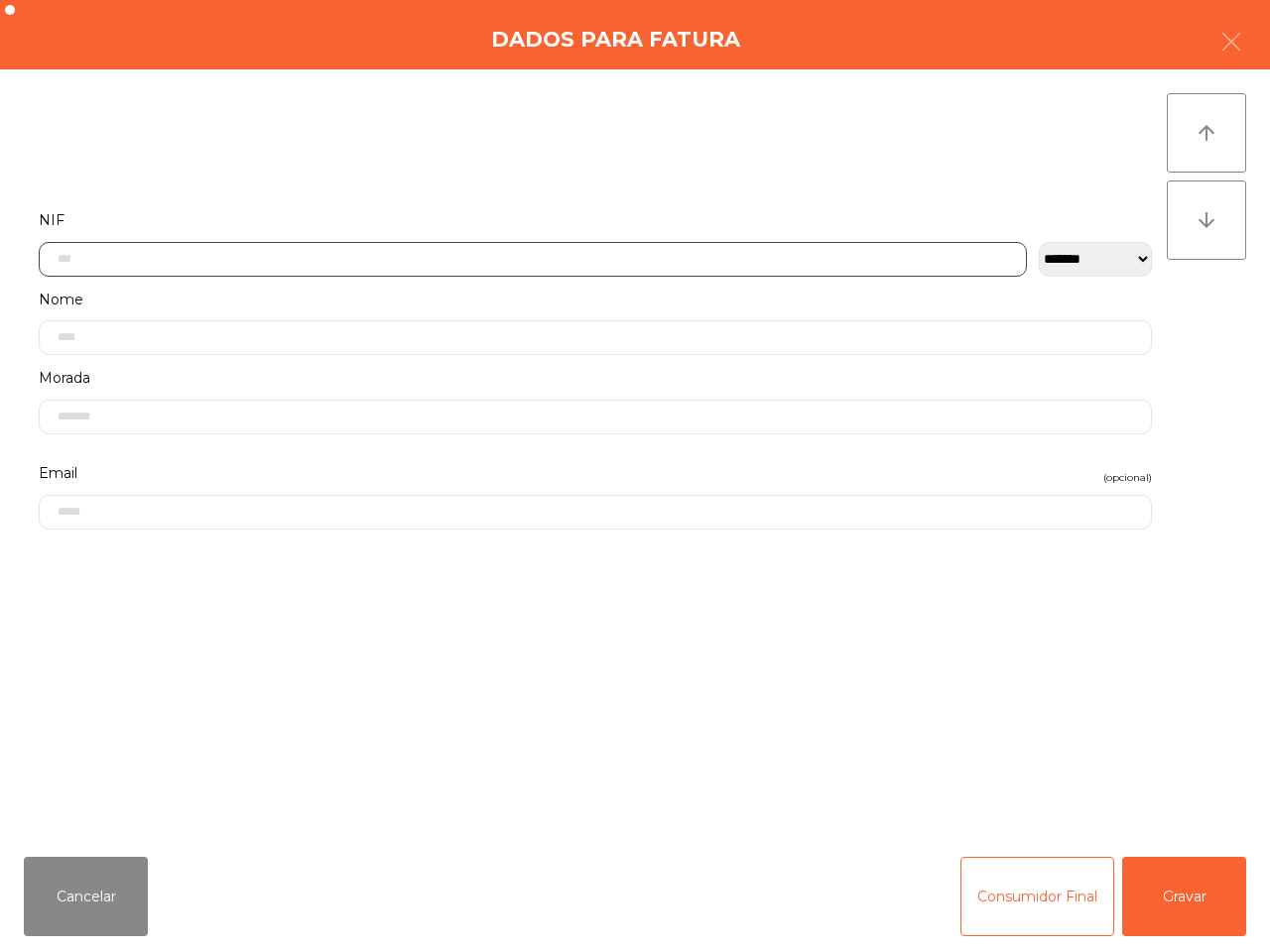 click 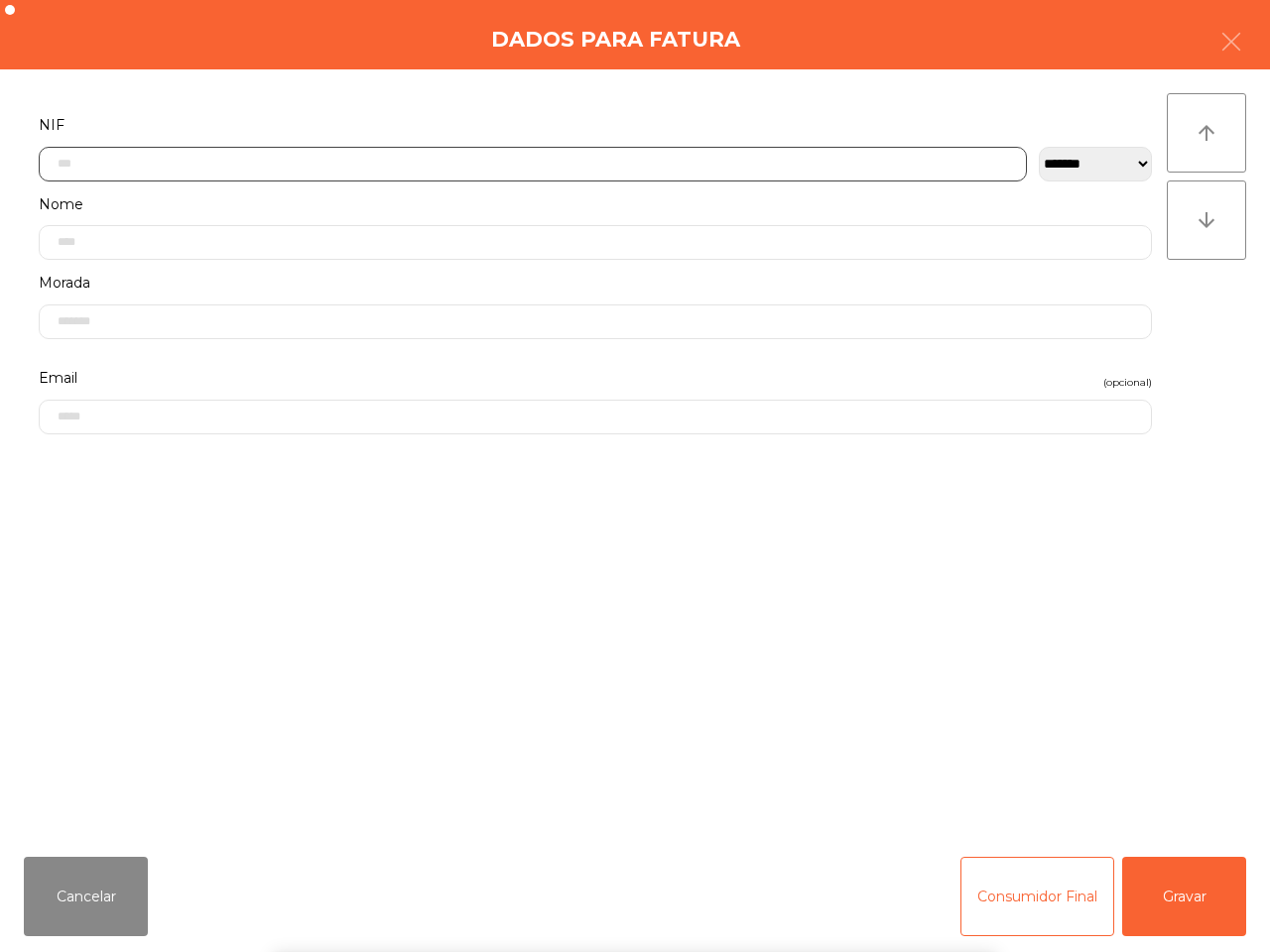 scroll, scrollTop: 111, scrollLeft: 0, axis: vertical 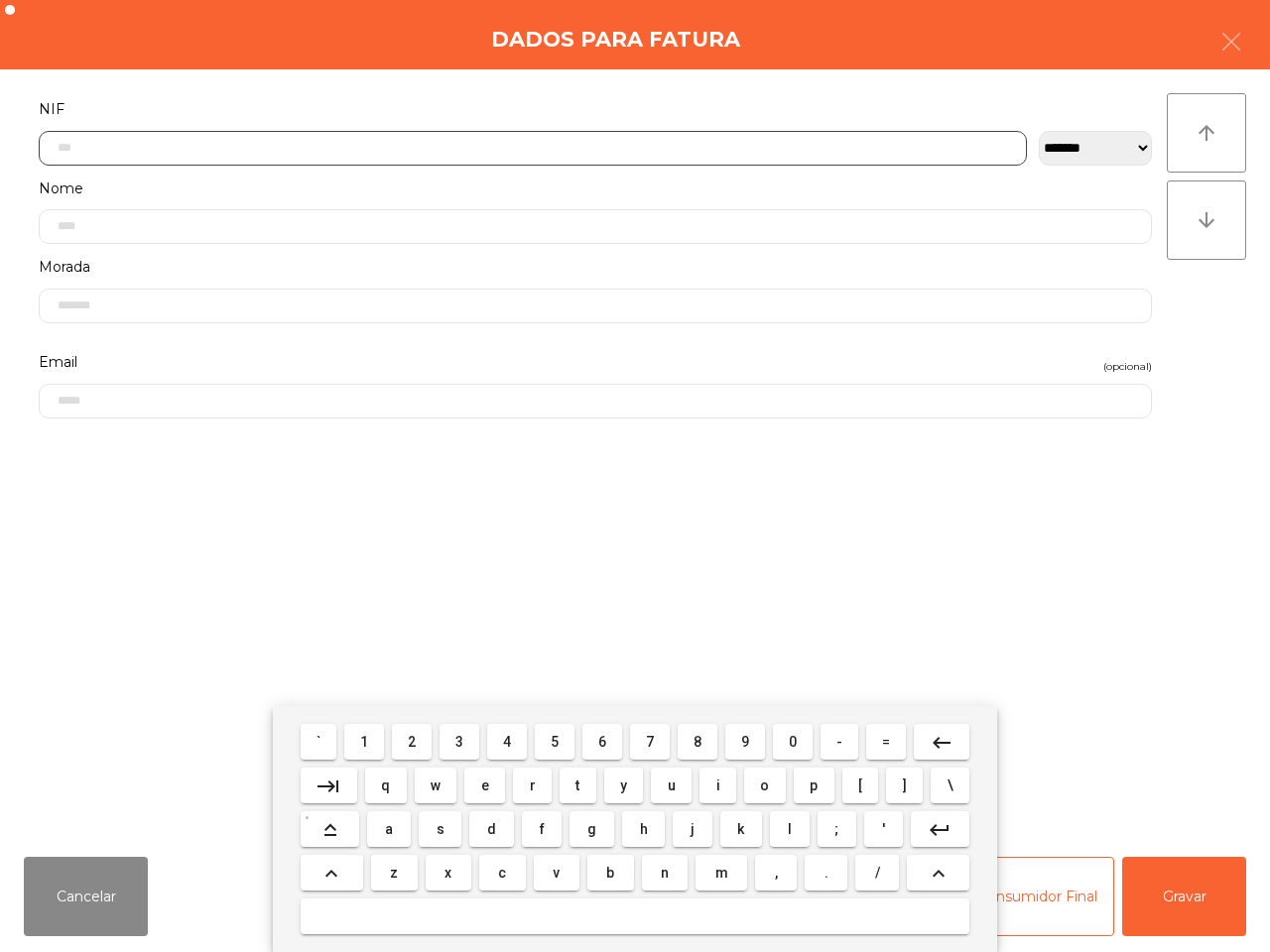 click on "2" at bounding box center [412, 742] 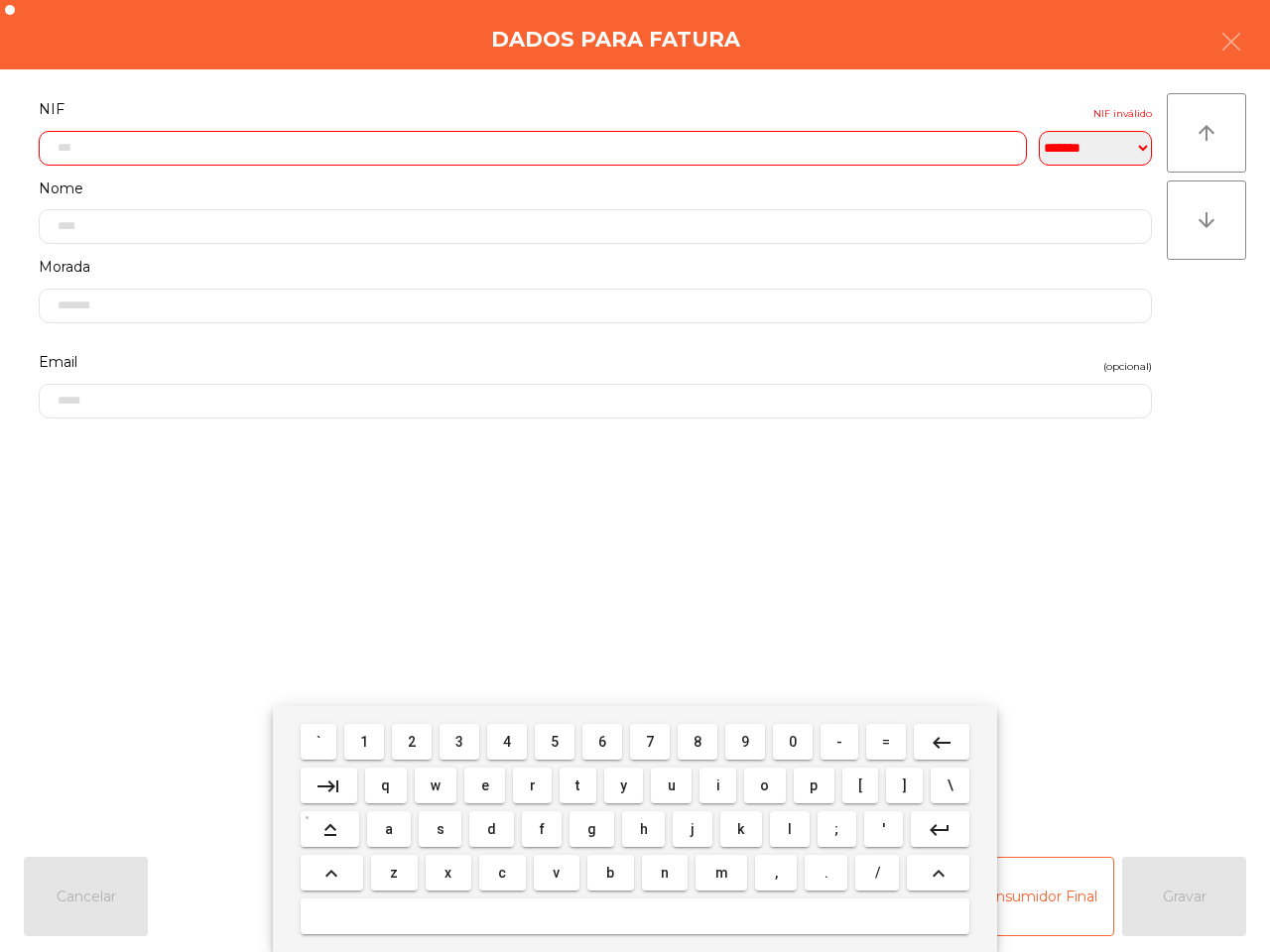 click on "9" at bounding box center (745, 742) 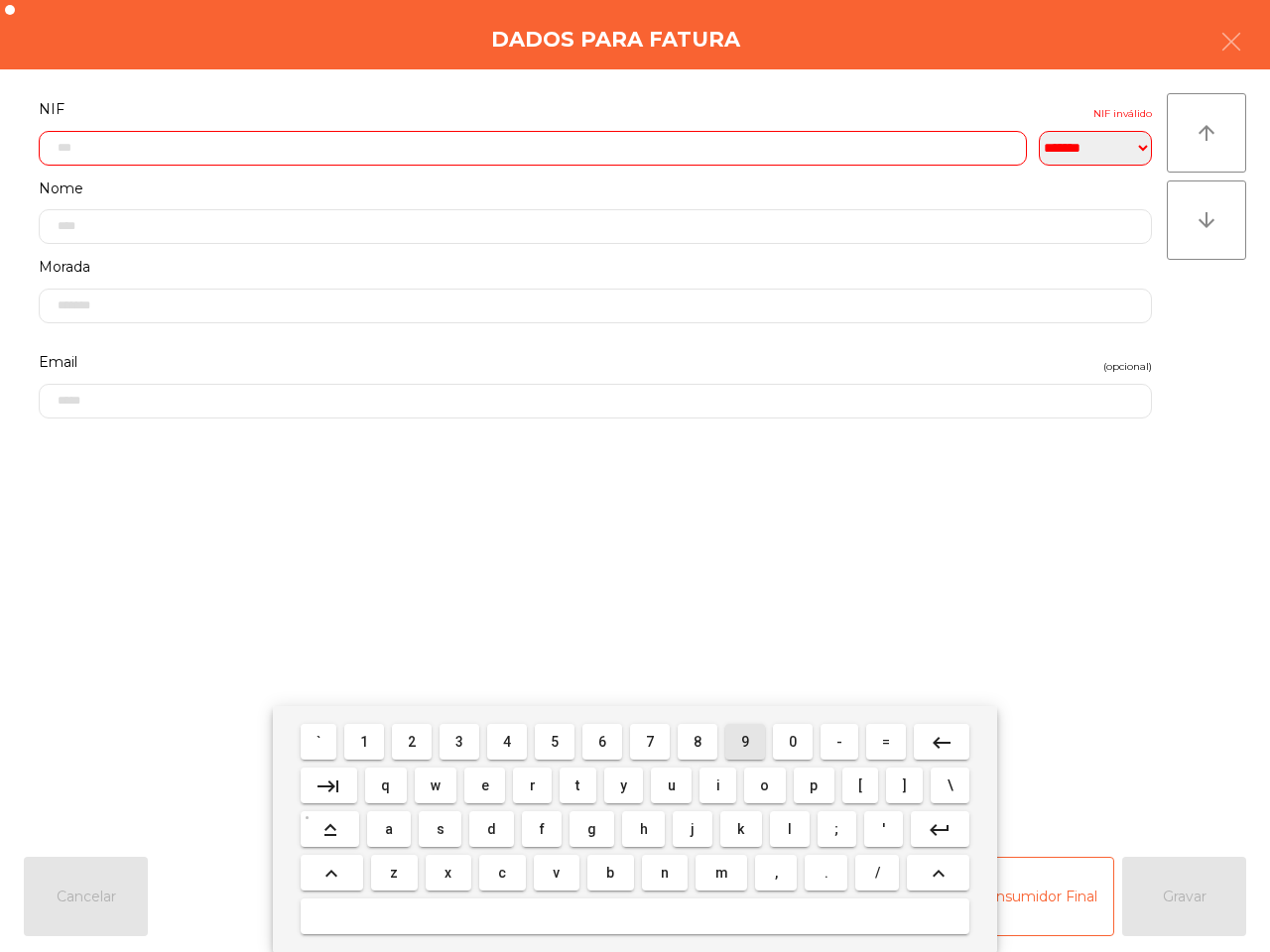 click on "1" at bounding box center (364, 742) 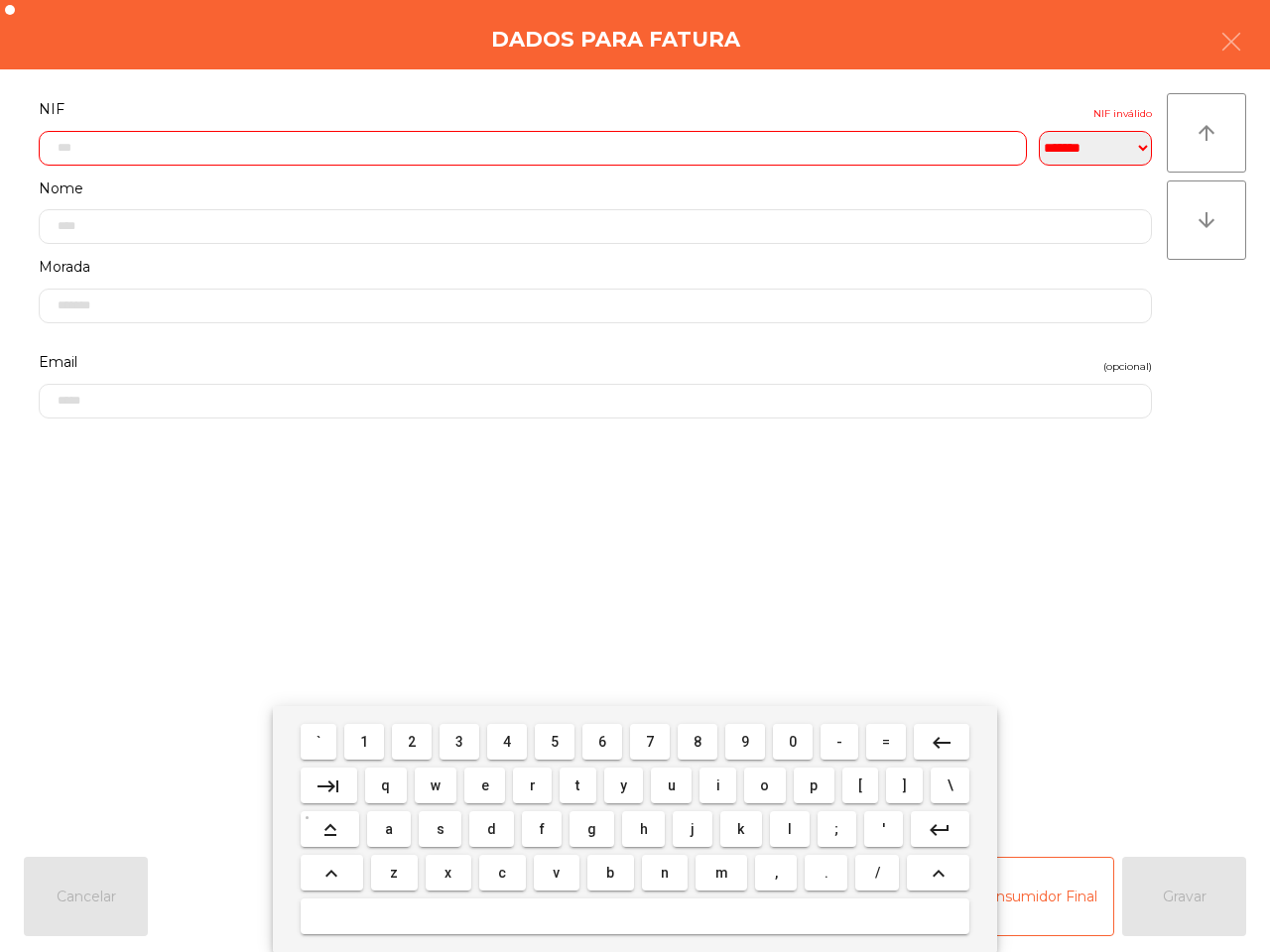 click on "8" at bounding box center [698, 742] 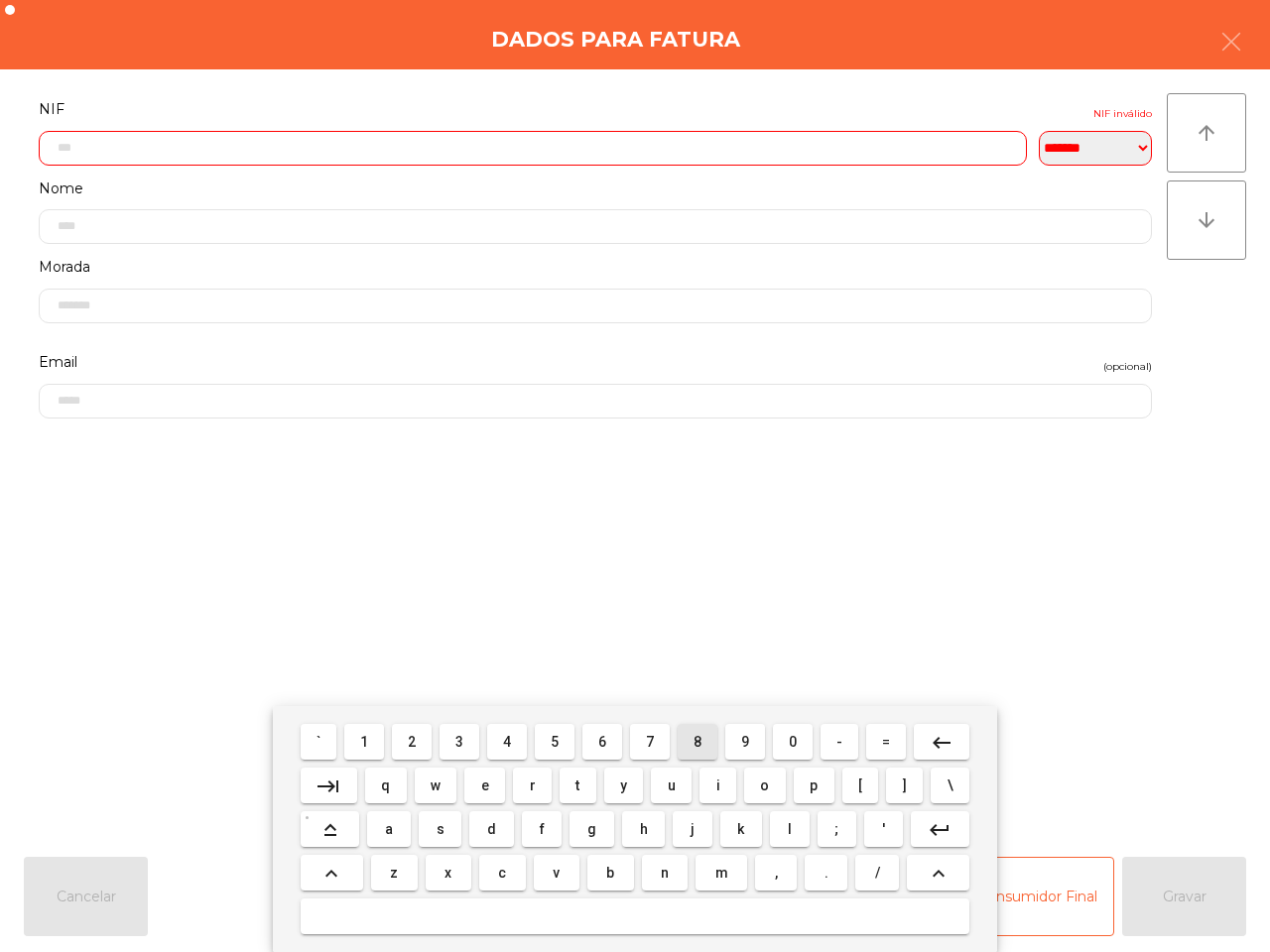 click on "8" at bounding box center (698, 742) 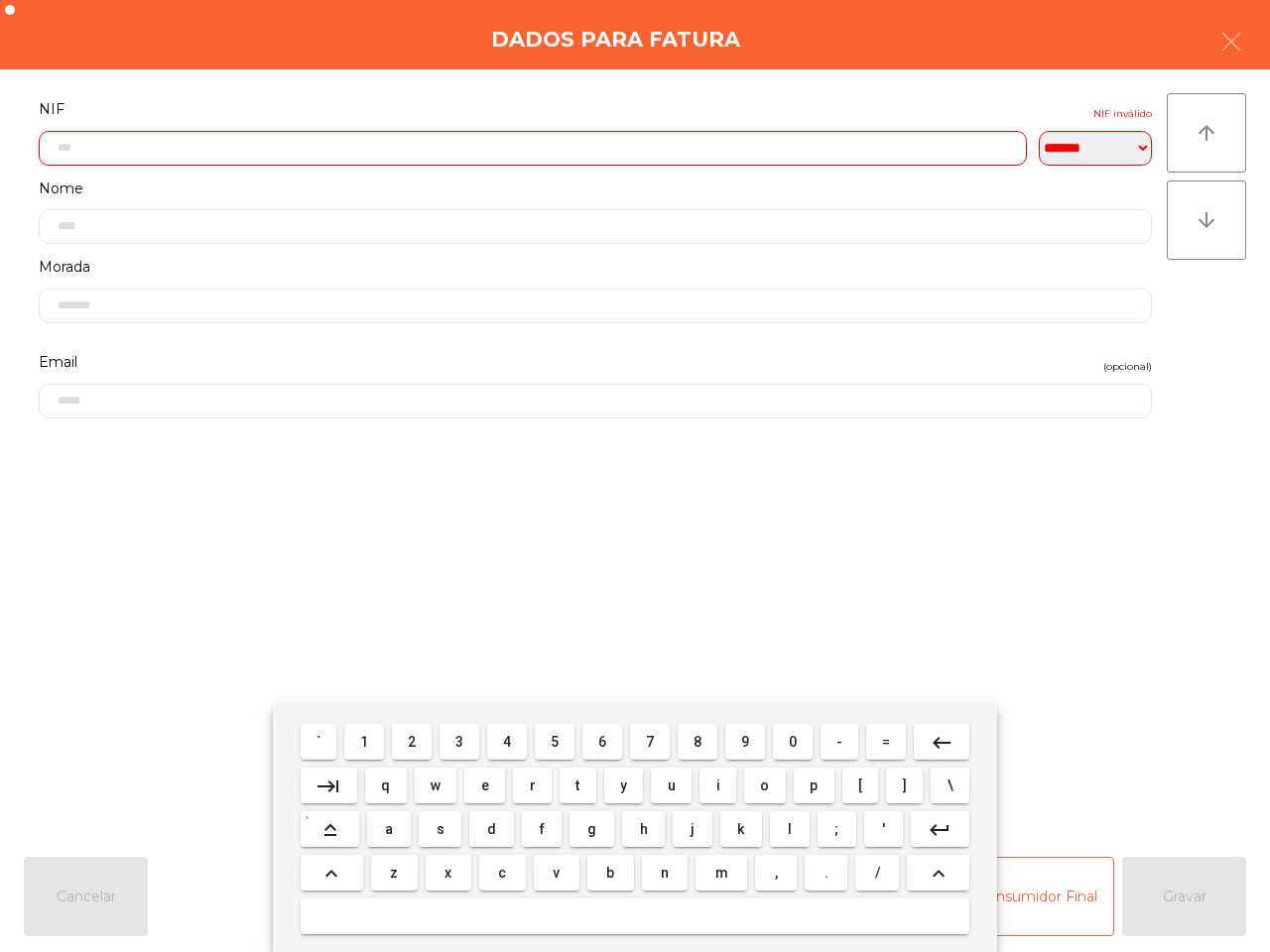 click on "5" at bounding box center [555, 742] 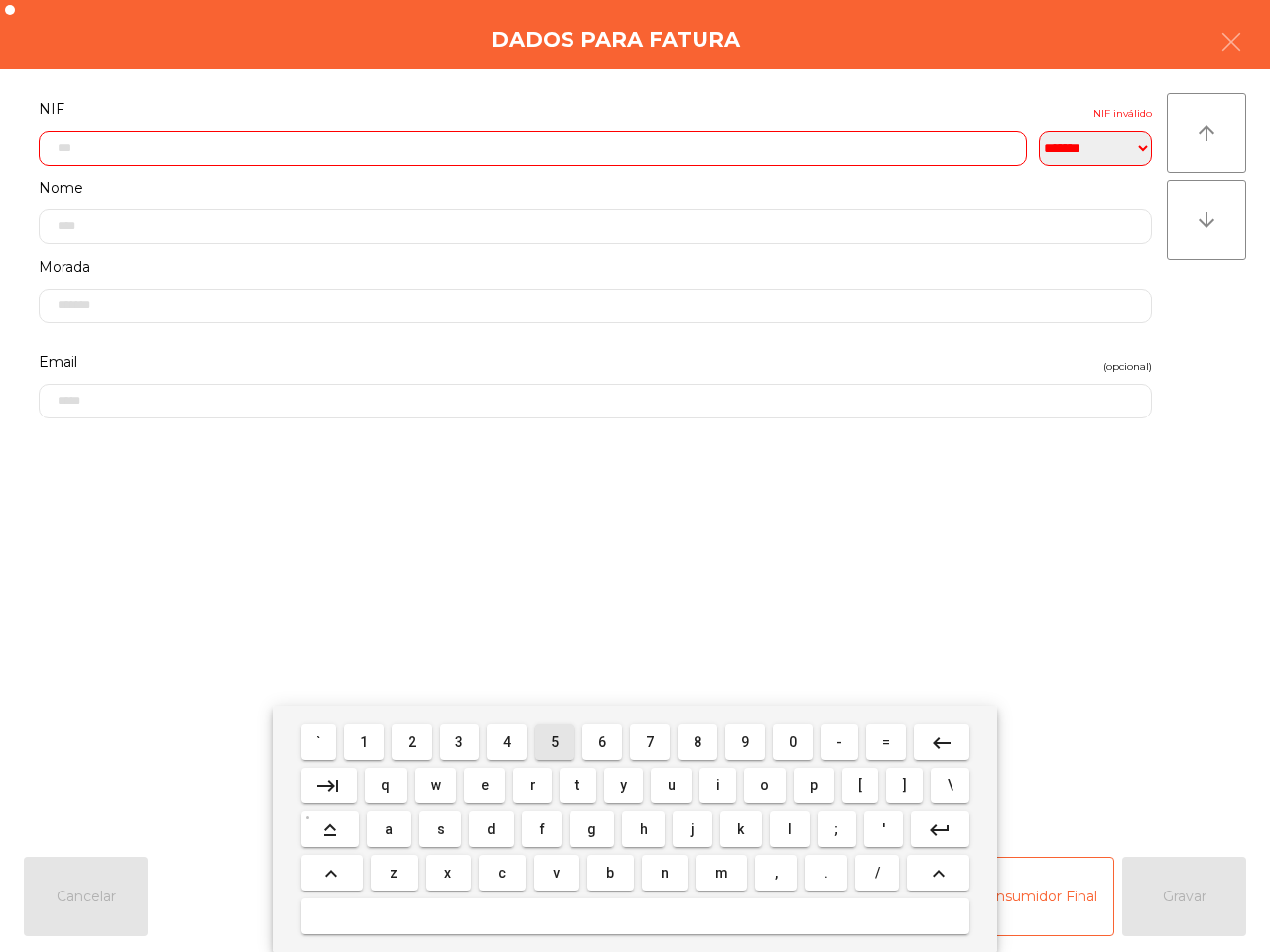 click on "5" at bounding box center [555, 742] 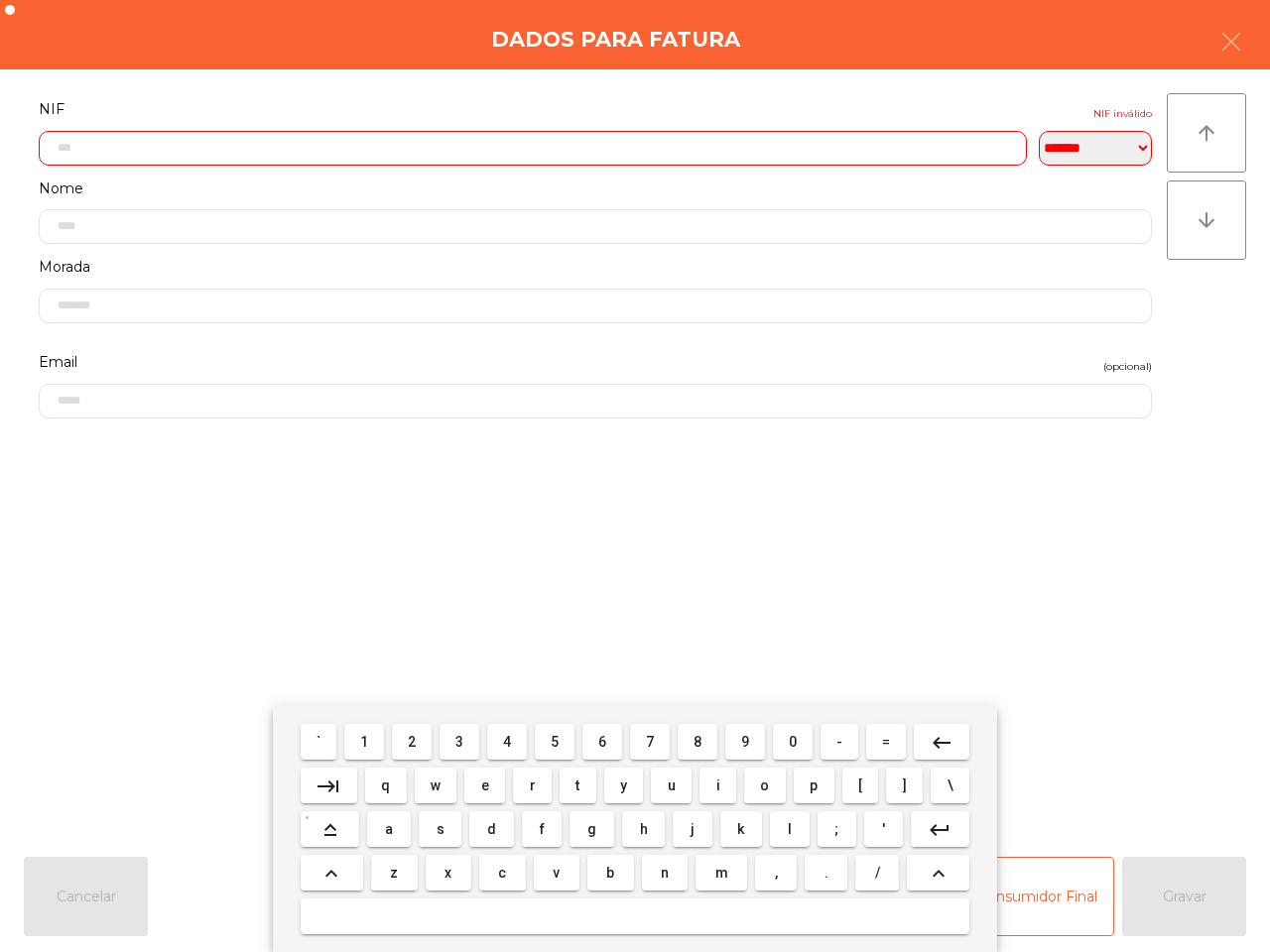 click on "7" at bounding box center (650, 742) 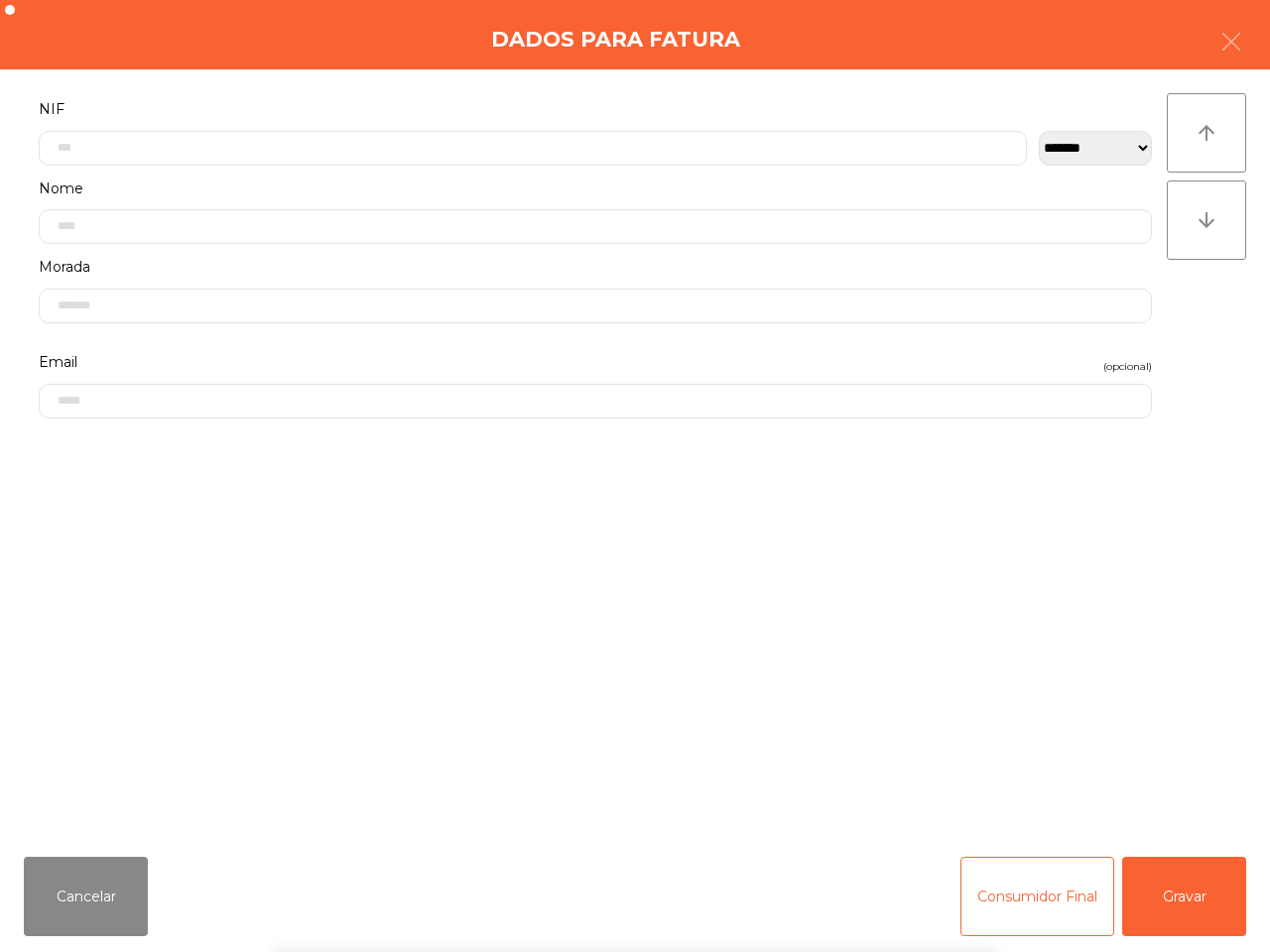 click on "` 1 2 3 4 5 6 7 8 9 0 - = keyboard_backspace keyboard_tab q w e r t y u i o p [ ] \ keyboard_capslock a s d f g h j k l ; ' keyboard_return keyboard_arrow_up z x c v b n m , . / keyboard_arrow_up" at bounding box center (635, 829) 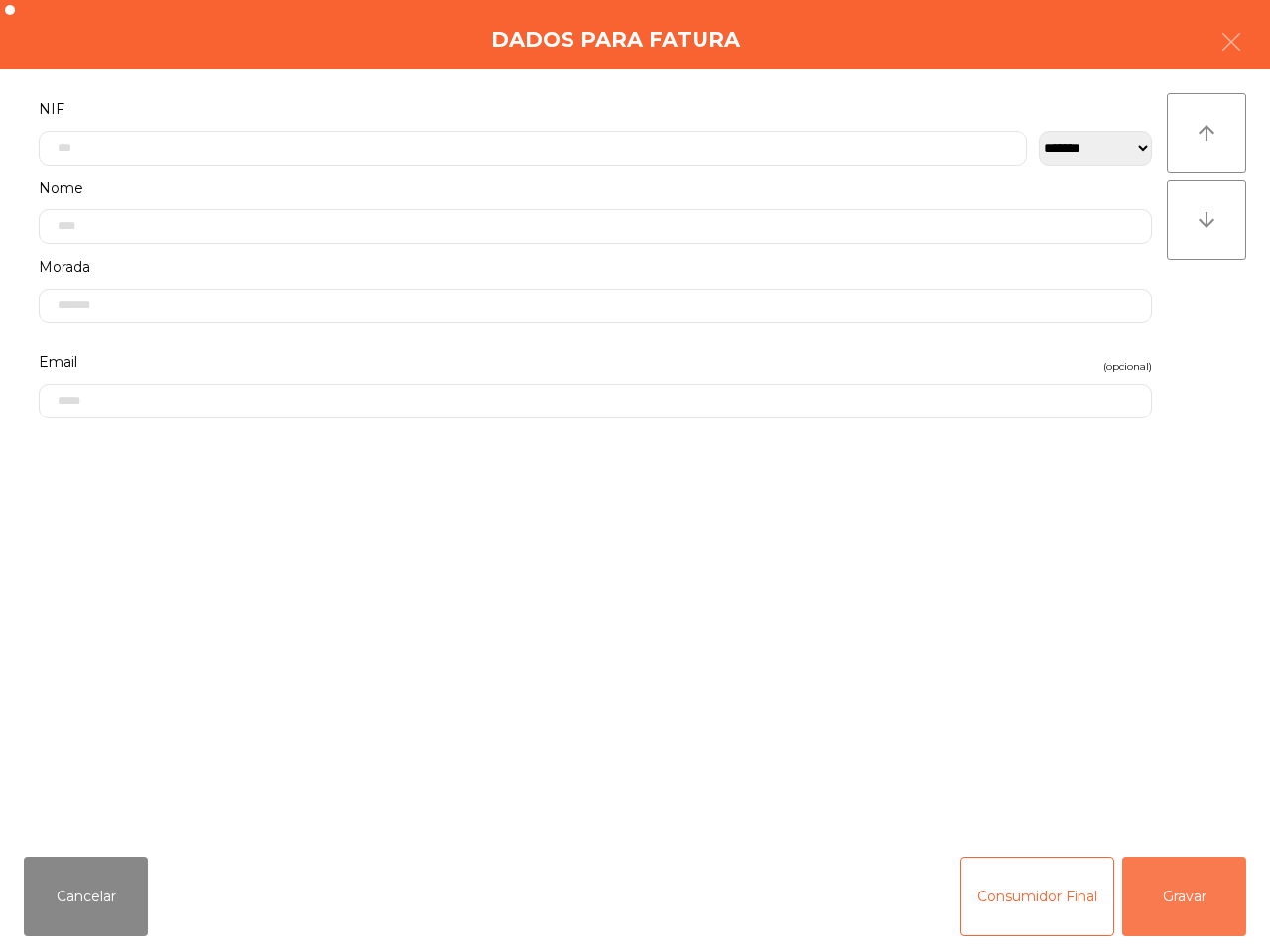 click on "Gravar" 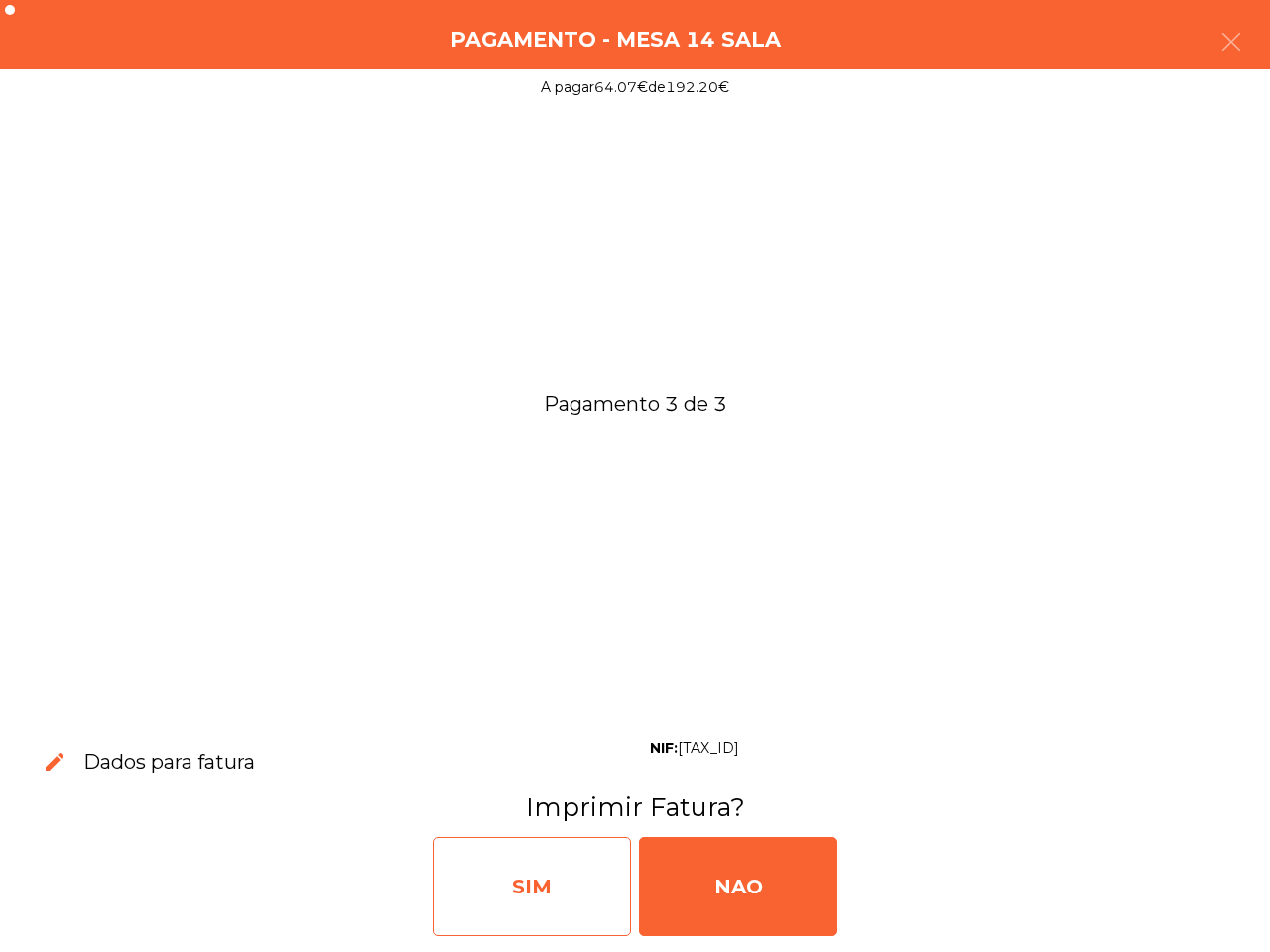 click on "SIM" 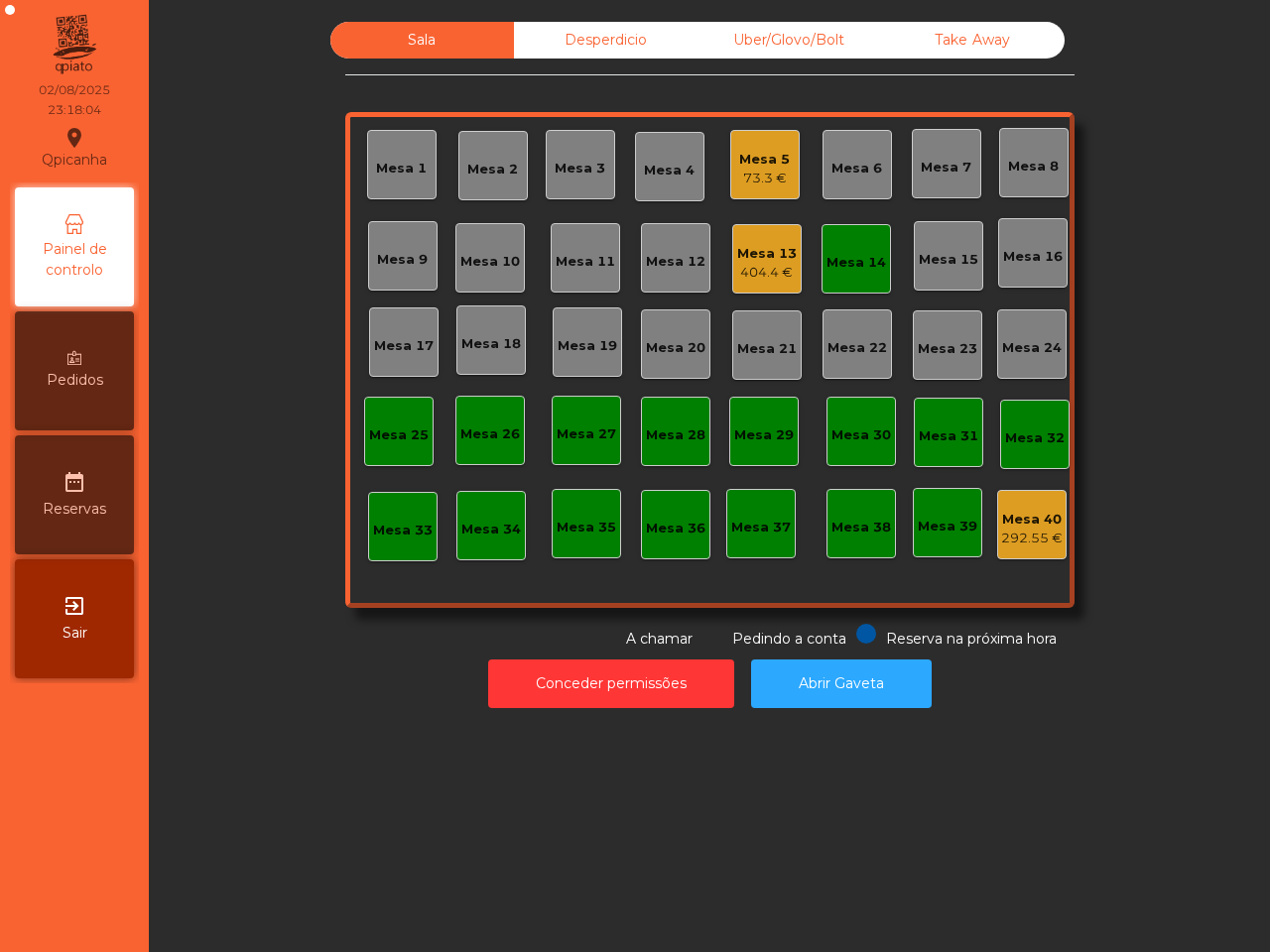 click on "Mesa 5" 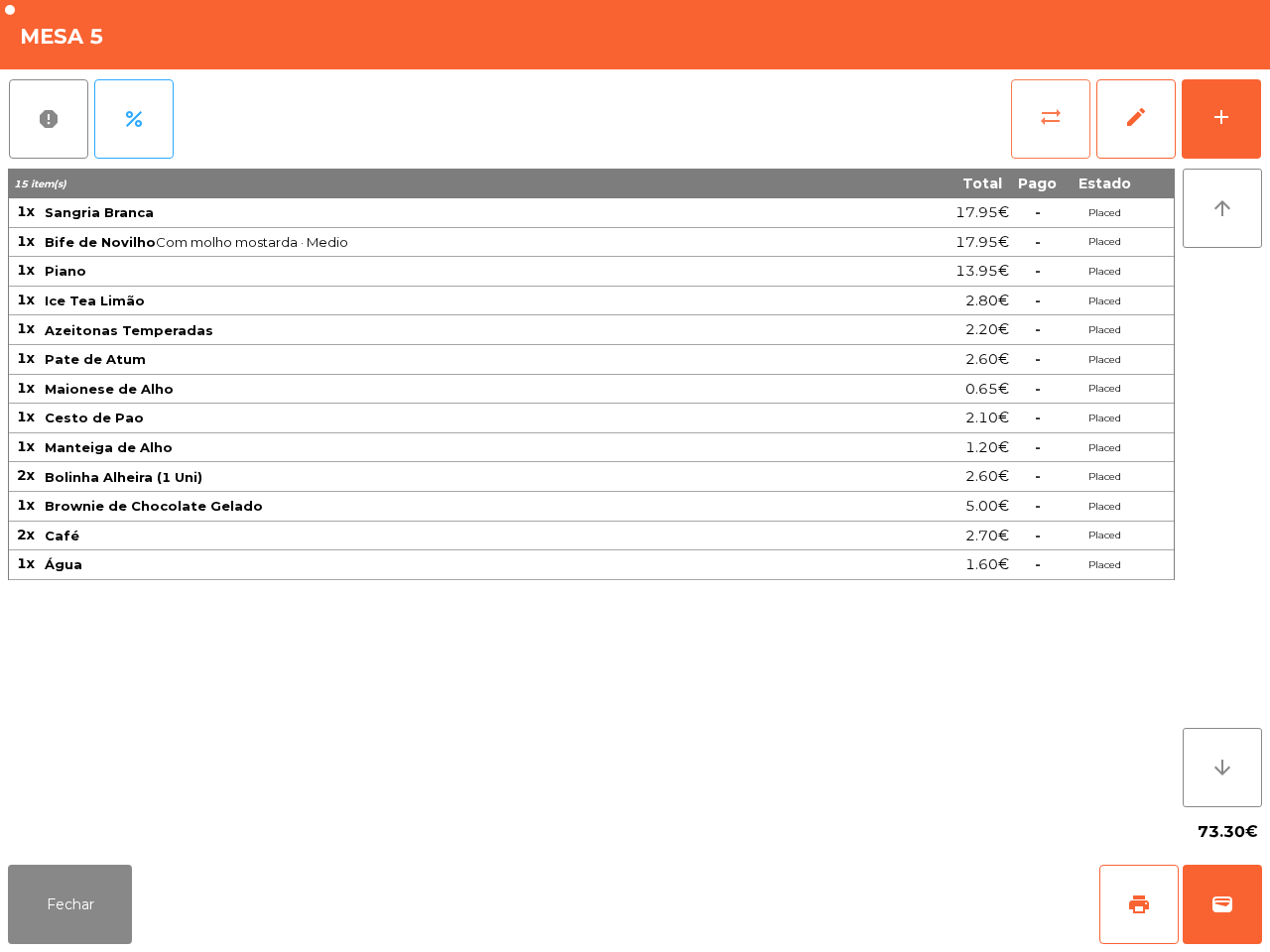 click on "sync_alt" 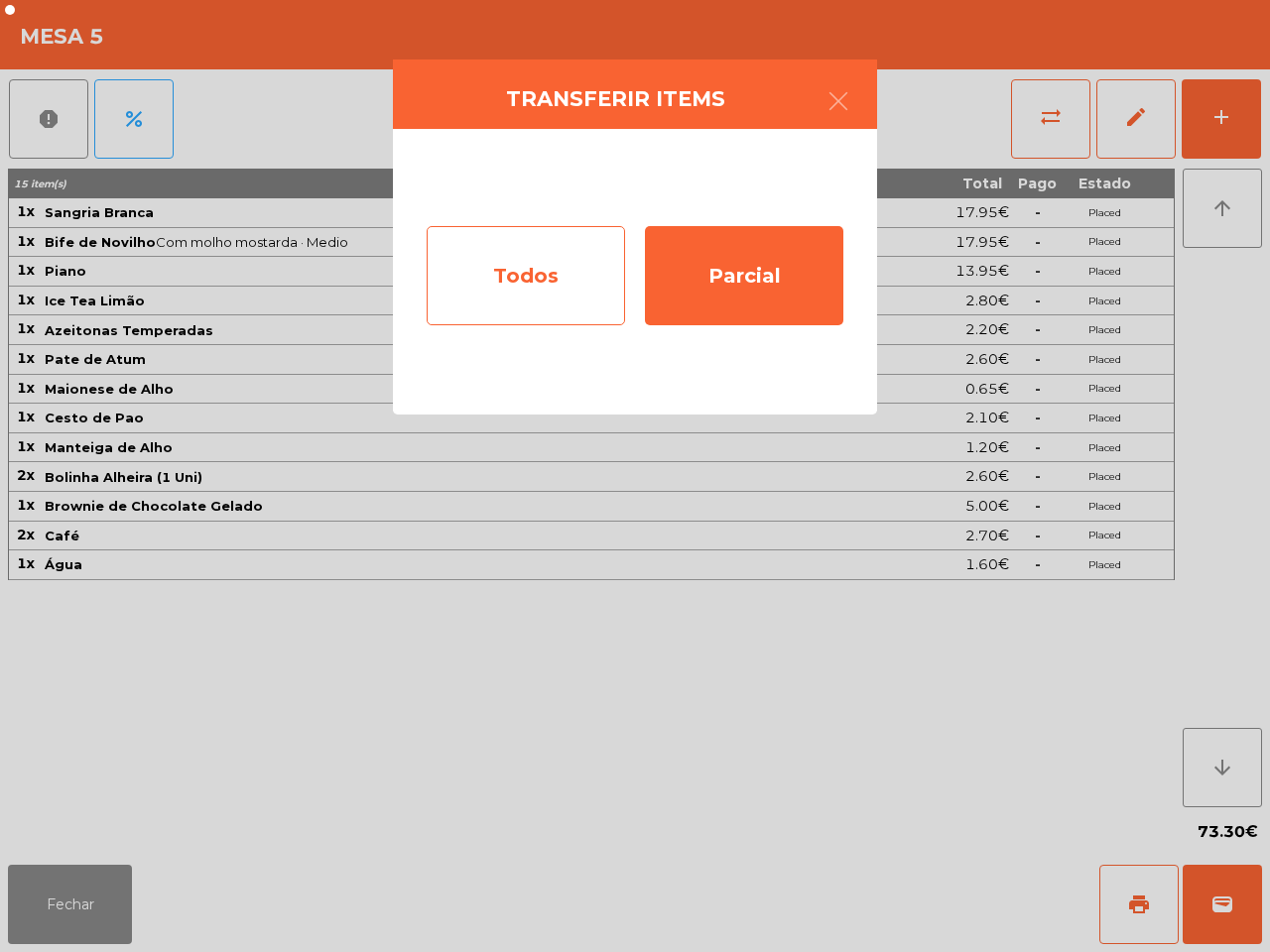 click on "Todos" 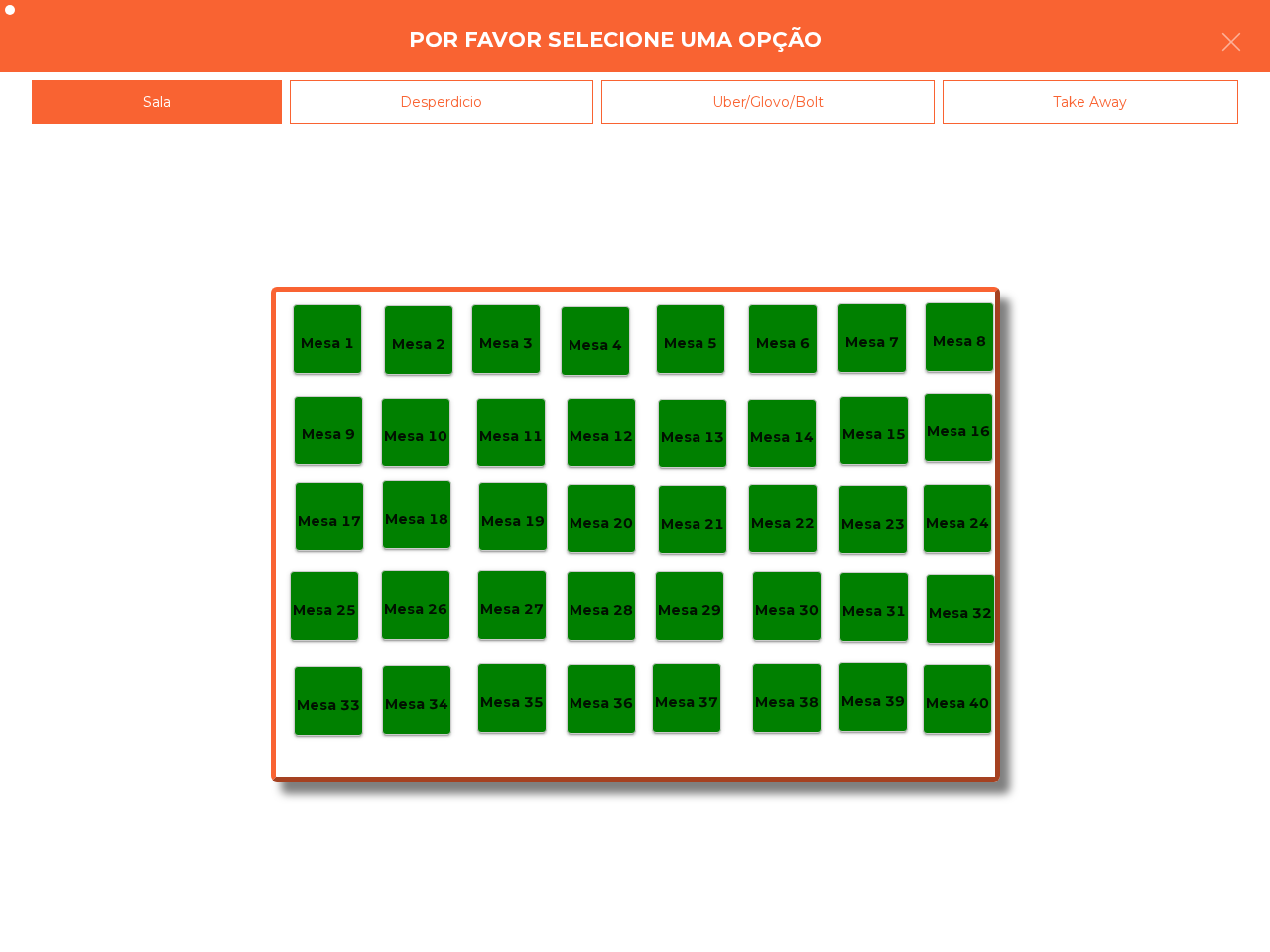 click on "Mesa 40" 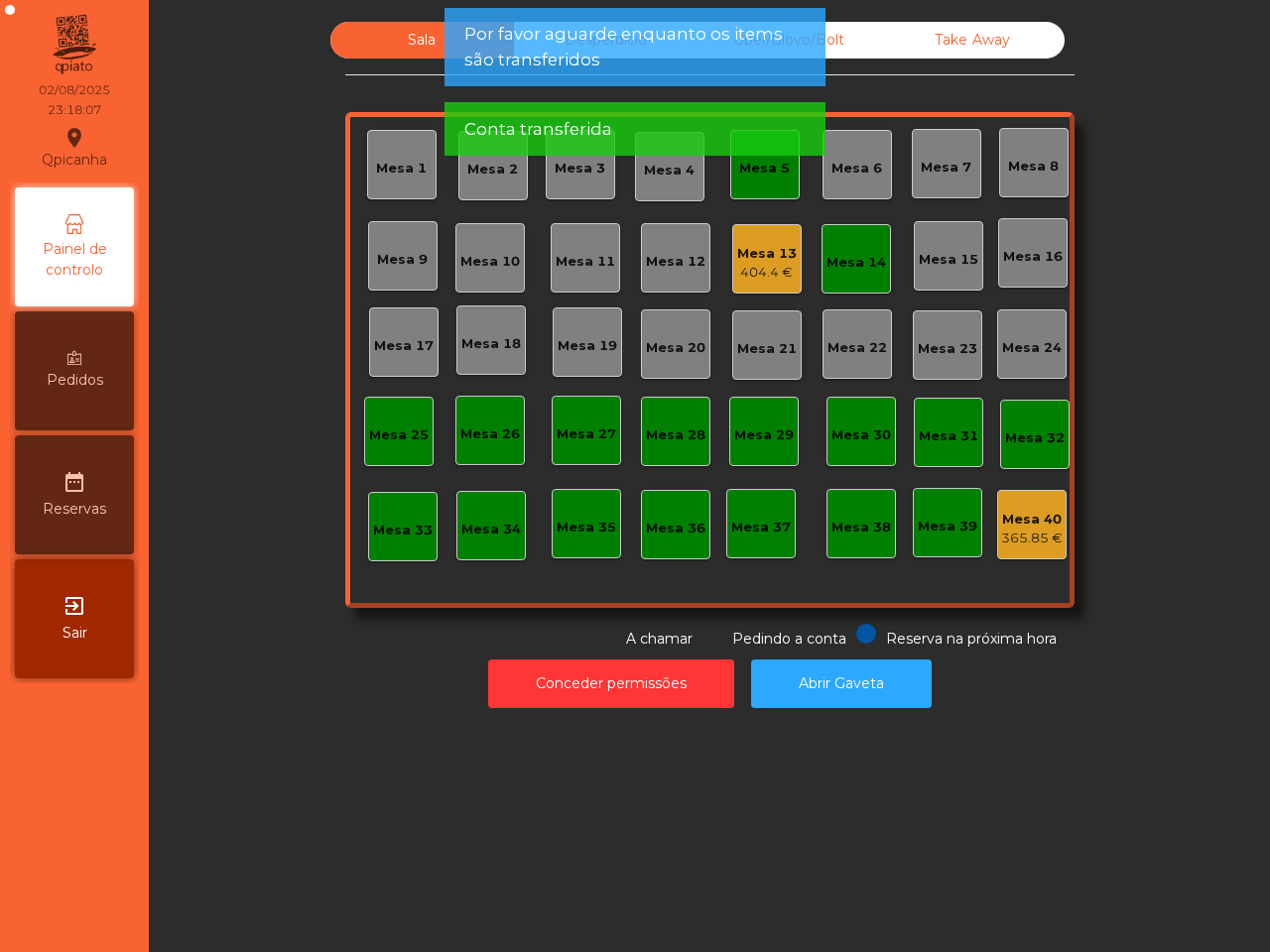 click on "Mesa 5" 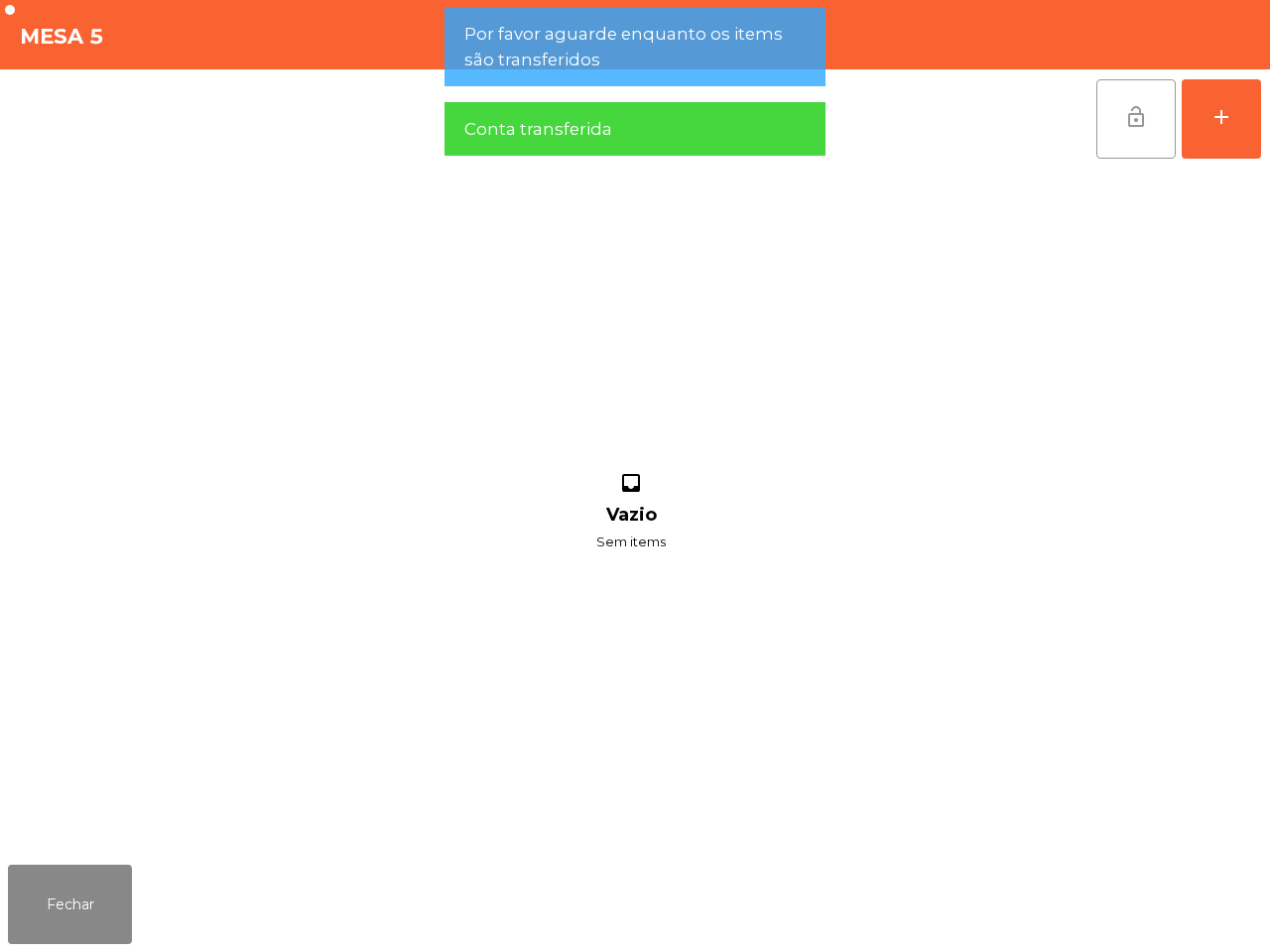 click on "lock_open" 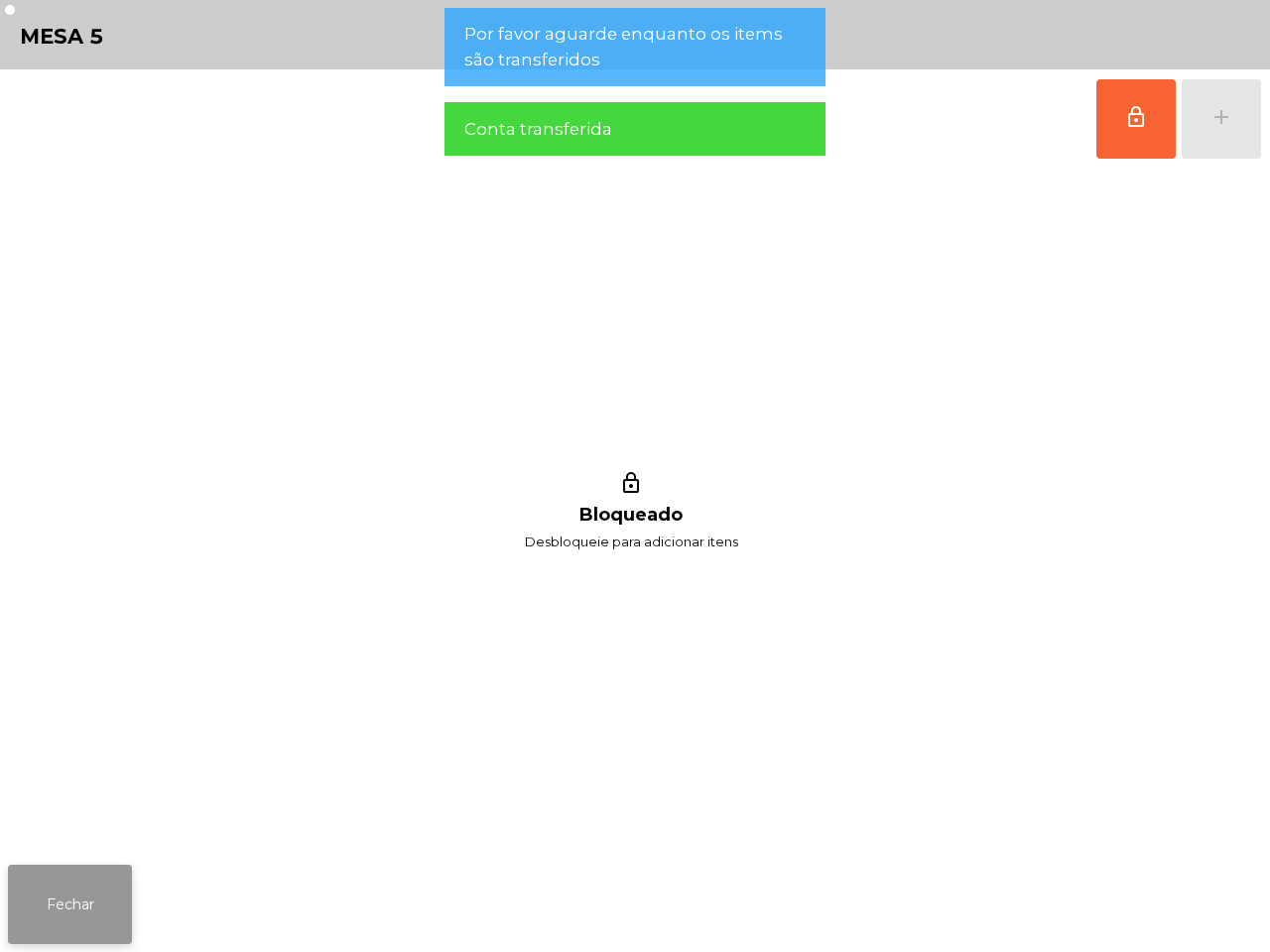 click on "Fechar" 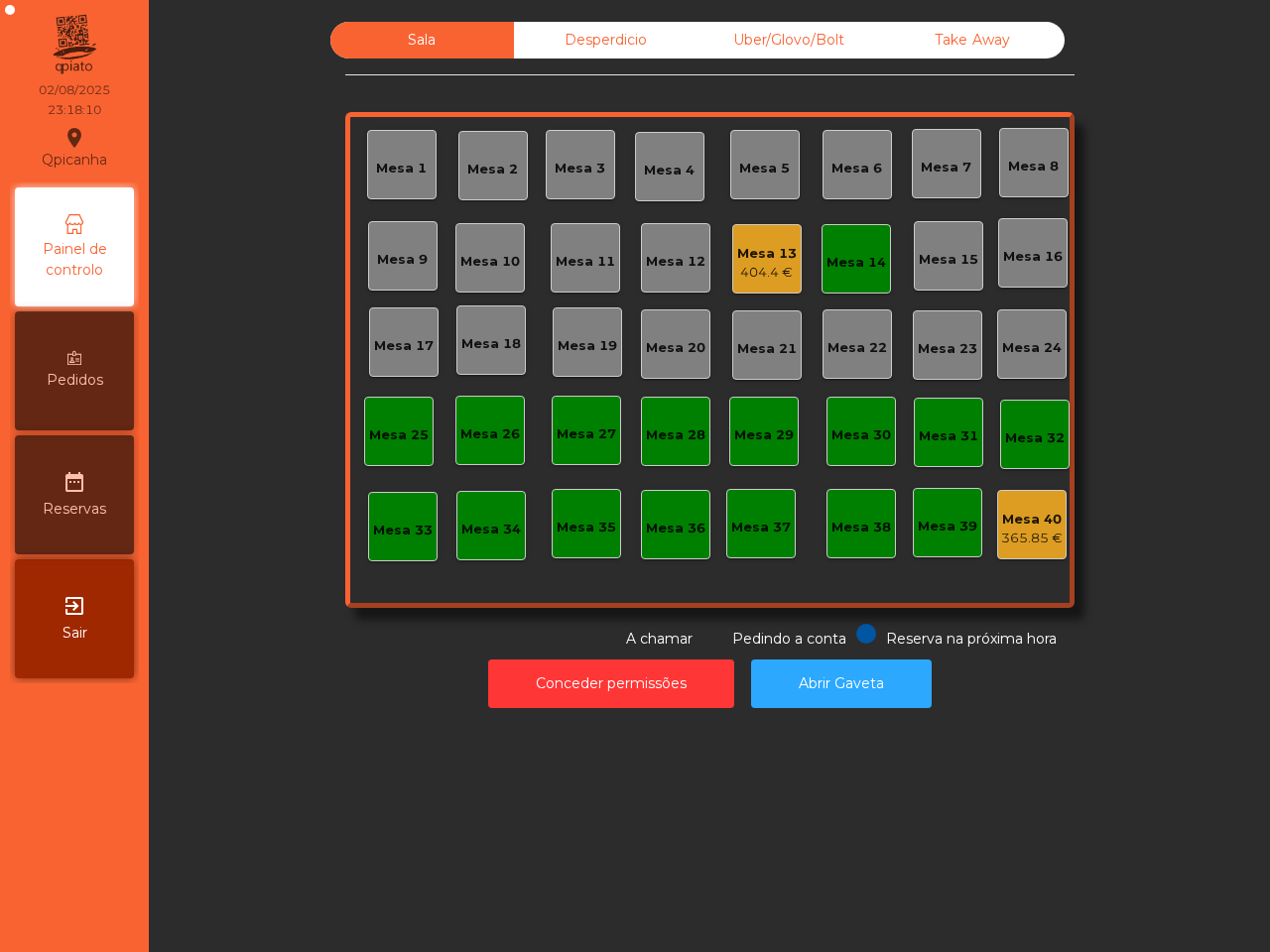 click on "Mesa 13" 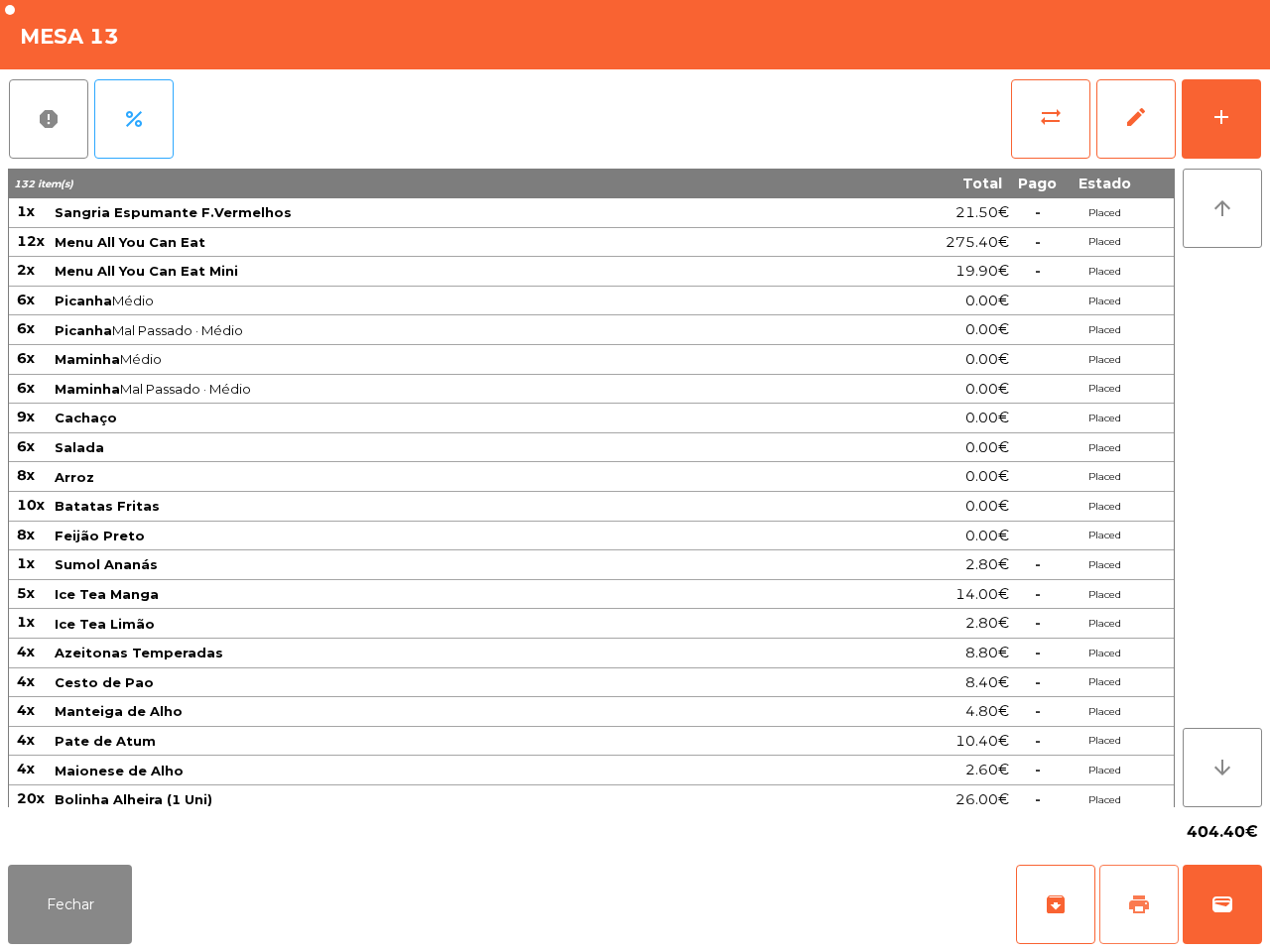 drag, startPoint x: 1122, startPoint y: 895, endPoint x: 1088, endPoint y: 833, distance: 70.7107 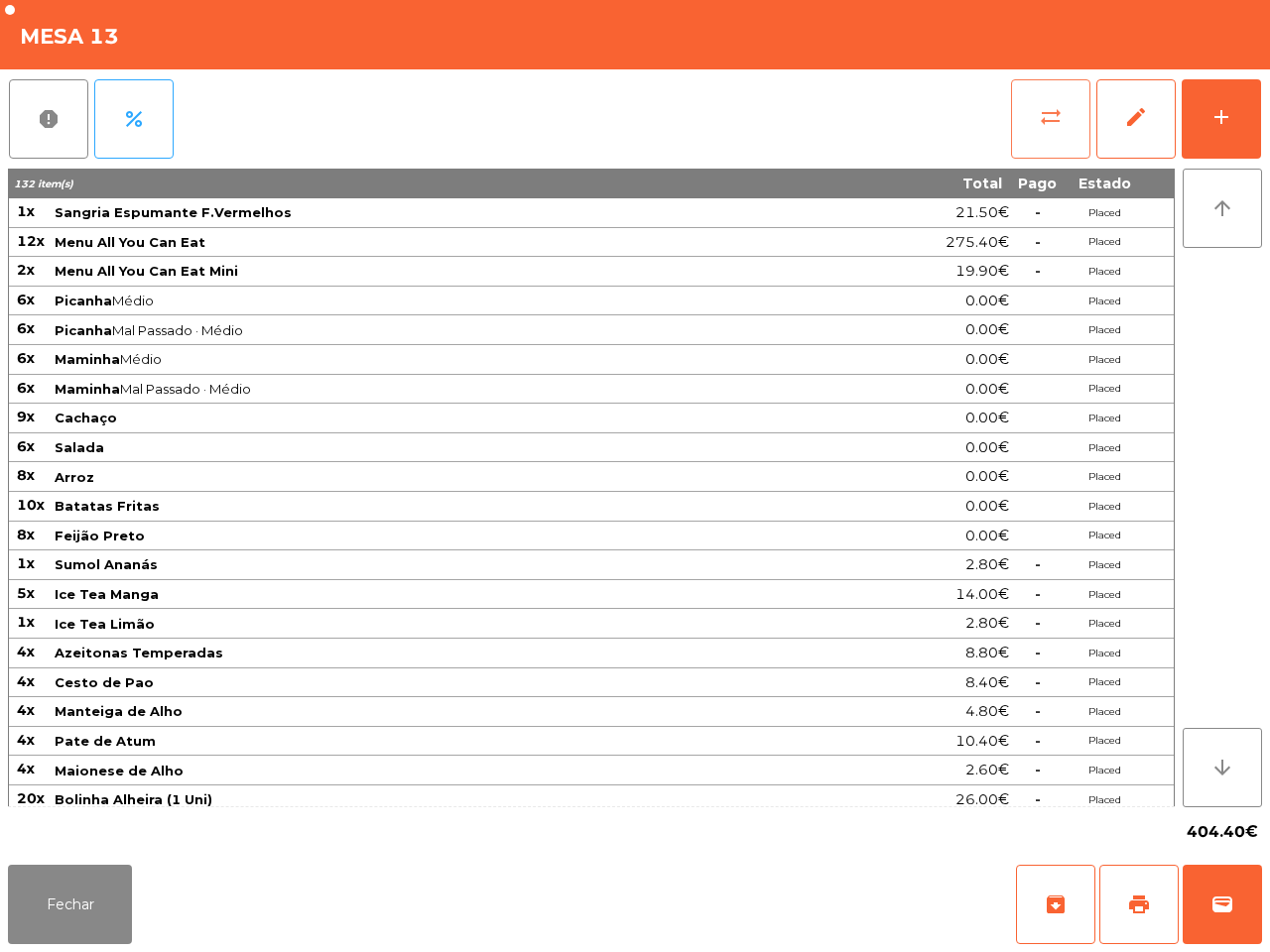 click on "sync_alt" 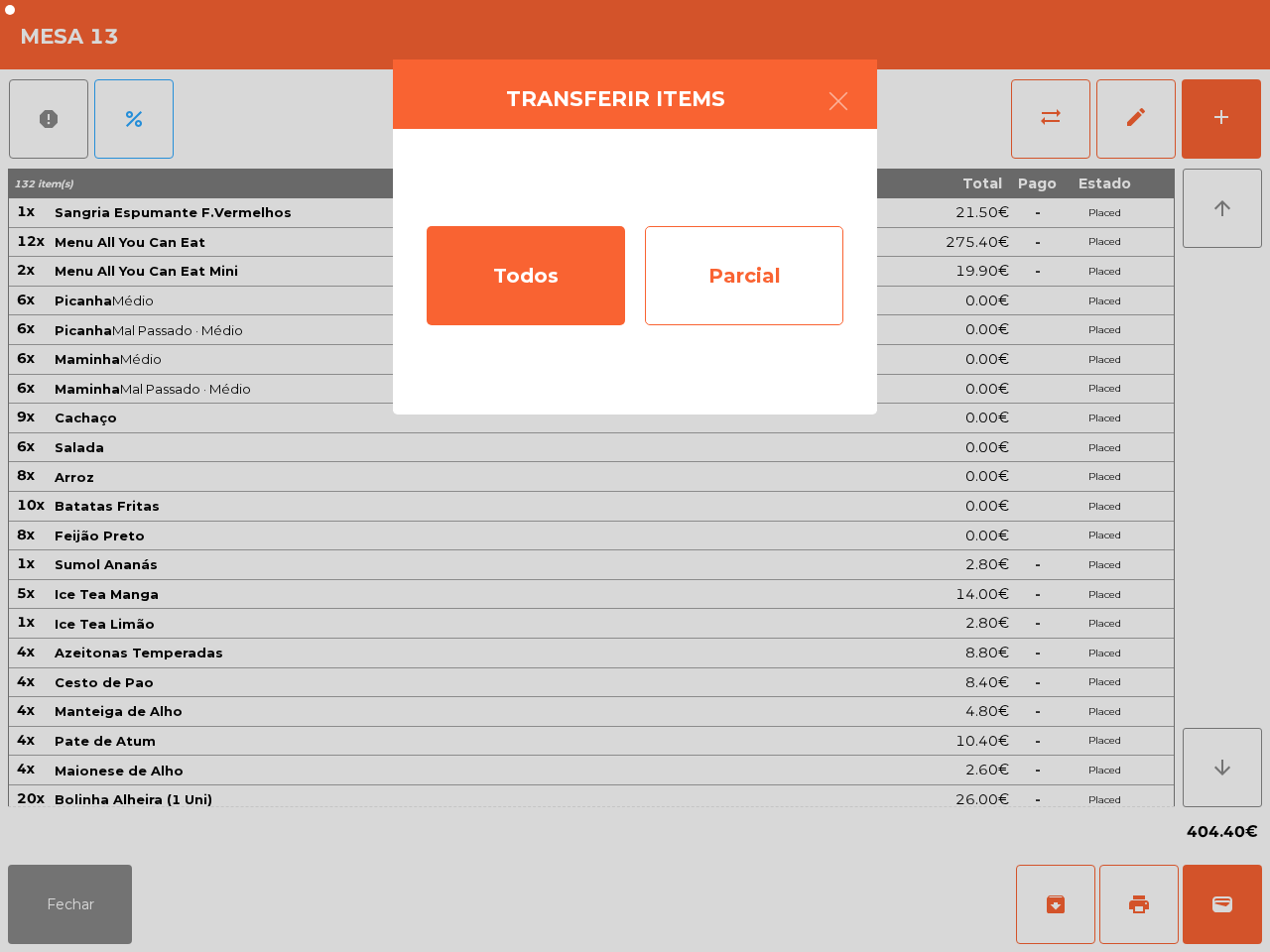 click on "Parcial" 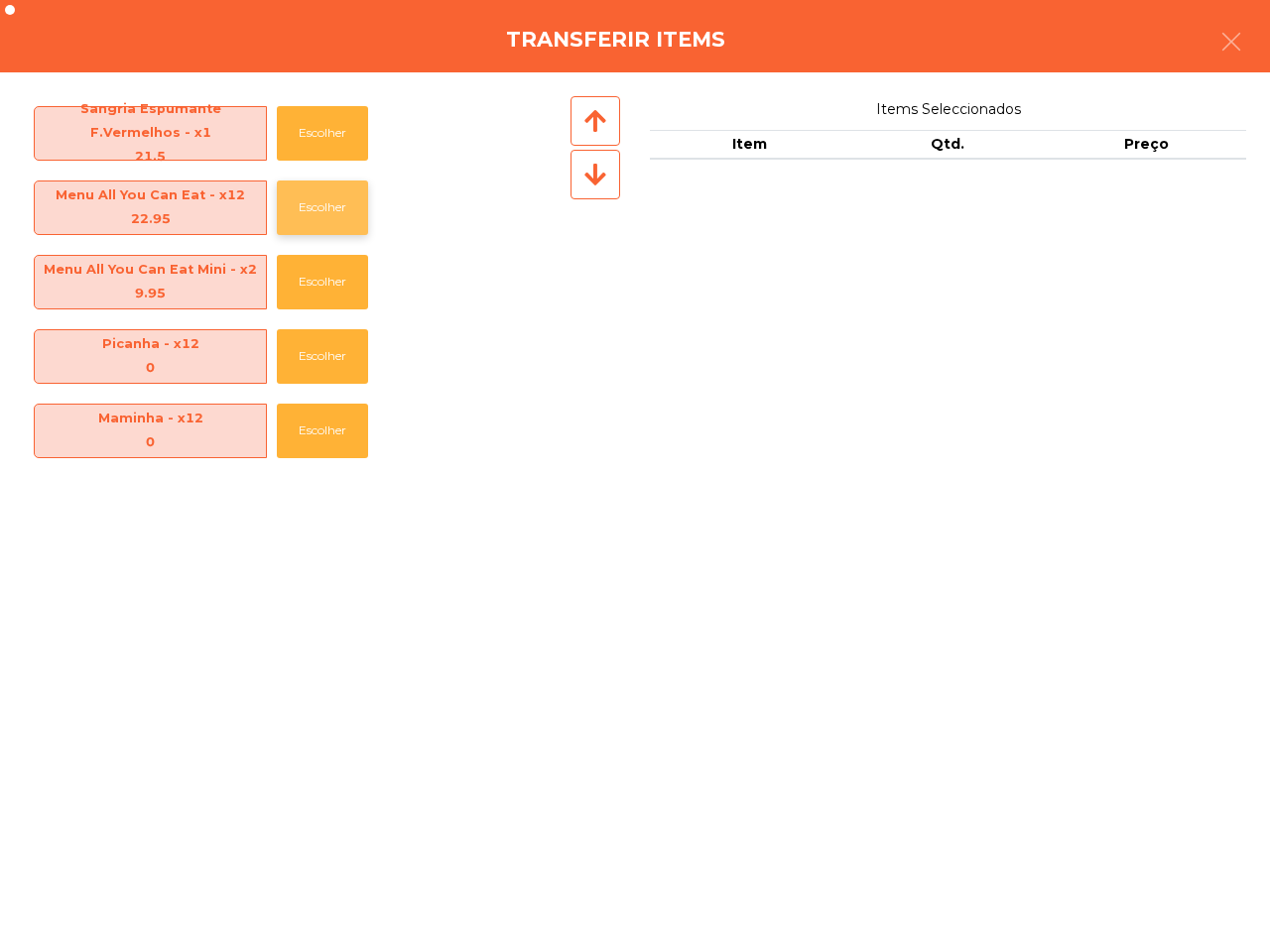 click on "Escolher" 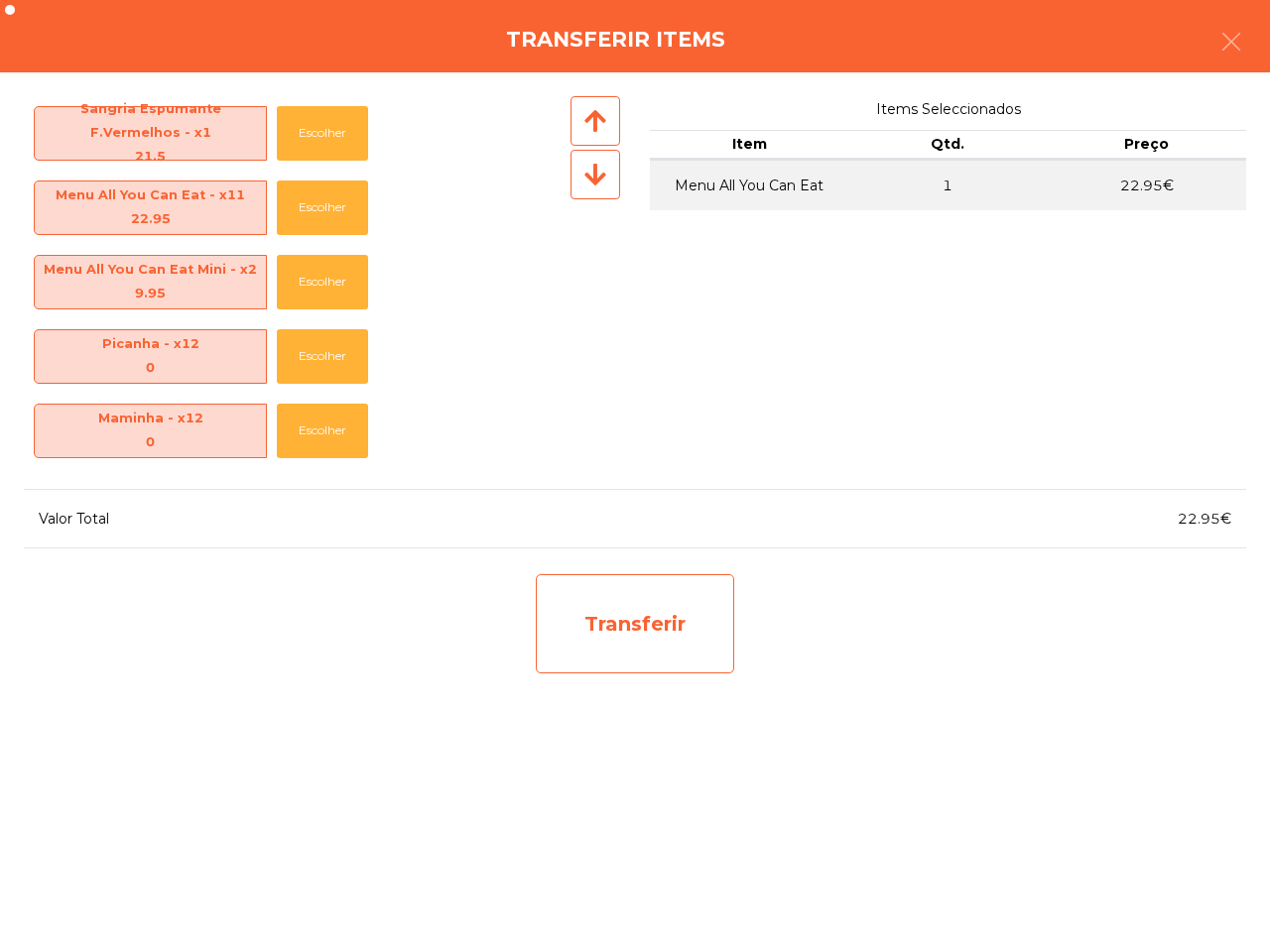 click on "Transferir" 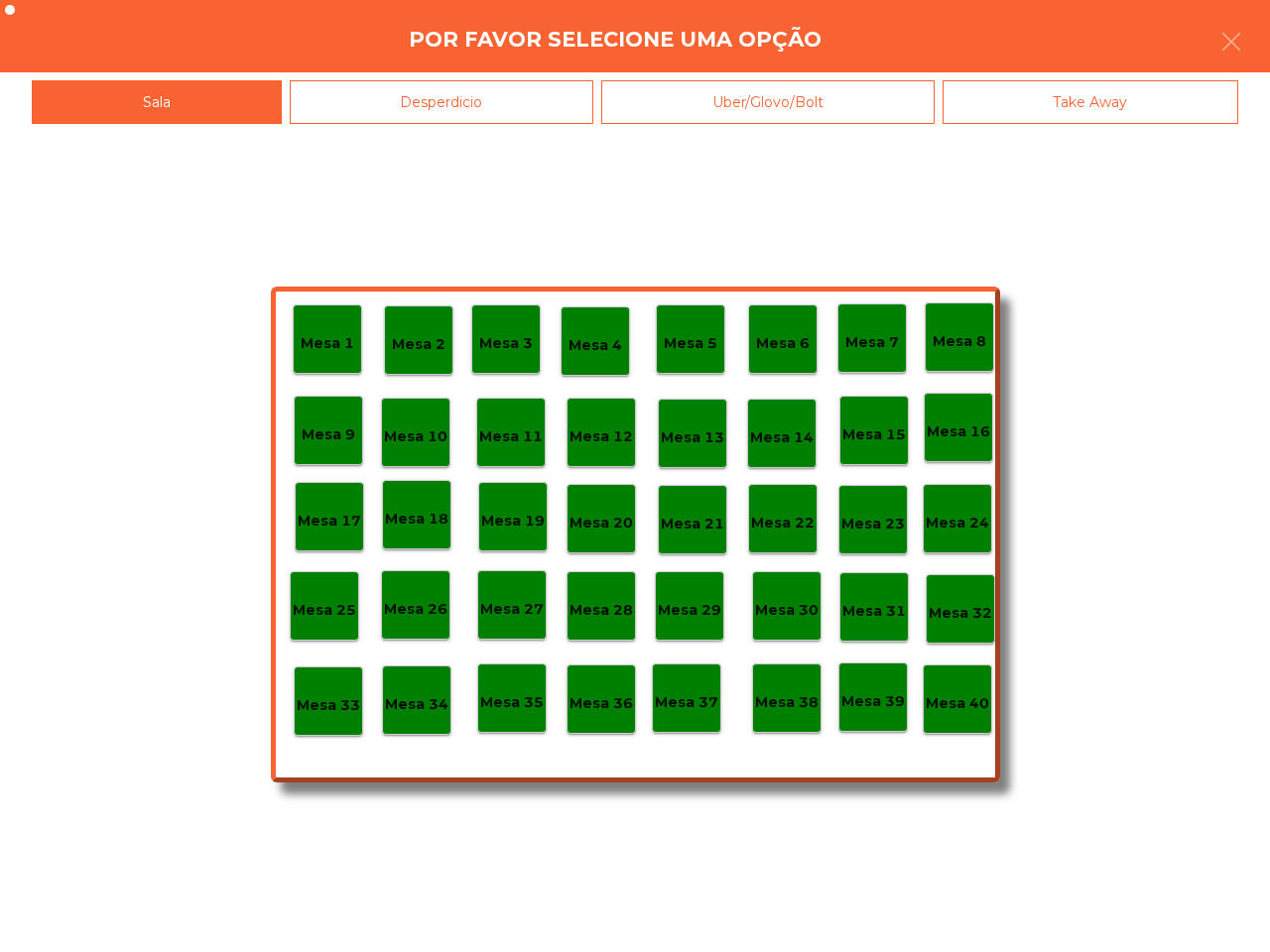 click on "Desperdicio" 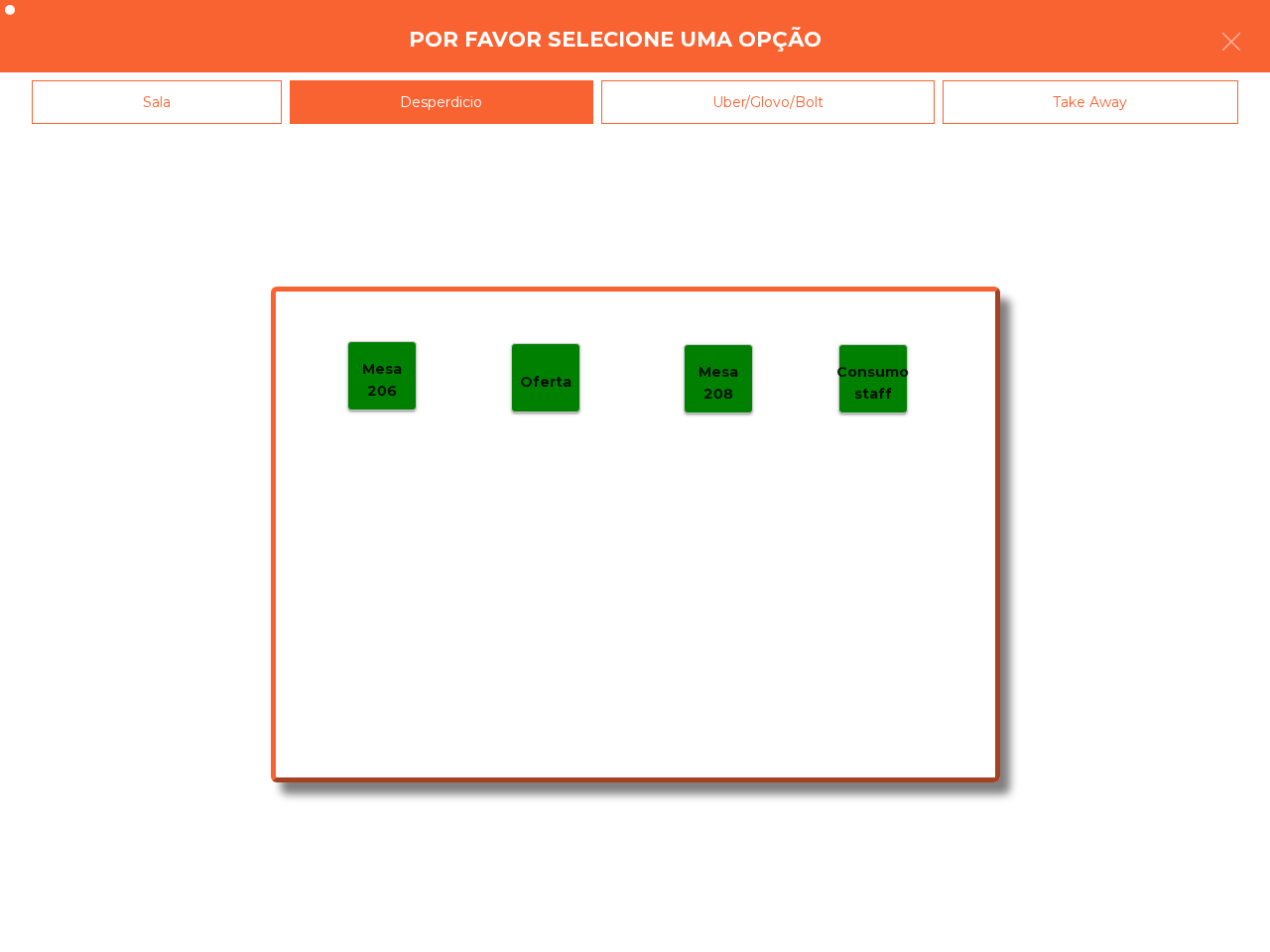 click on "Mesa 206" 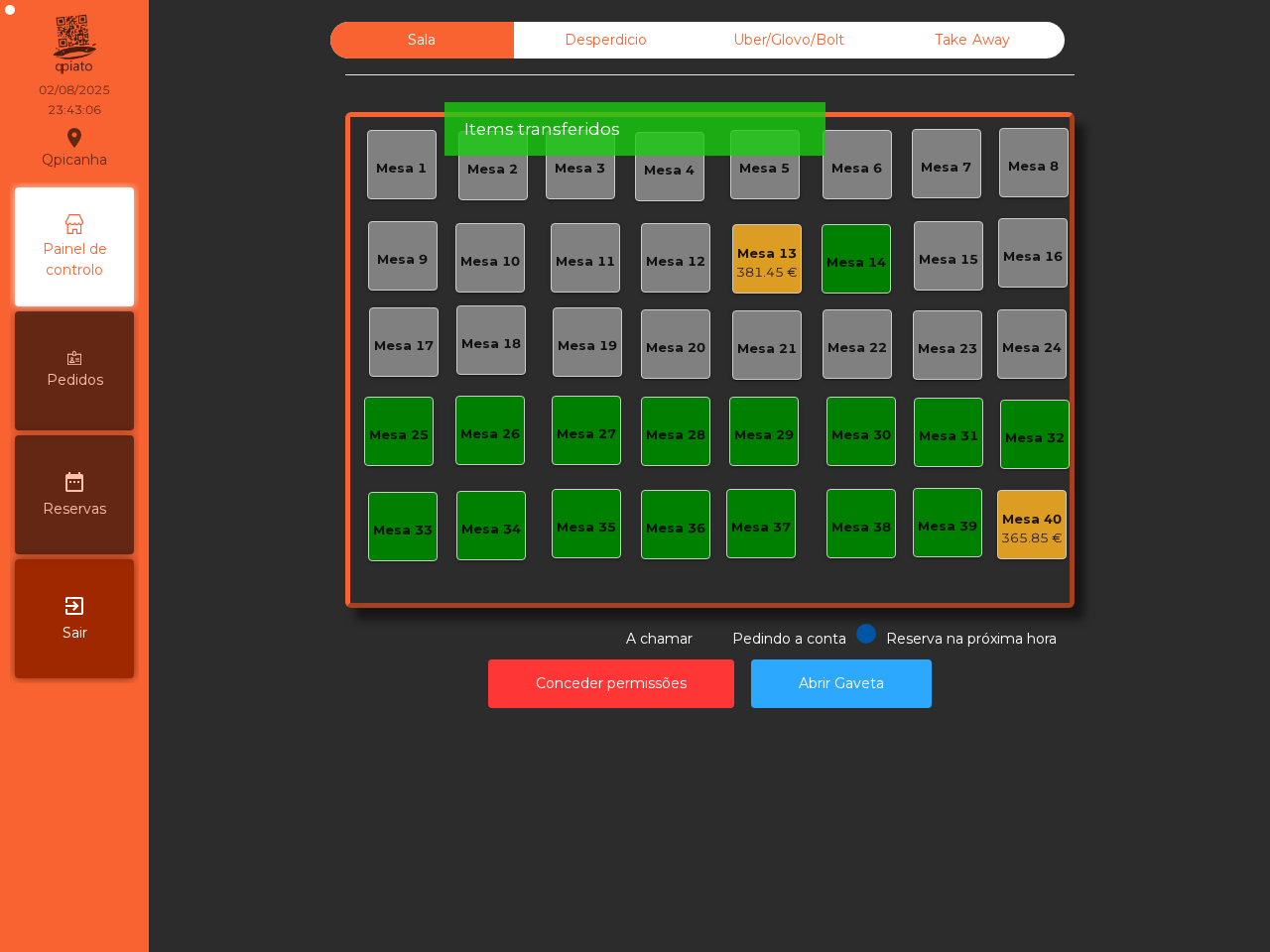 click on "381.45 €" 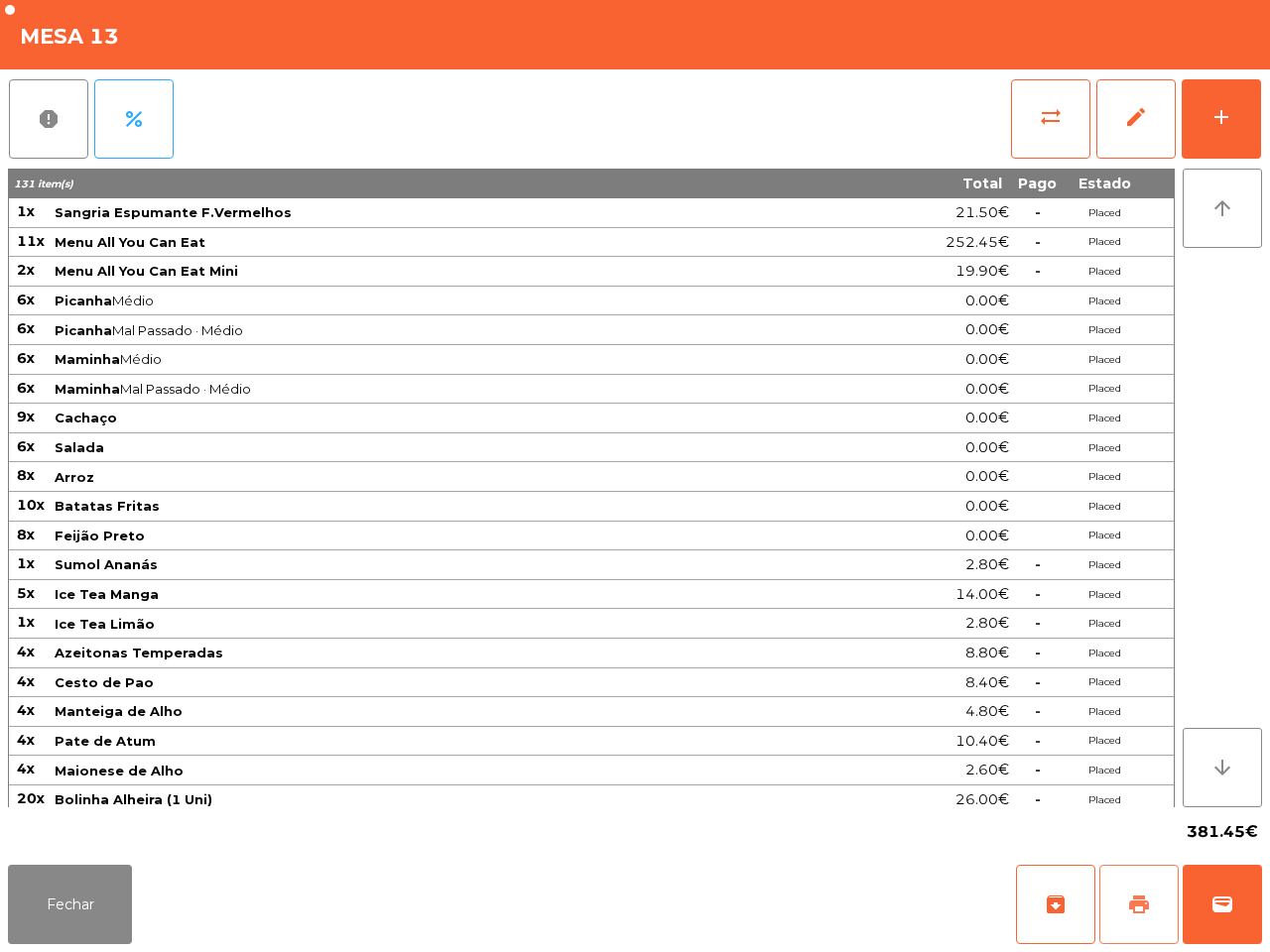 click on "print" 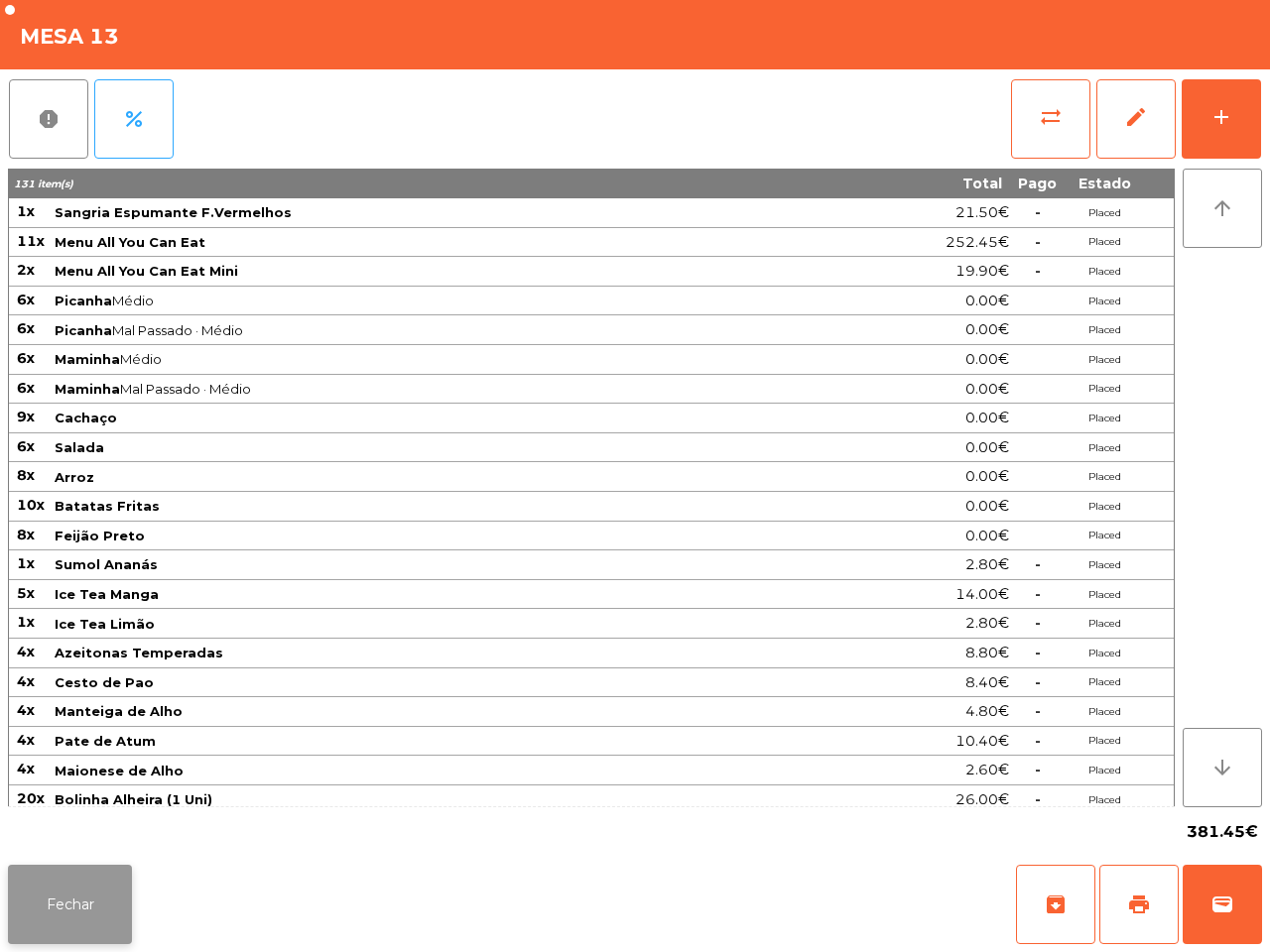 click on "Fechar" 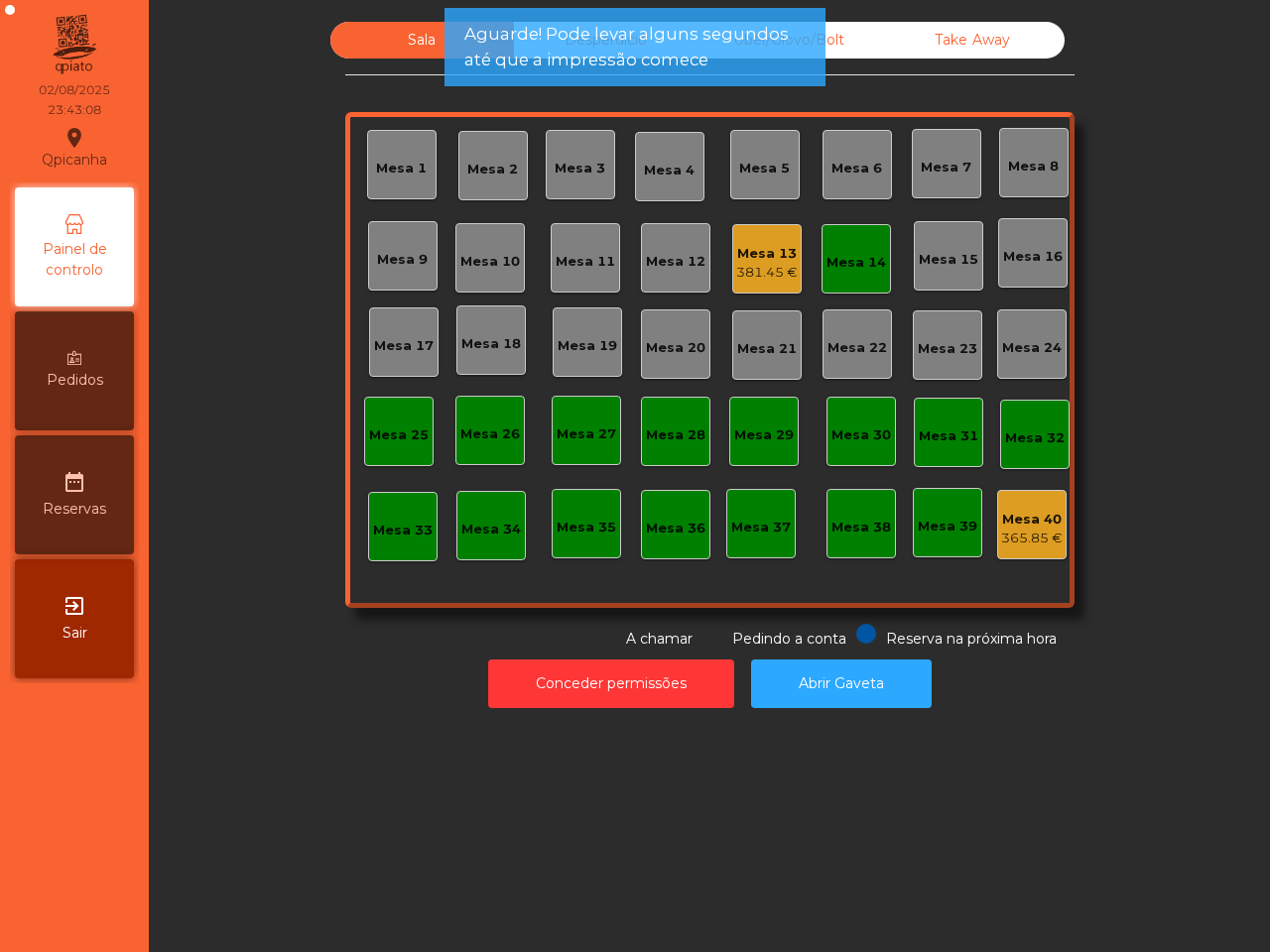 click on "Mesa 14" 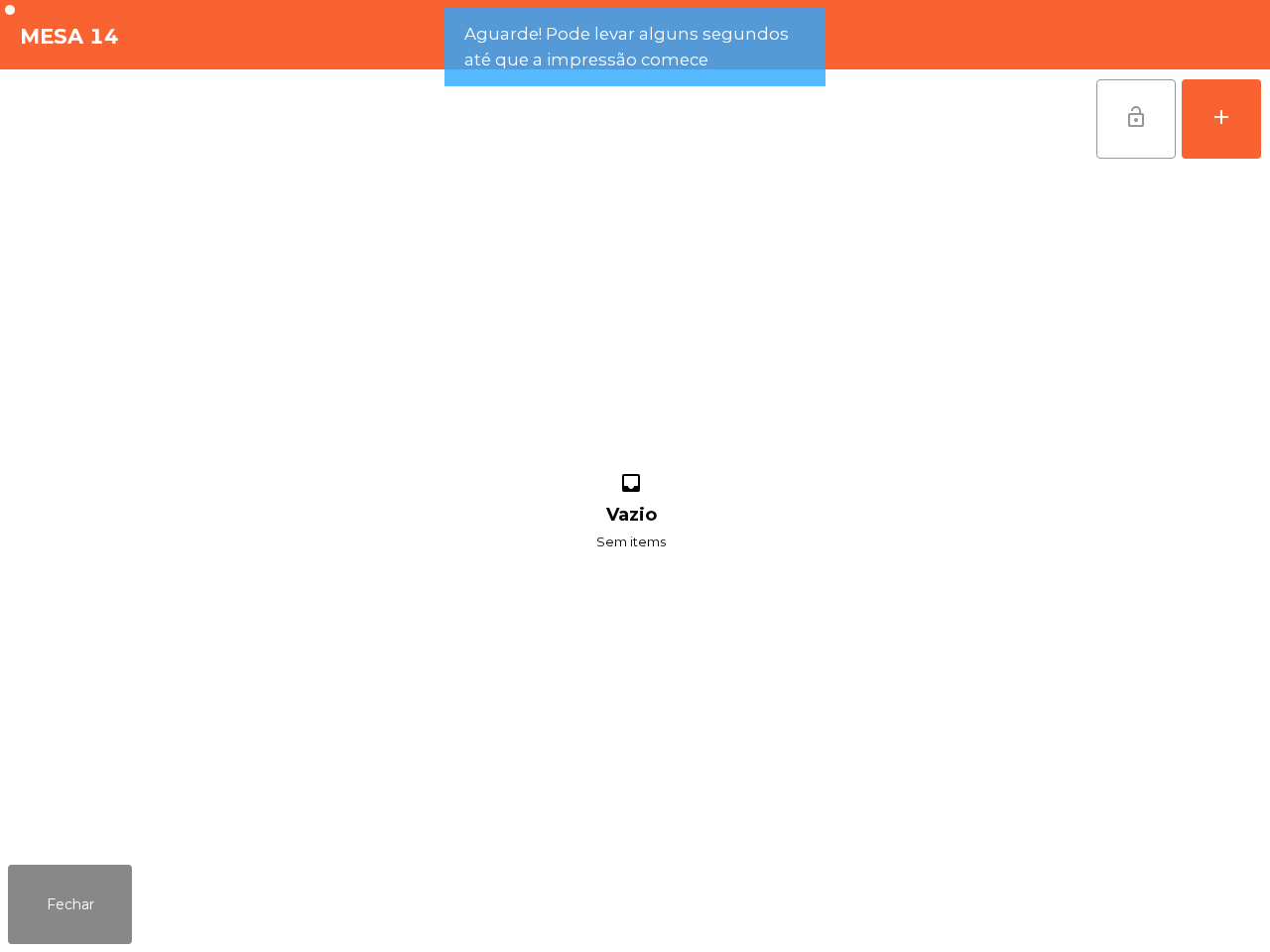click on "lock_open" 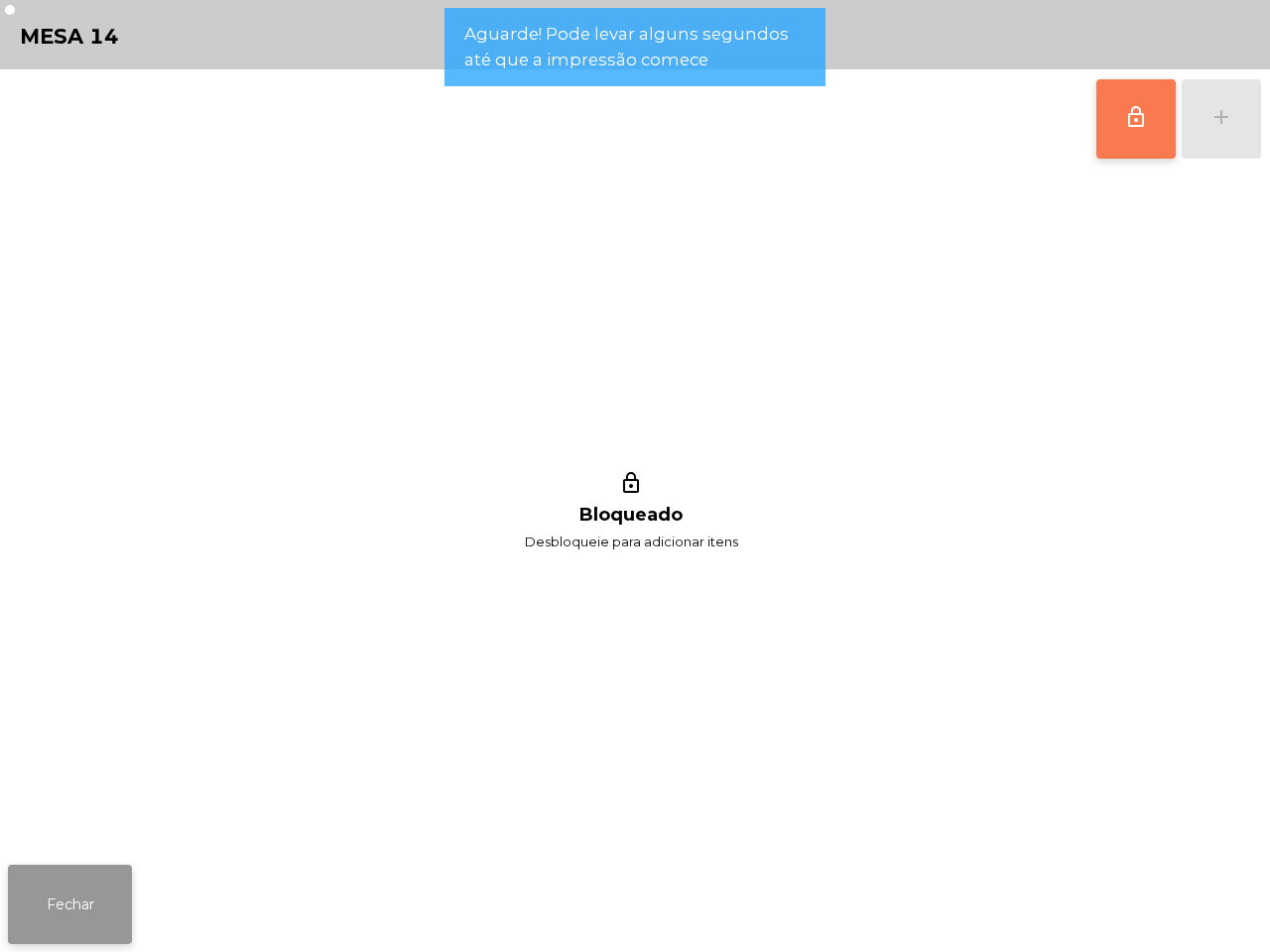 click on "Fechar" 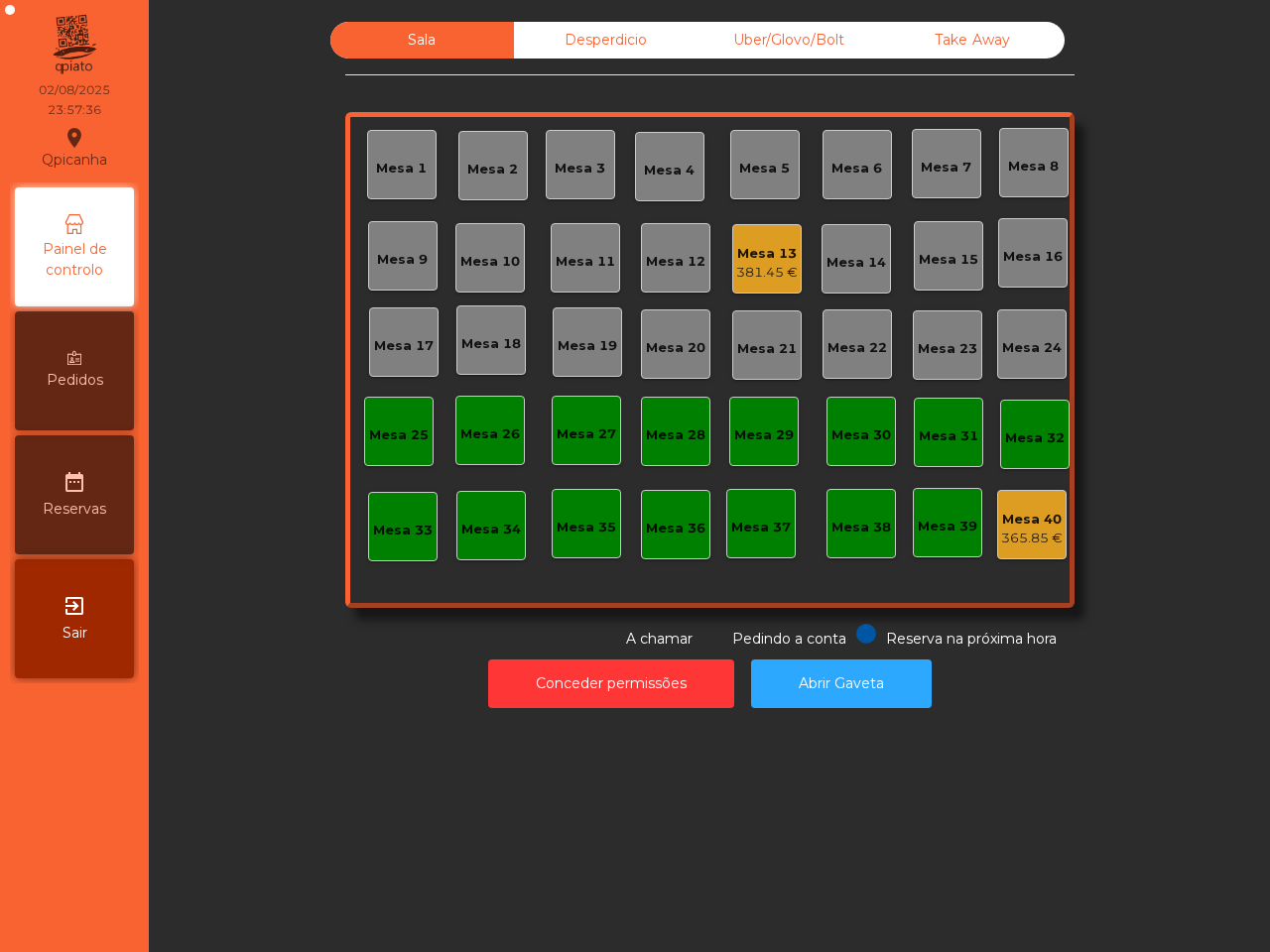 click on "Mesa 13" 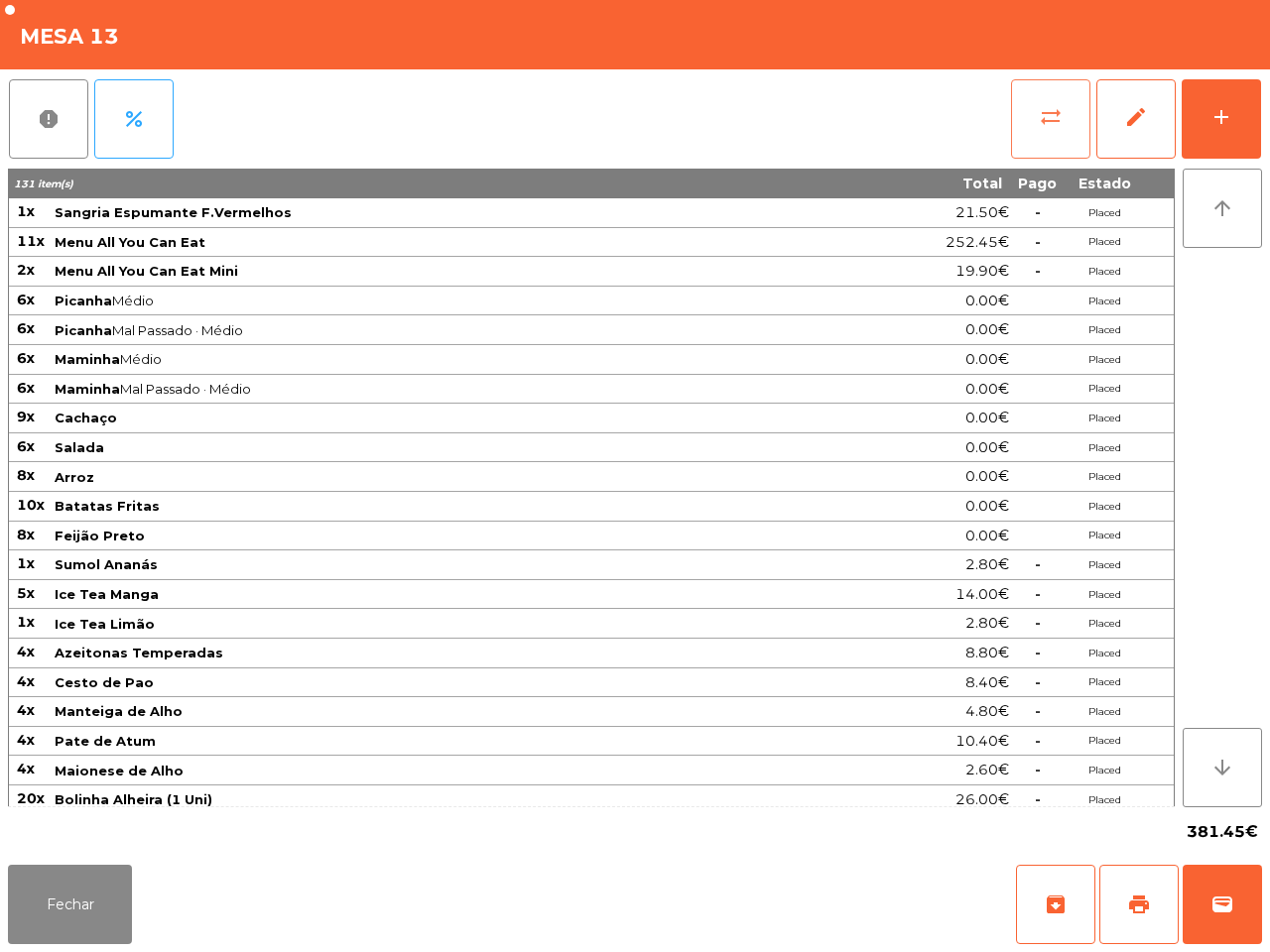 click on "sync_alt" 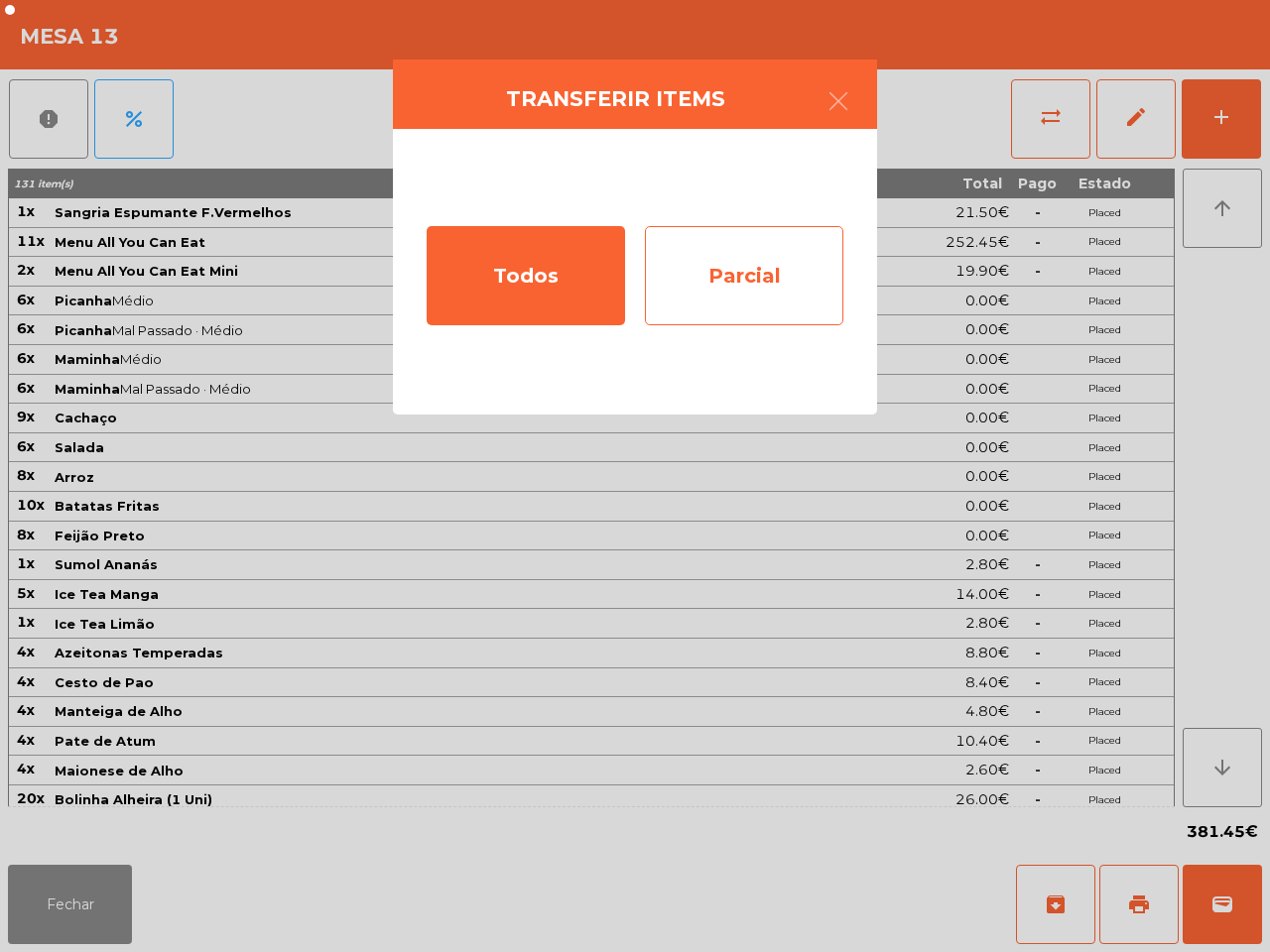 click on "Parcial" 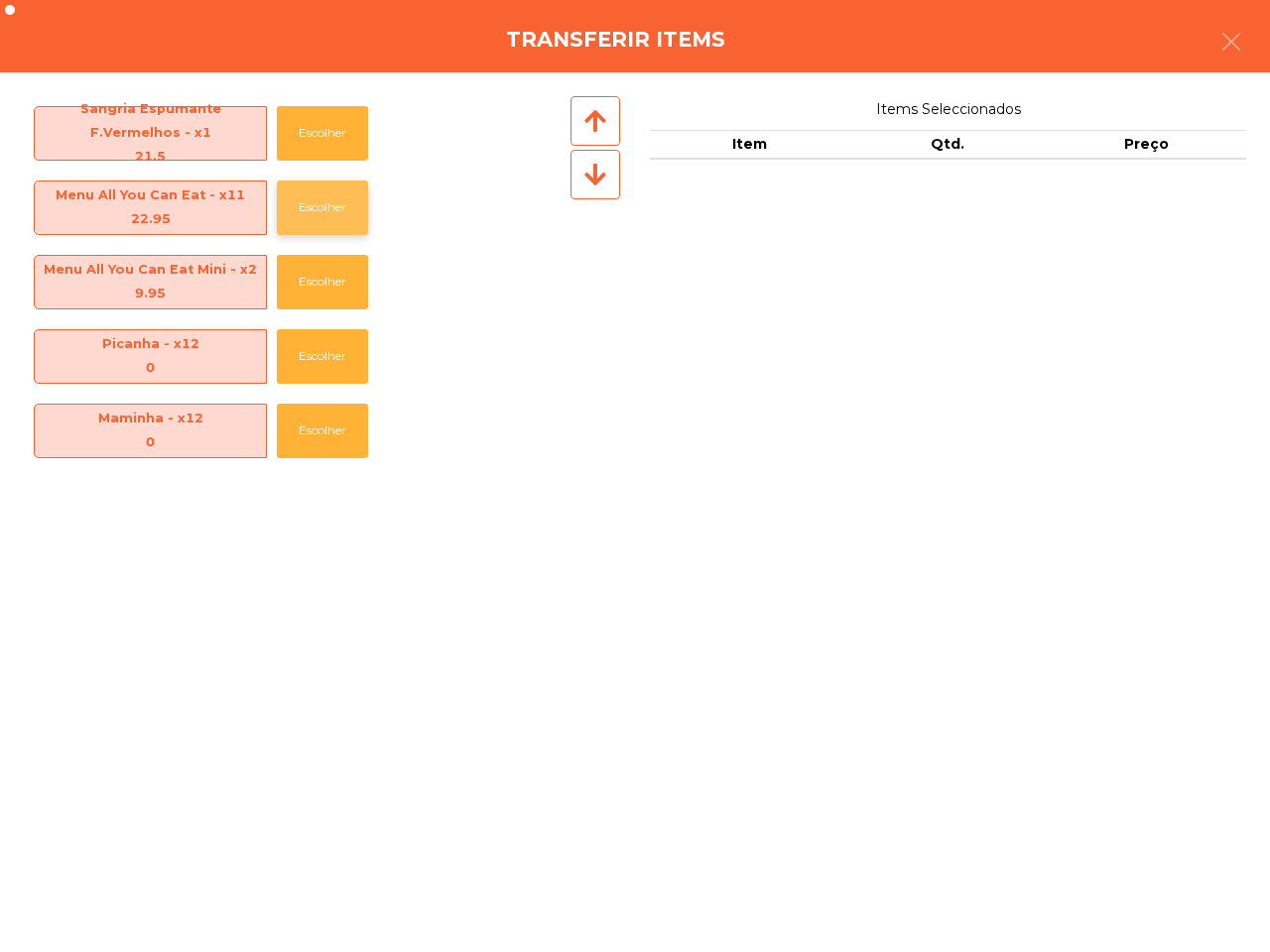 click on "Escolher" 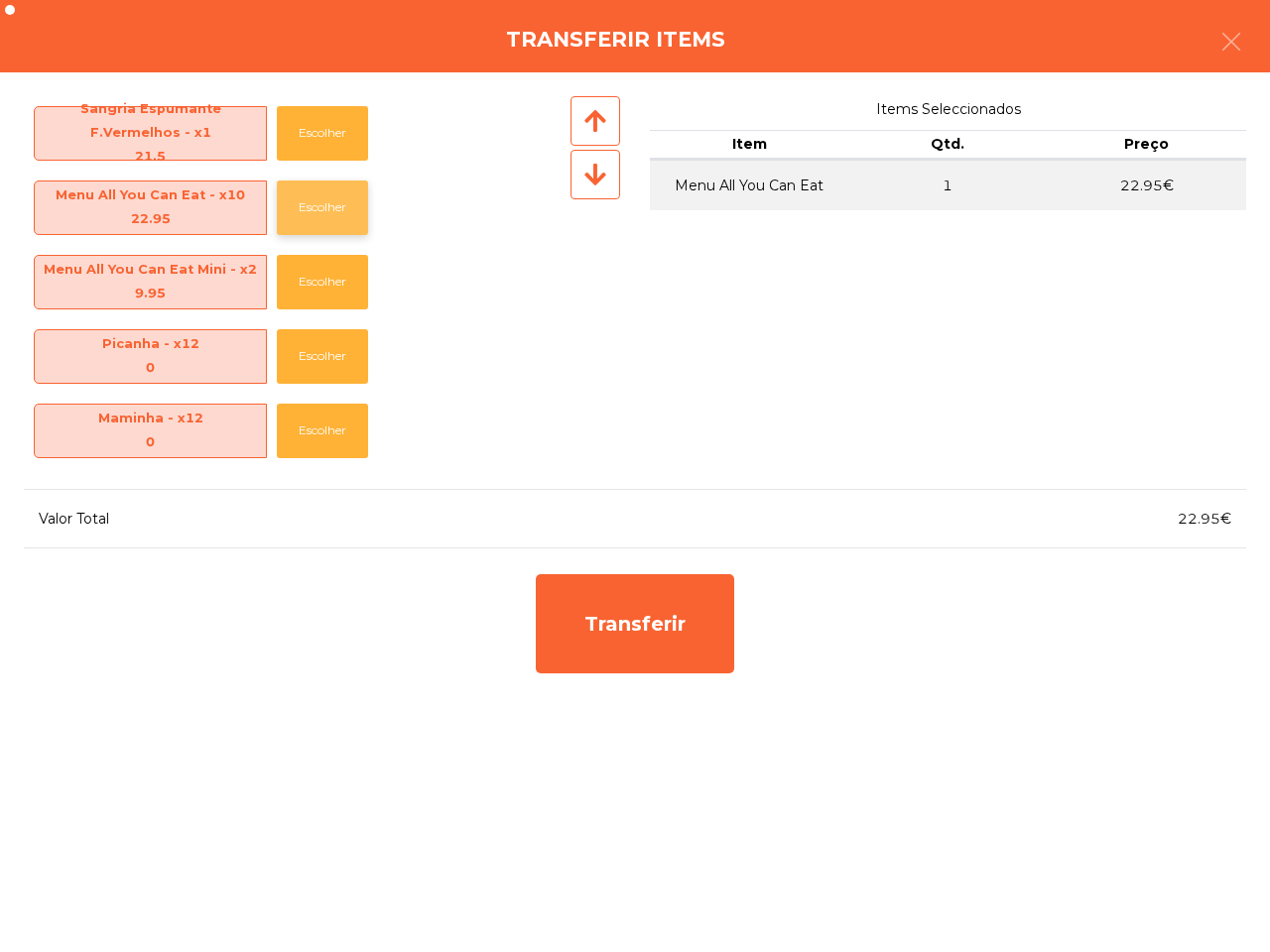 click on "Escolher" 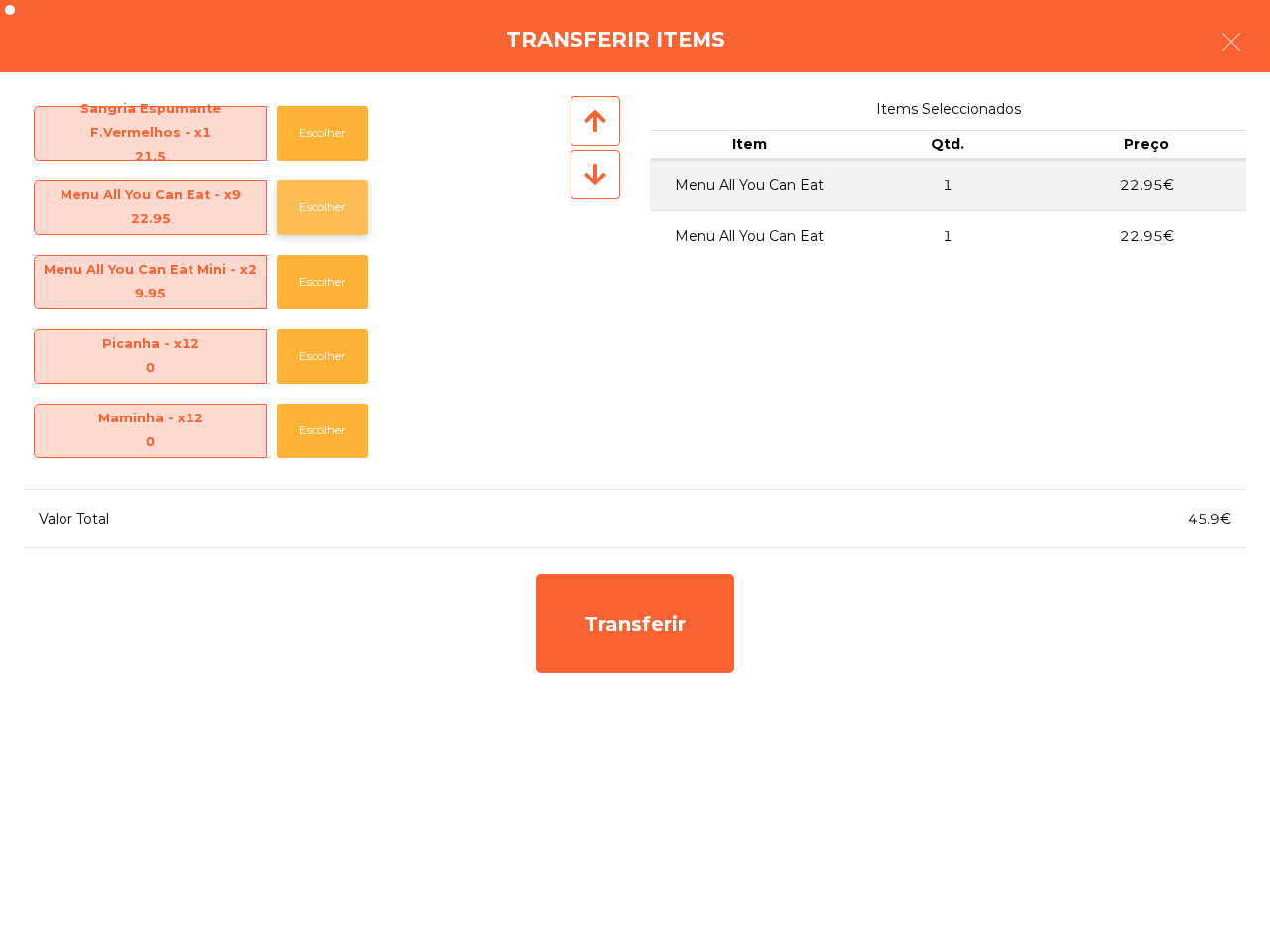 click on "Escolher" 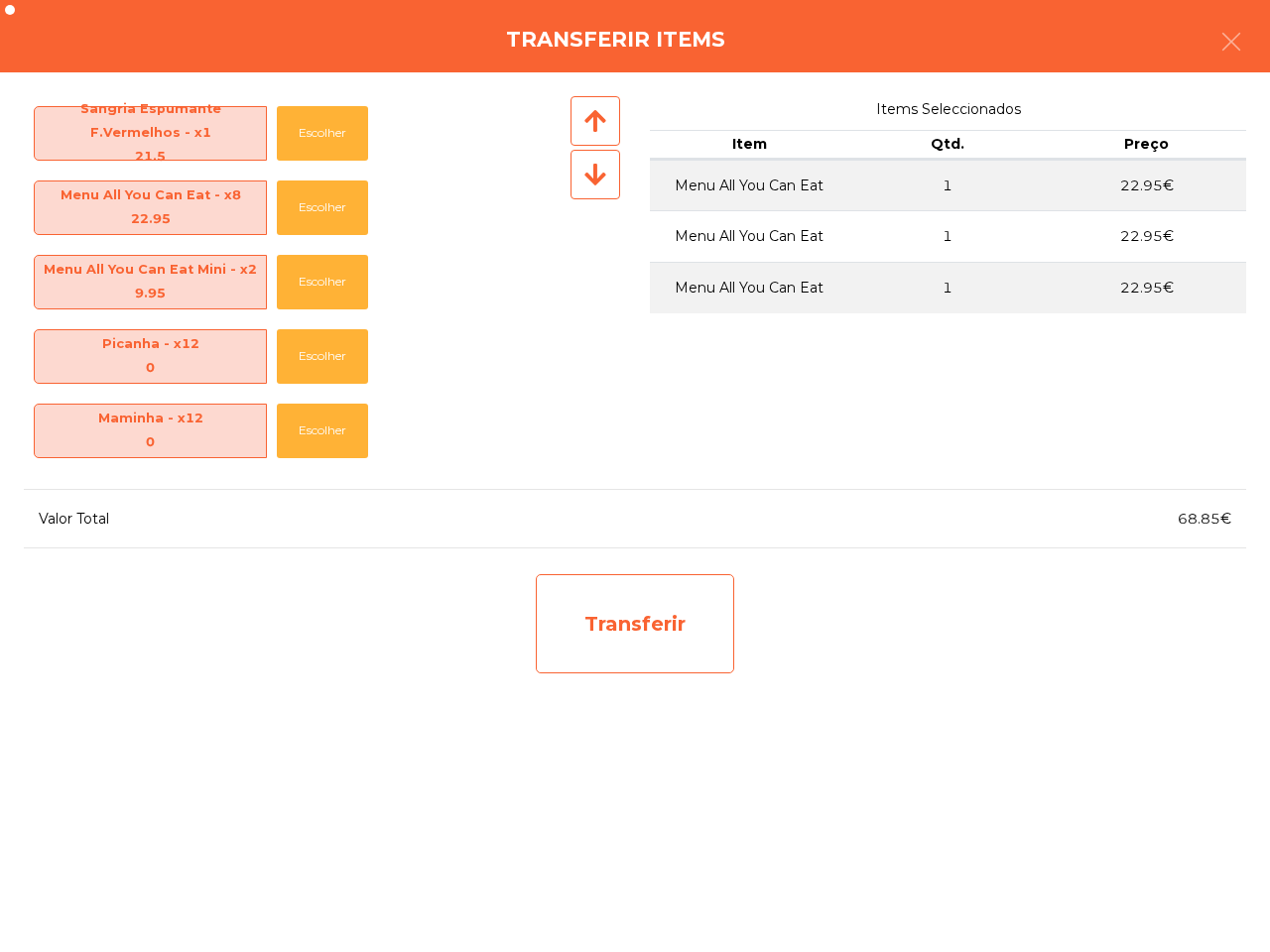 click on "Transferir" 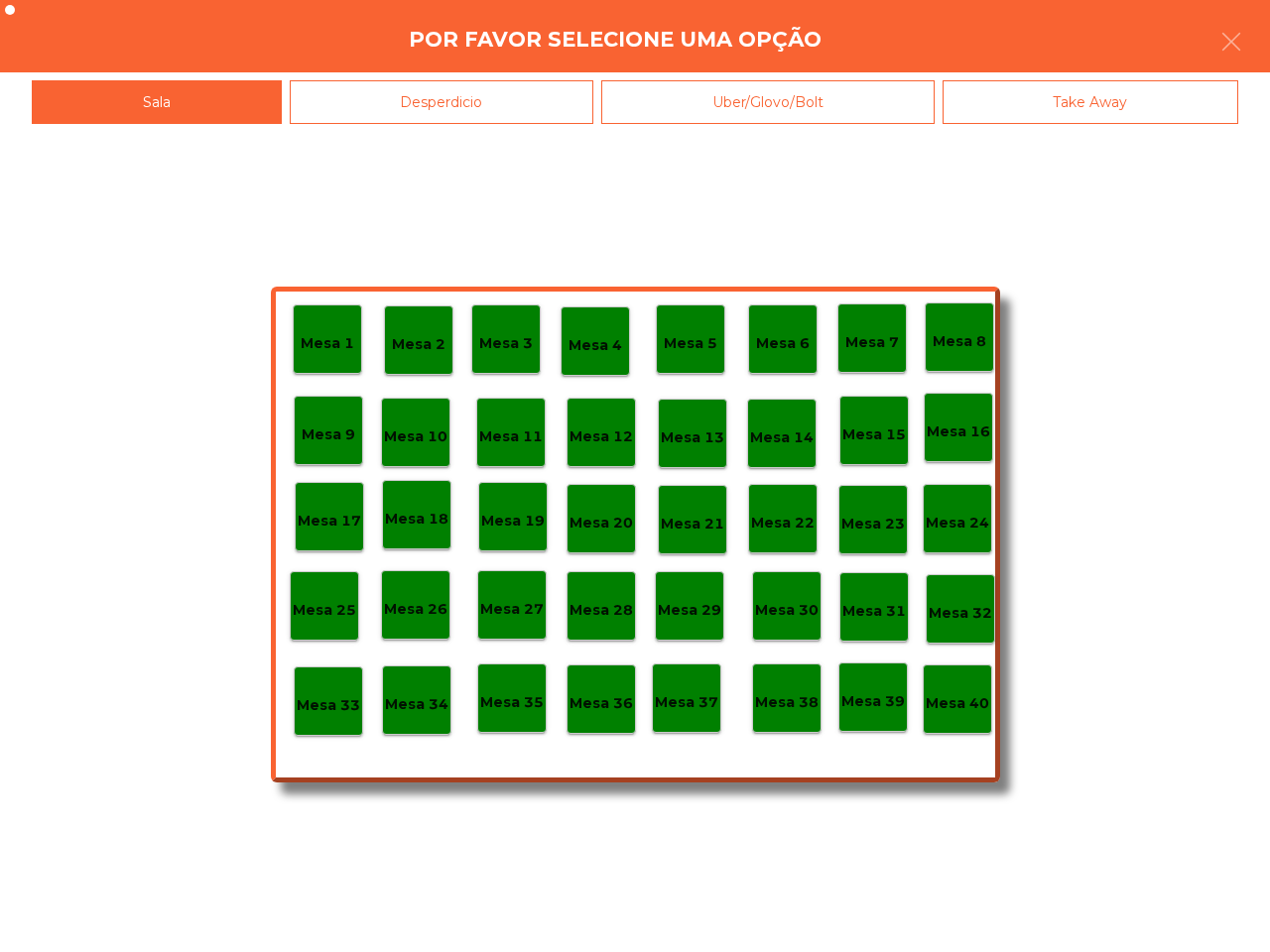 click on "Mesa 25" 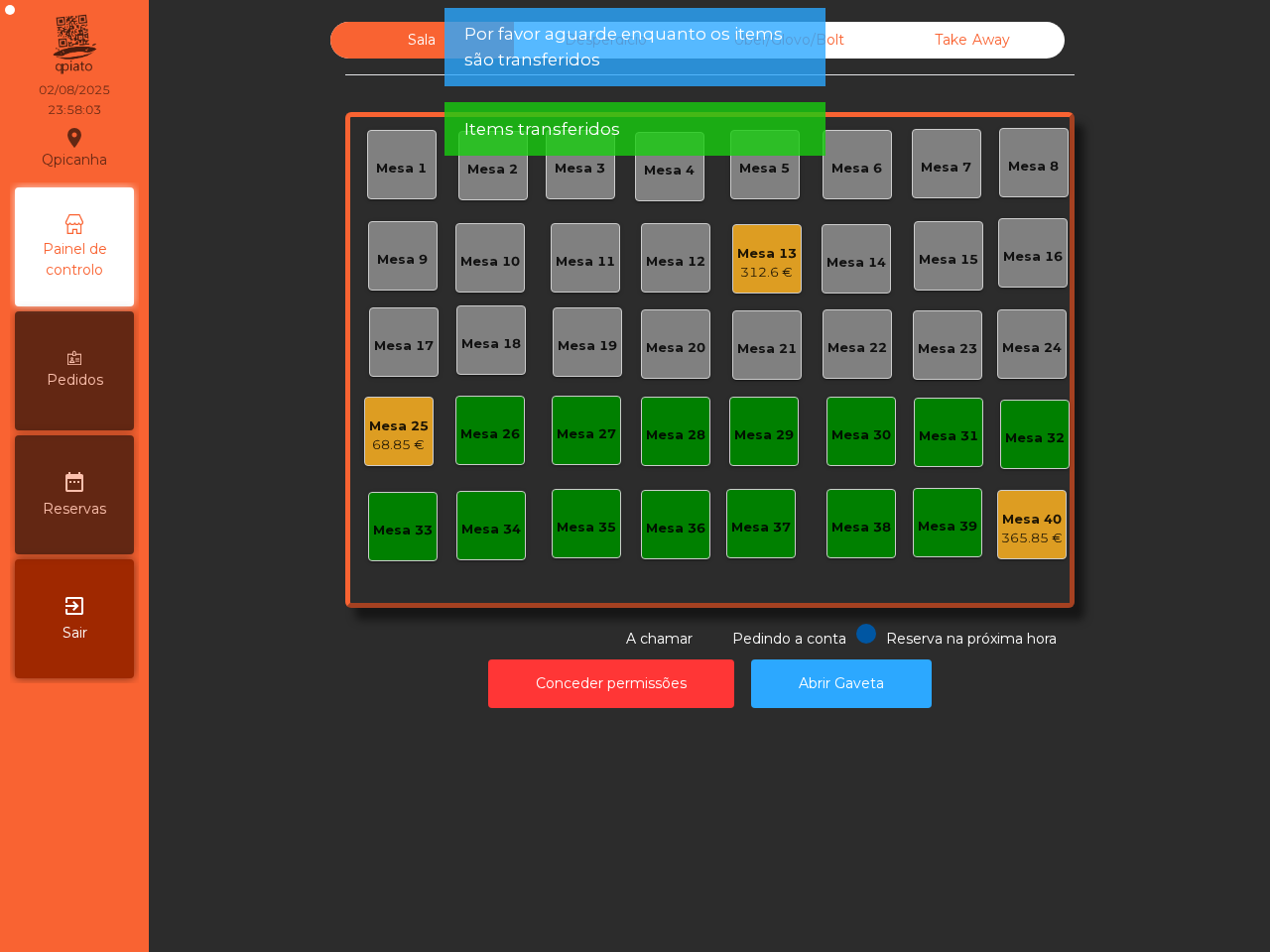 click on "312.6 €" 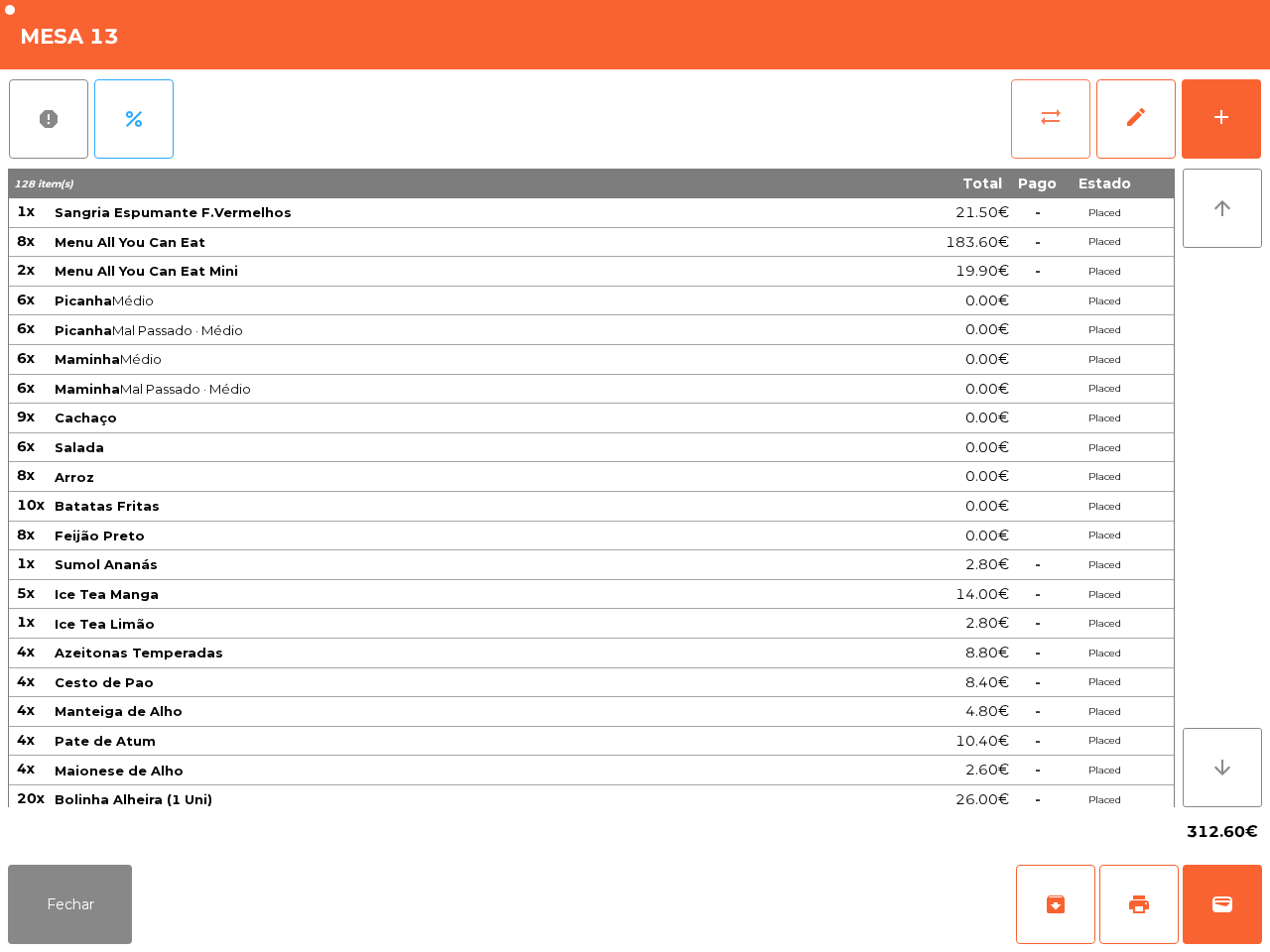 click on "sync_alt" 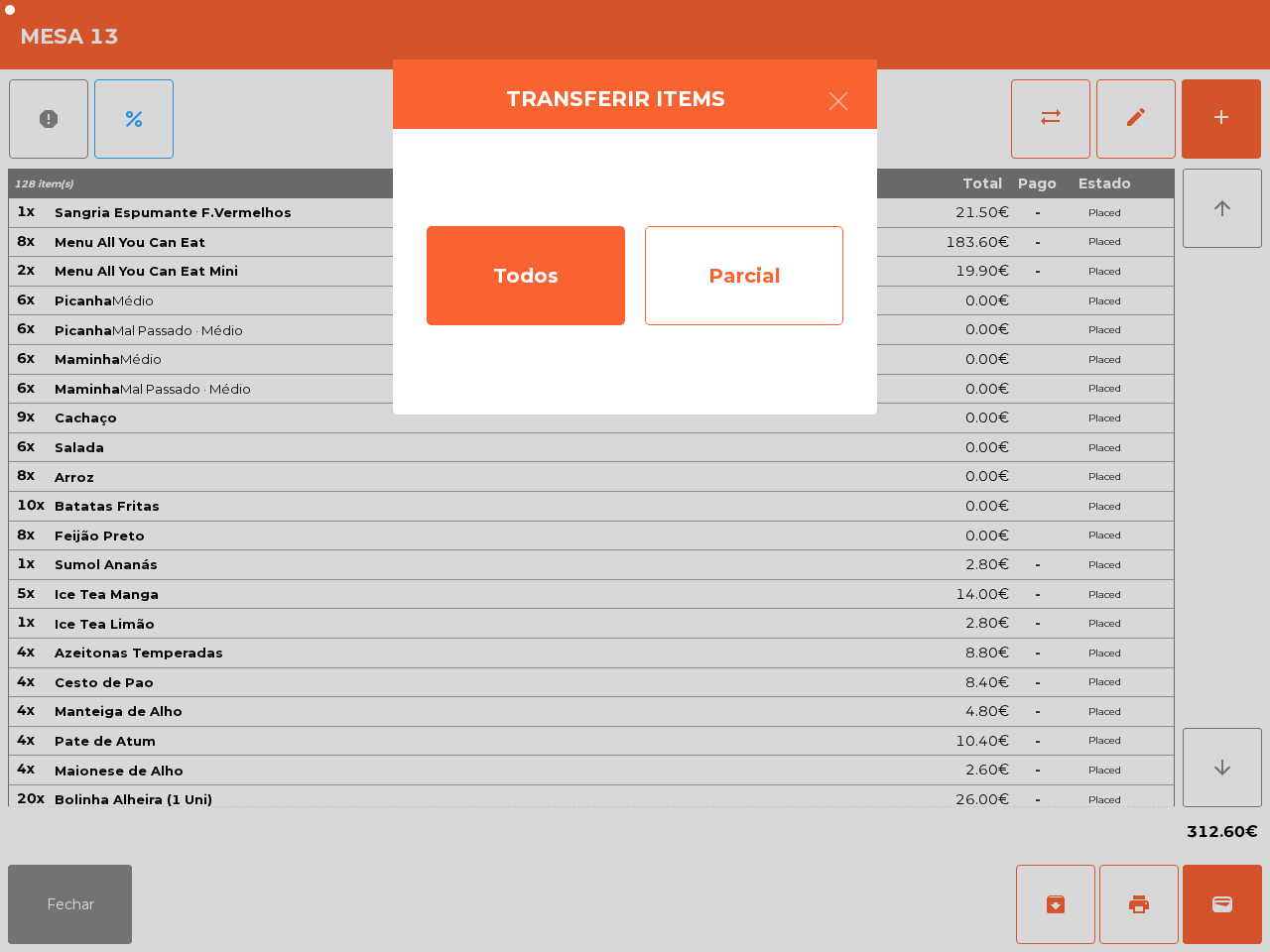 click on "Parcial" 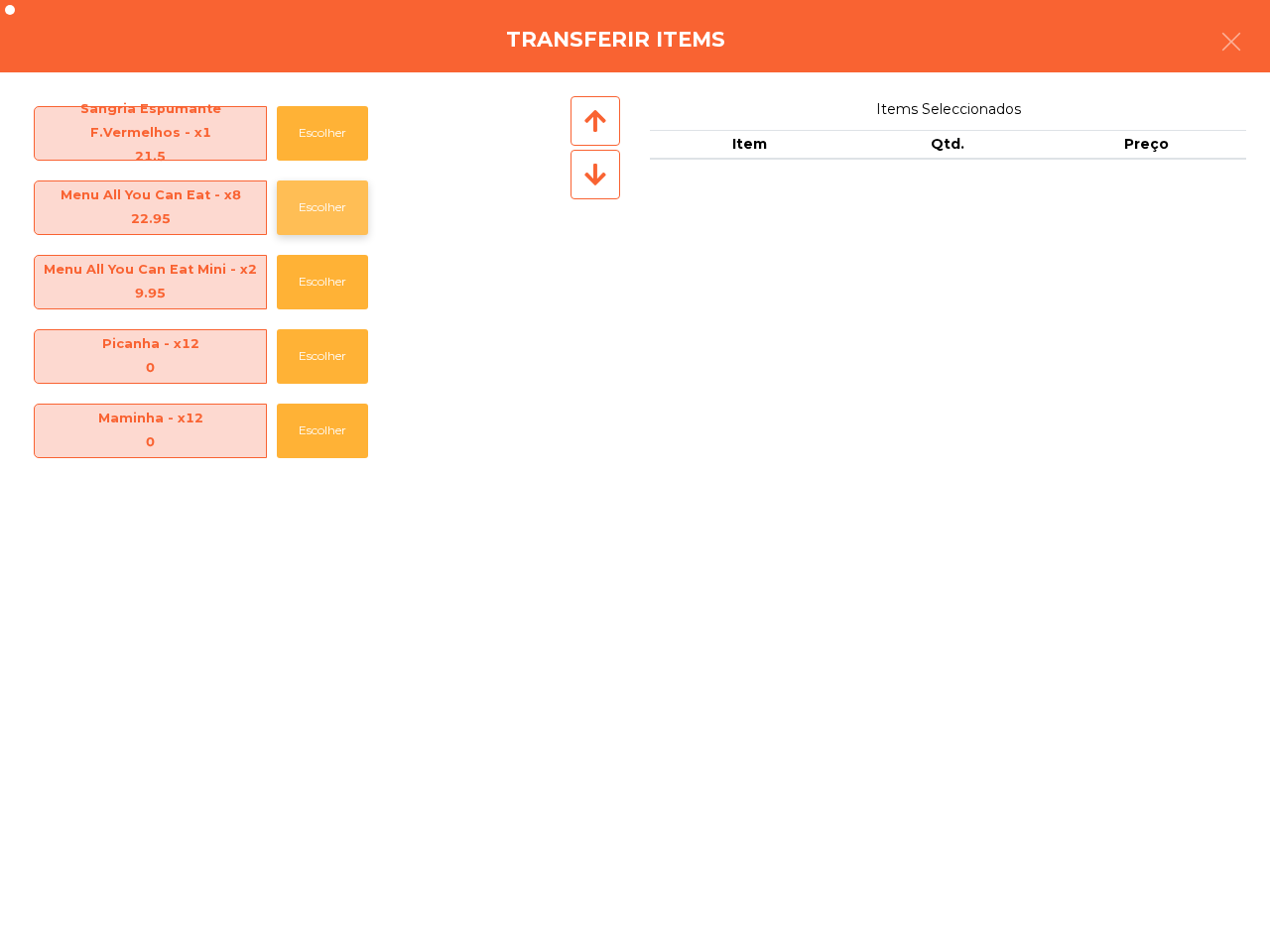 click on "Escolher" 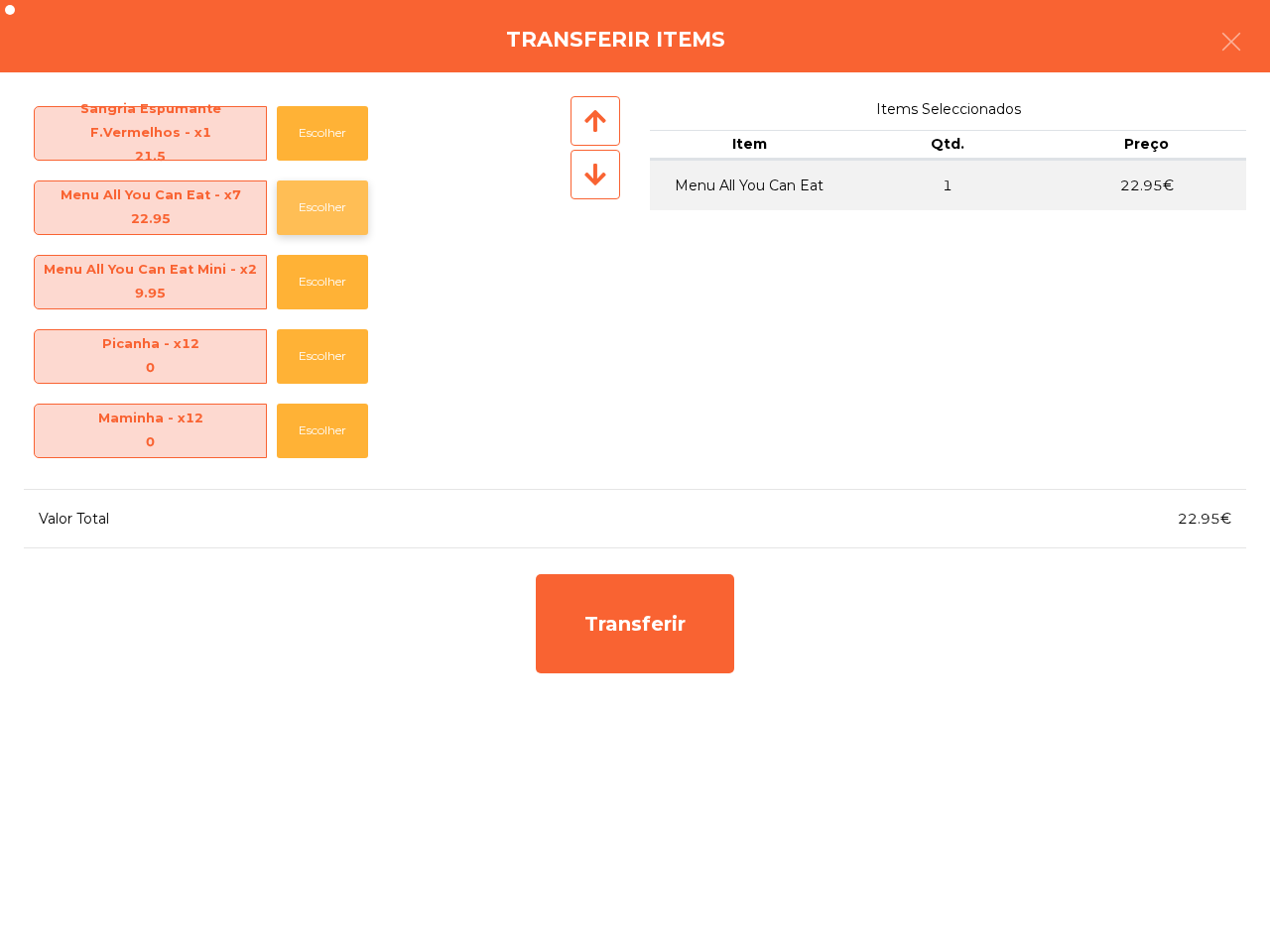 click on "Escolher" 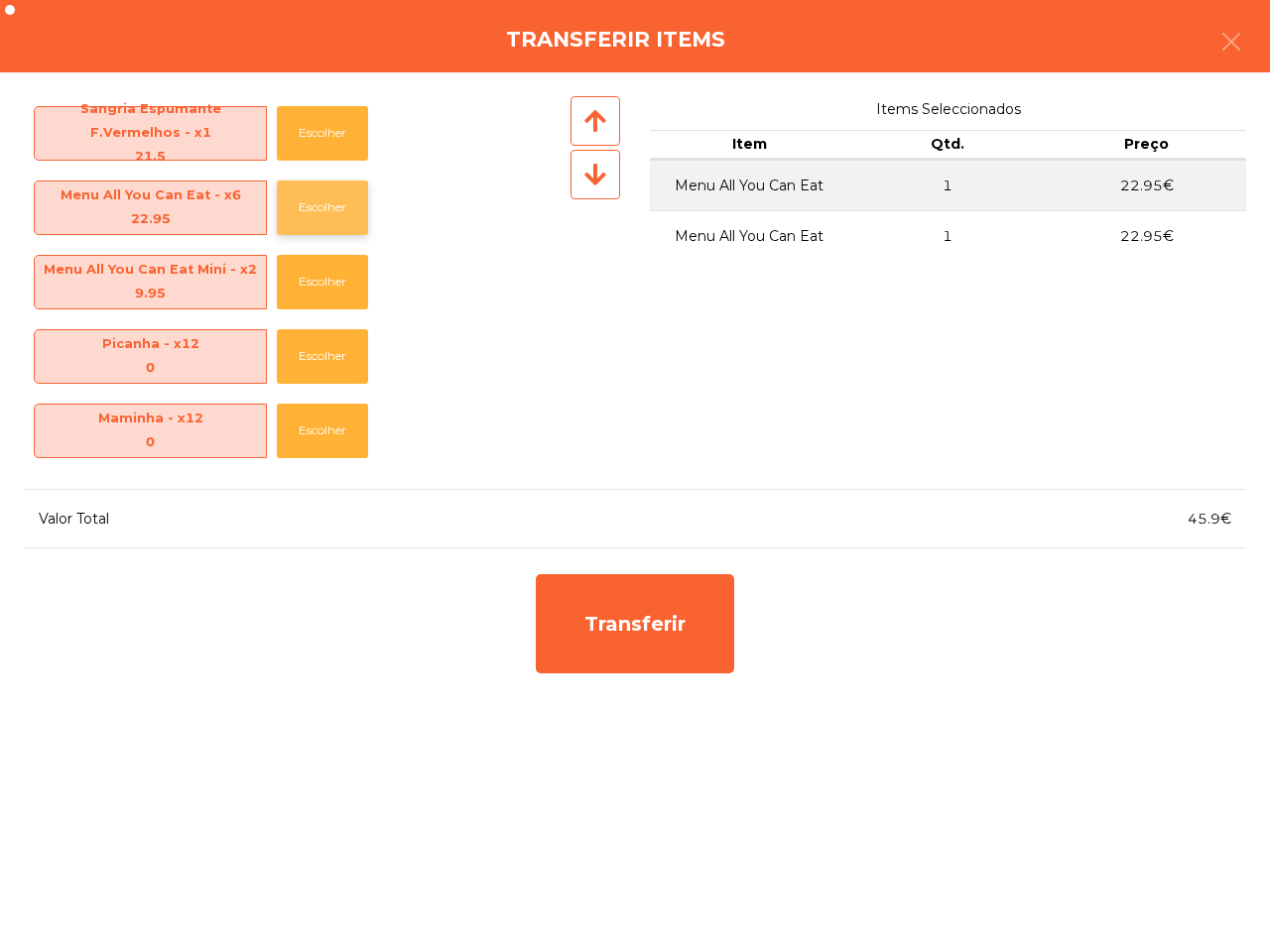 click on "Escolher" 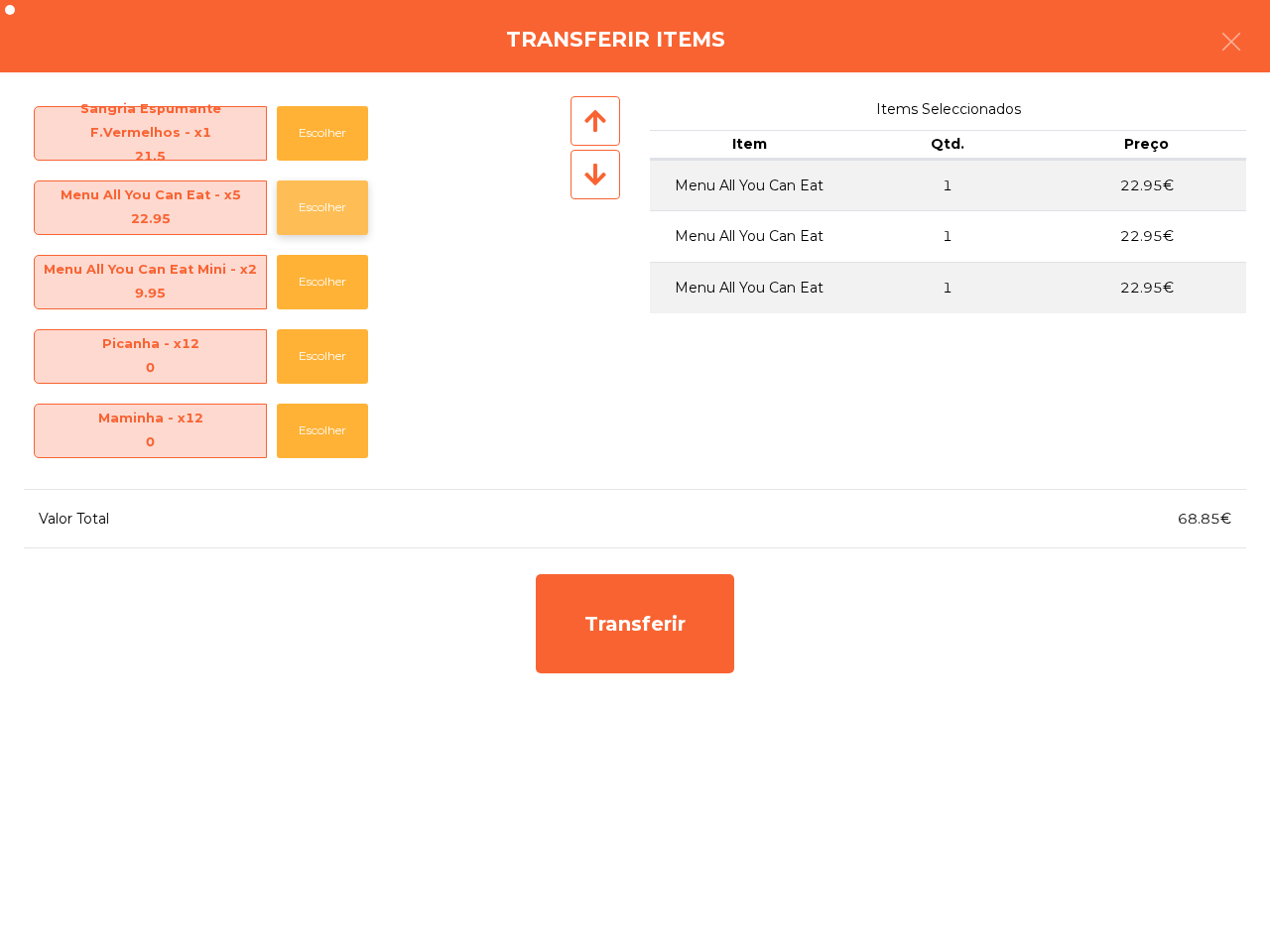 click on "Escolher" 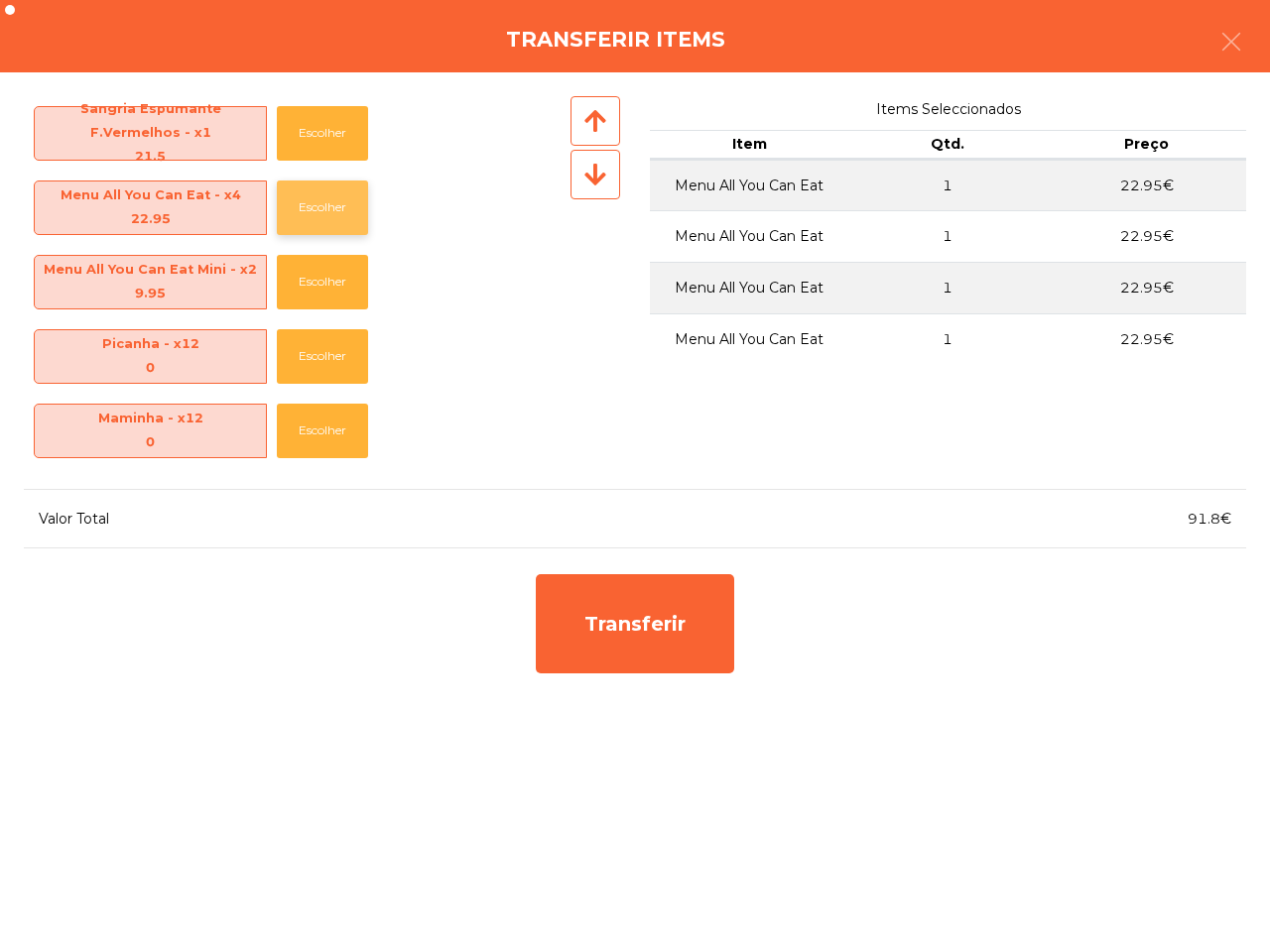 click on "Escolher" 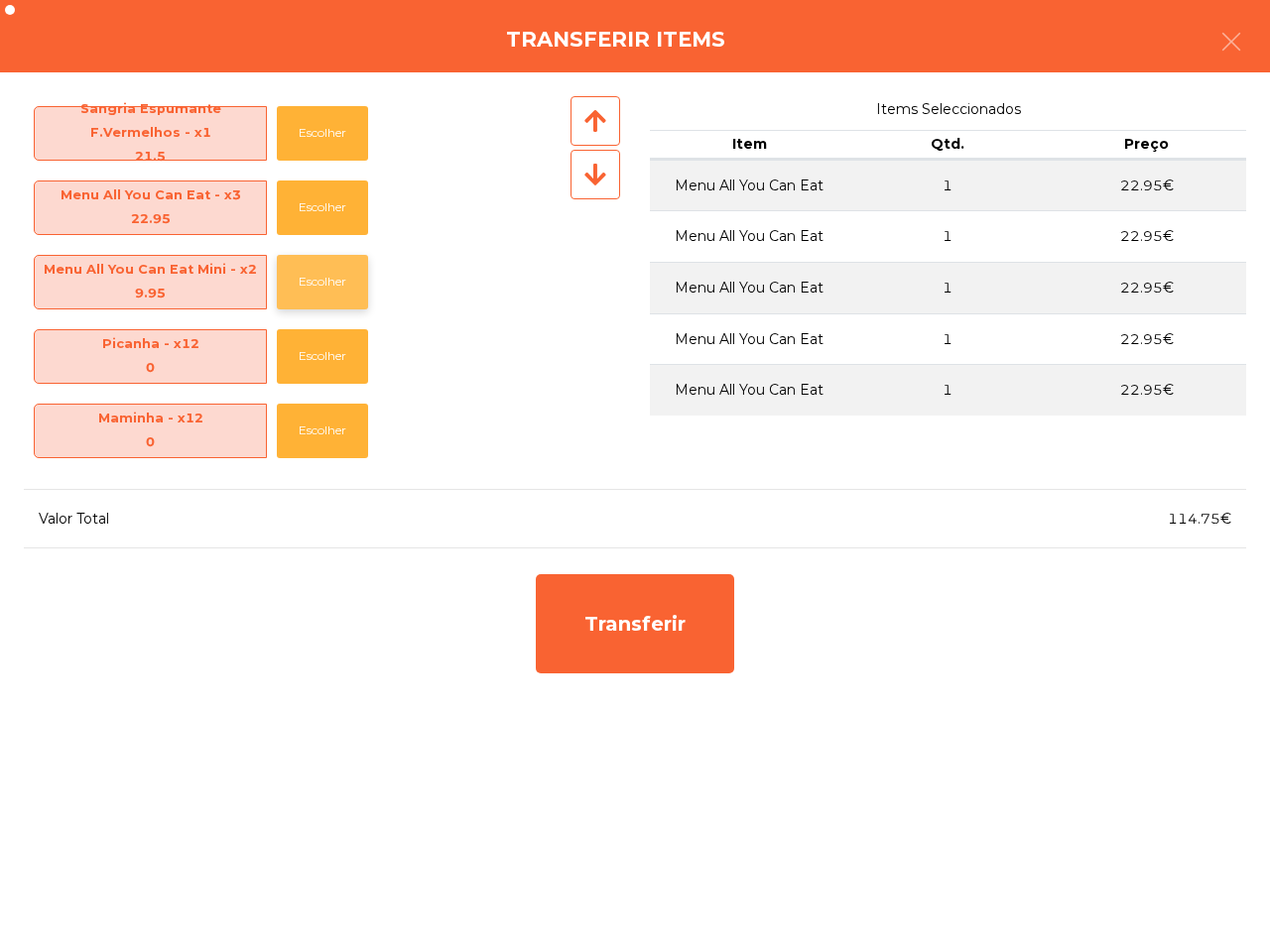 click on "Escolher" 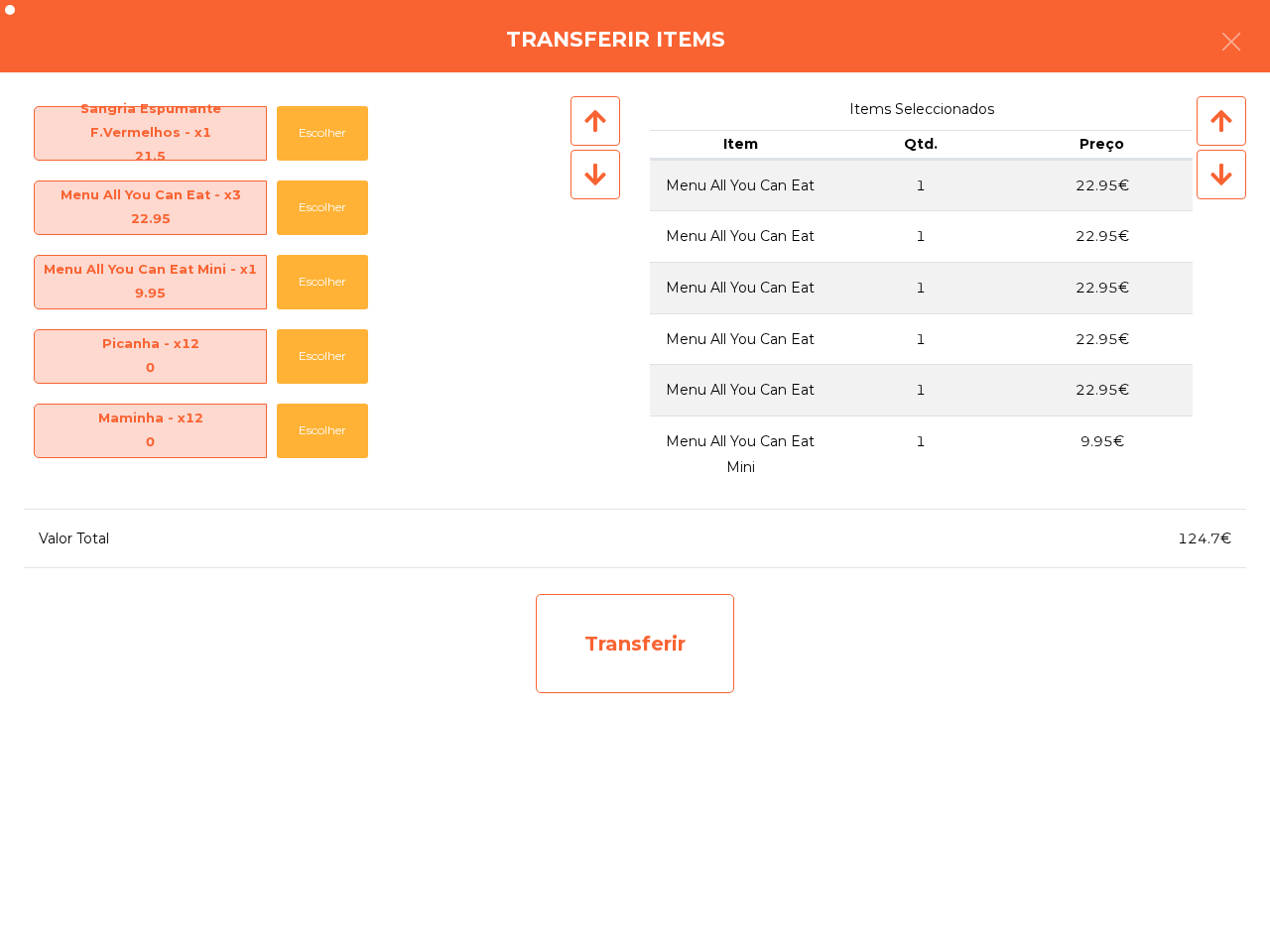 click on "Transferir" 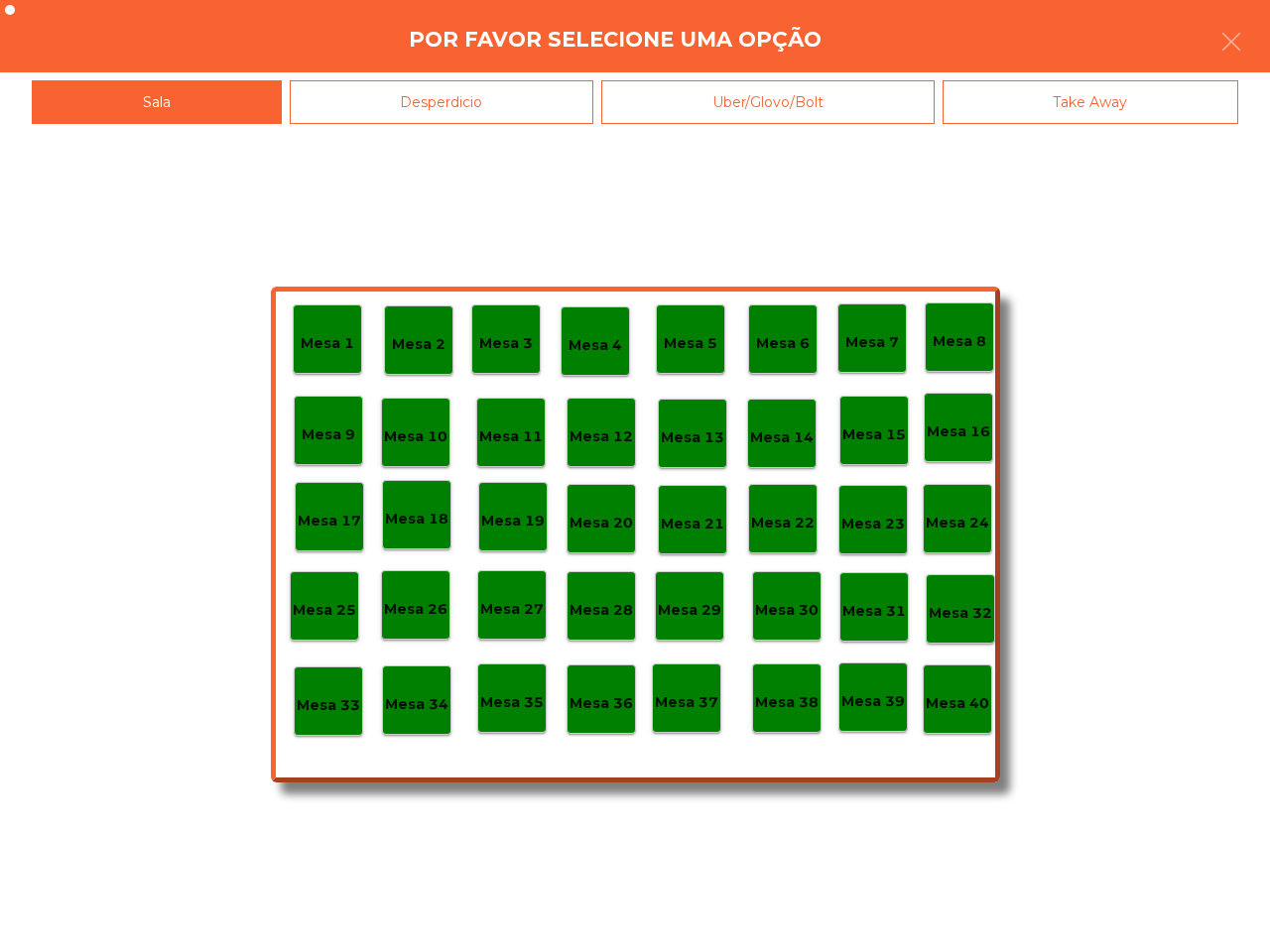 click on "Mesa 26" 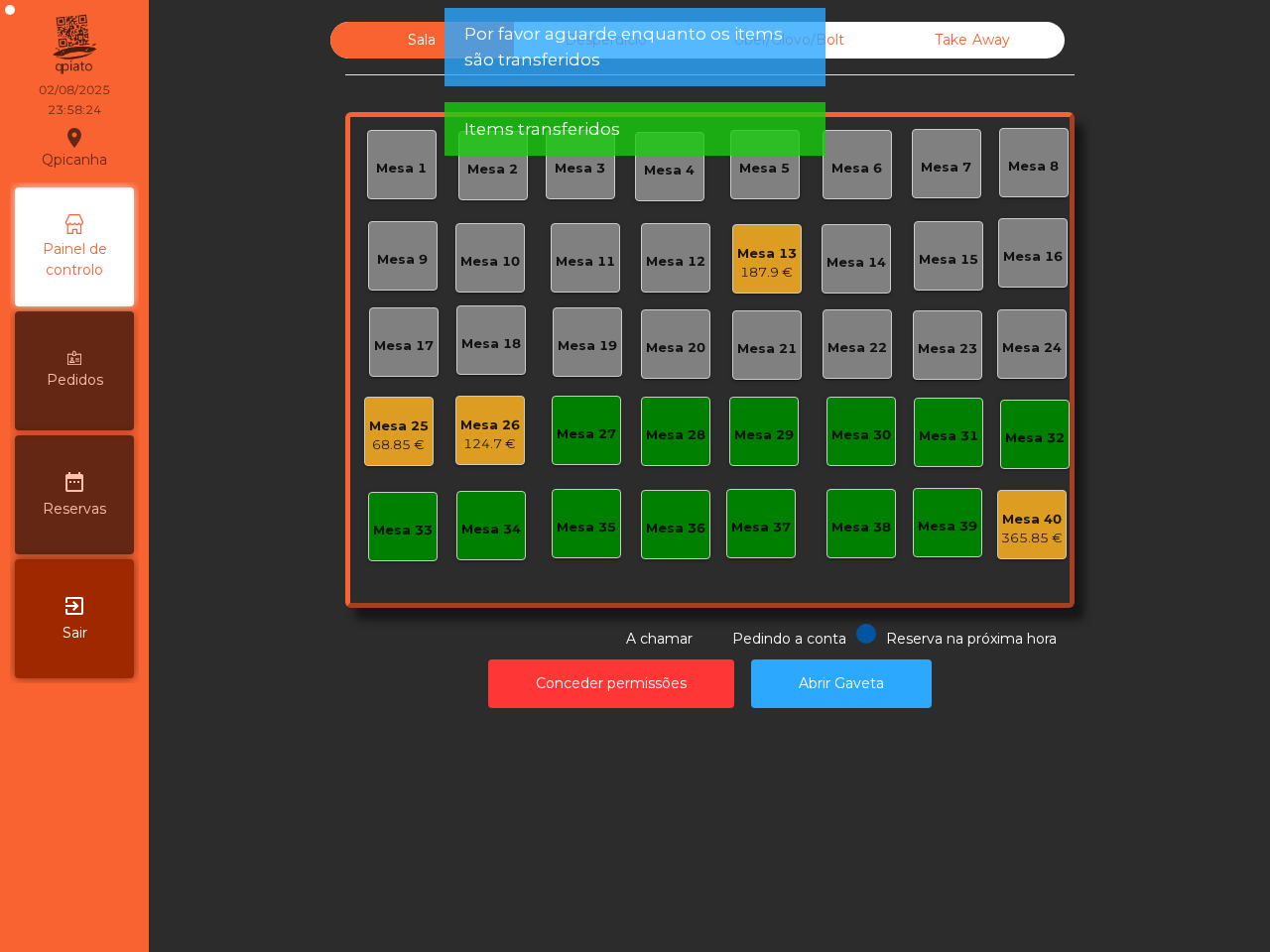 click on "Mesa 27" 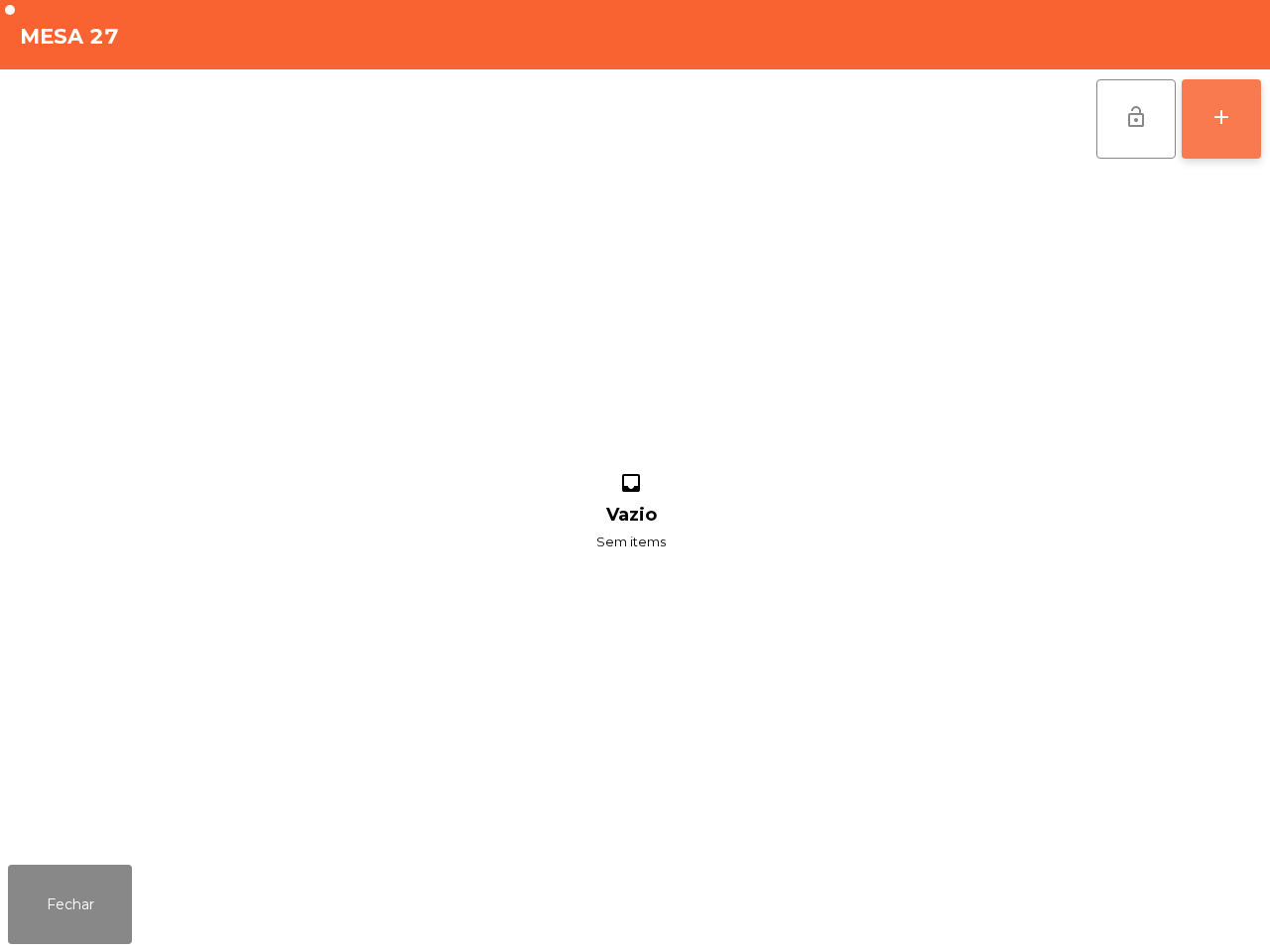 click on "add" 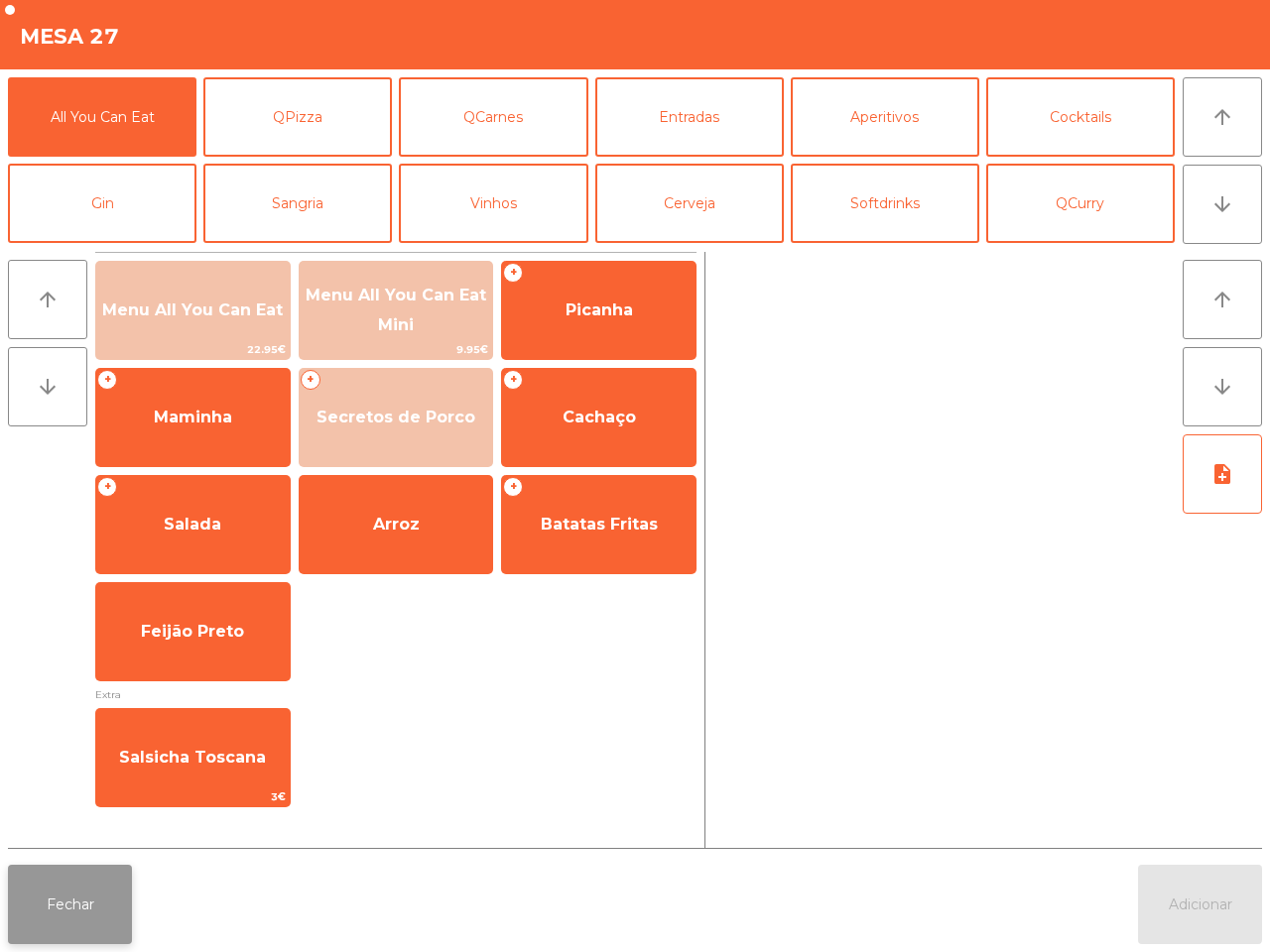 click on "Fechar" 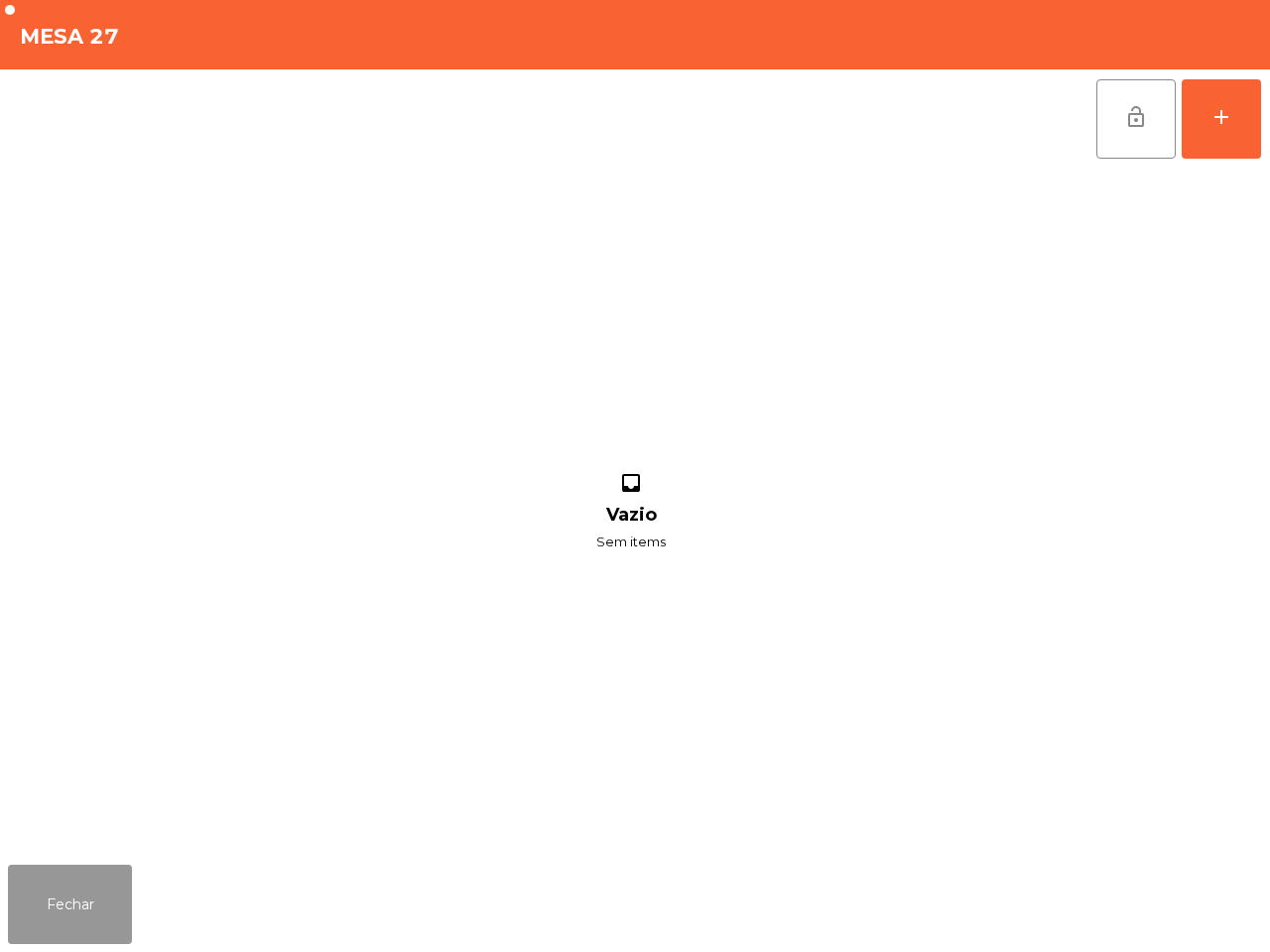 click on "Fechar" 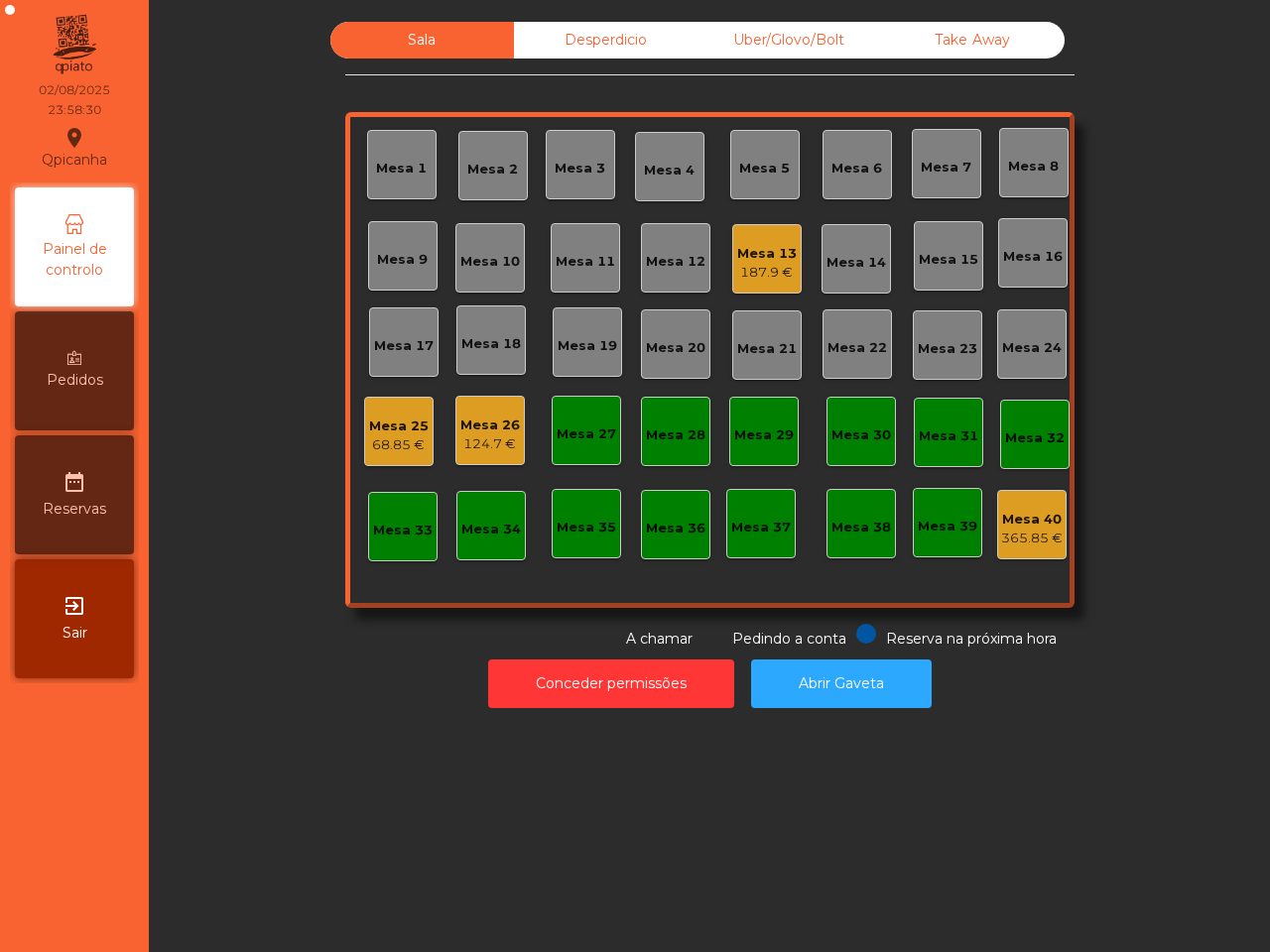 click on "187.9 €" 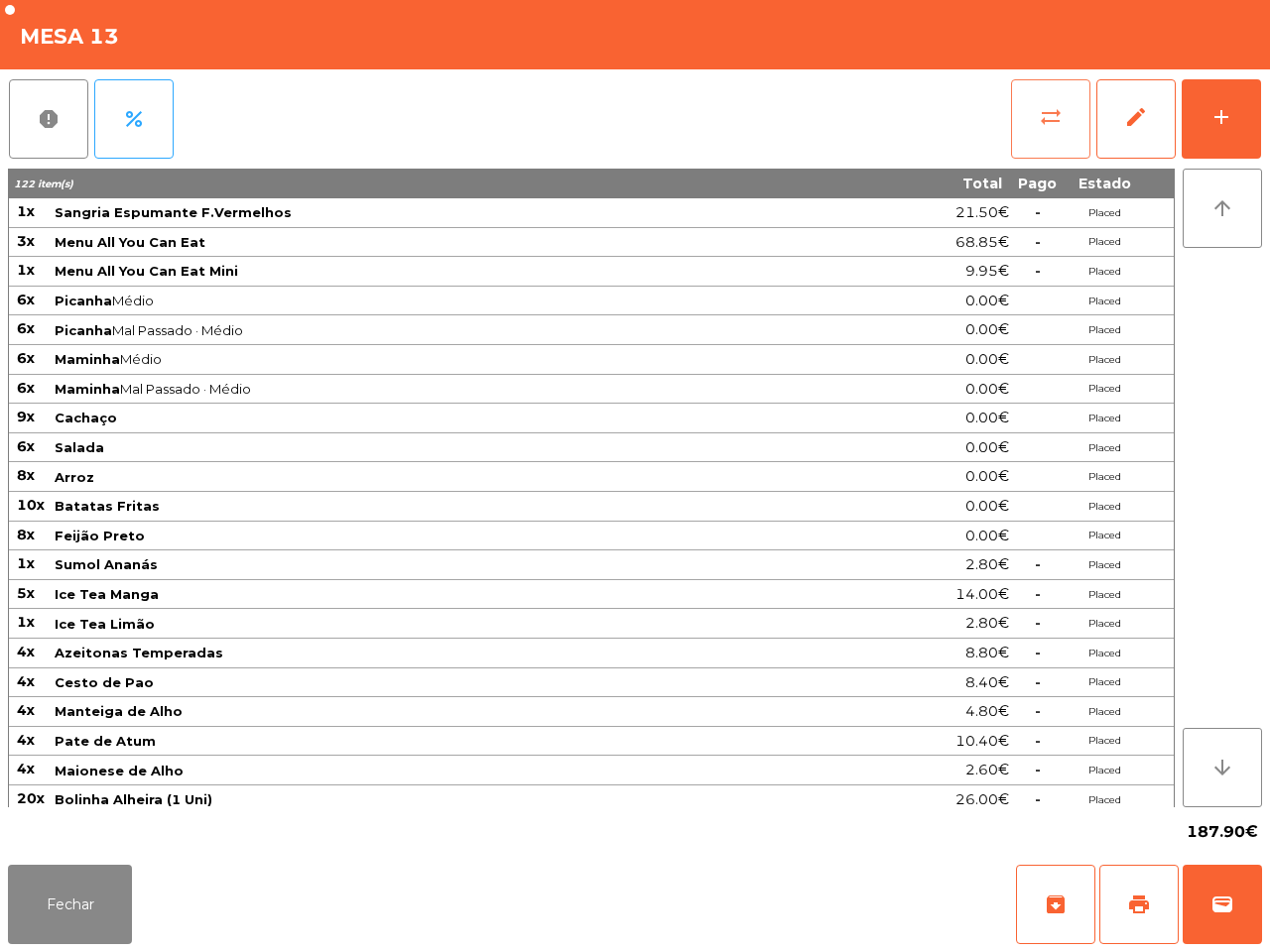 click on "sync_alt" 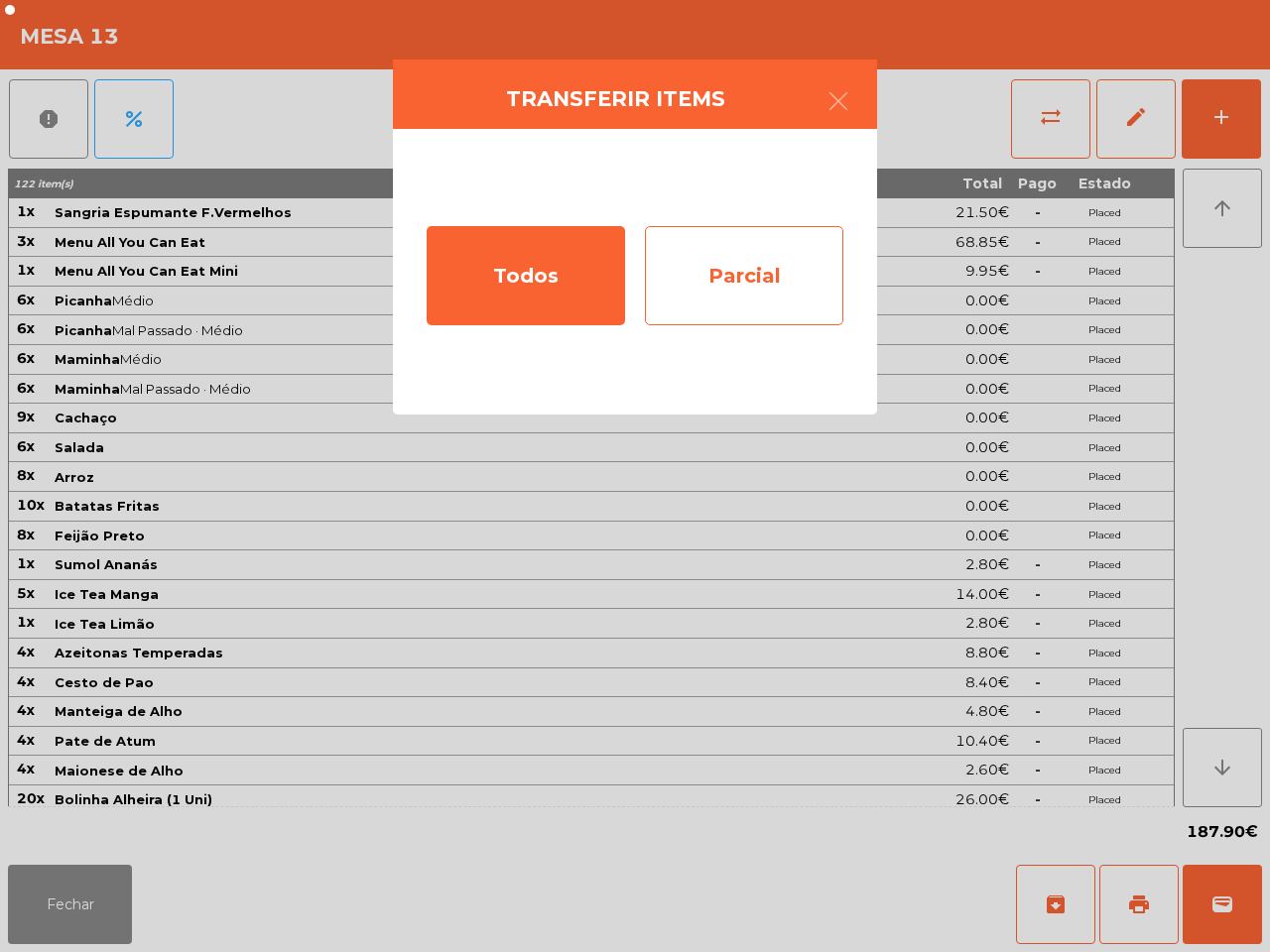 click on "Parcial" 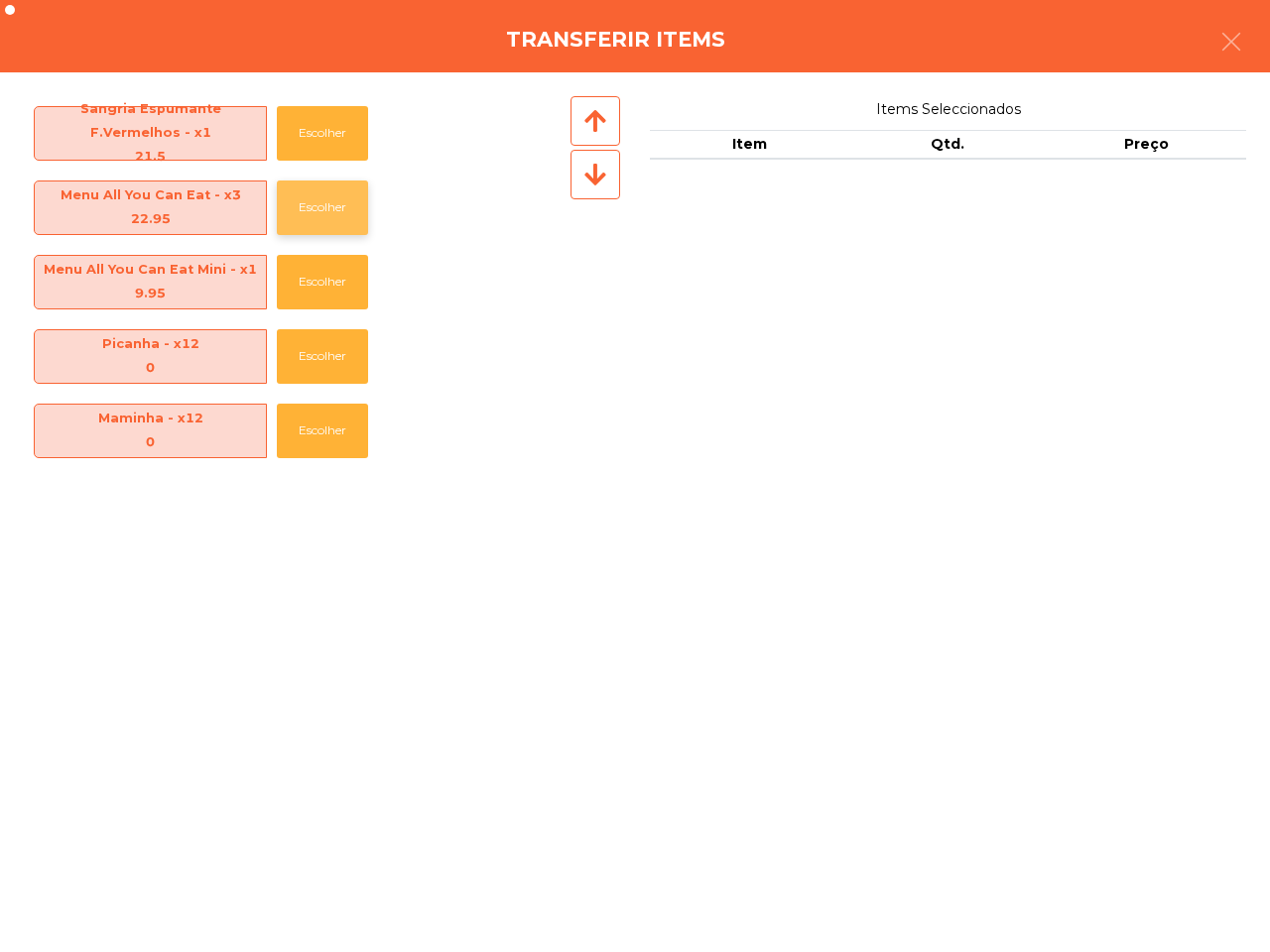 click on "Escolher" 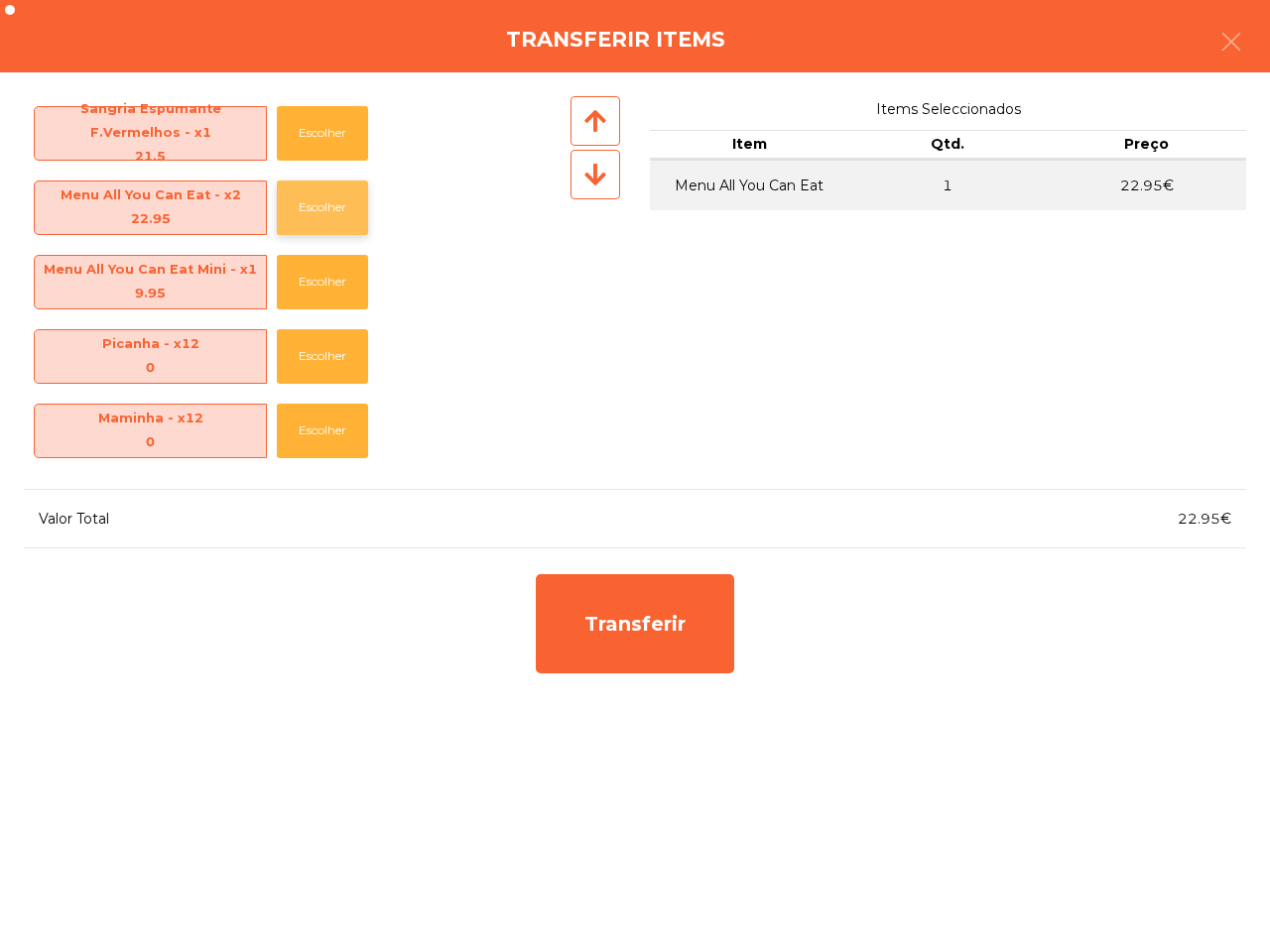 click on "Escolher" 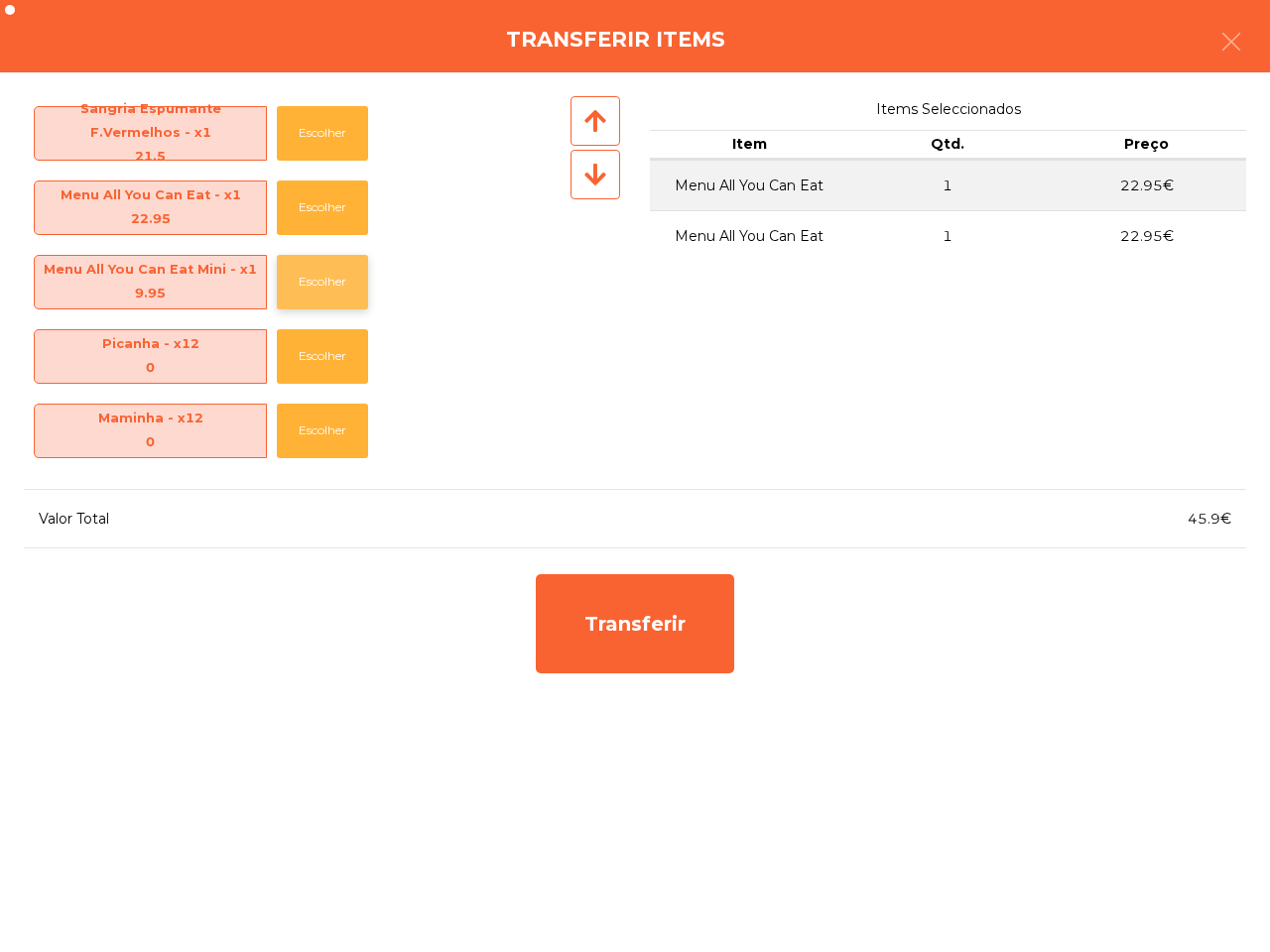 click on "Escolher" 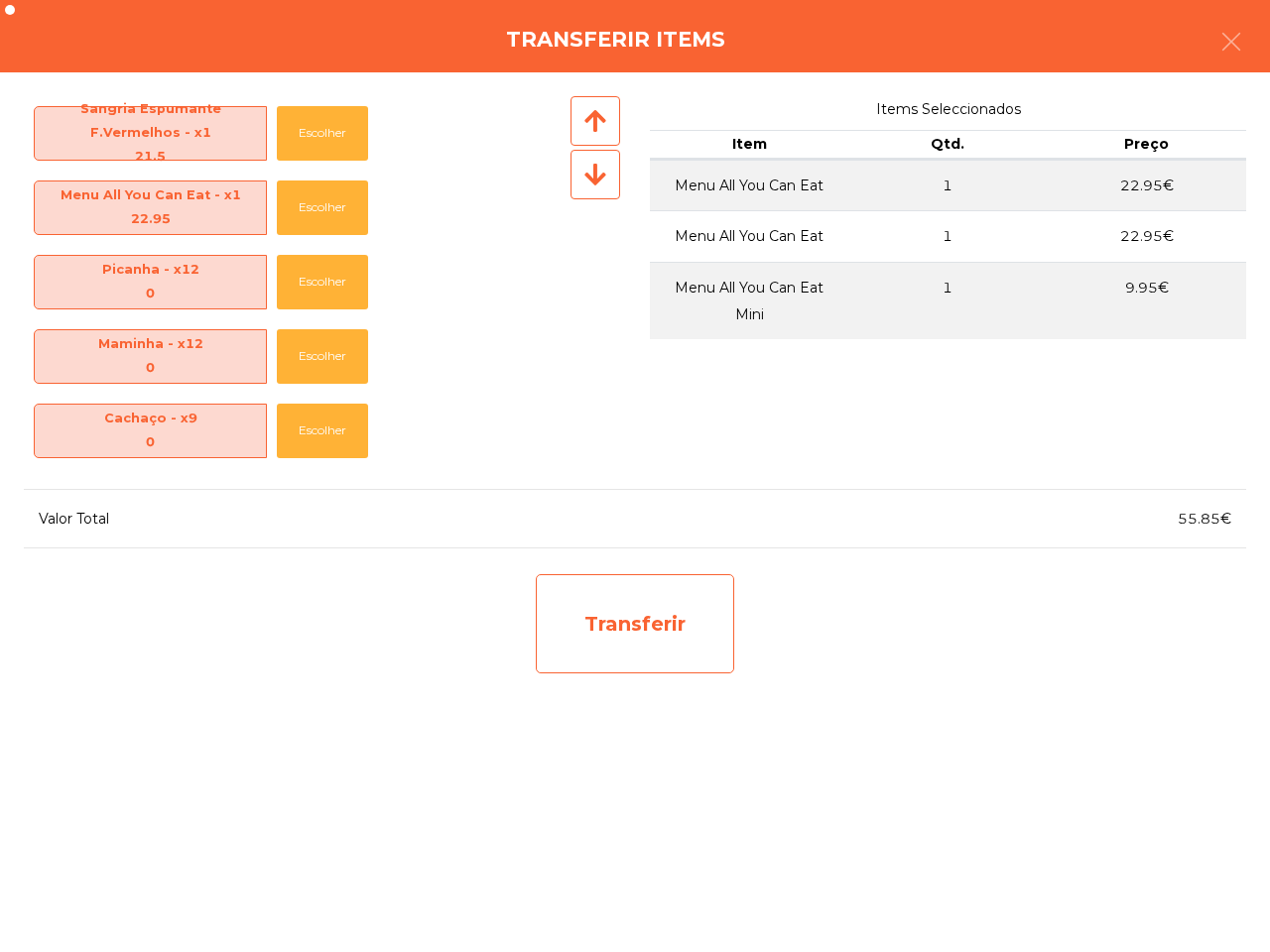 click on "Transferir" 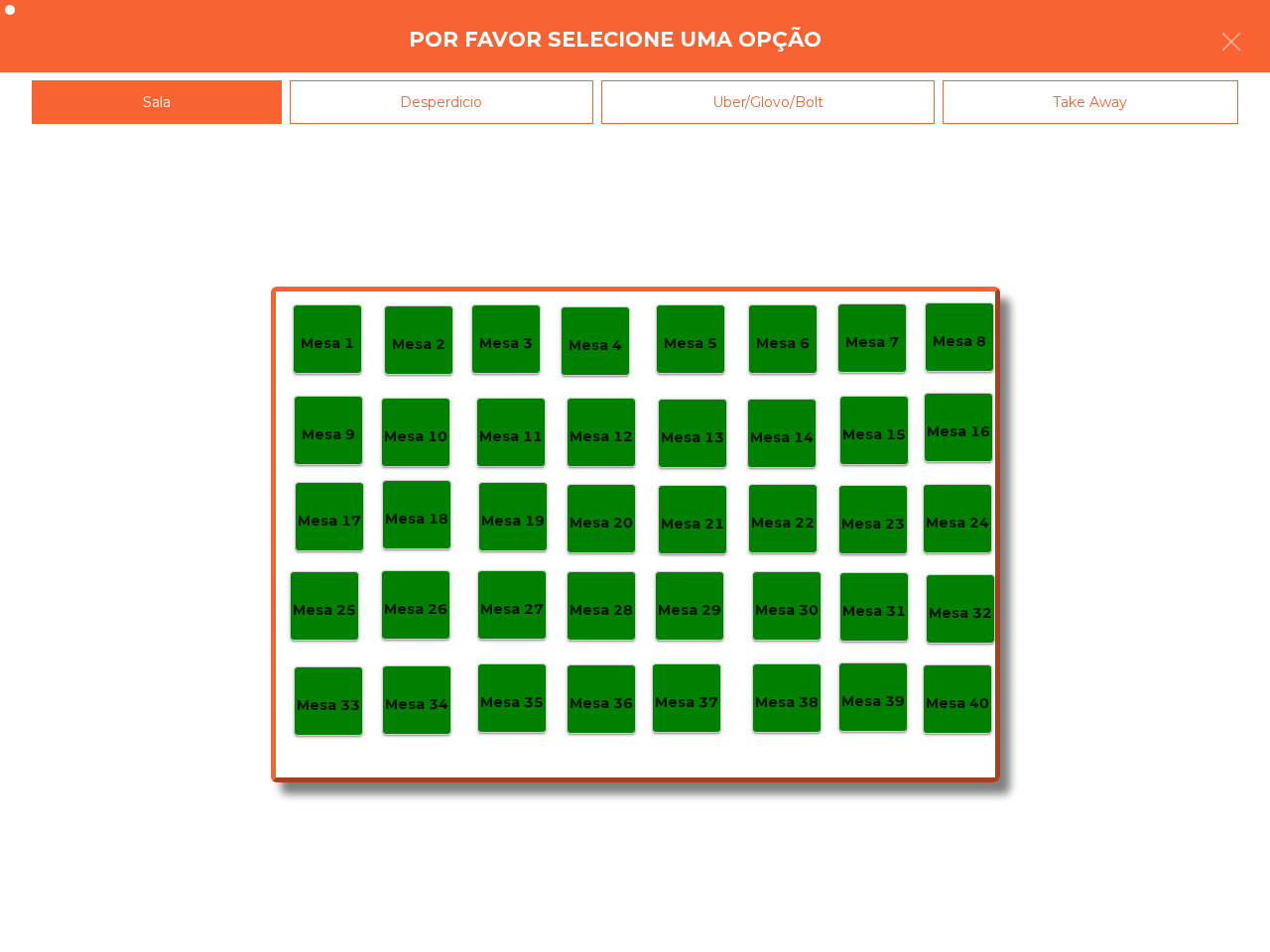 click on "Mesa 28" 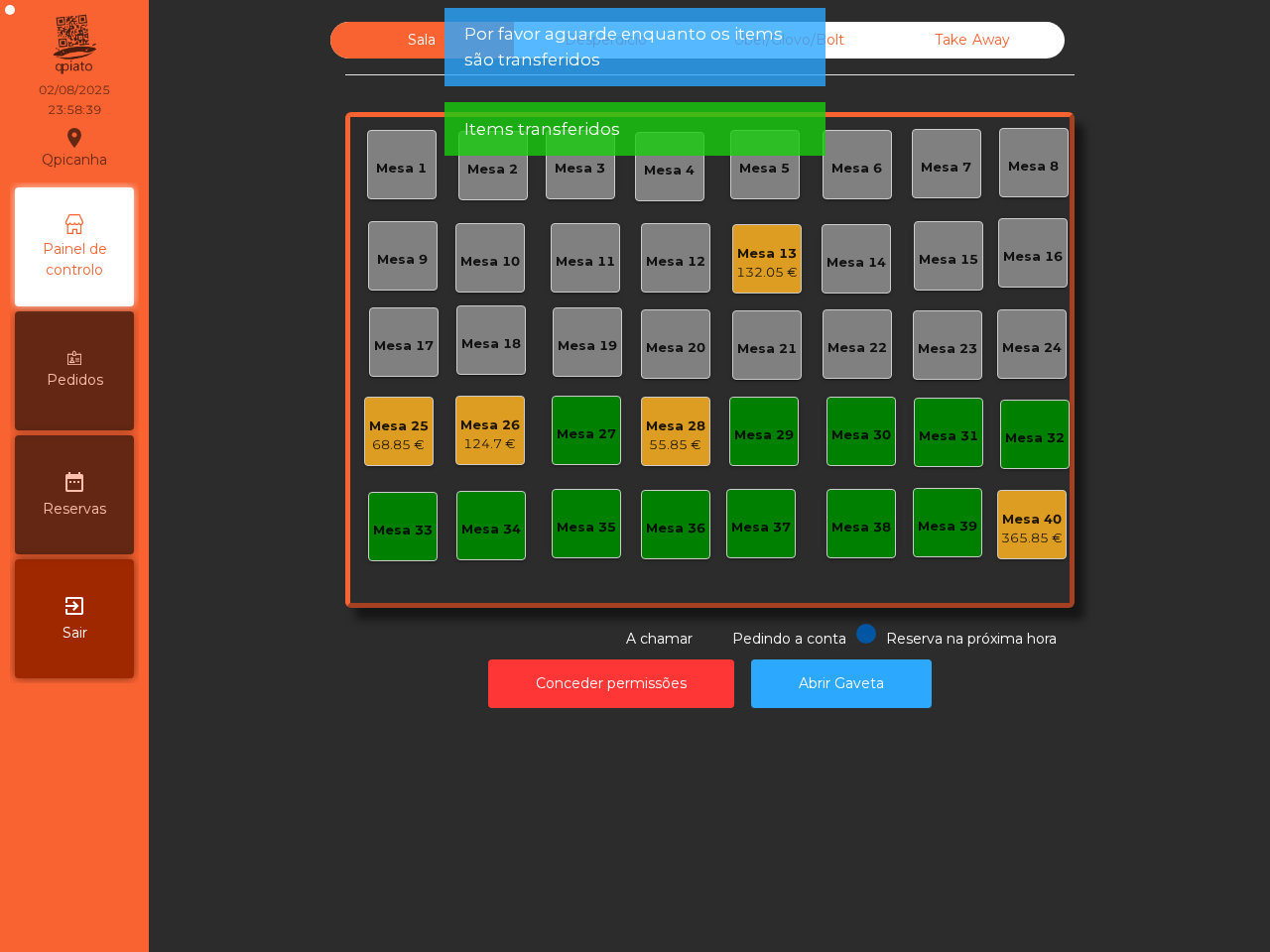 click on "Mesa 13" 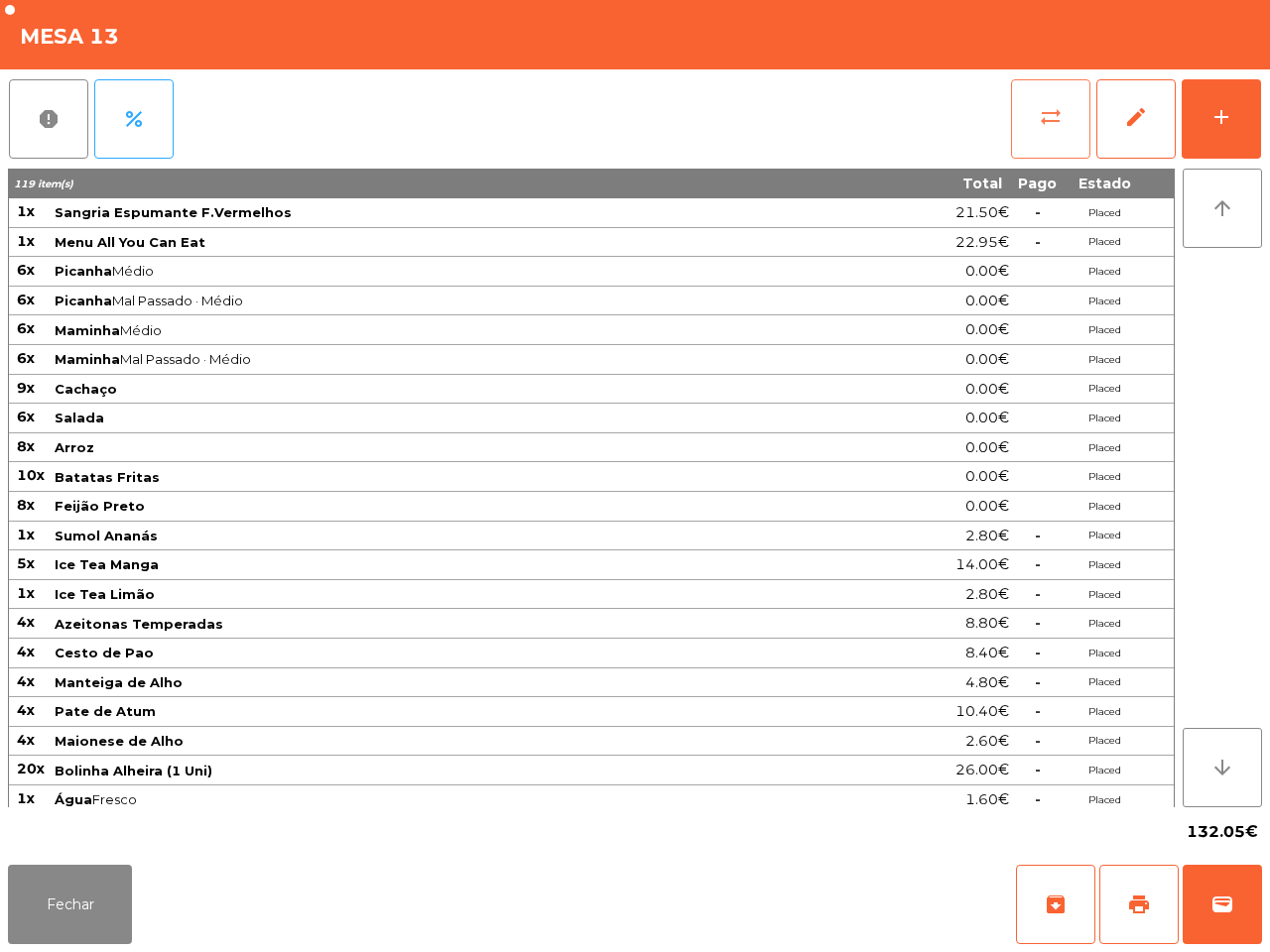 click on "sync_alt" 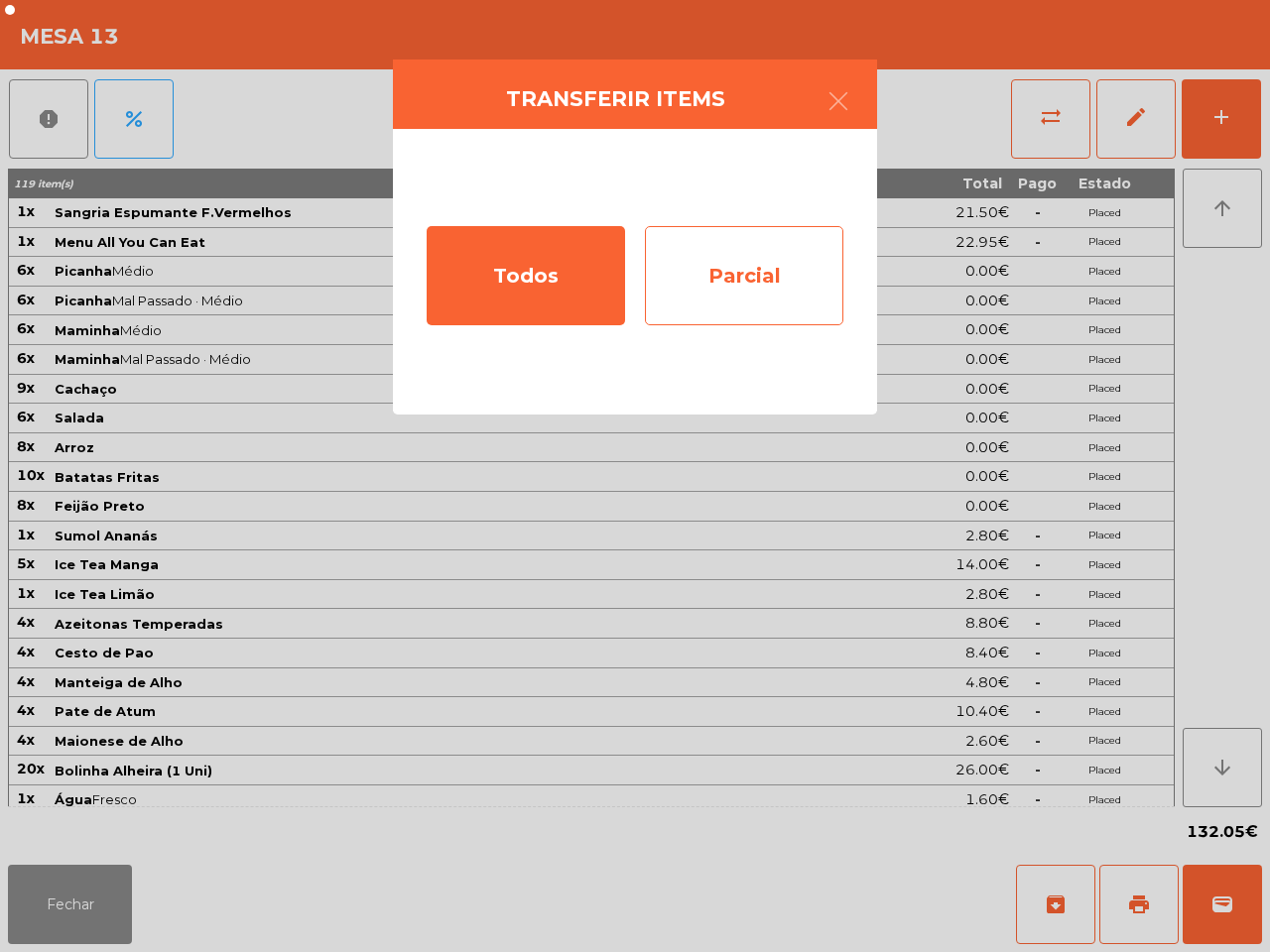 click on "Parcial" 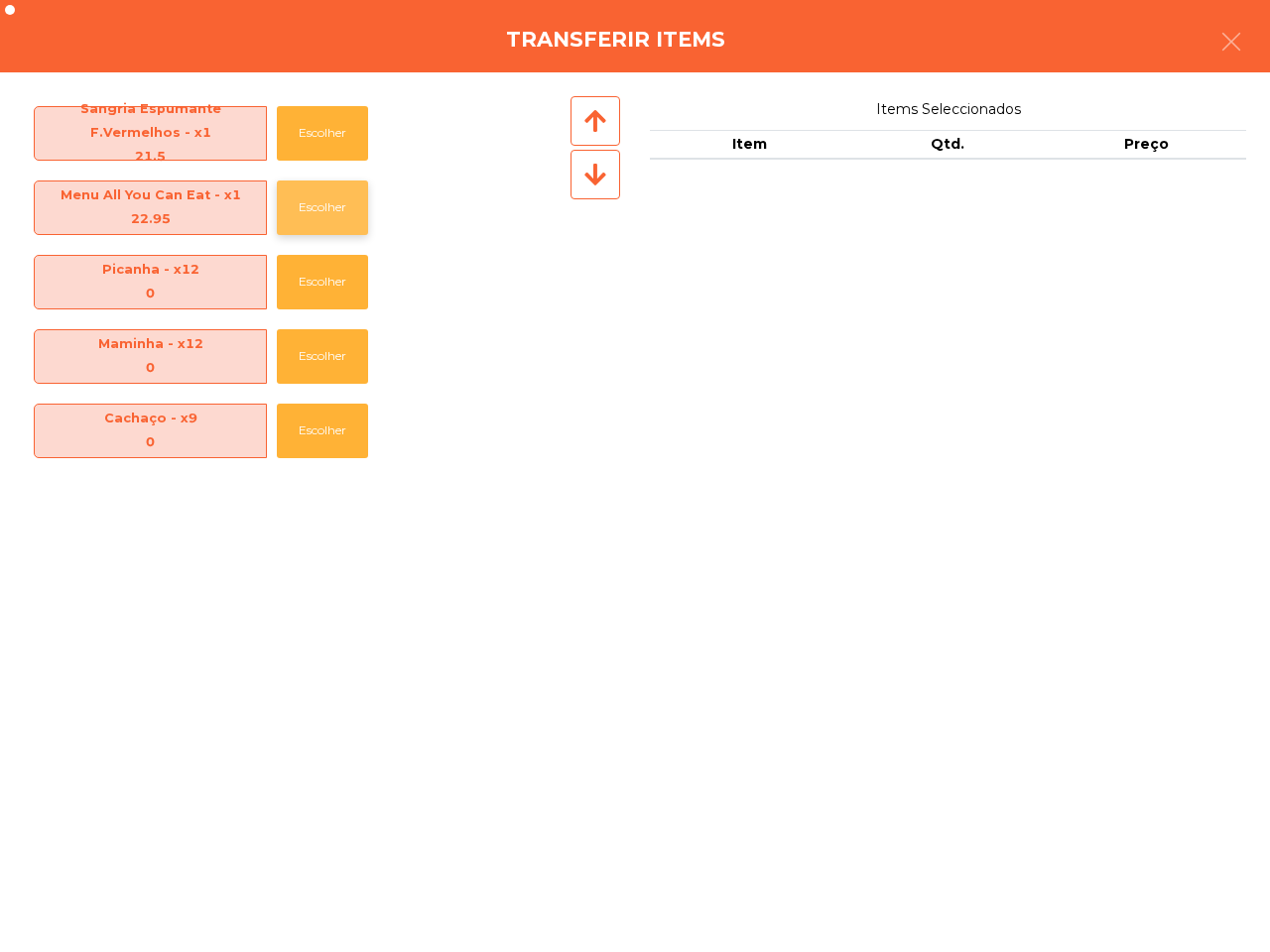 click on "Escolher" 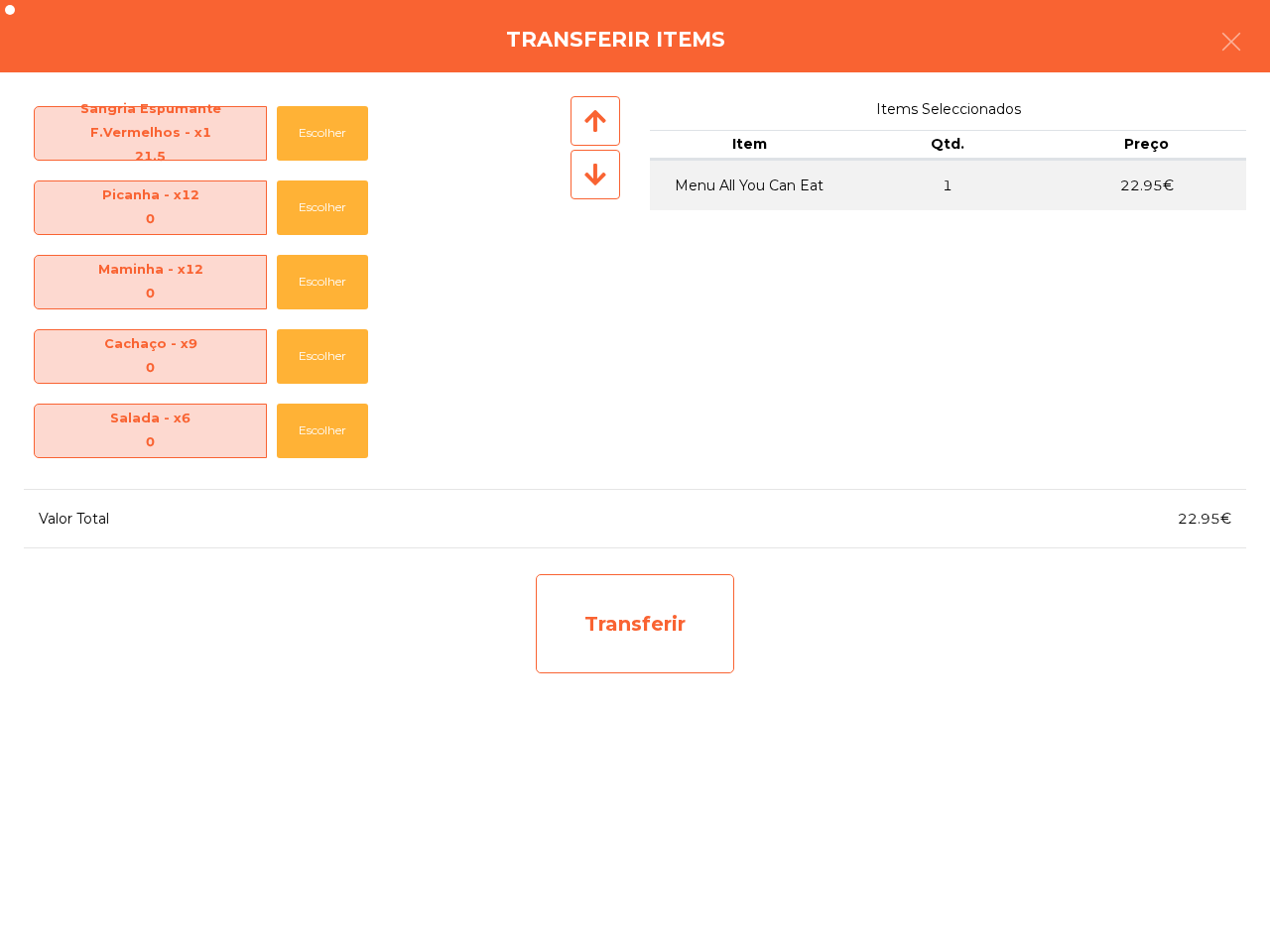 click on "Transferir" 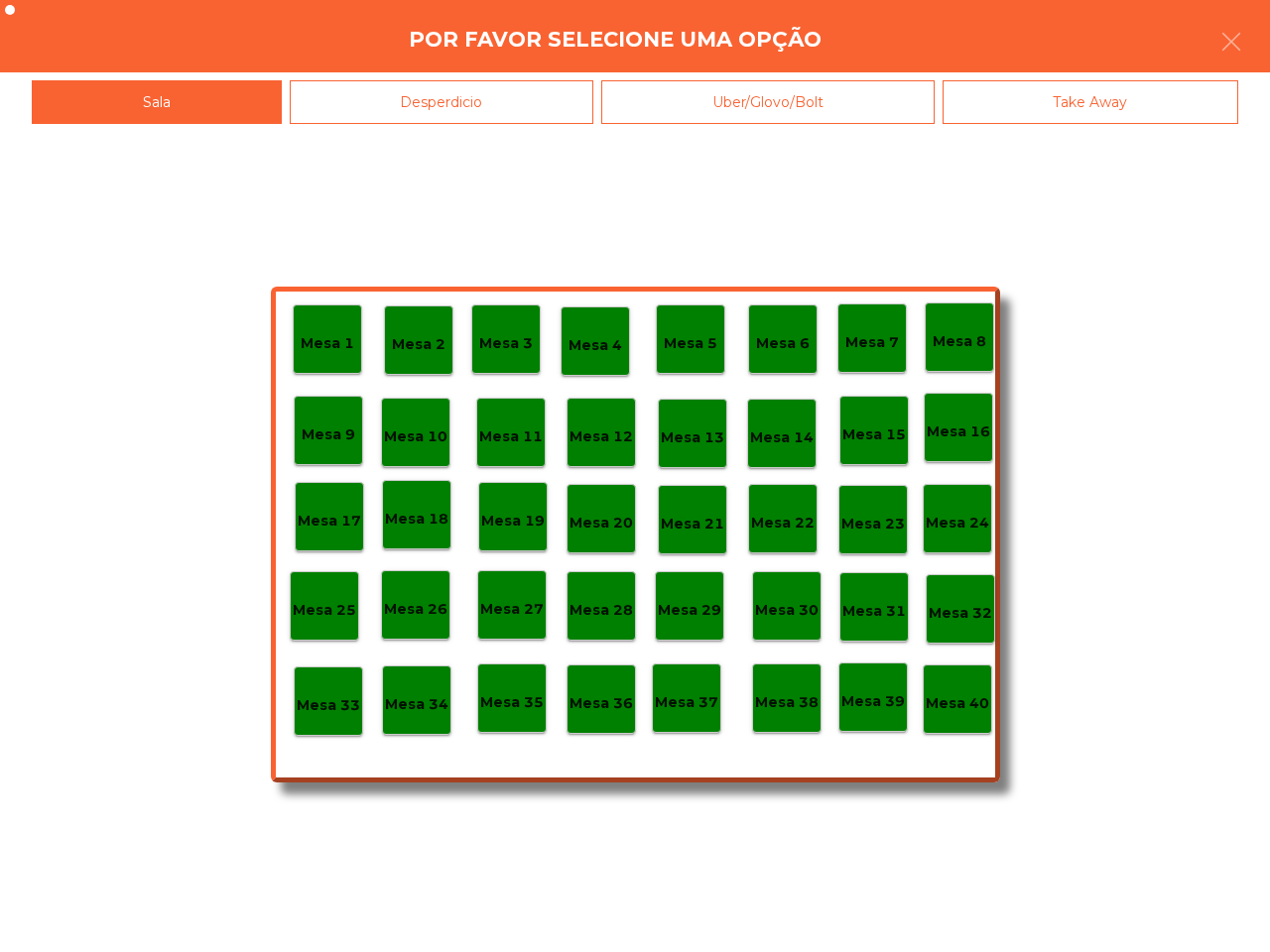 click on "Mesa 27" 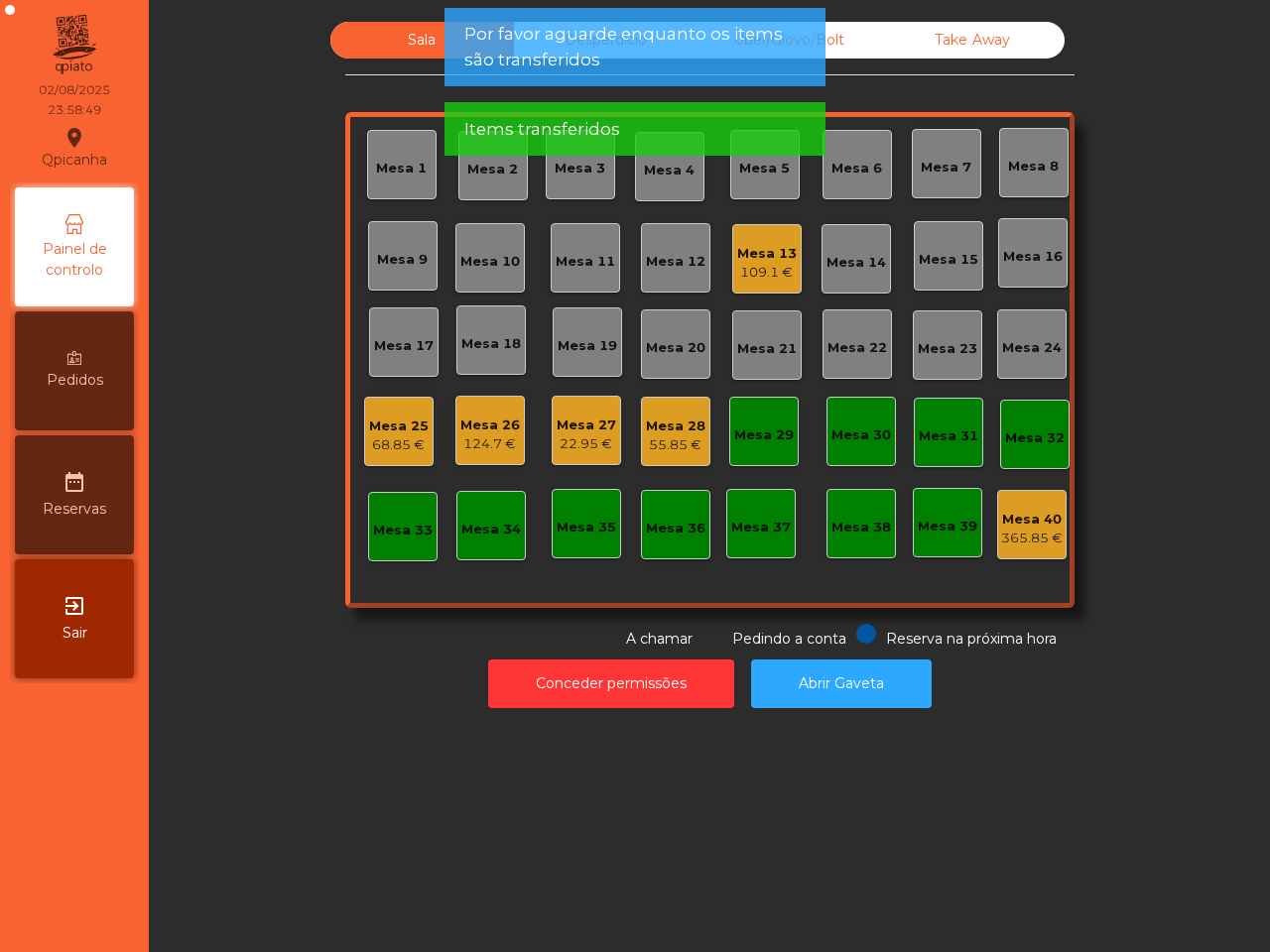 click on "109.1 €" 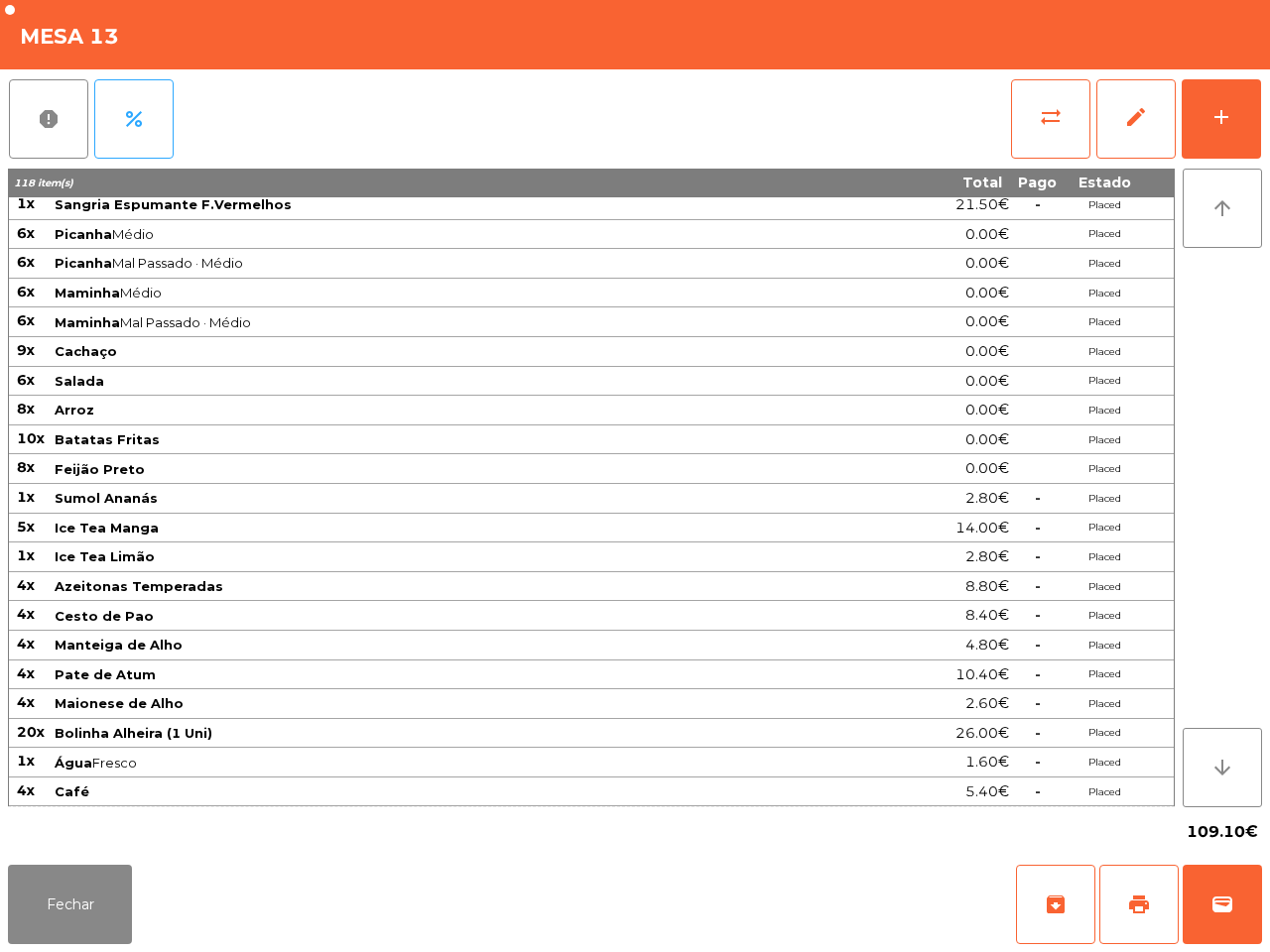 scroll, scrollTop: 0, scrollLeft: 0, axis: both 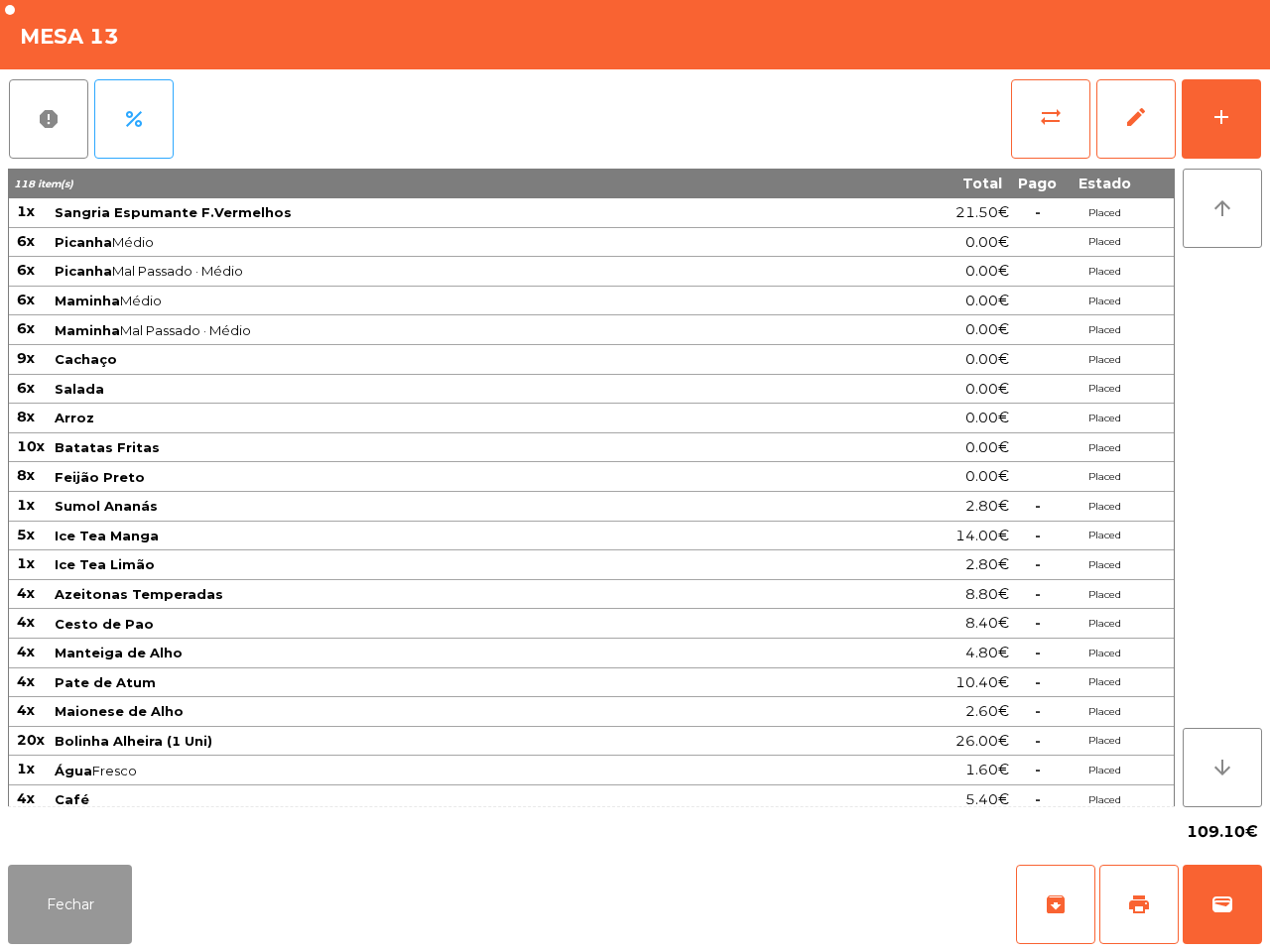 click on "Fechar" 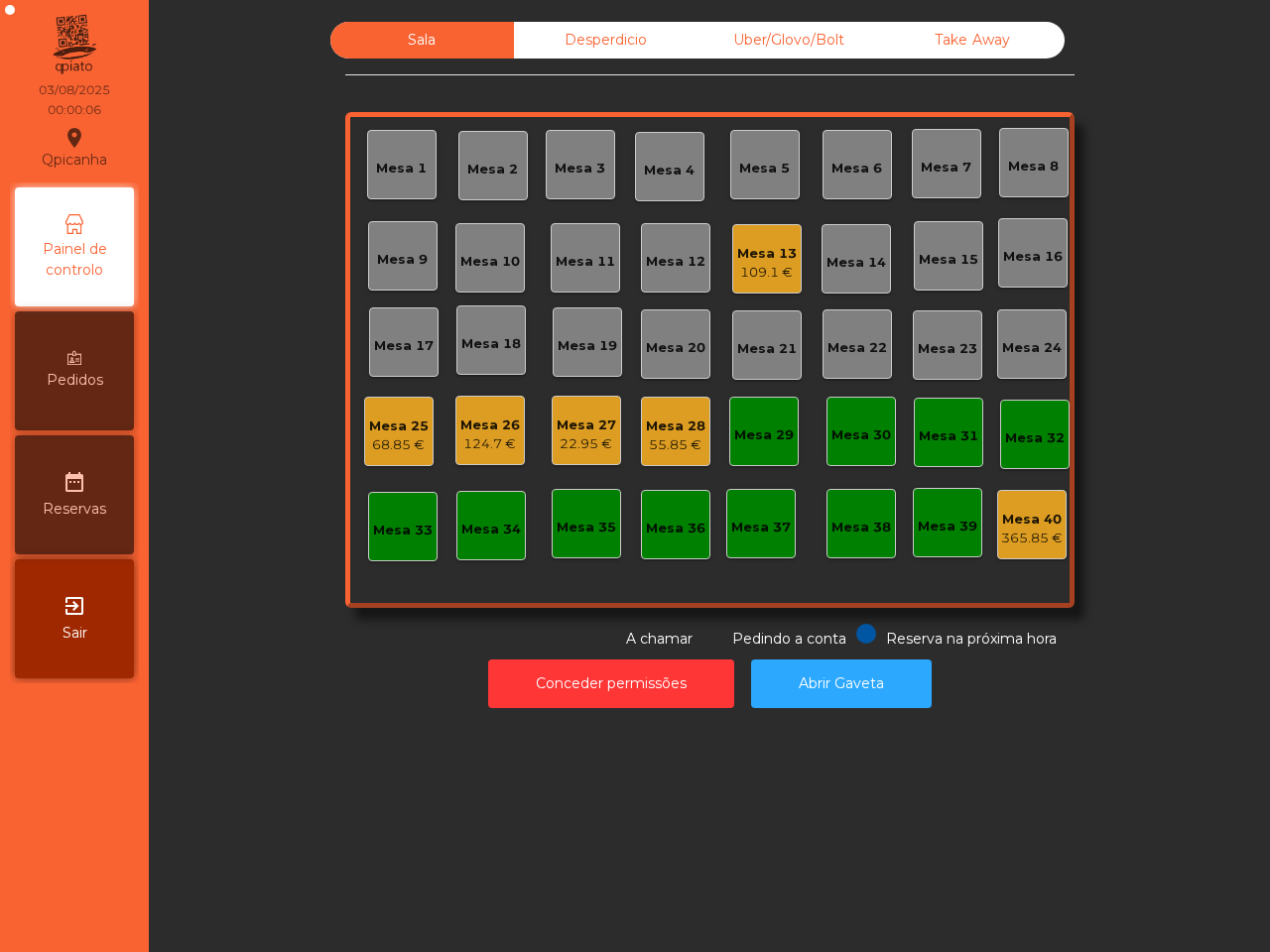 click on "Mesa 26" 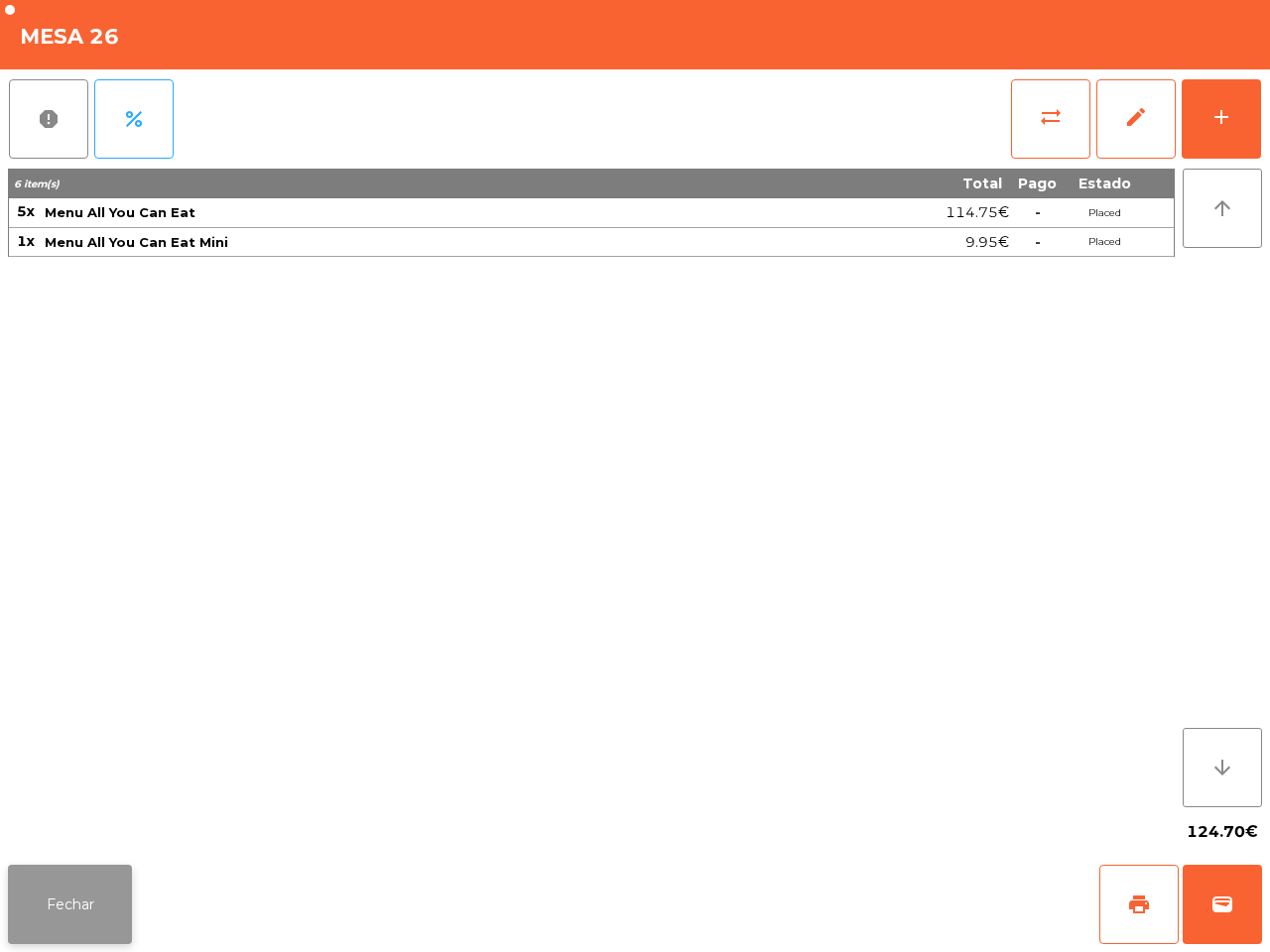 click on "Fechar" 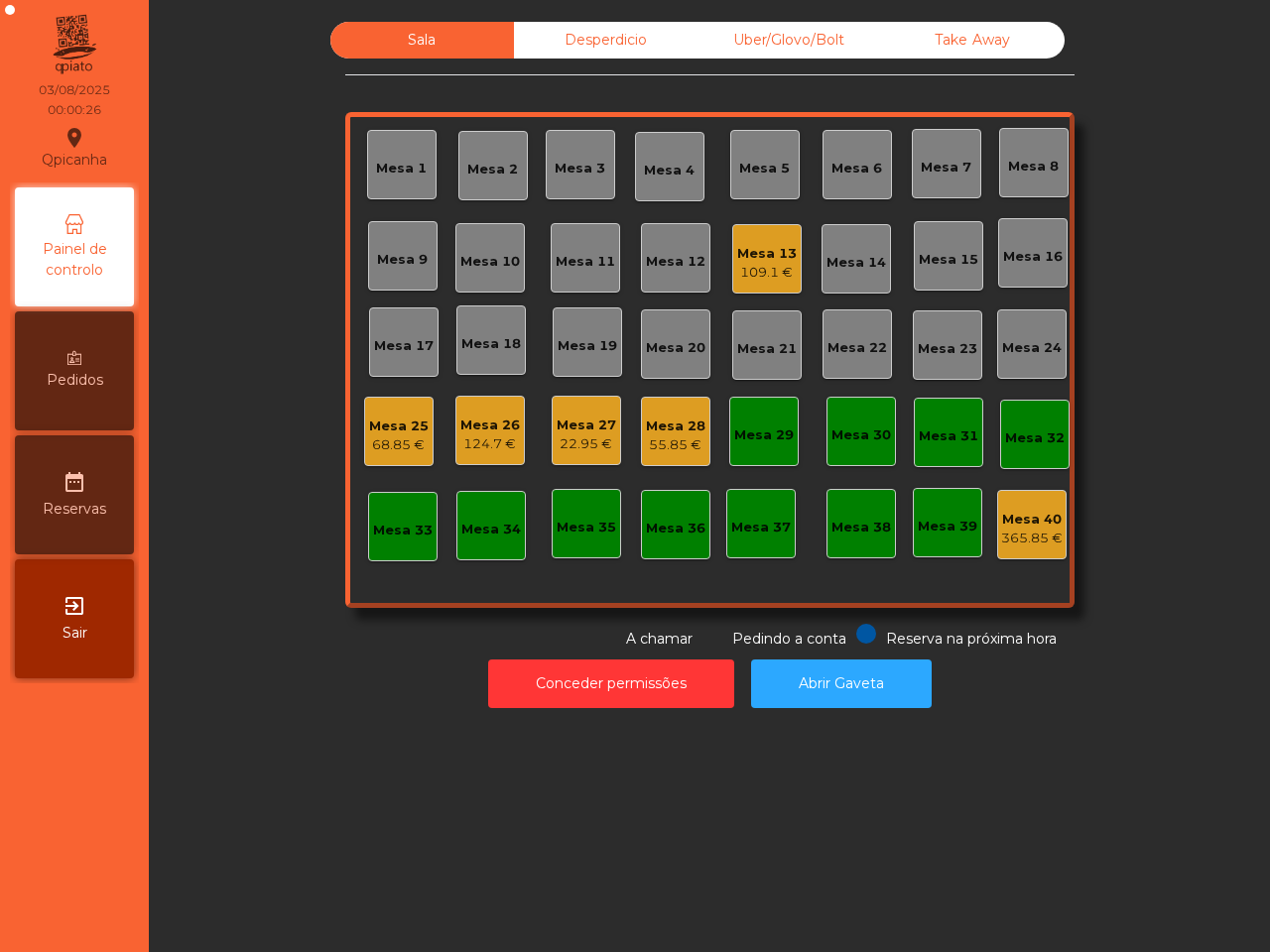 click on "55.85 €" 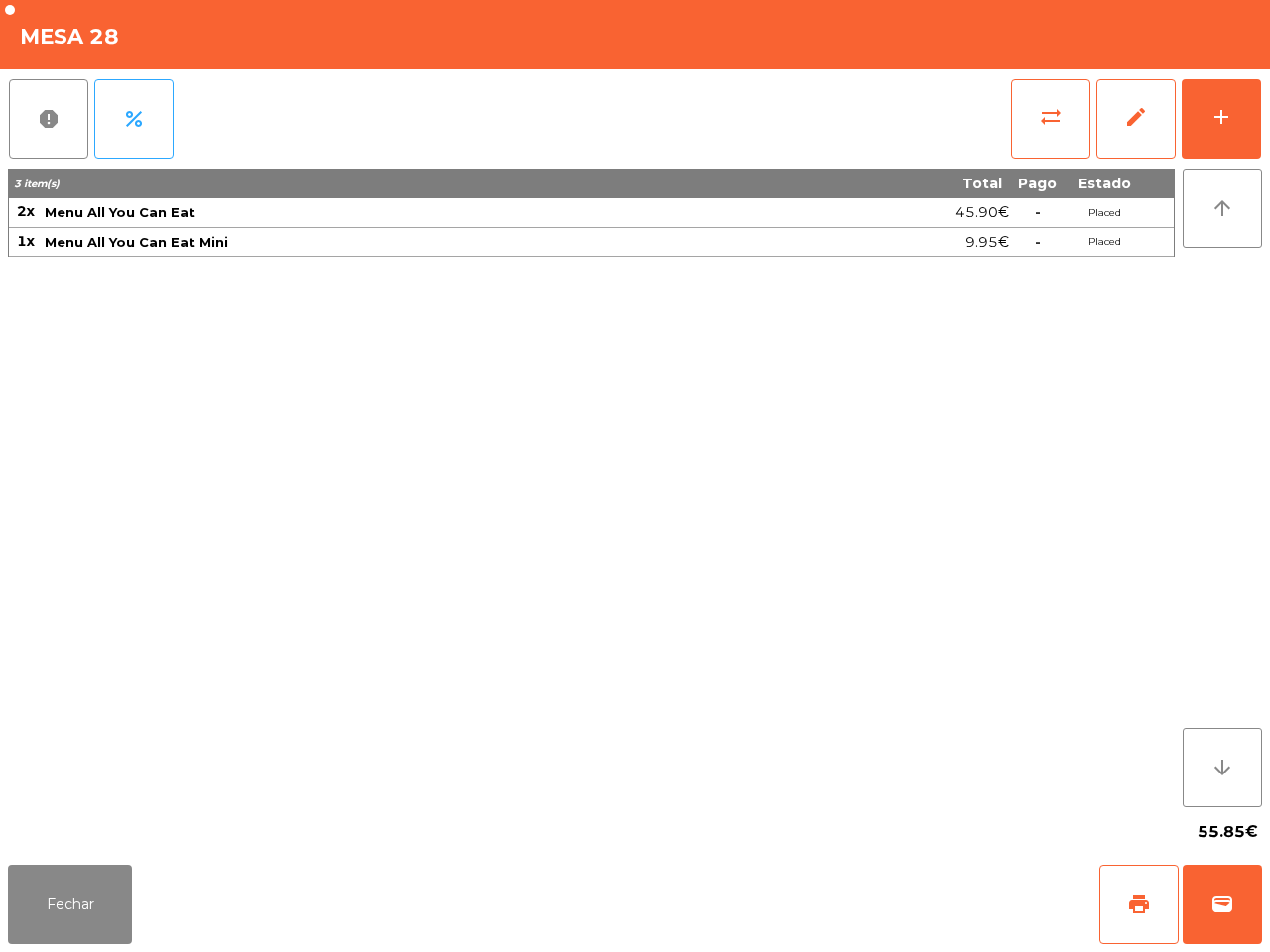 click on "3 item(s) Total Pago Estado 2x Menu All You Can Eat 45.90€  -  Placed 1x Menu All You Can Eat Mini 9.95€  -  Placed" 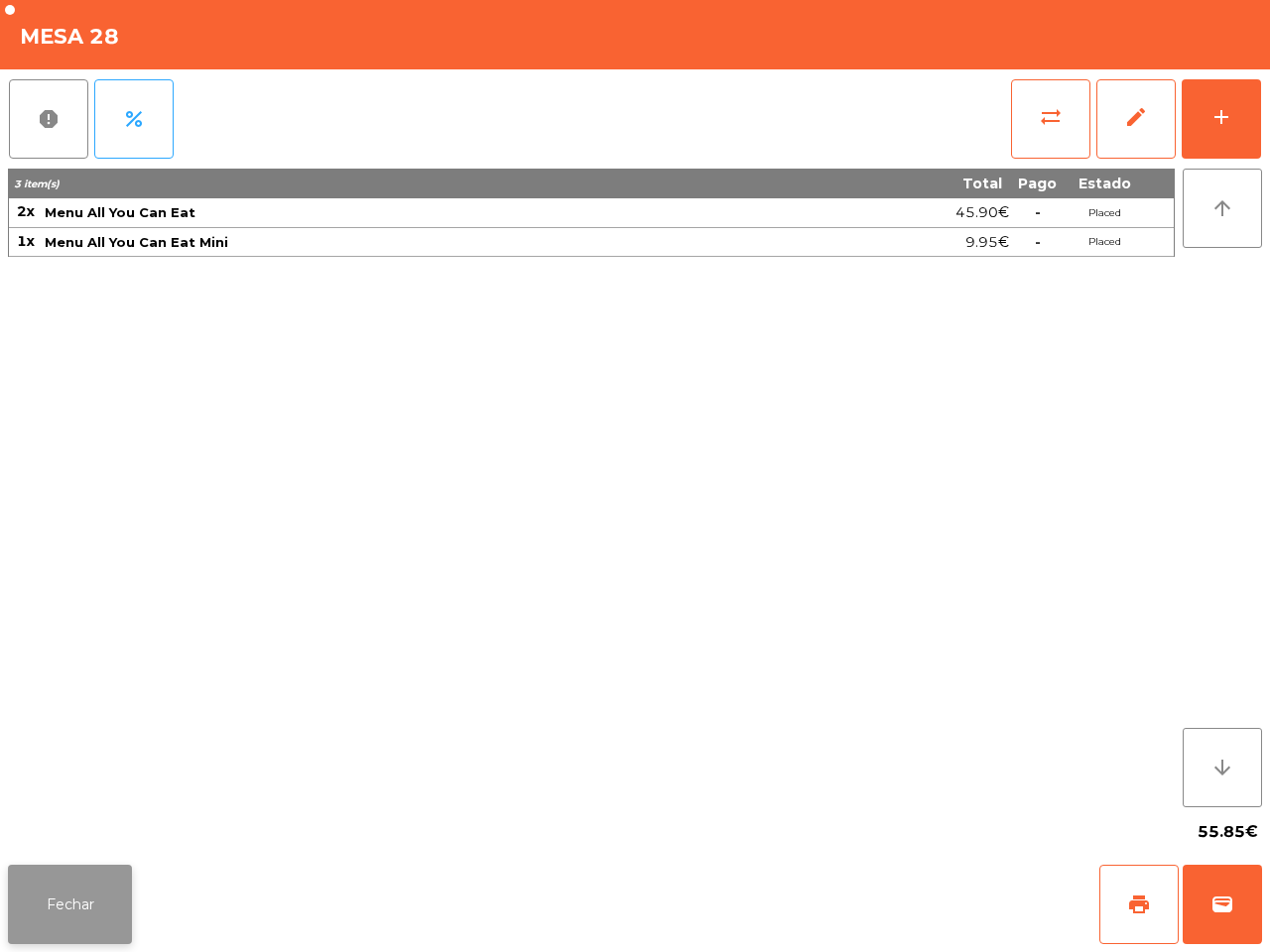 click on "Fechar" 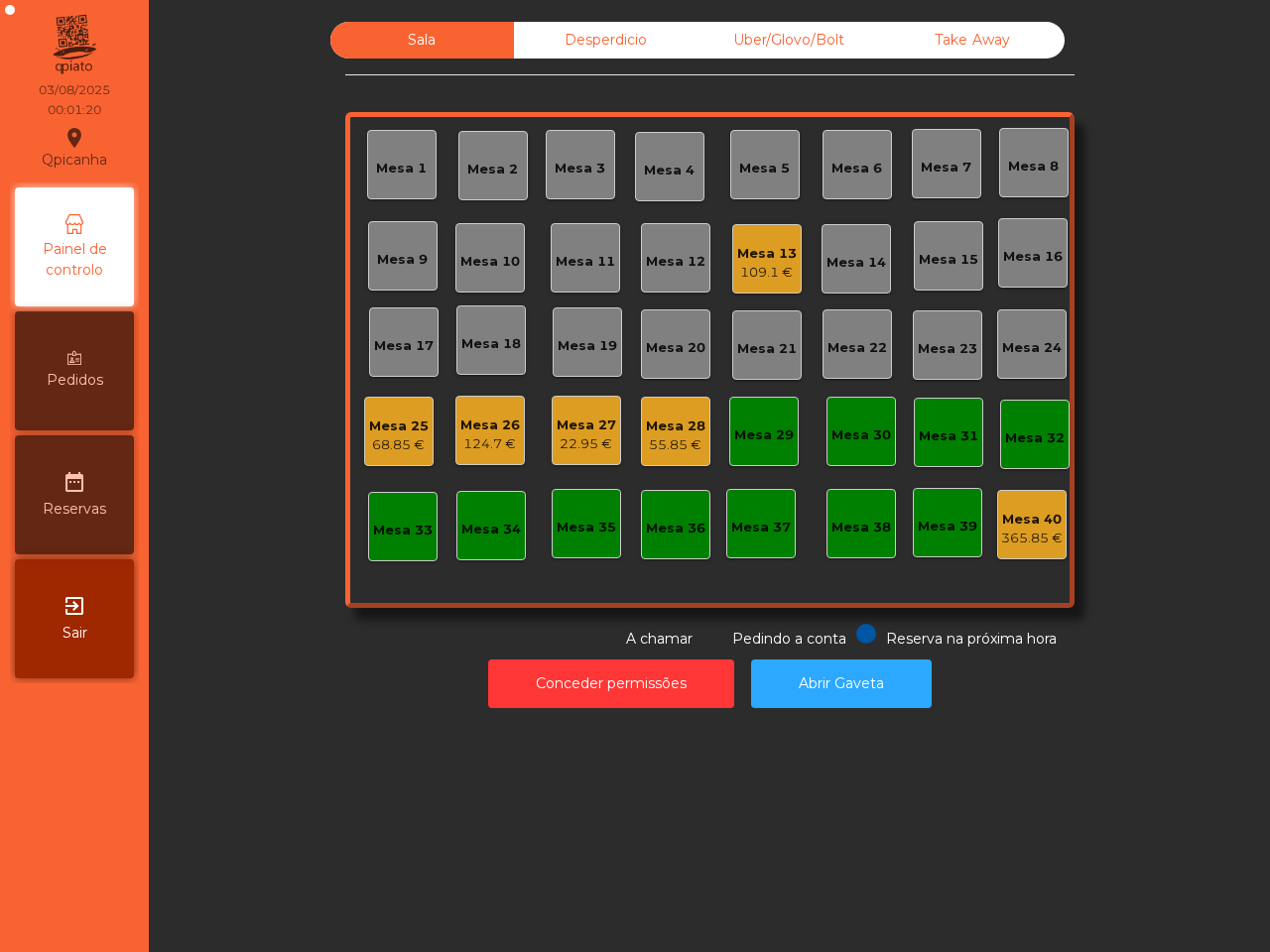 click on "Mesa 1   Mesa 2   Mesa 3   Mesa 4   Mesa 5   Mesa 6   Mesa 7   Mesa 8   Mesa 9   Mesa 10   Mesa 11   Mesa 12   Mesa 13   109.1 €   Mesa 14   Mesa 15   Mesa 16   Mesa 17   Mesa 18   Mesa 19   Mesa 20   Mesa 21   Mesa 22   Mesa 23   Mesa 24   Mesa 25   68.85 €   Mesa 26   124.7 €   Mesa 27   22.95 €   Mesa 28   55.85 €   Mesa 29   Mesa 30   Mesa 31   Mesa 32   Mesa 33   Mesa 34   Mesa 35   Mesa 36   Mesa 37   Mesa 38   Mesa 39   Mesa 40   365.85 €" 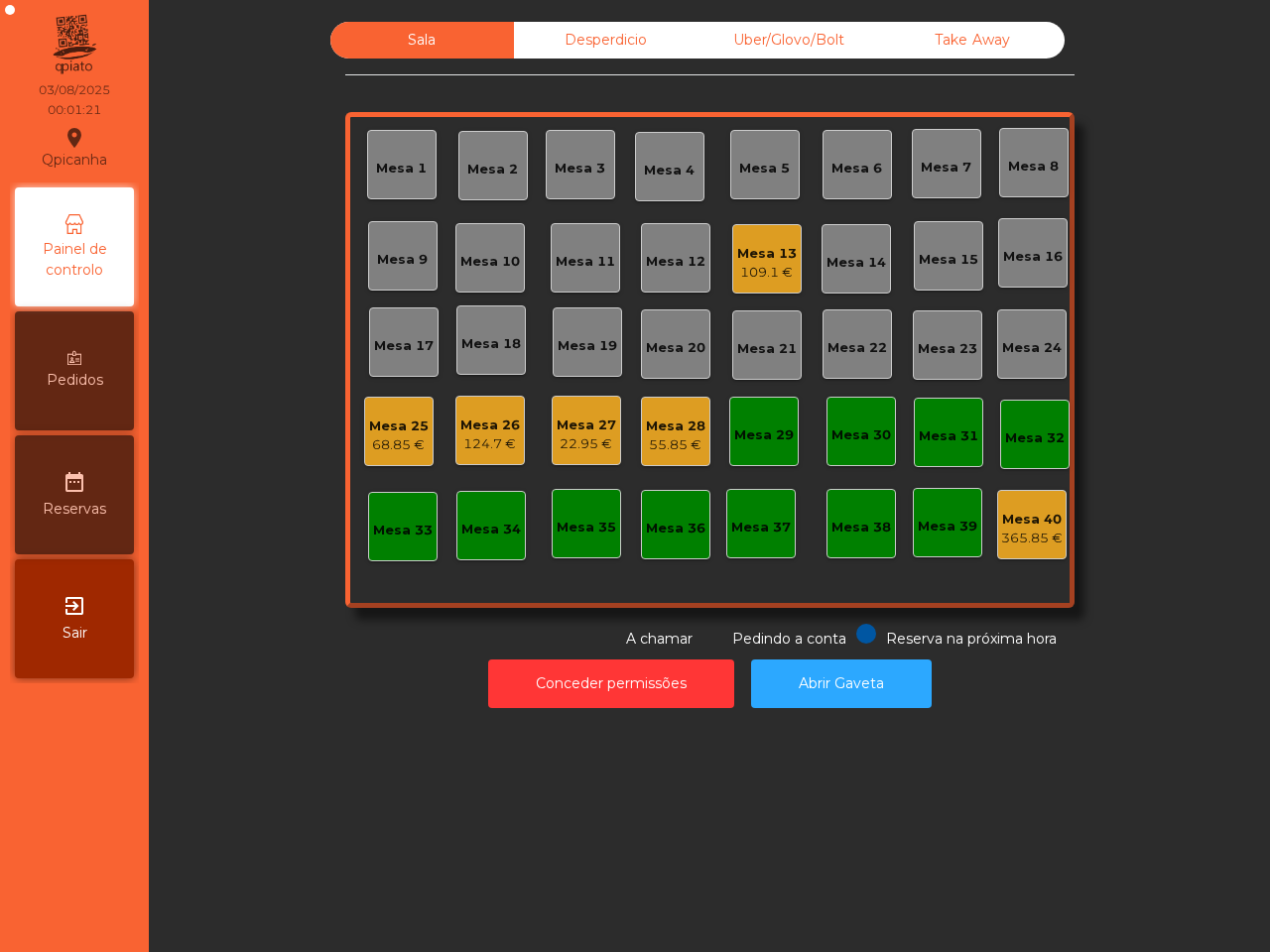 click on "Mesa 13" 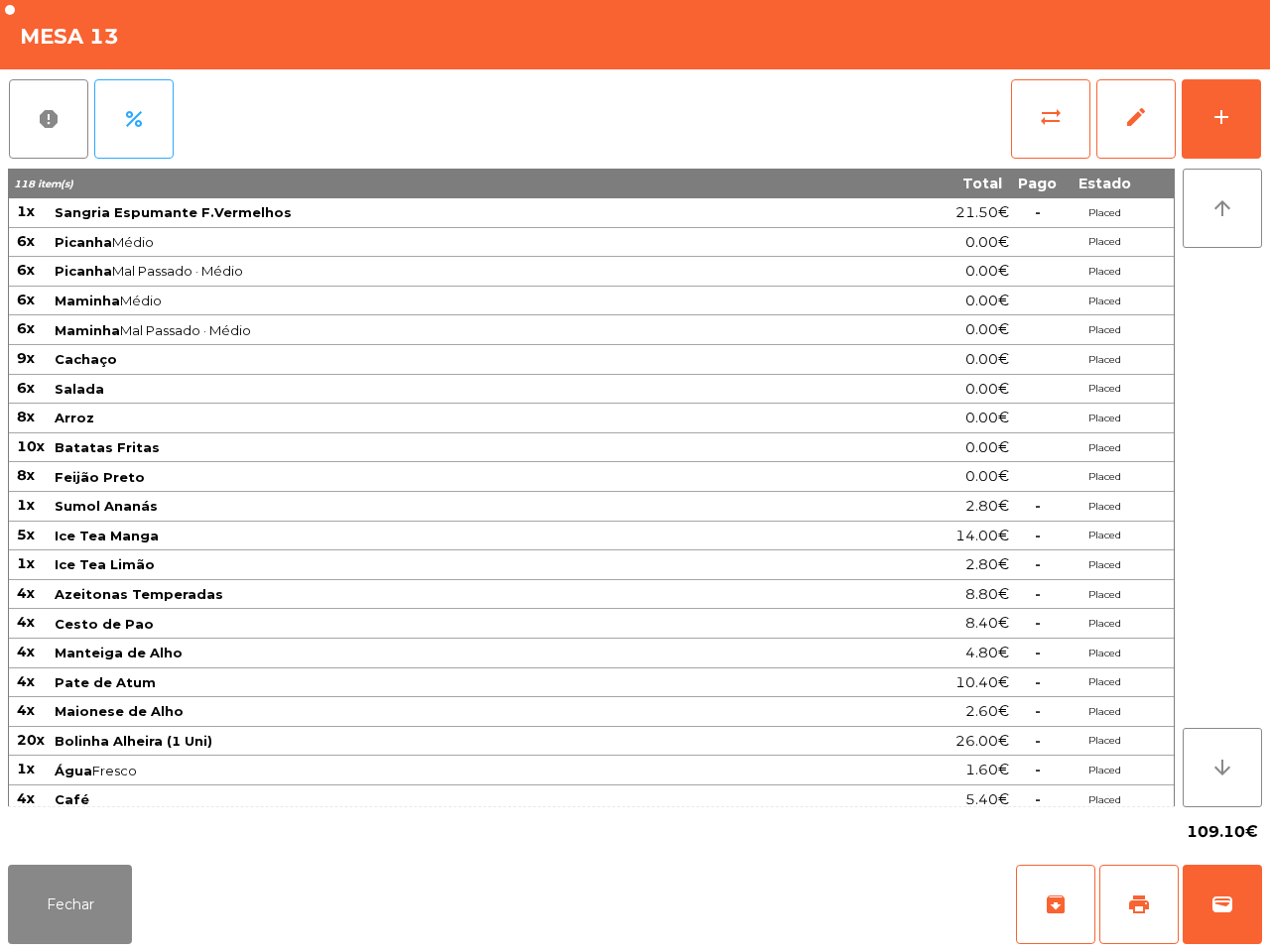 scroll, scrollTop: 12, scrollLeft: 0, axis: vertical 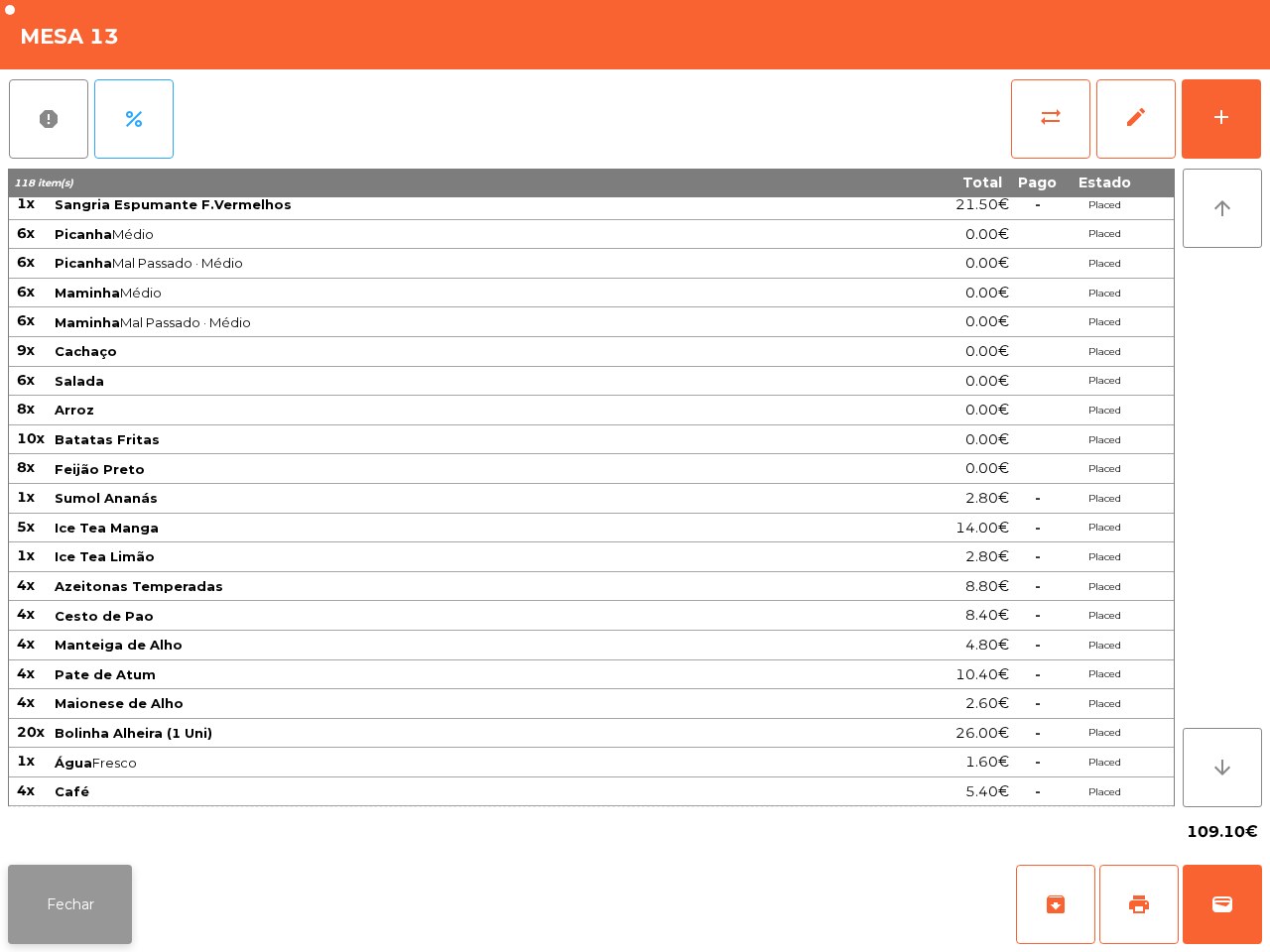 click on "Fechar" 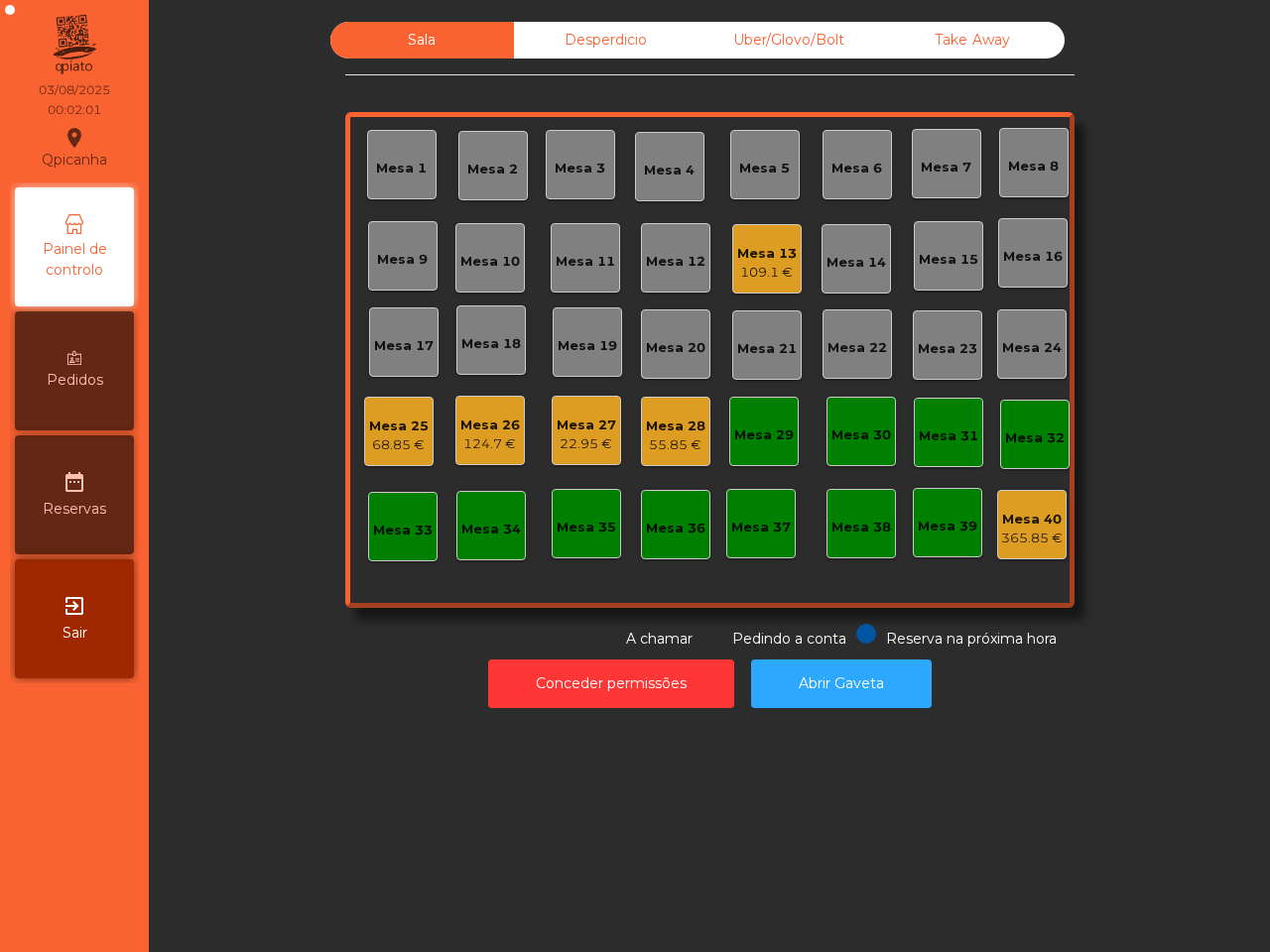 click on "109.1 €" 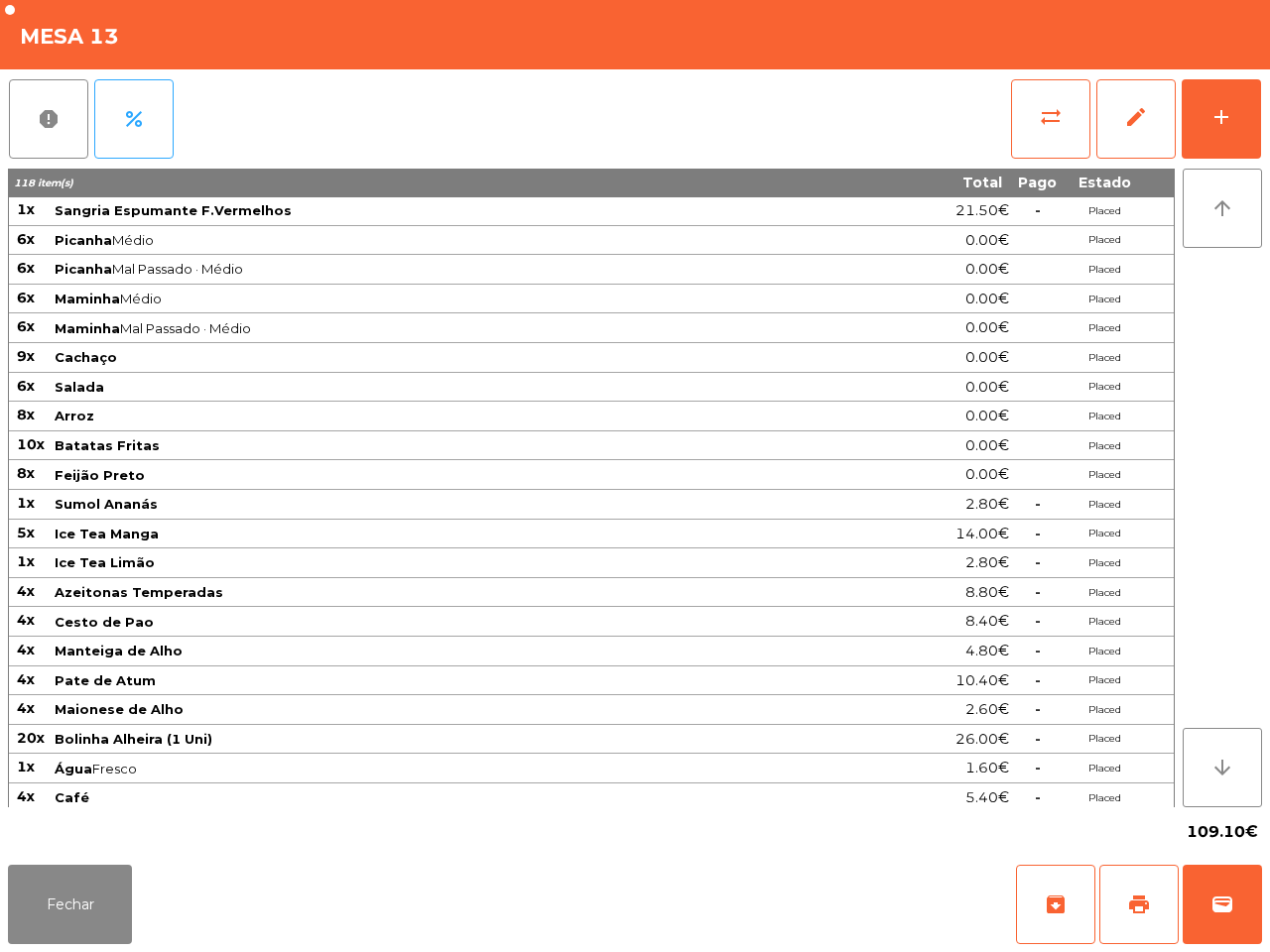 scroll, scrollTop: 0, scrollLeft: 0, axis: both 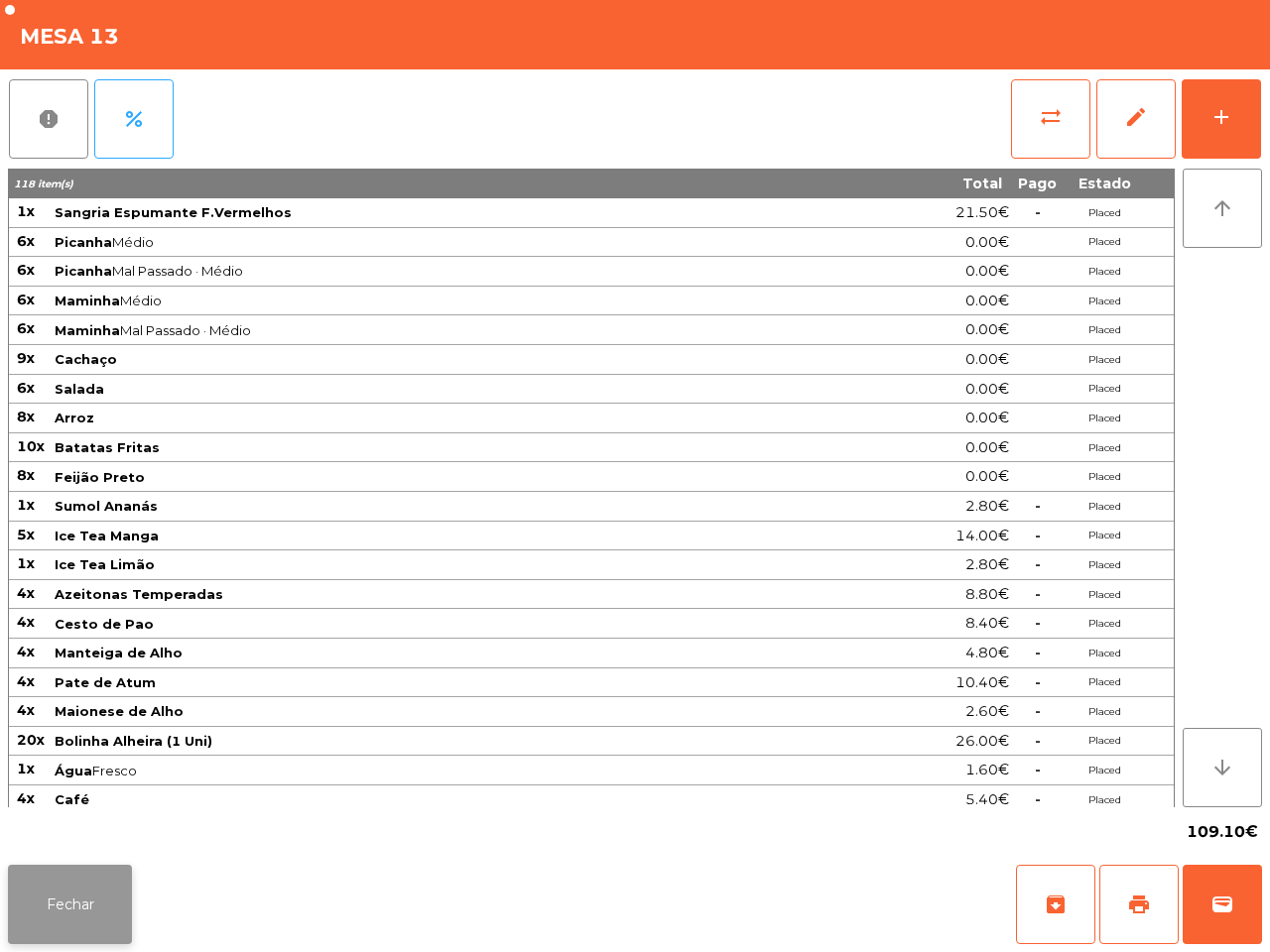 click on "Fechar" 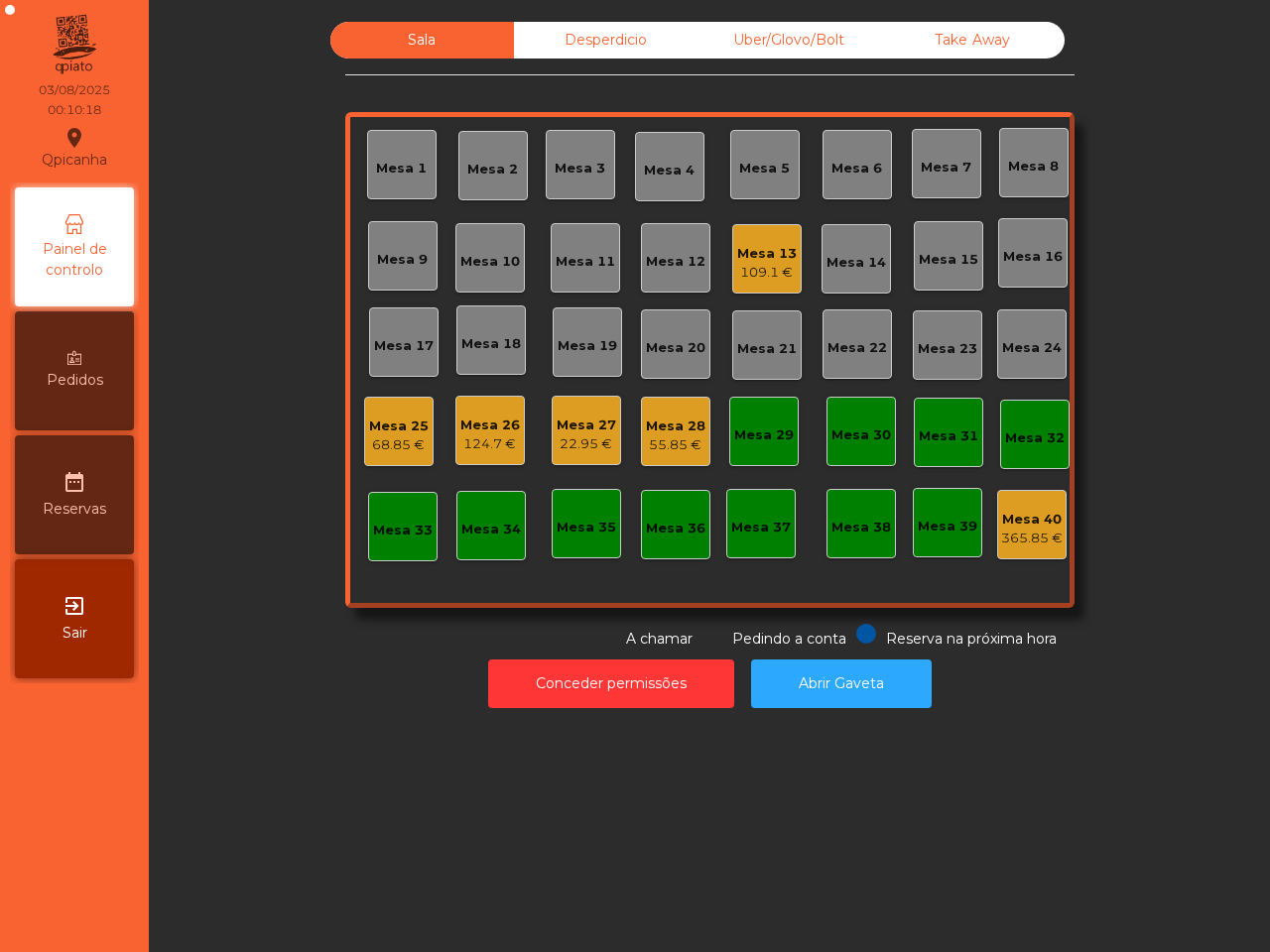 click on "Mesa 13" 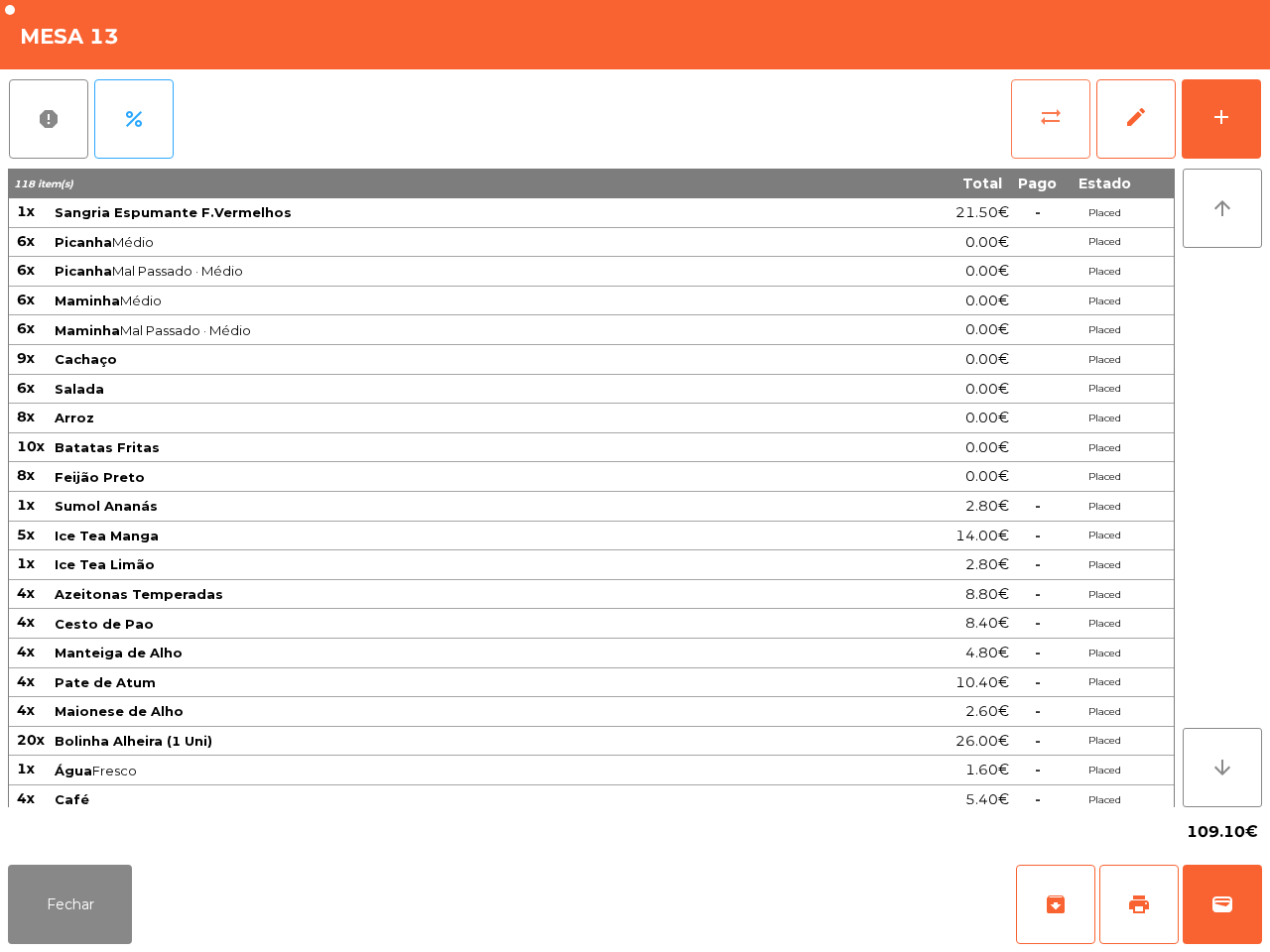 click on "sync_alt" 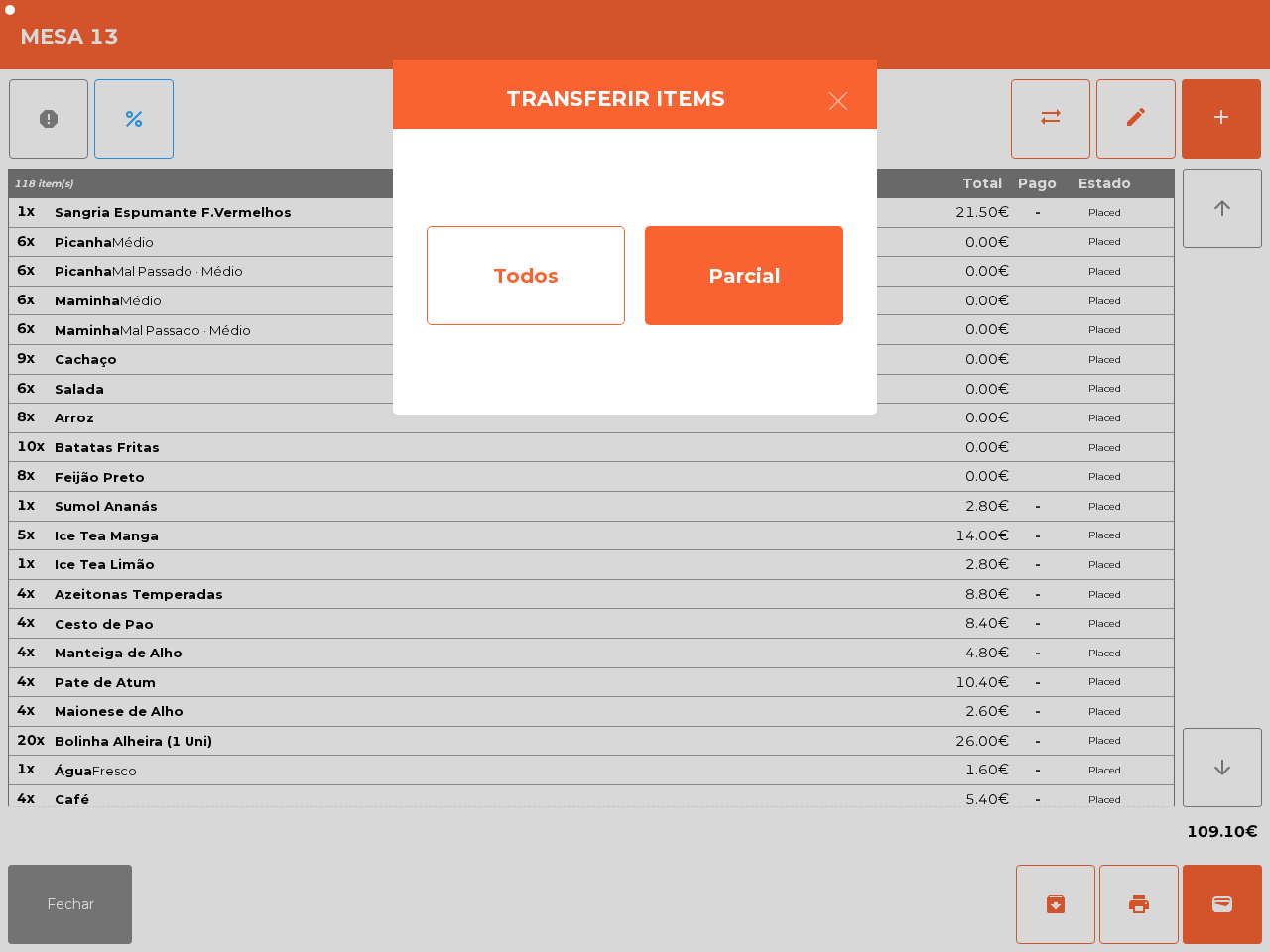 click on "Todos" 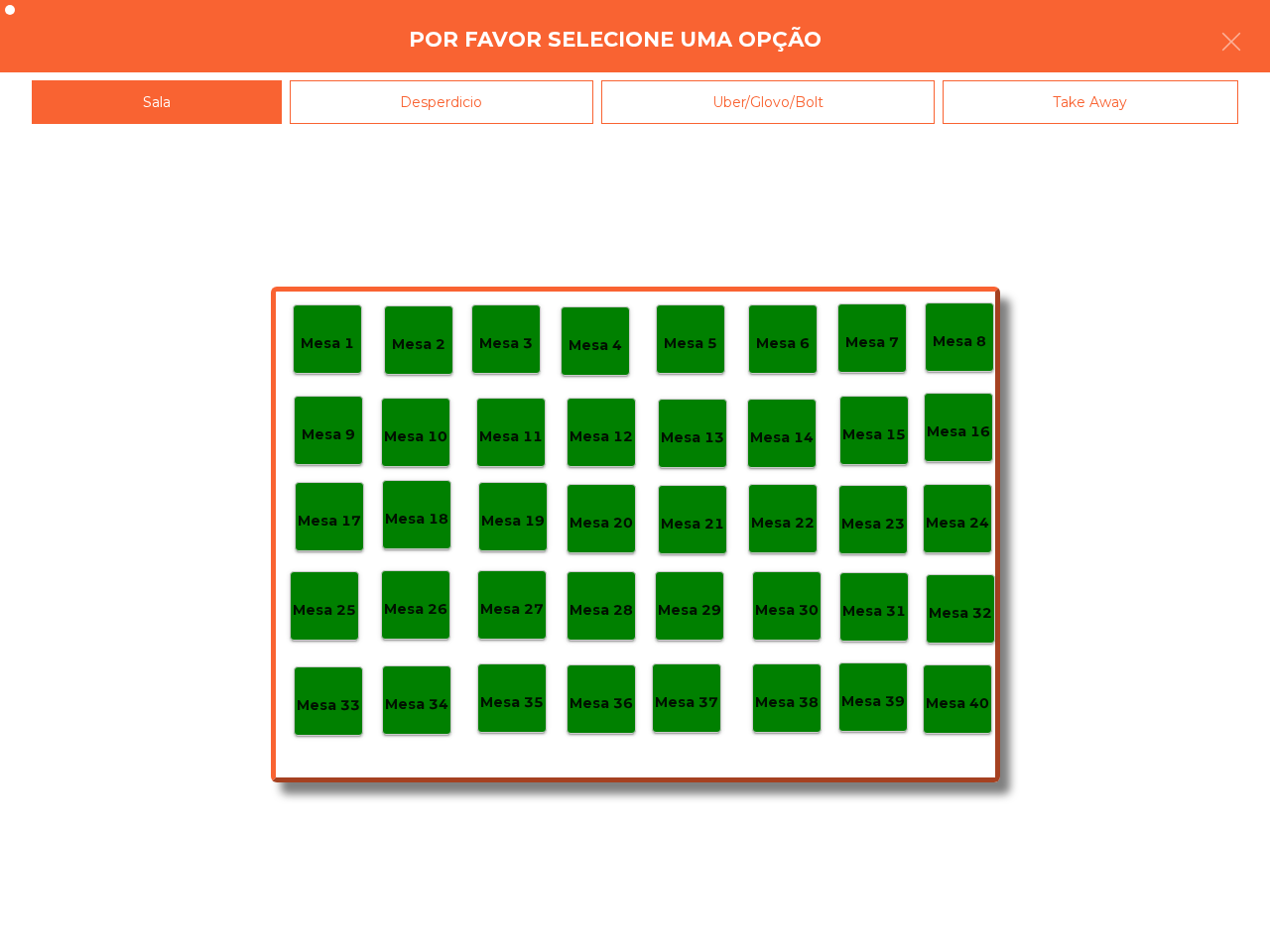 click on "Mesa 40" 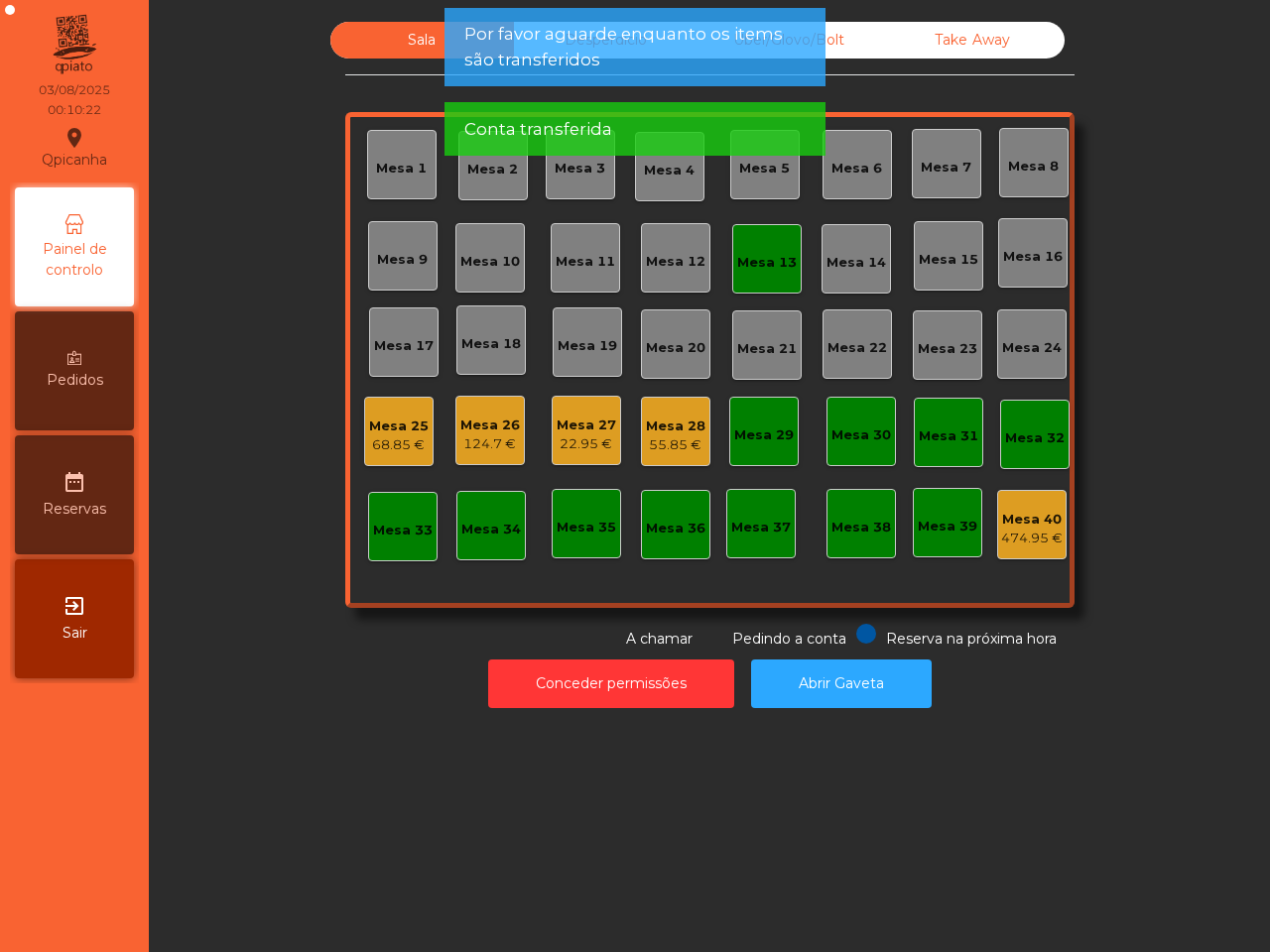 click on "Mesa 28" 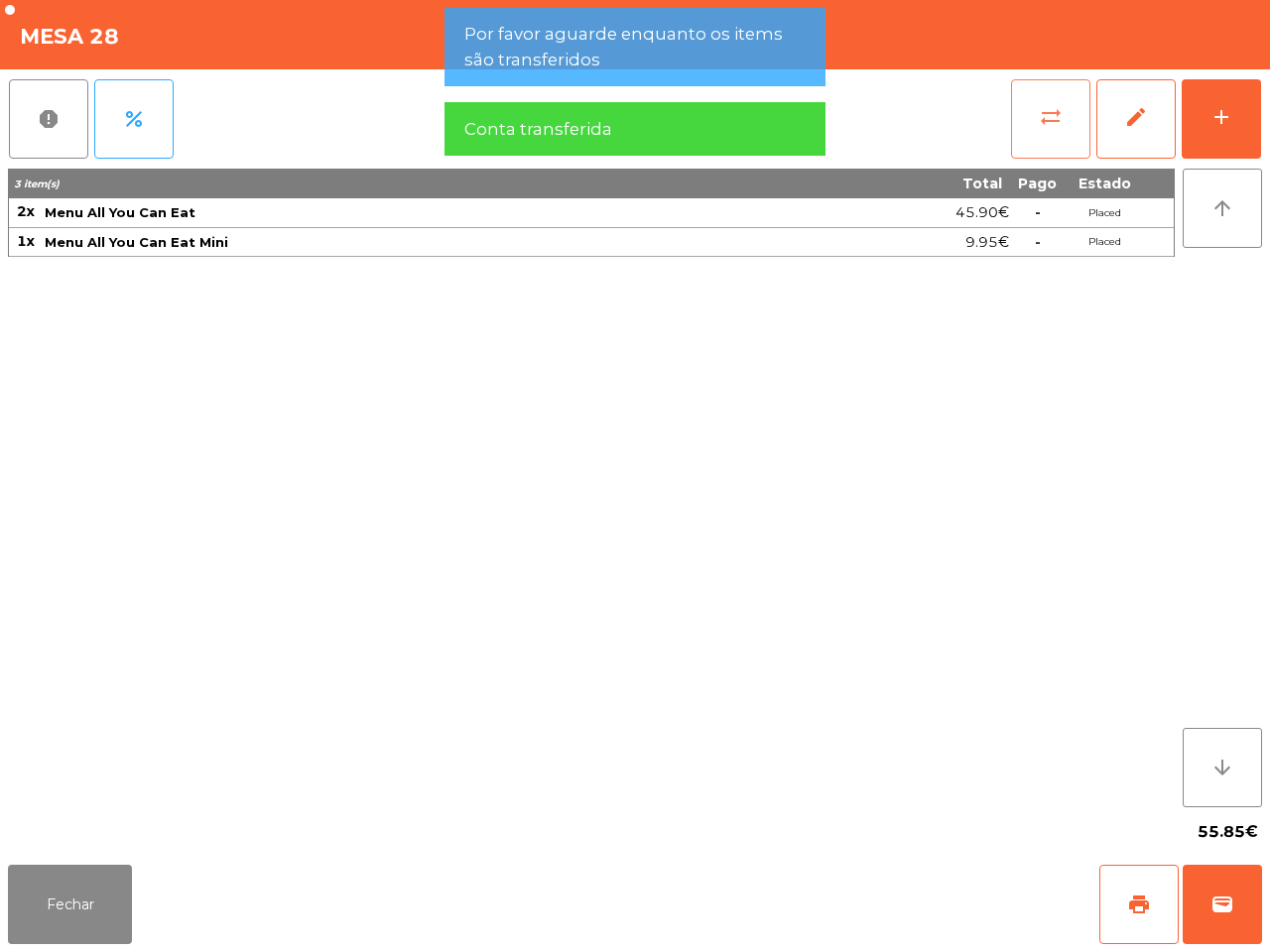 click on "sync_alt" 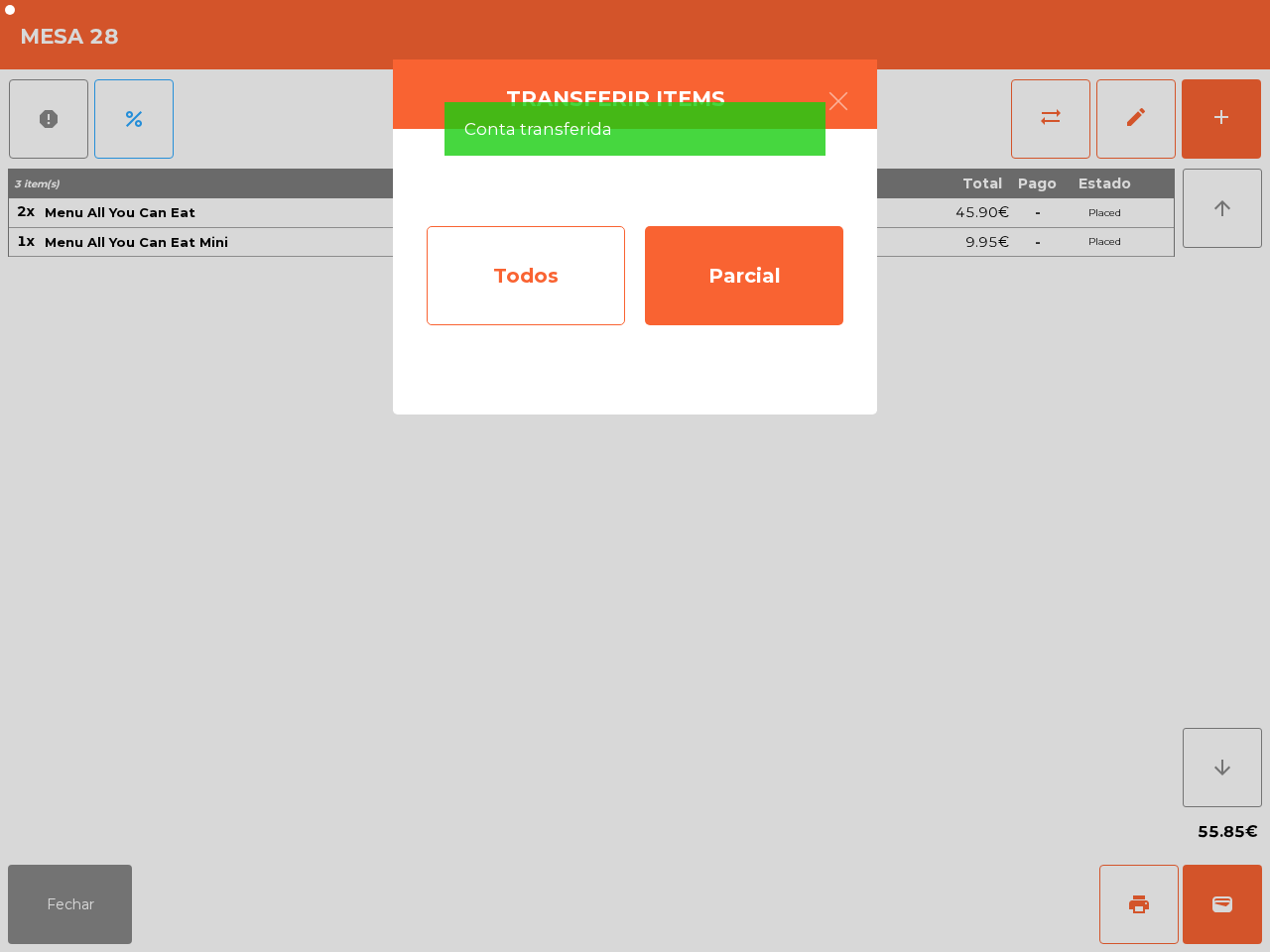 click on "Todos" 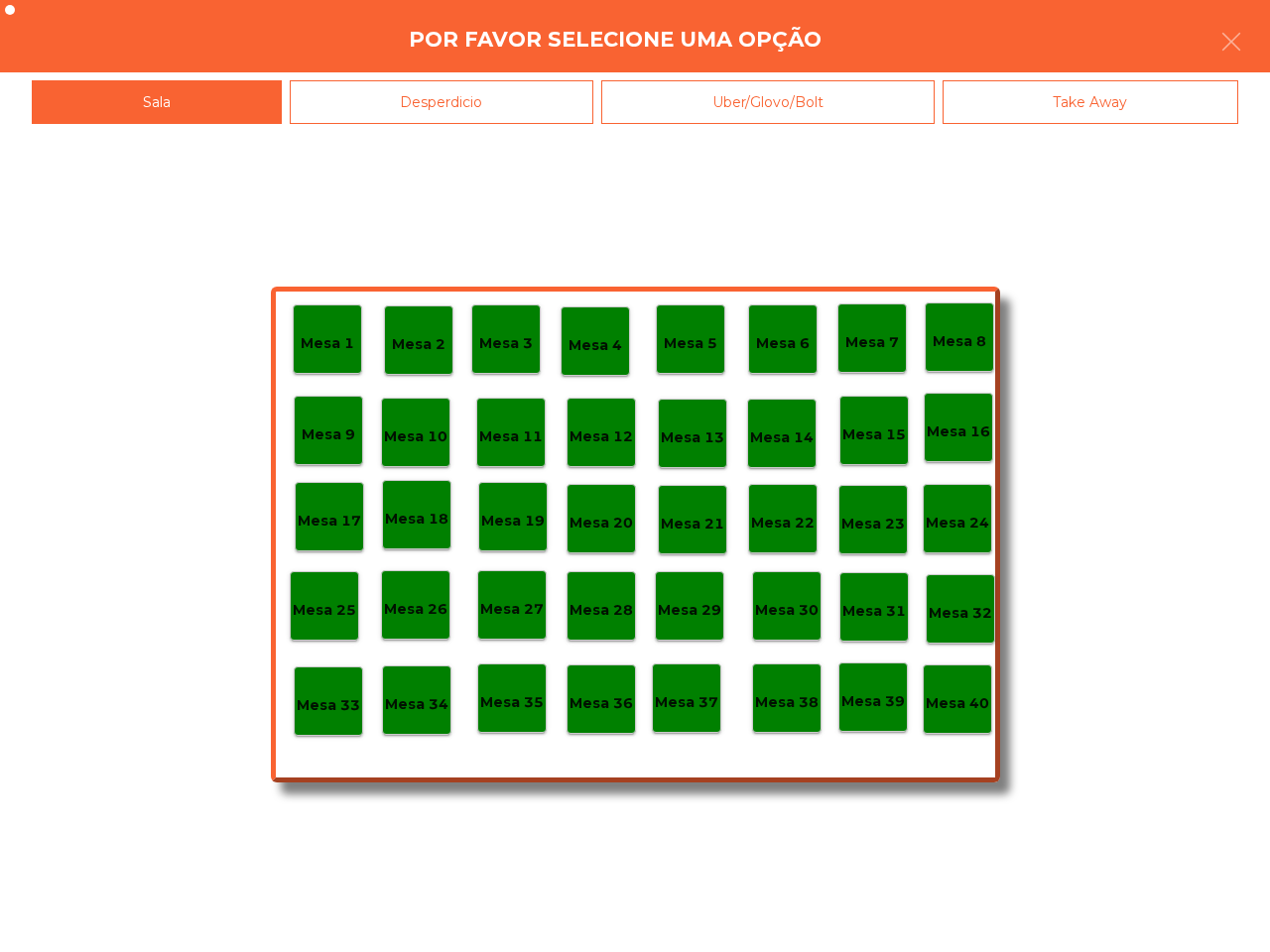 click on "Mesa 40" 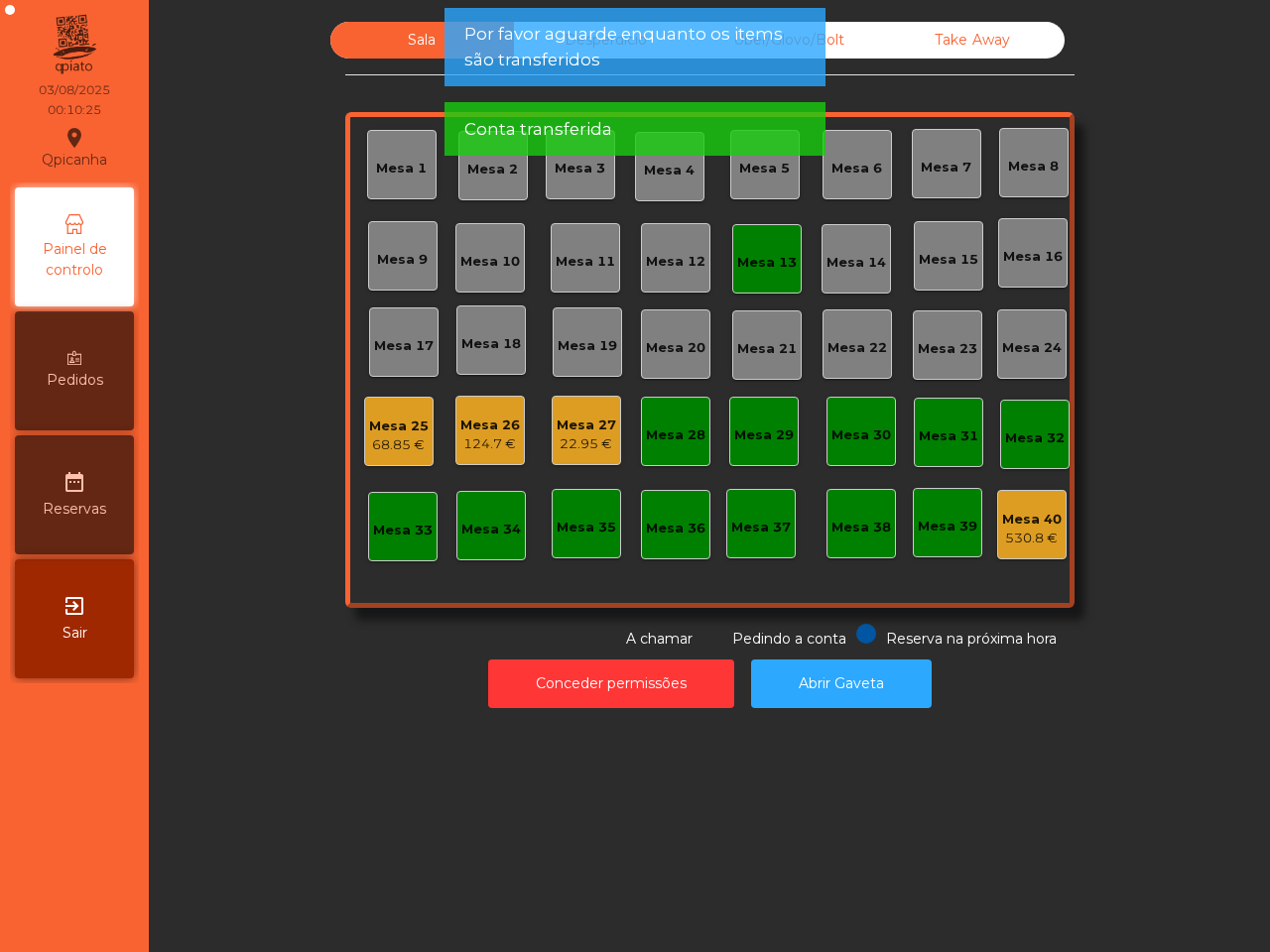 click on "22.95 €" 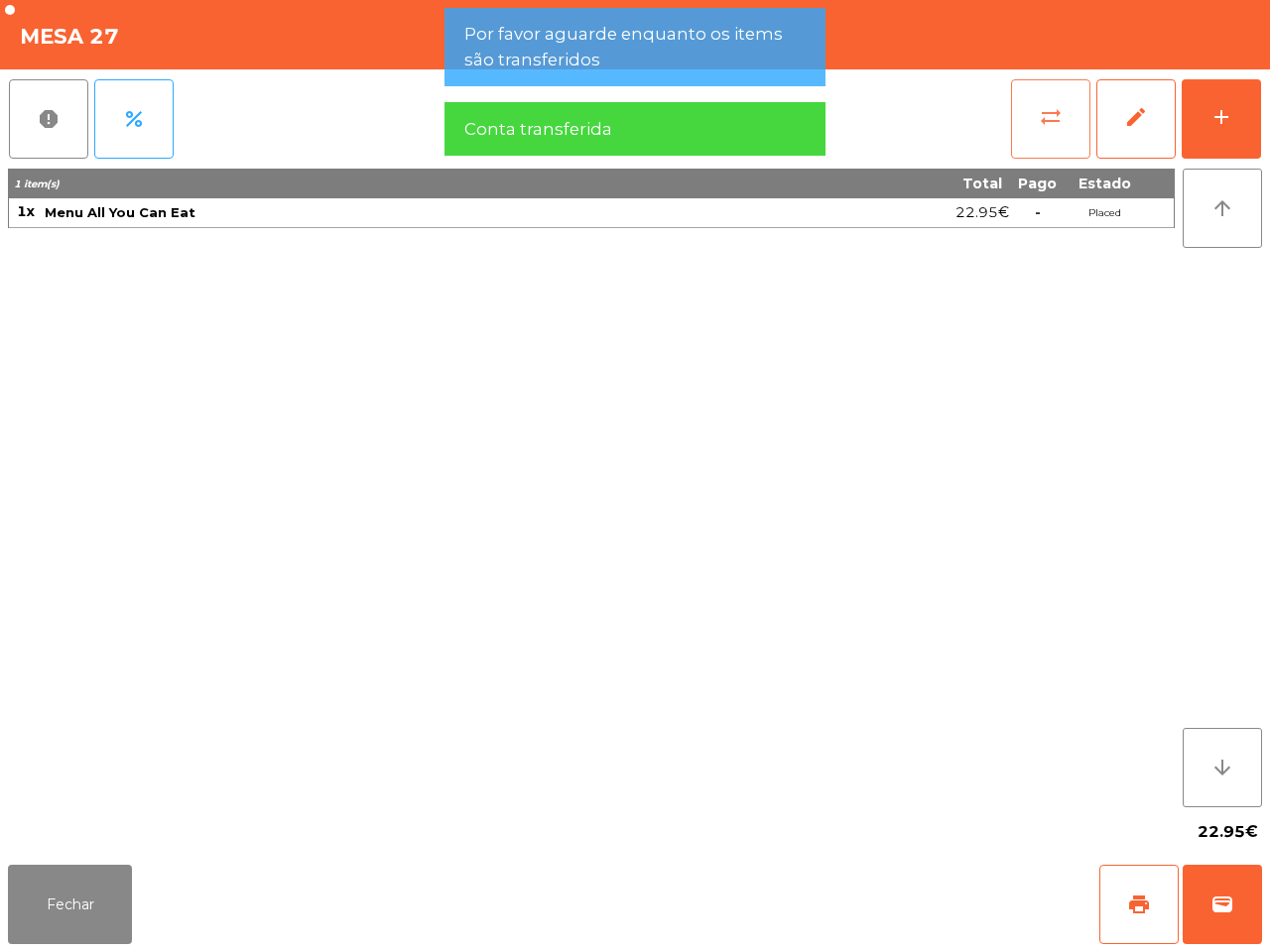 click on "sync_alt" 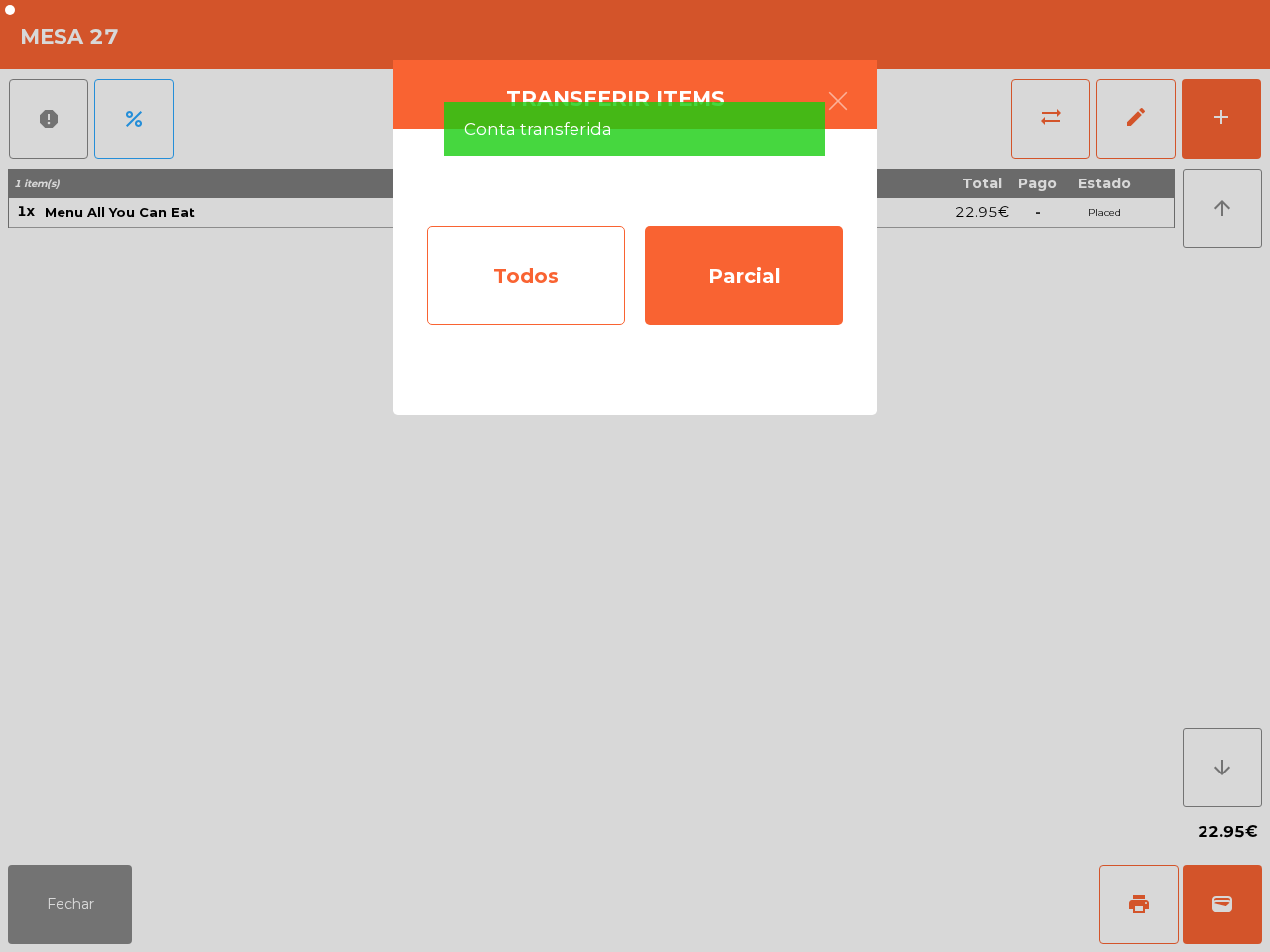 click on "Todos" 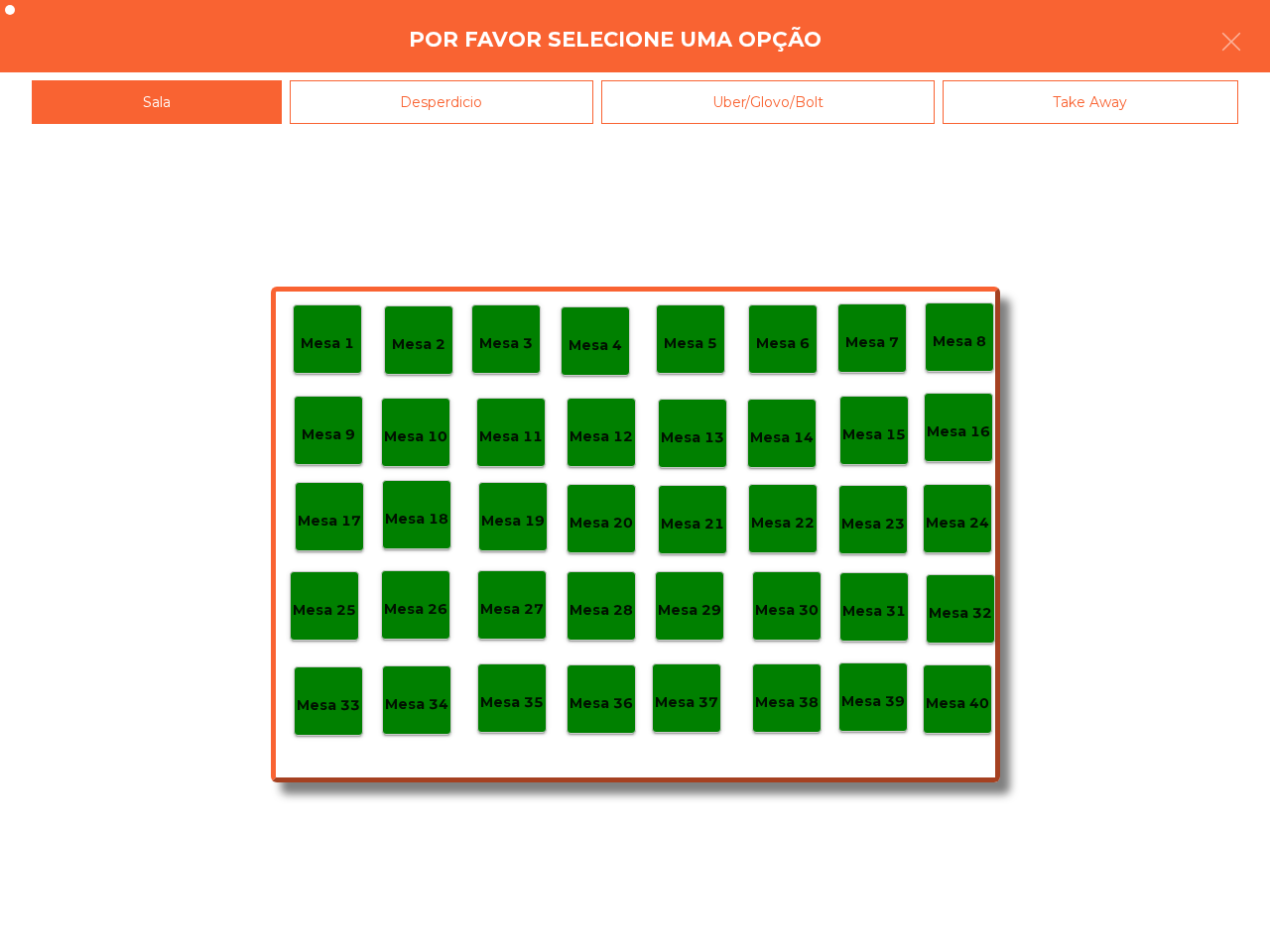 click on "Mesa 40" 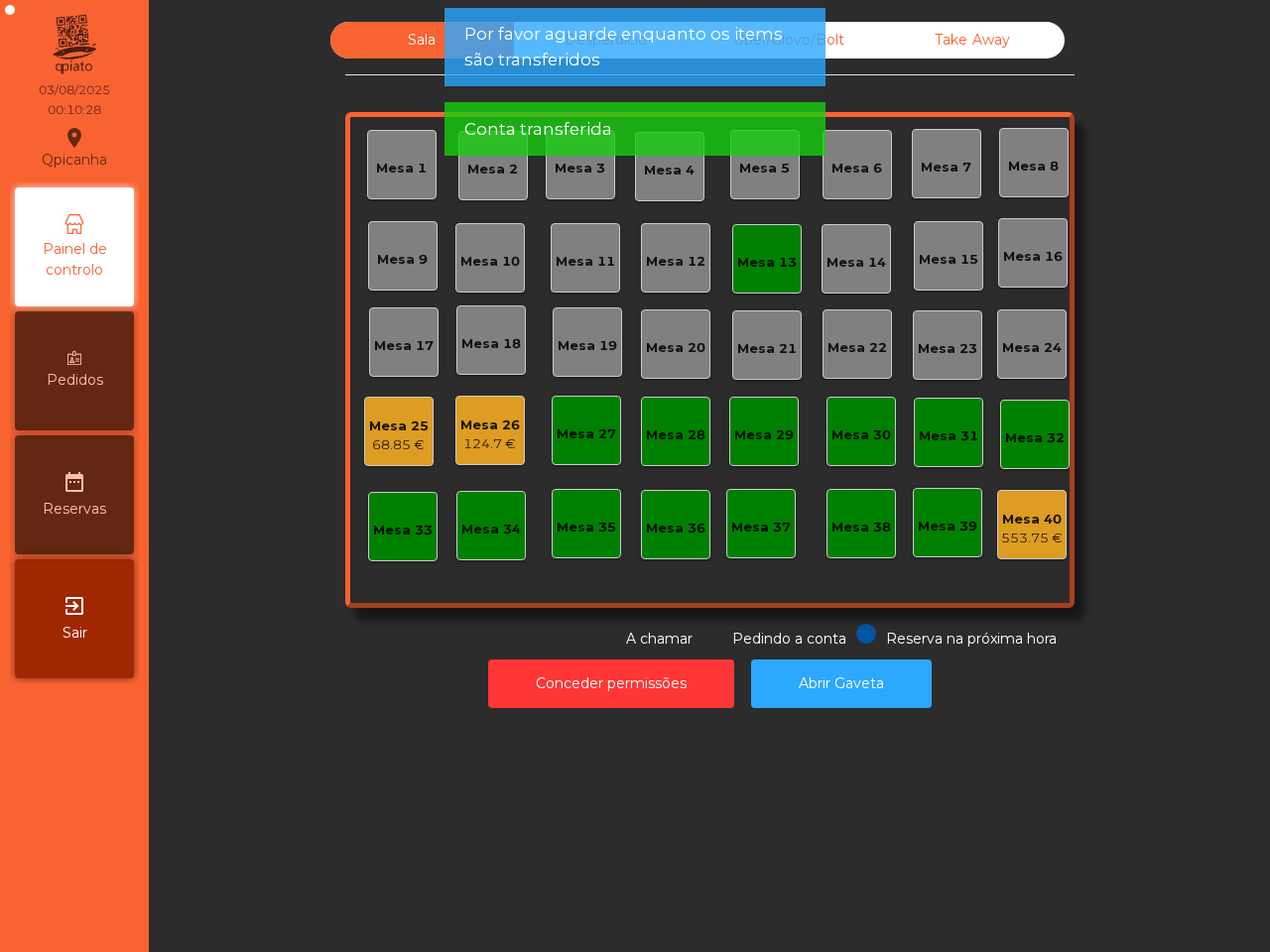 click on "Mesa 26" 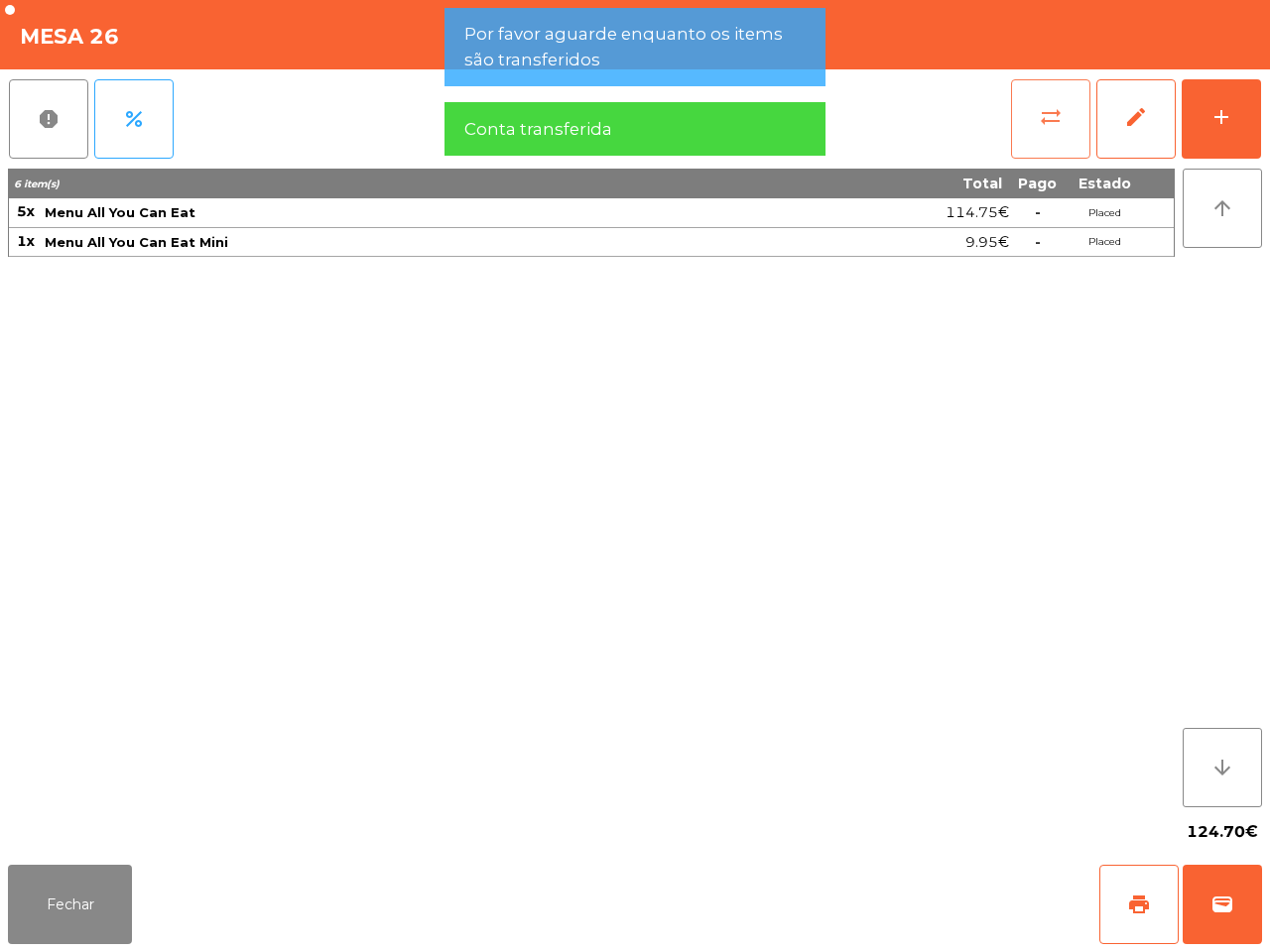 click on "sync_alt" 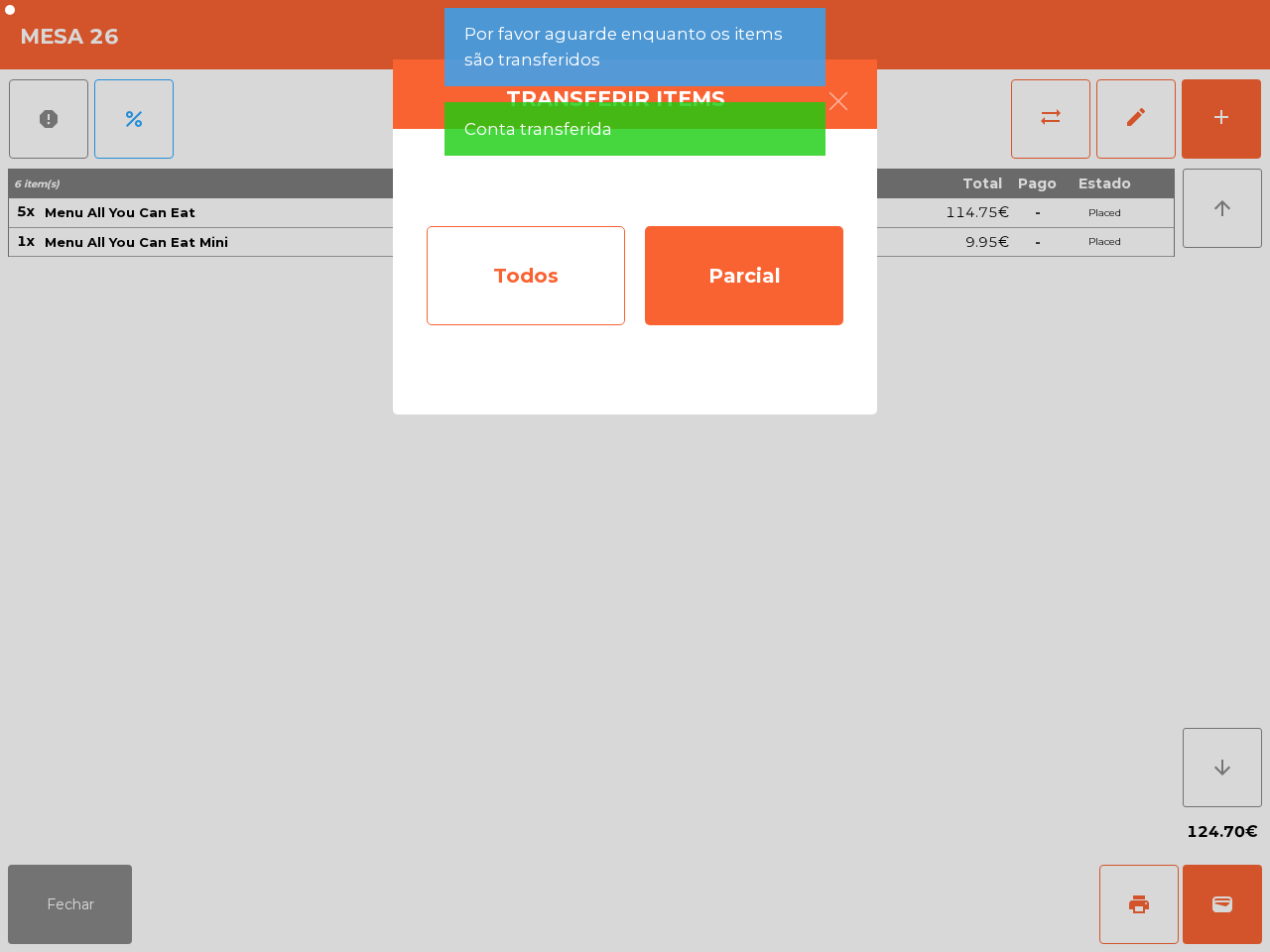click on "Todos" 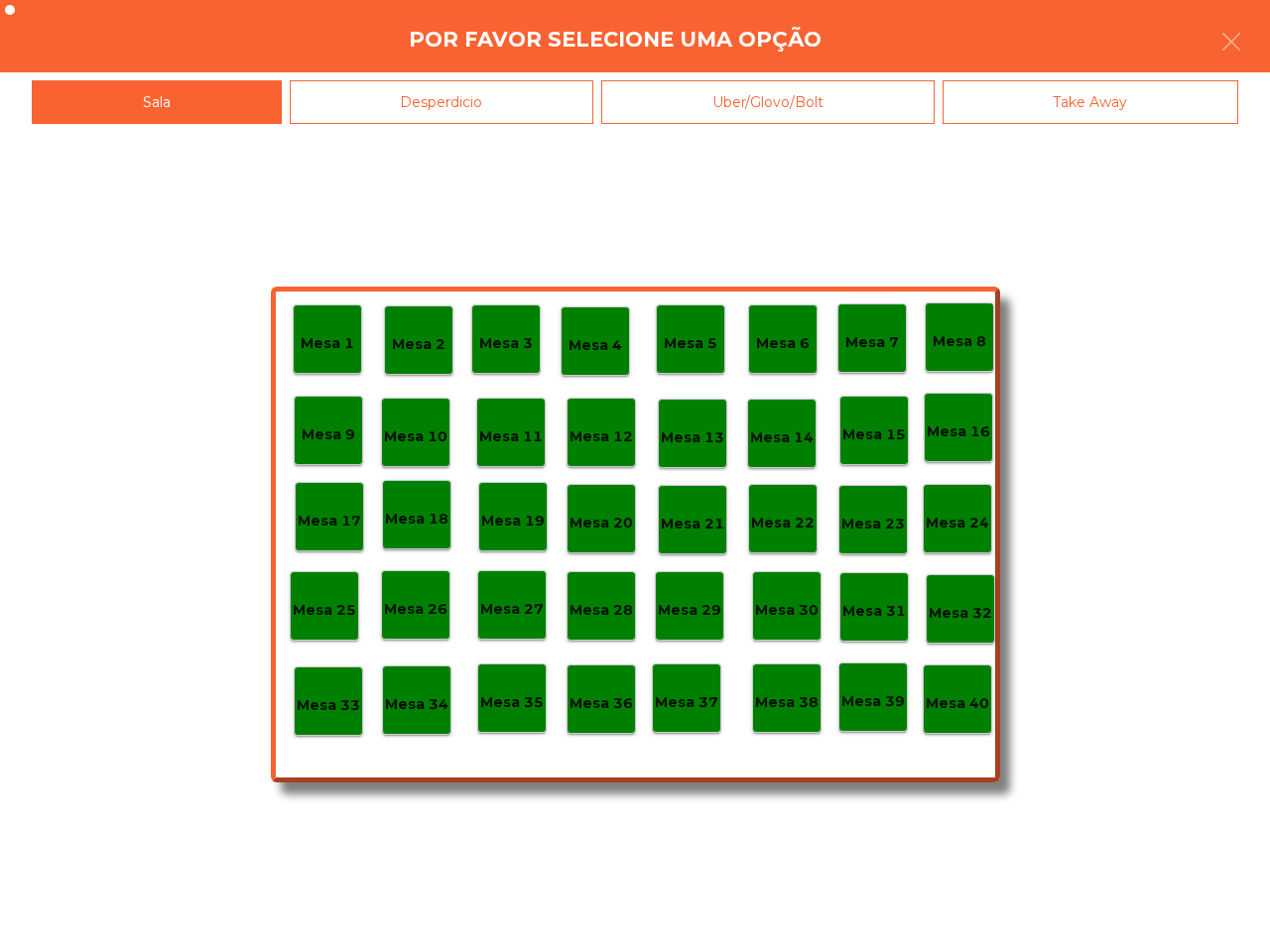 click on "Mesa 40" 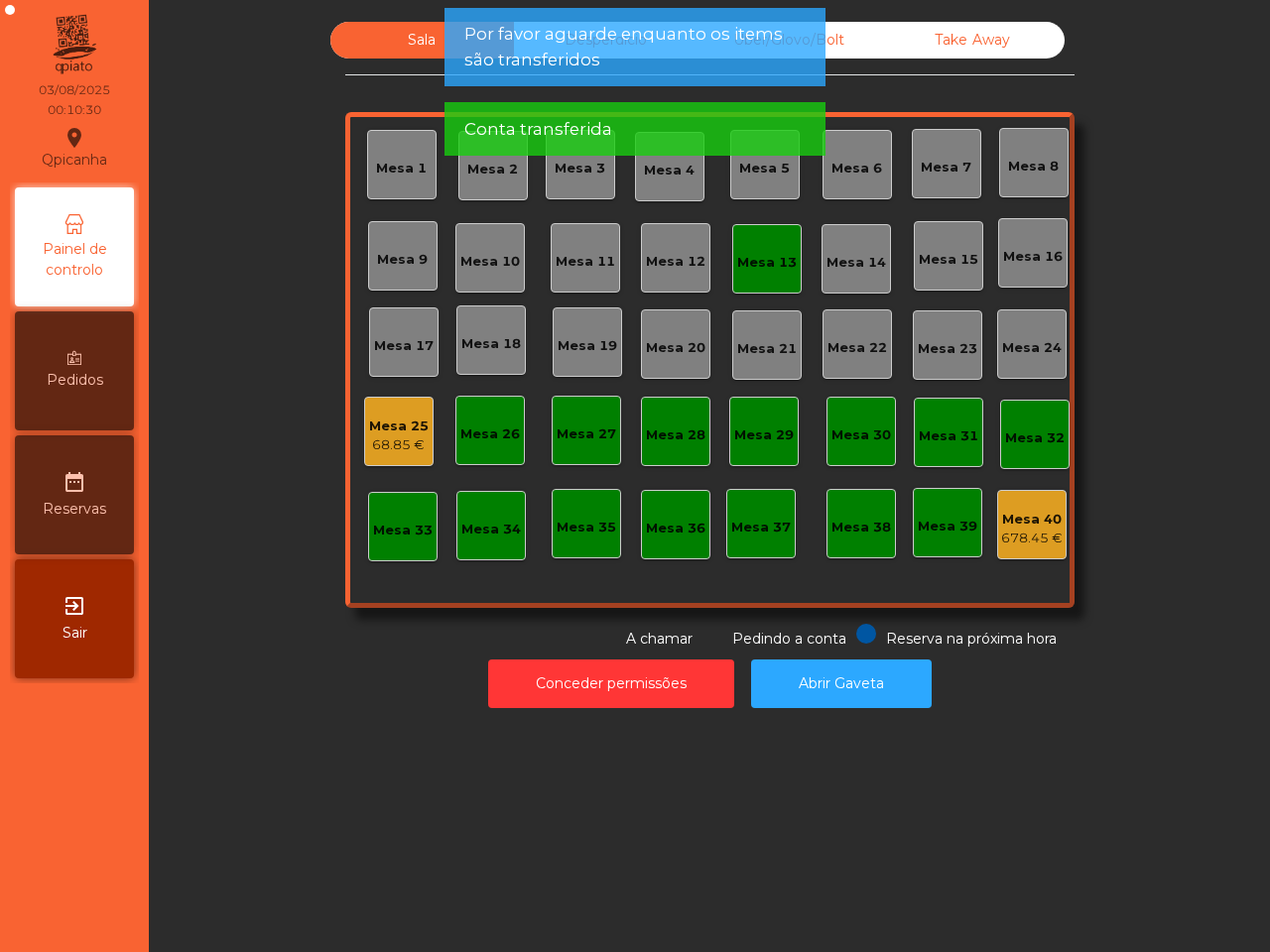 click on "Mesa 25" 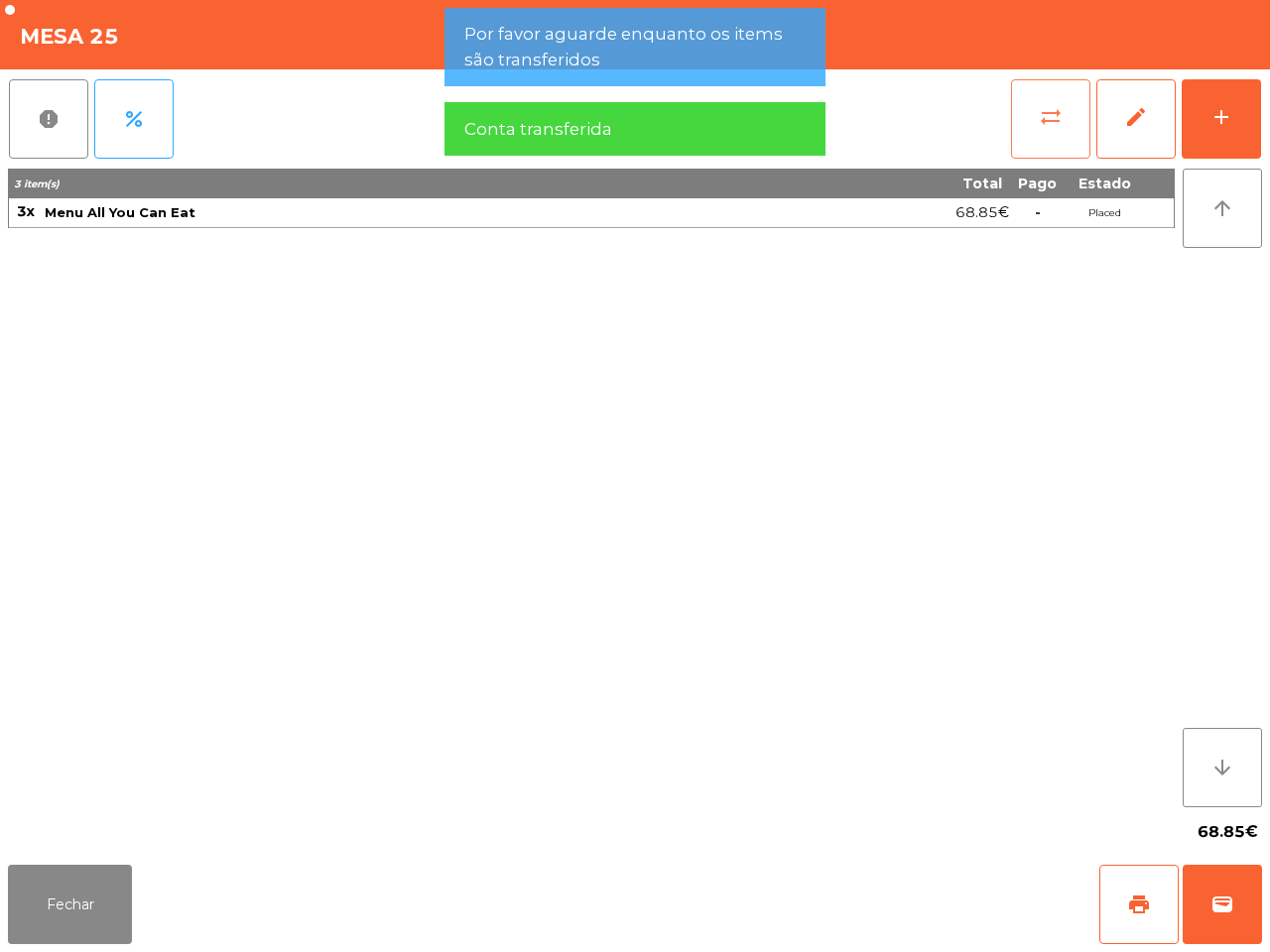 click on "sync_alt" 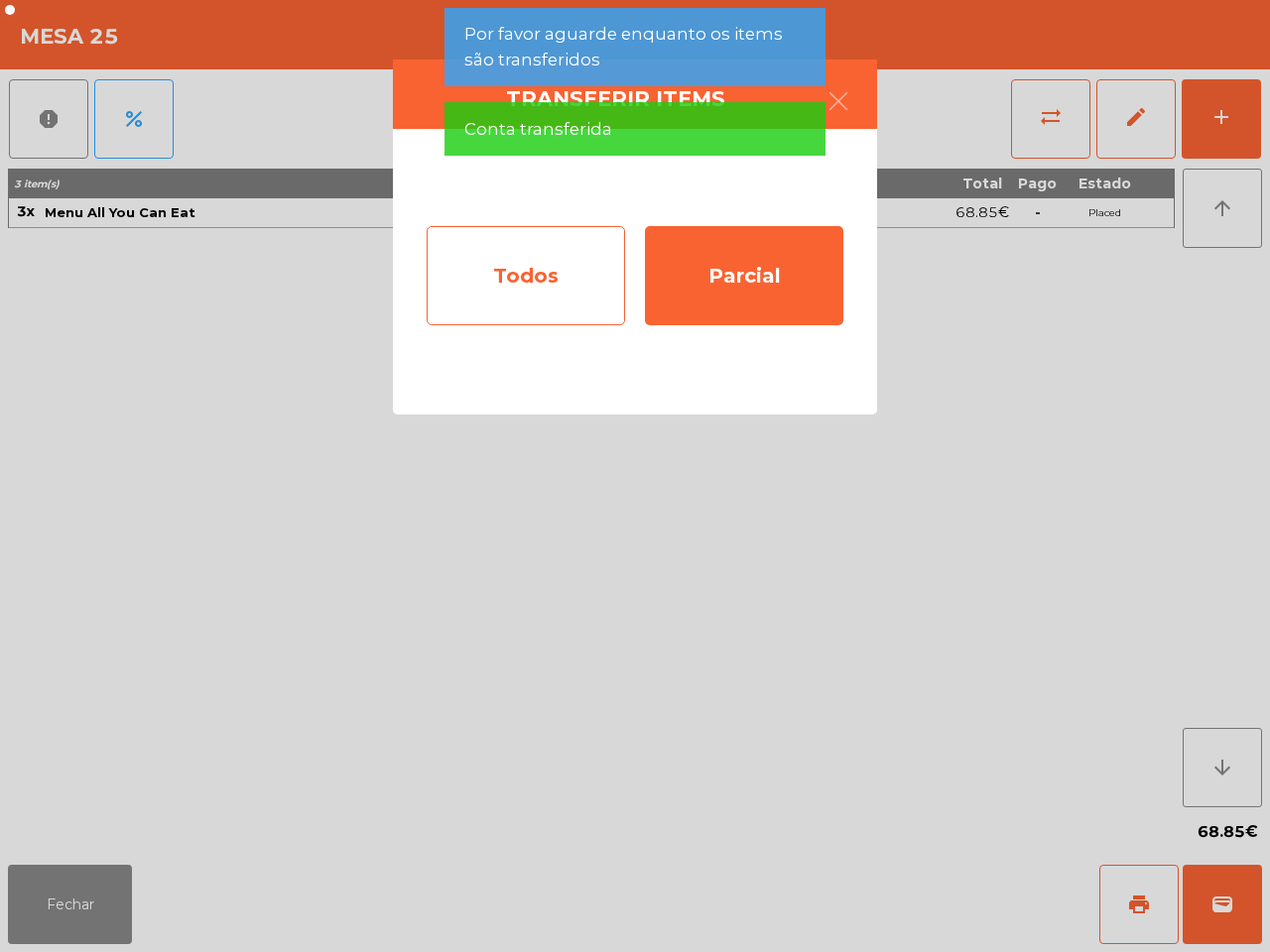 click on "Todos" 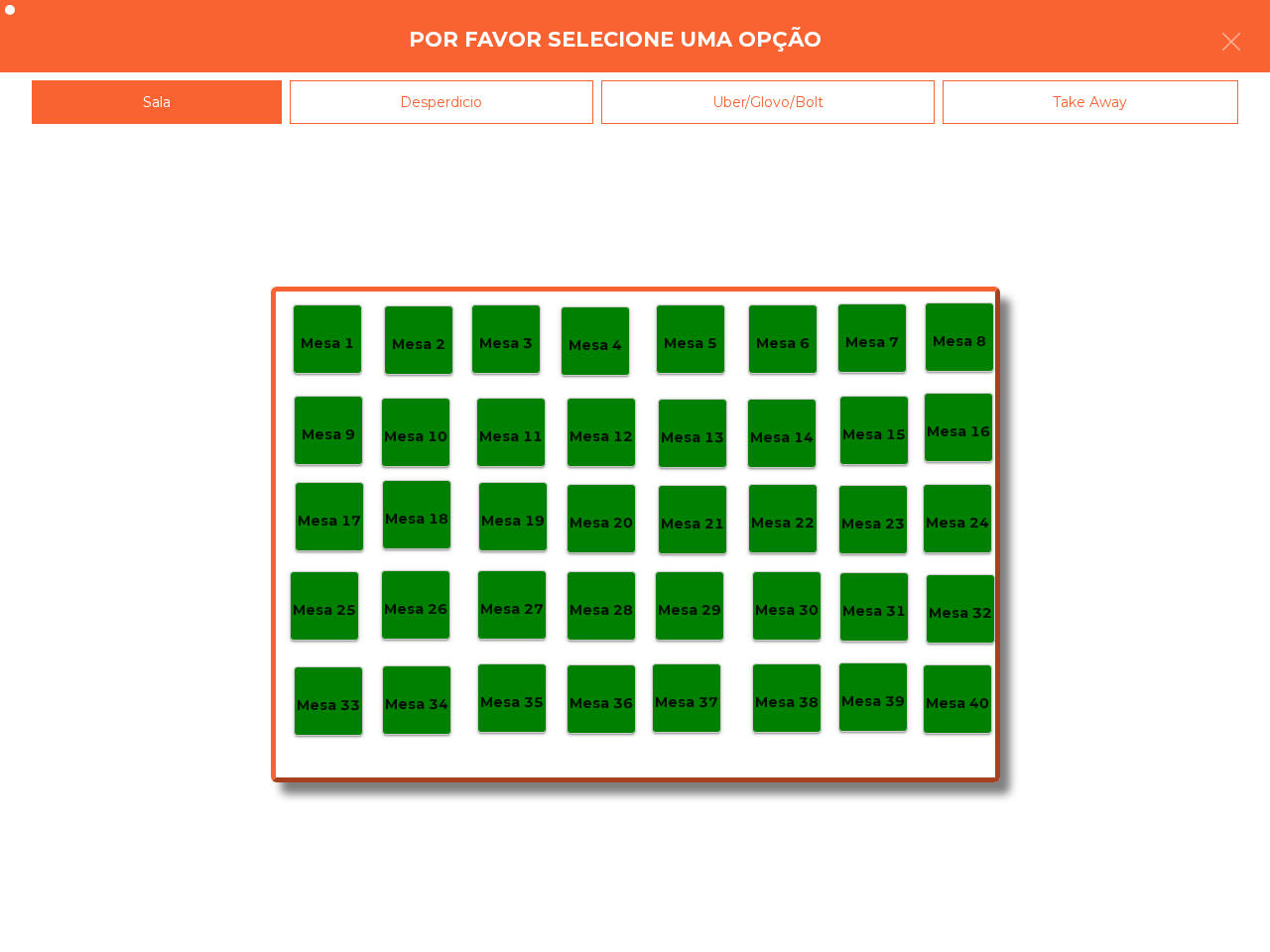 click on "Mesa 40" 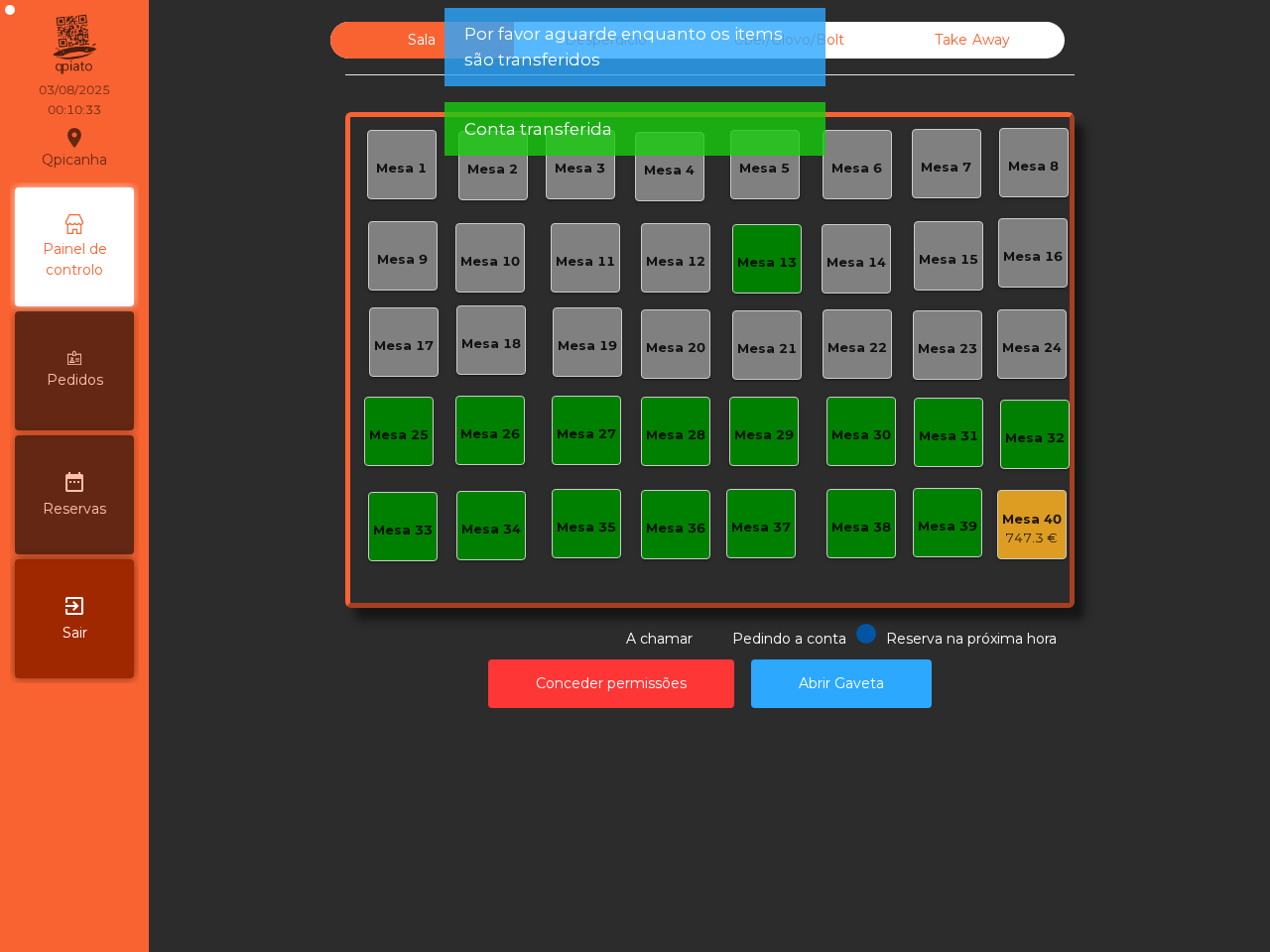 click on "Mesa 13" 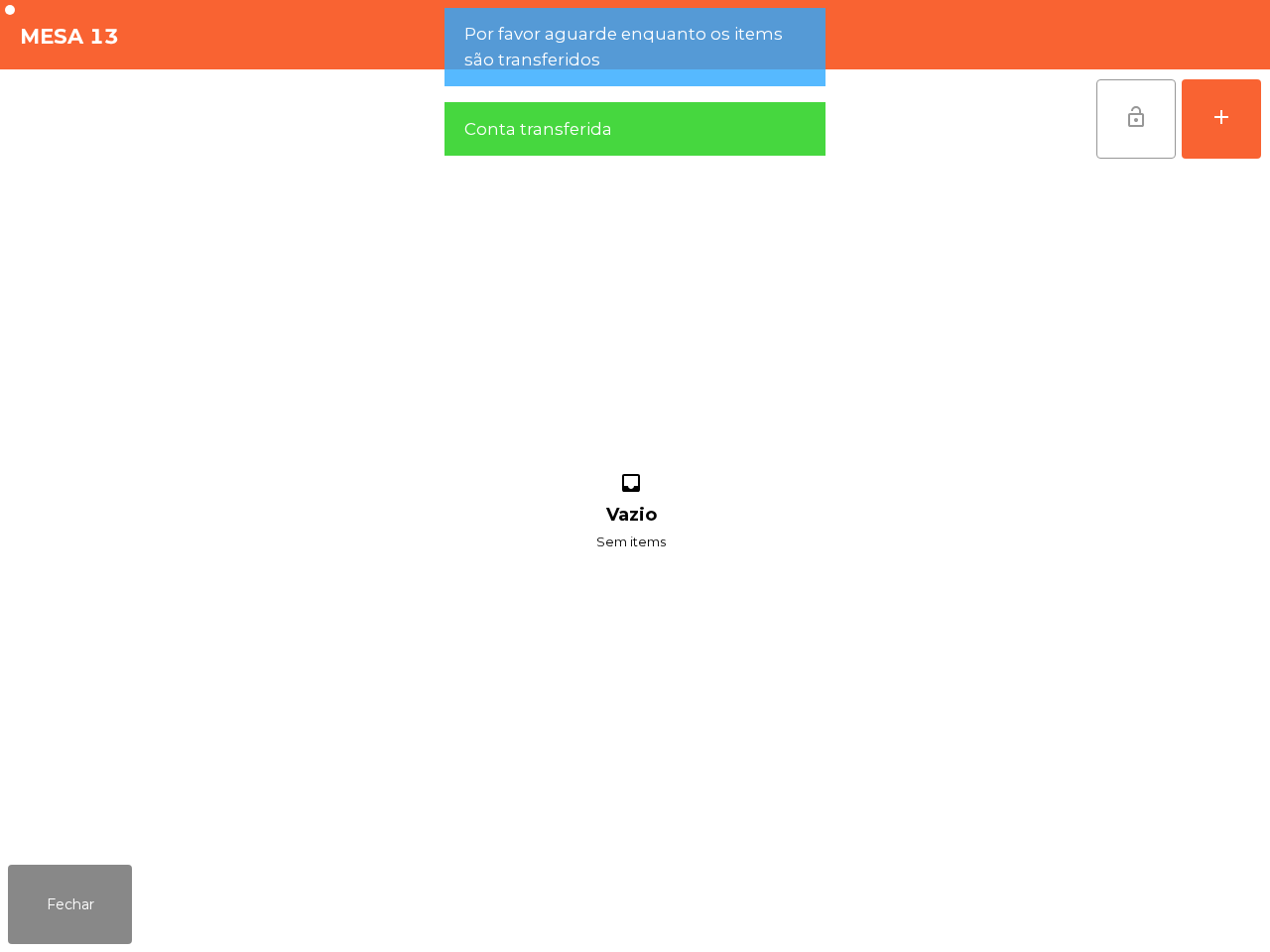click on "lock_open" 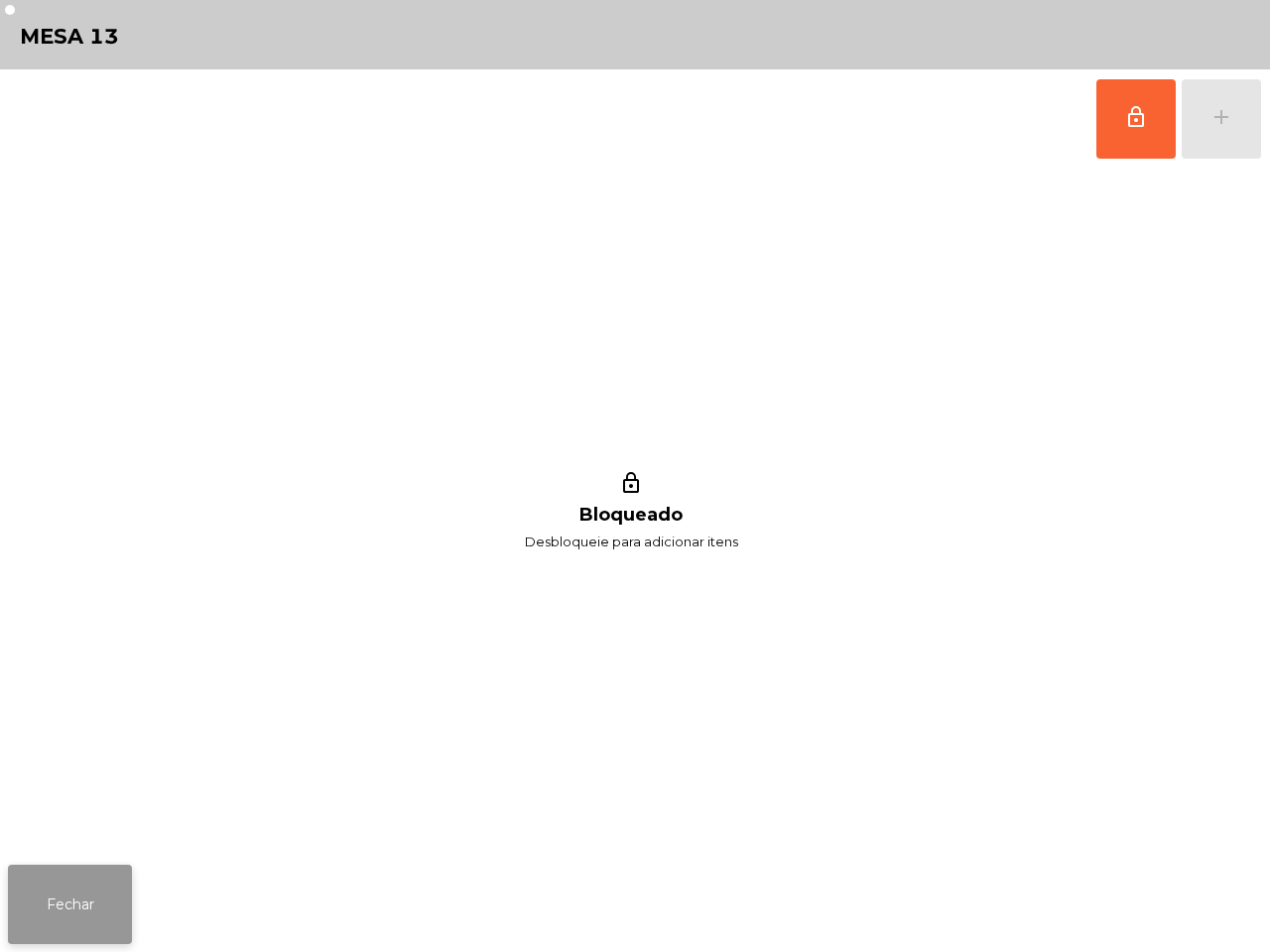 click on "Fechar" 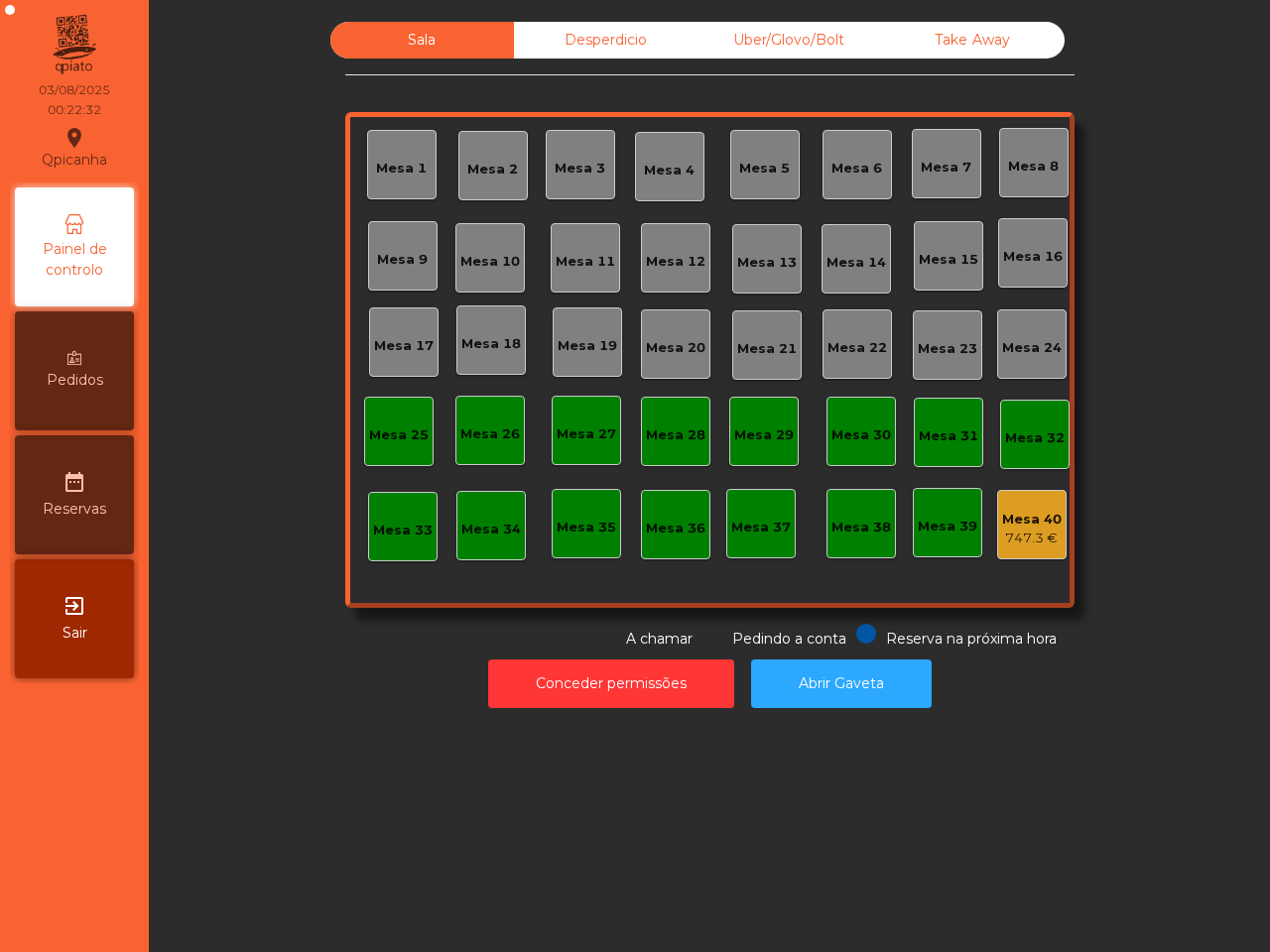click on "Mesa 40   747.3 €" 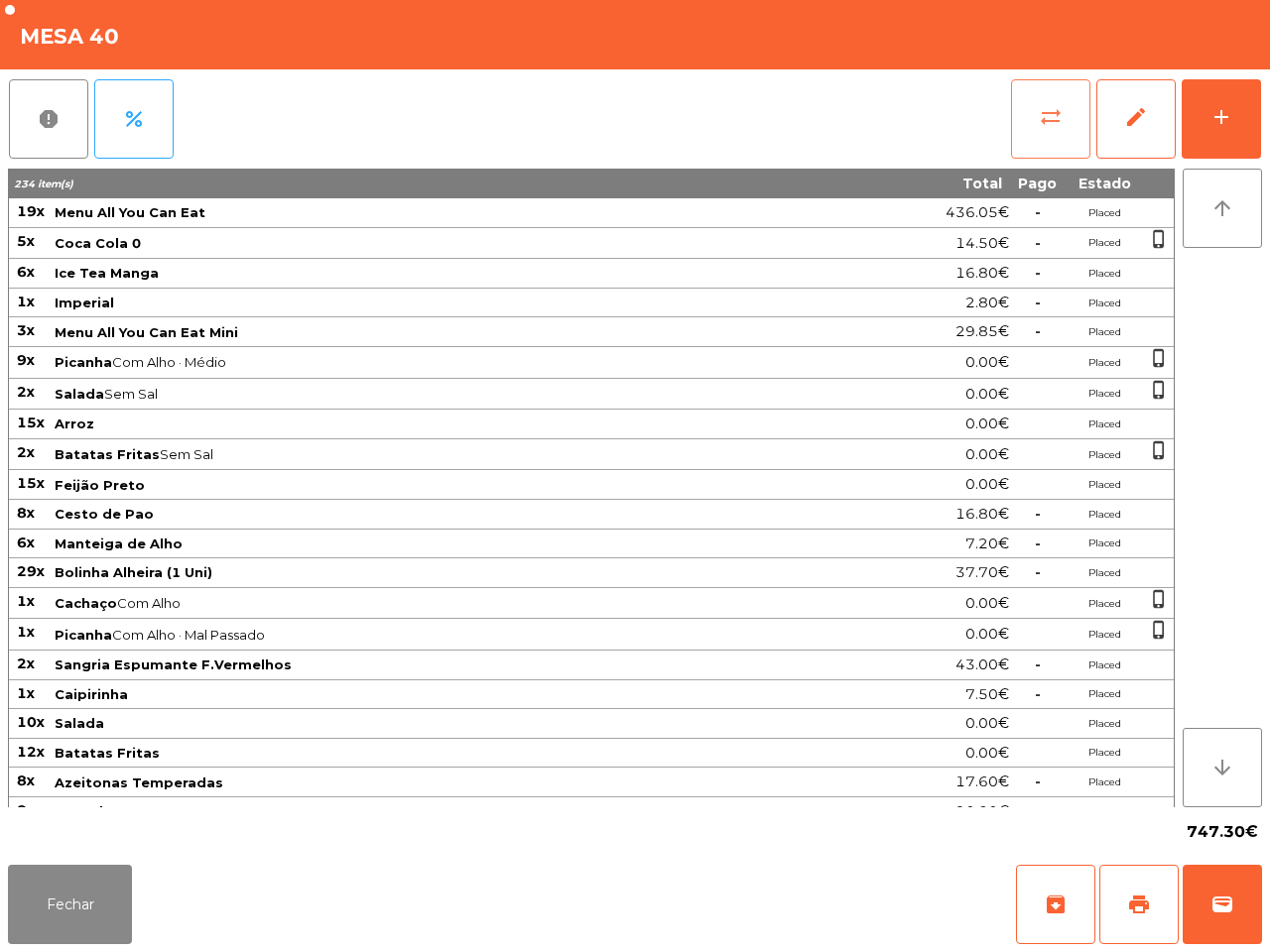 click on "sync_alt" 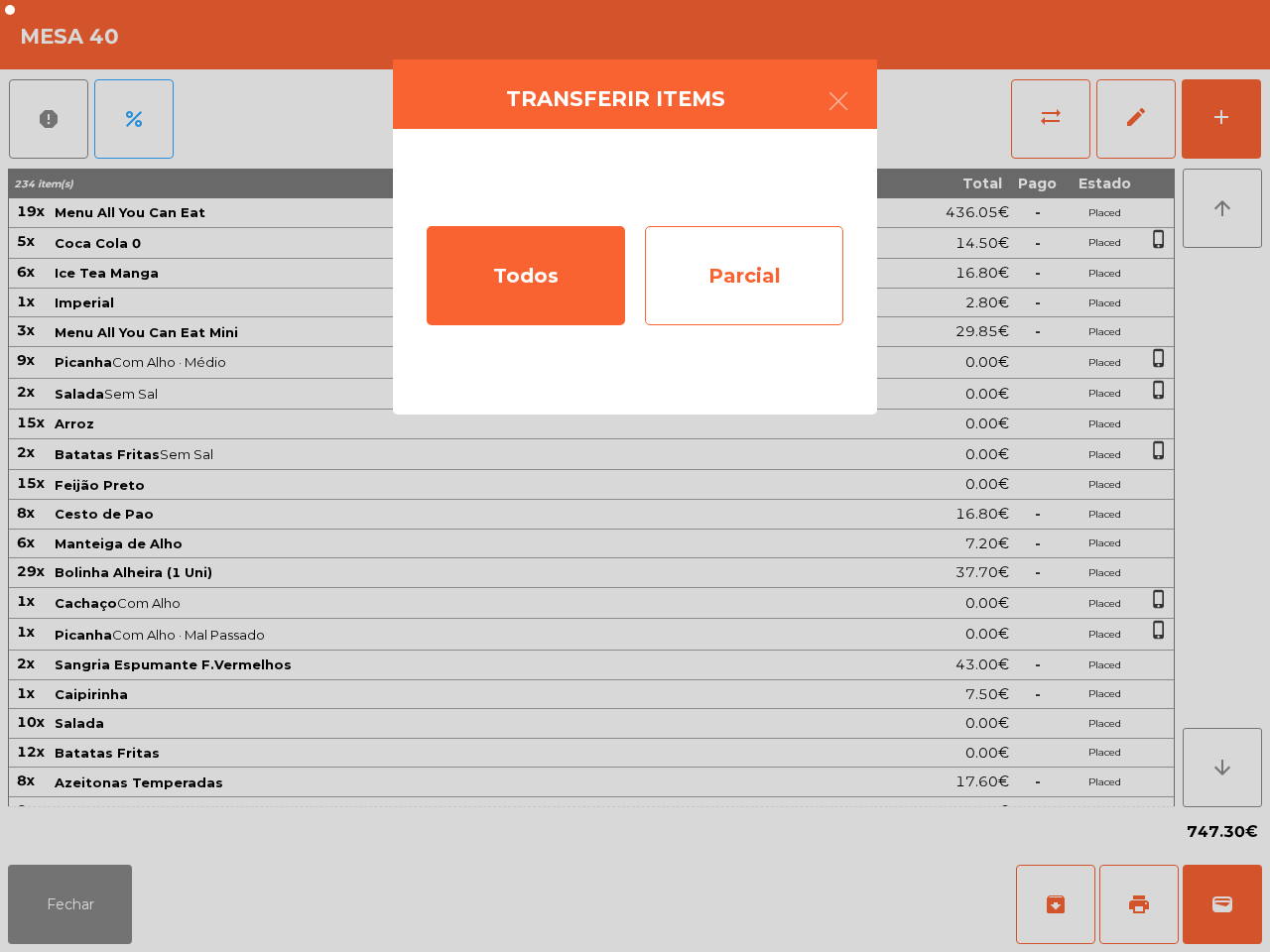 click on "Parcial" 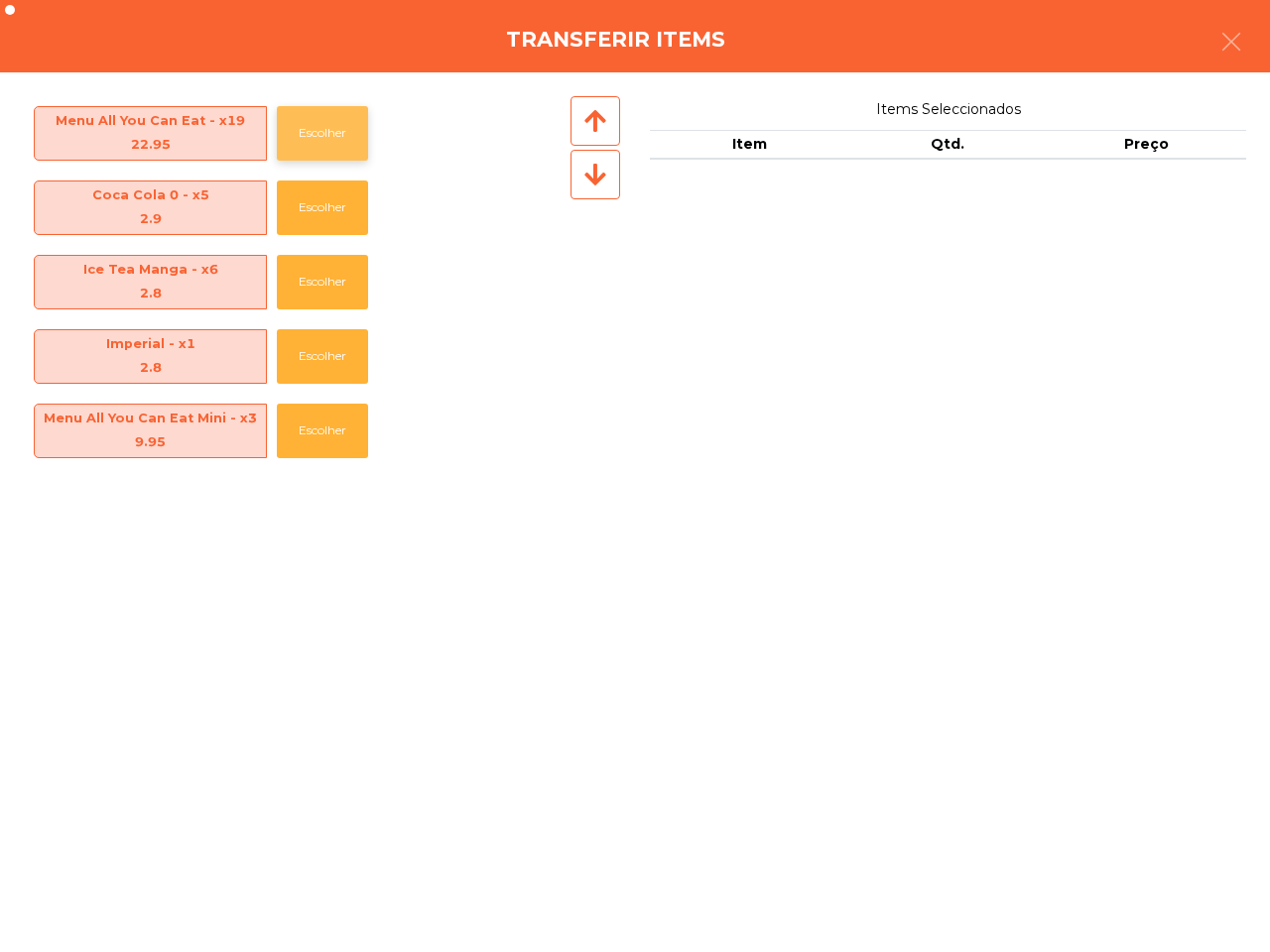 click on "Escolher" 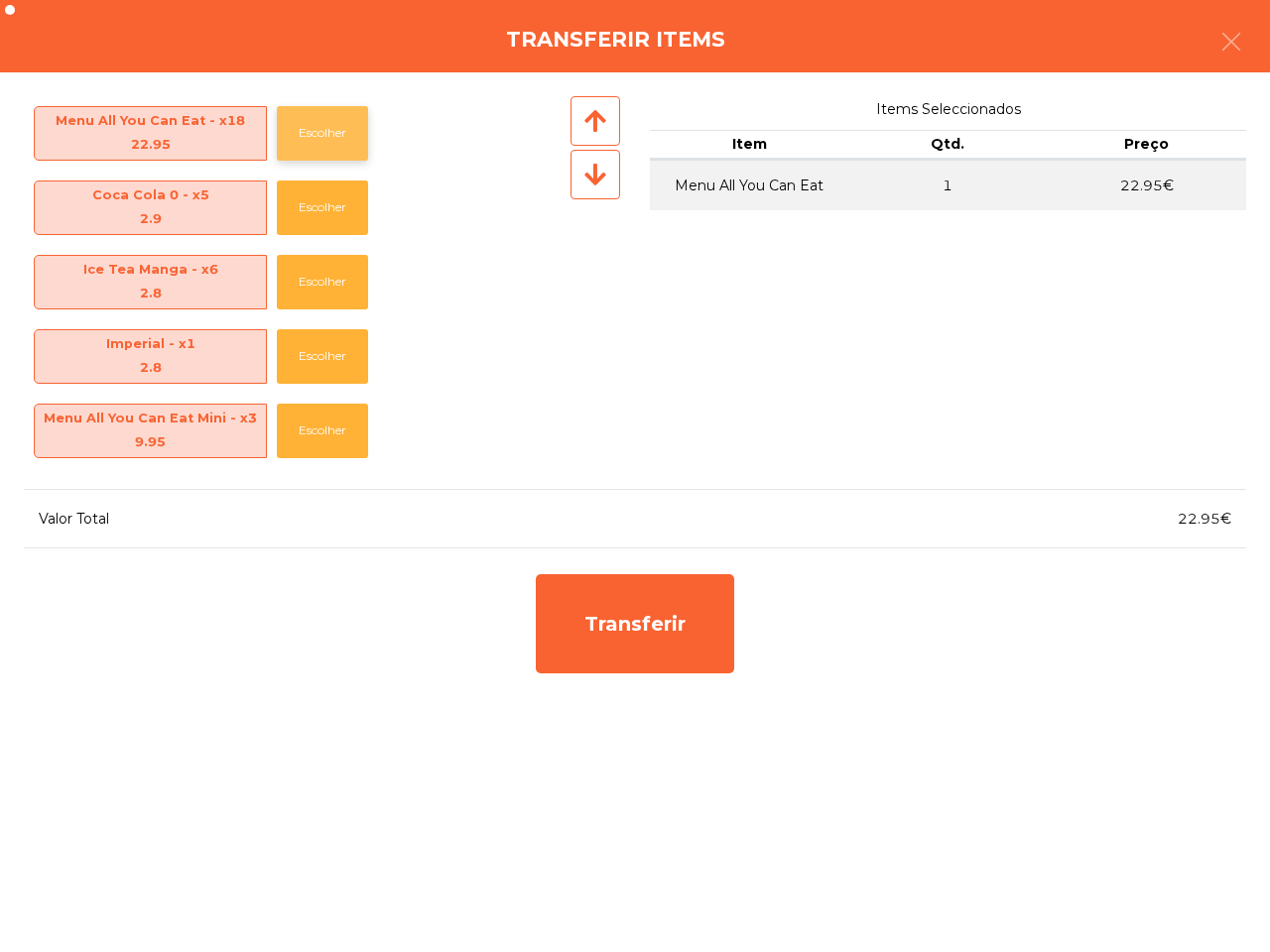 click on "Escolher" 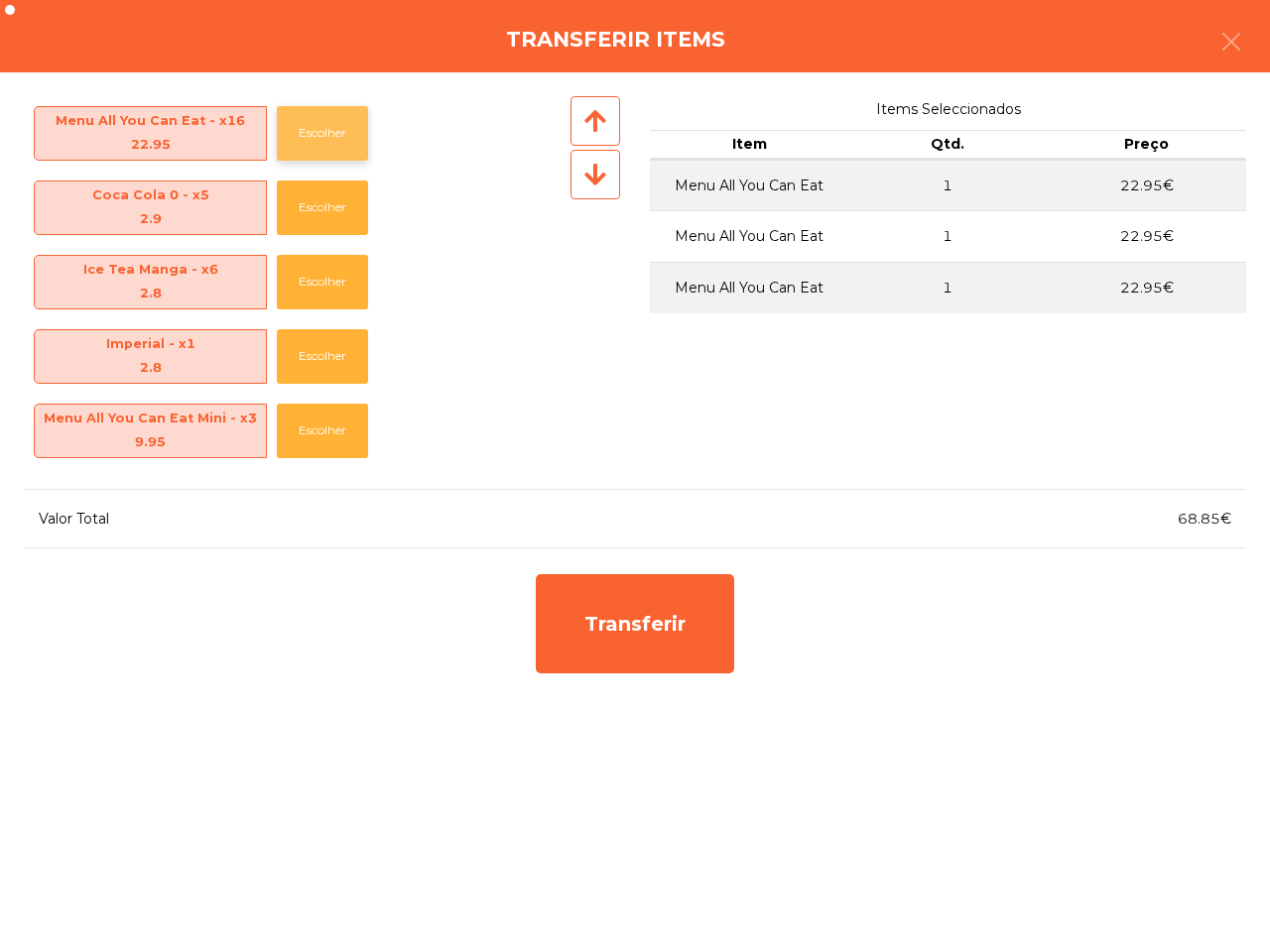click on "Escolher" 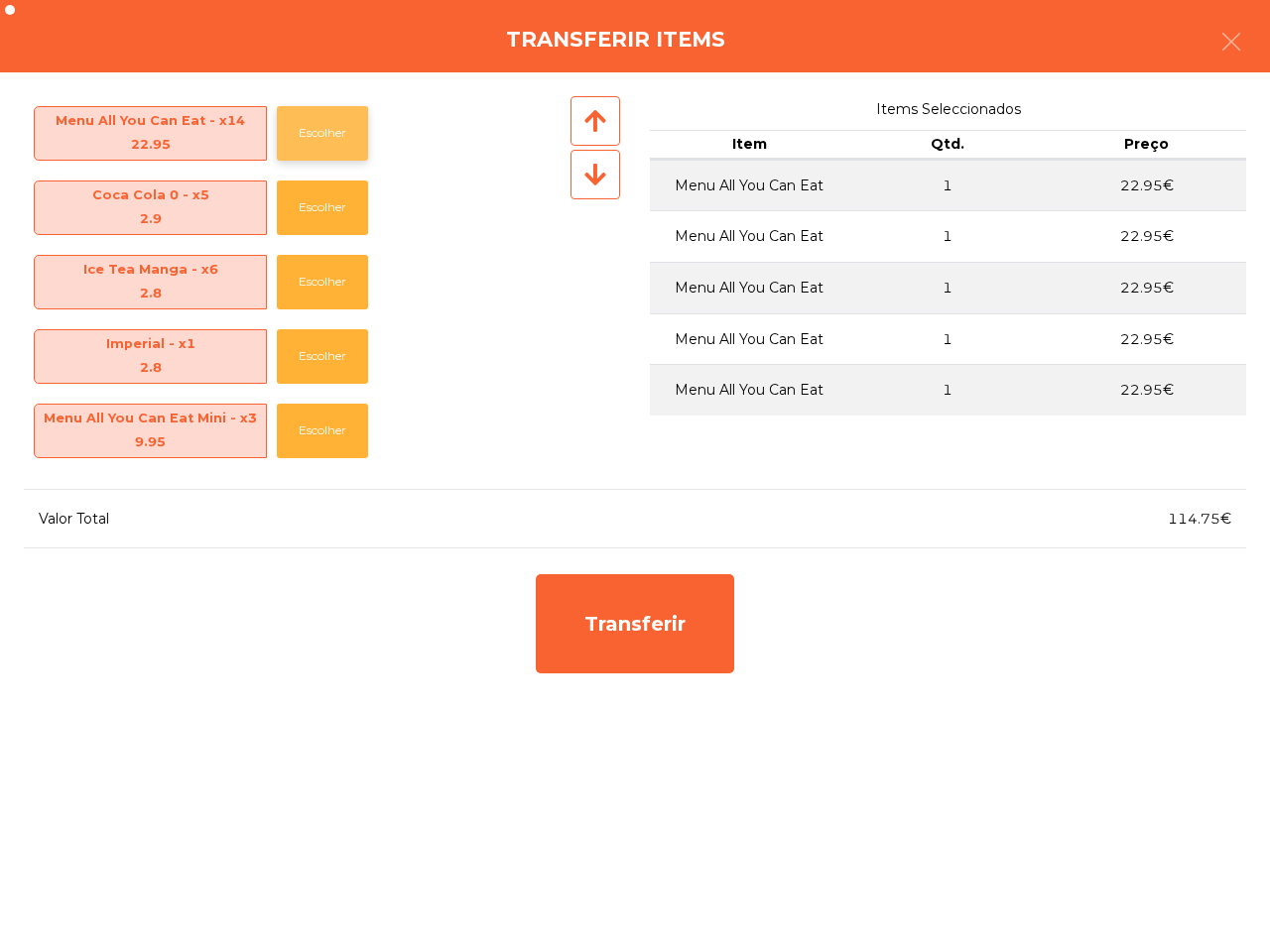click on "Escolher" 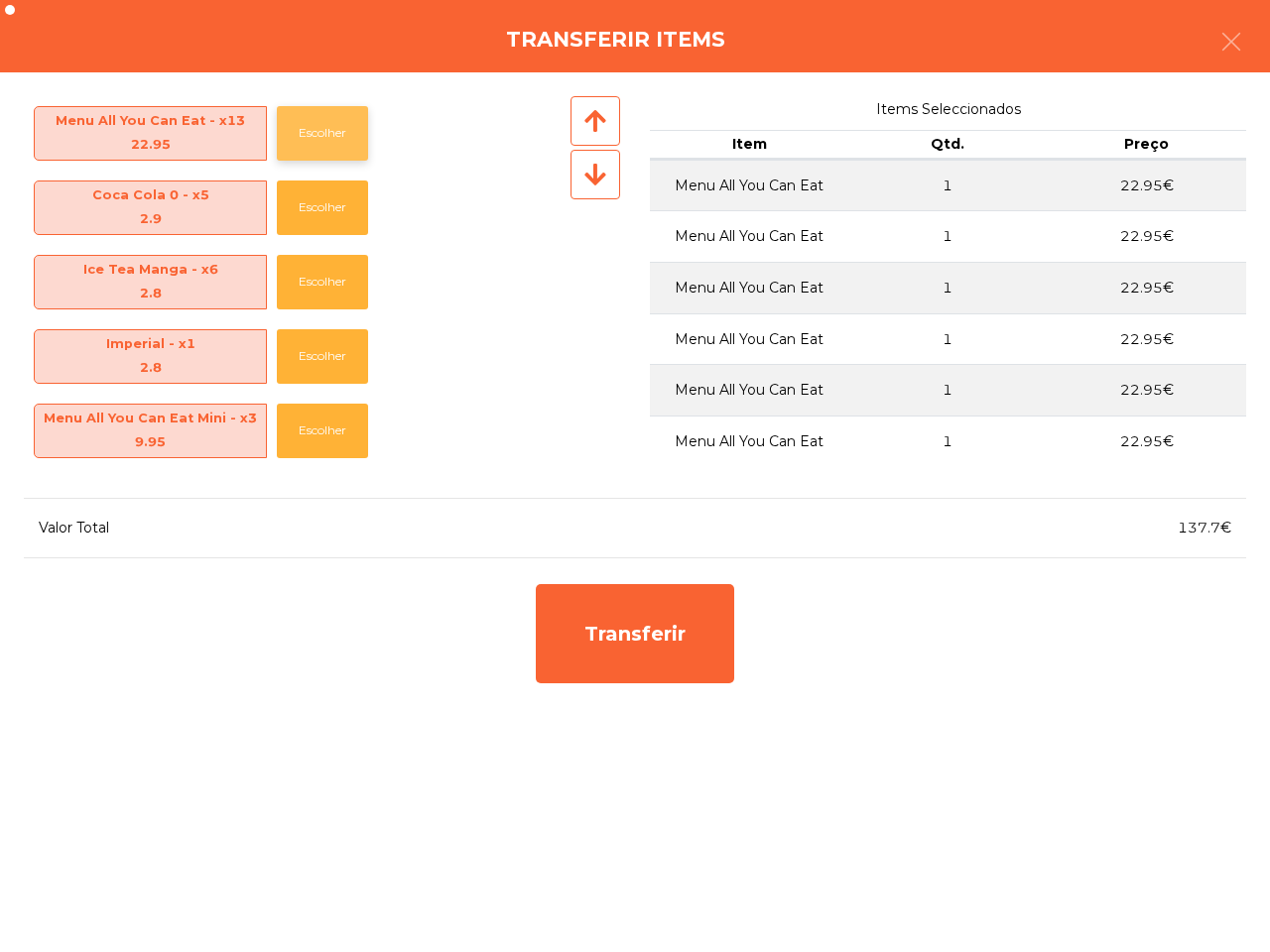 click on "Escolher" 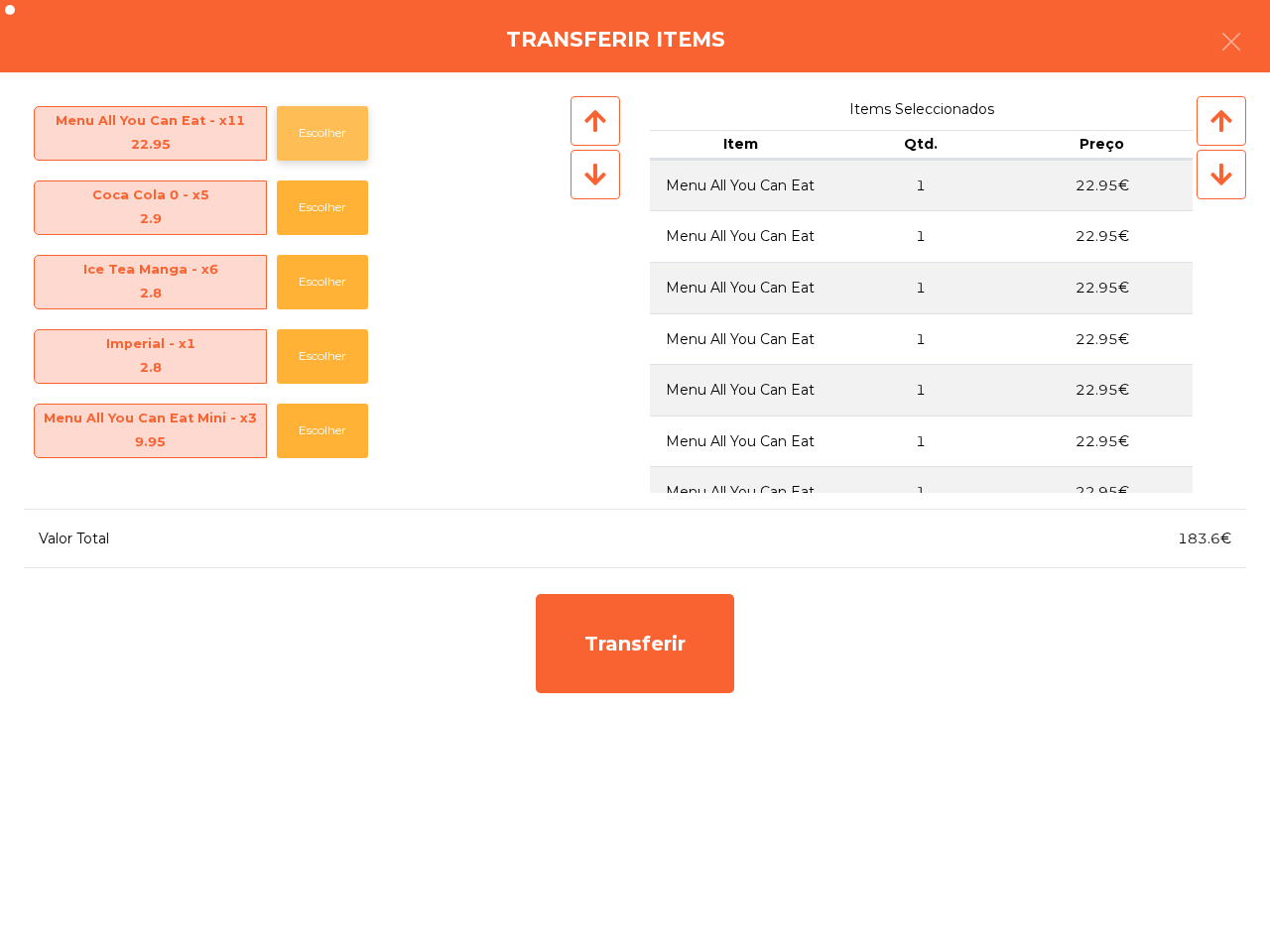 click on "Escolher" 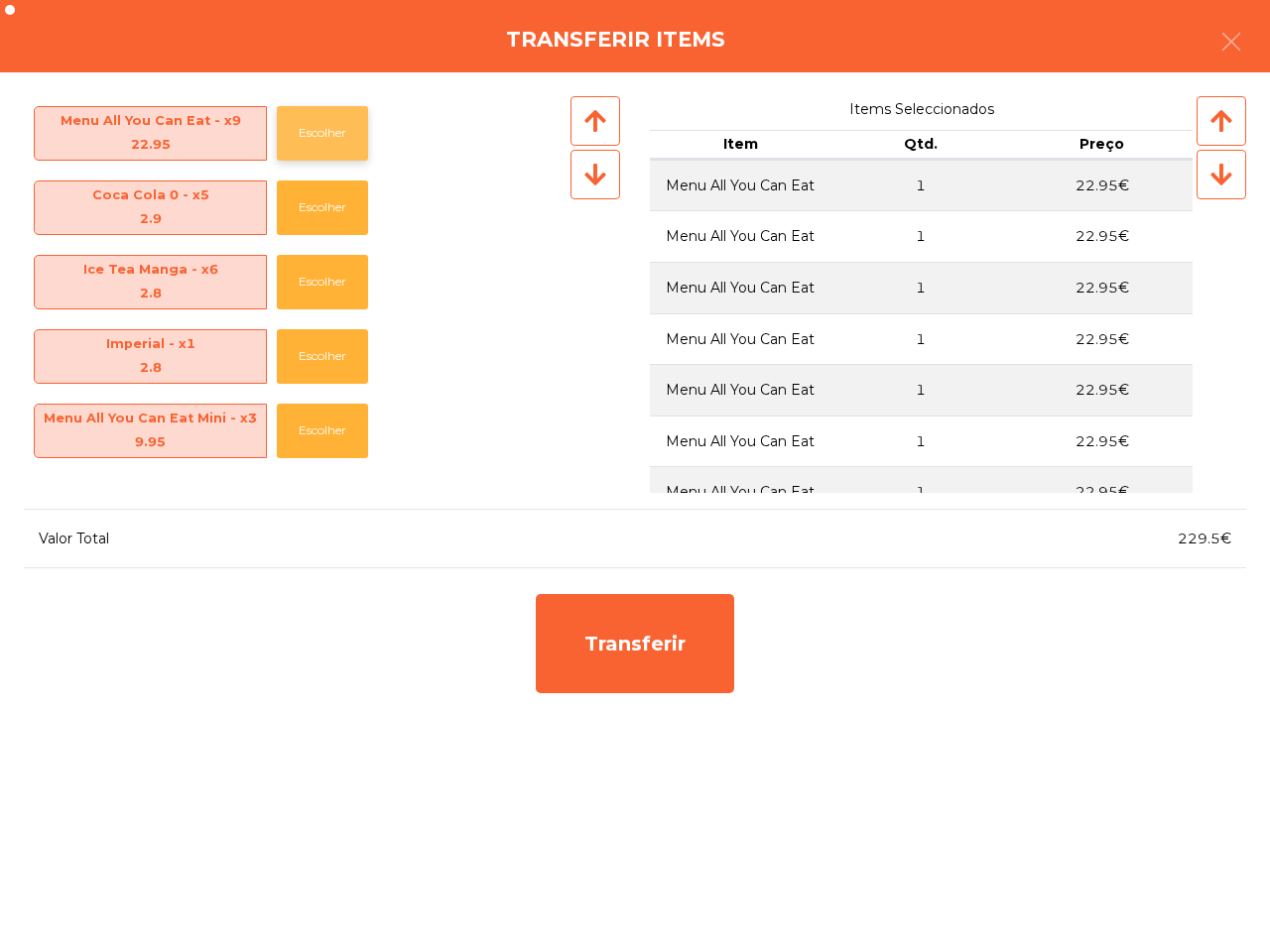 click on "Escolher" 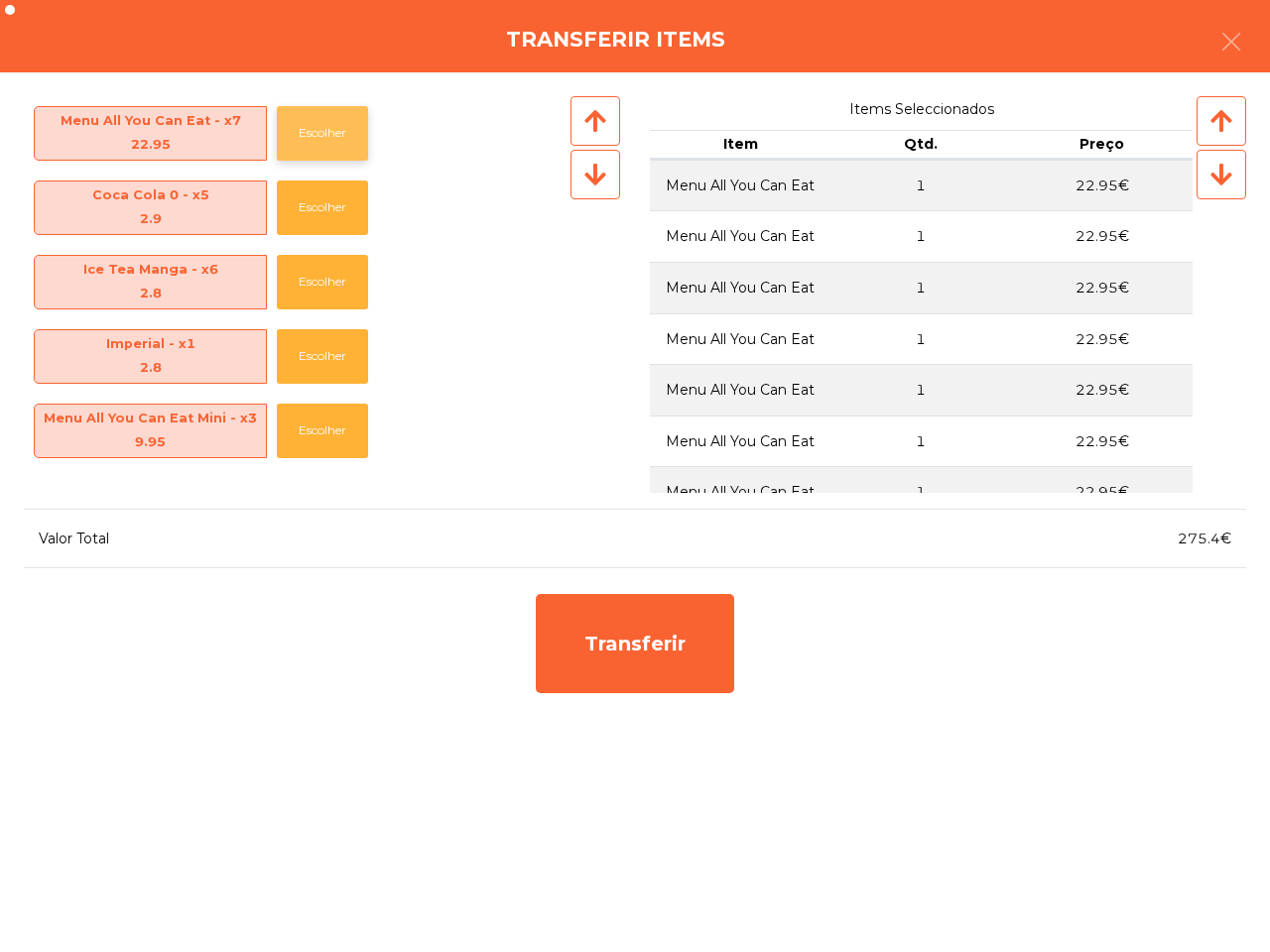 click on "Escolher" 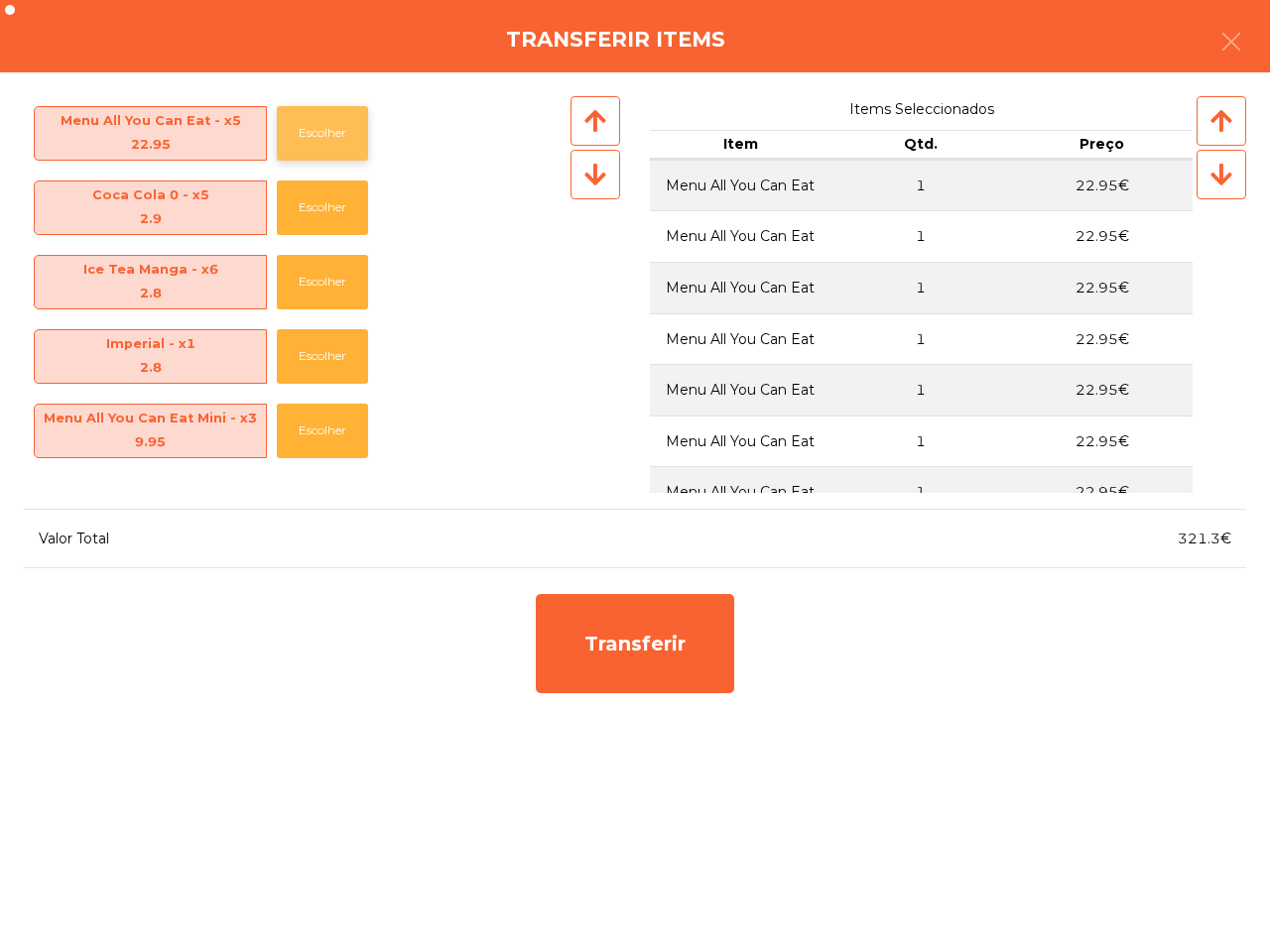 click on "Escolher" 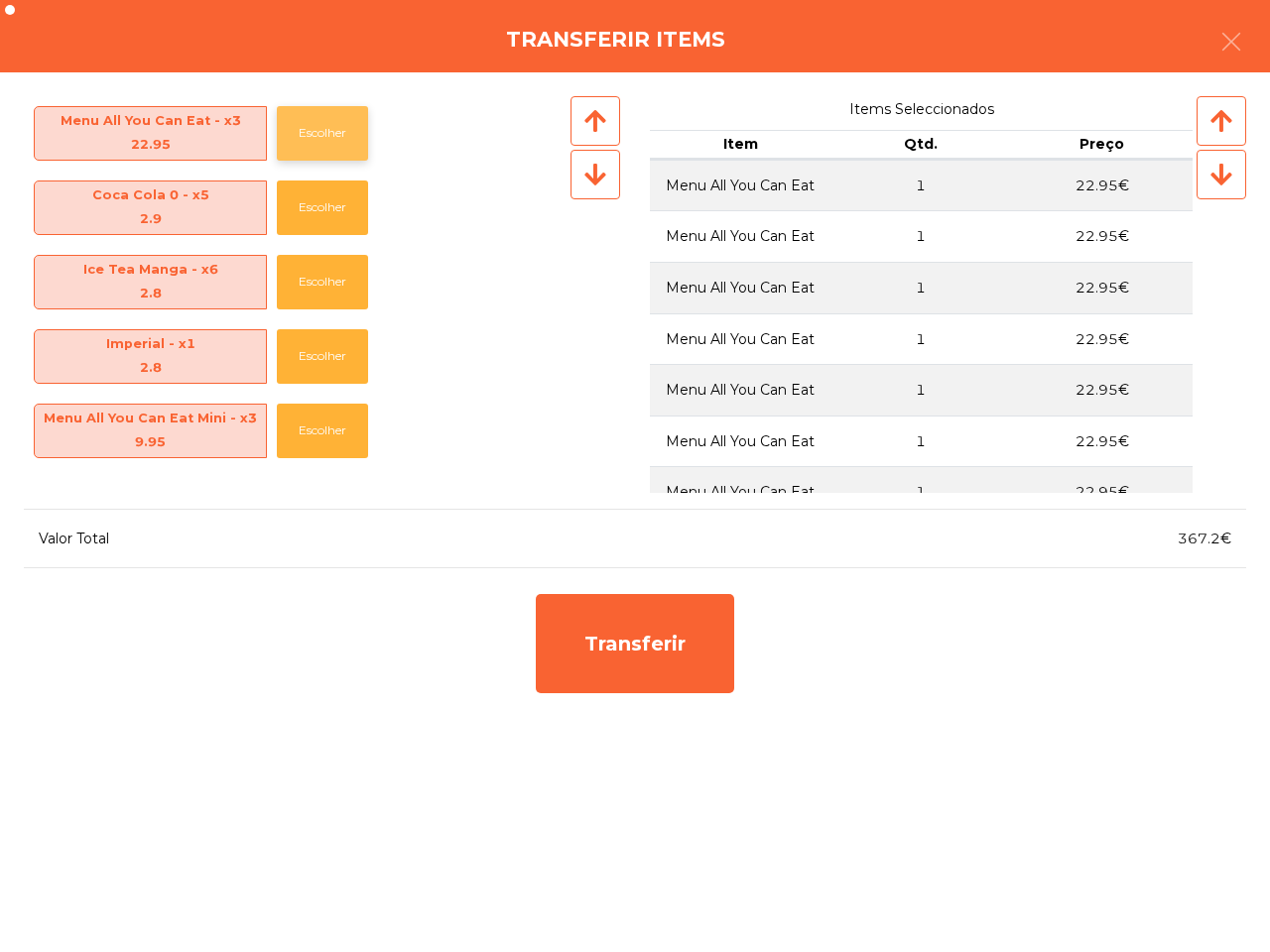 click on "Escolher" 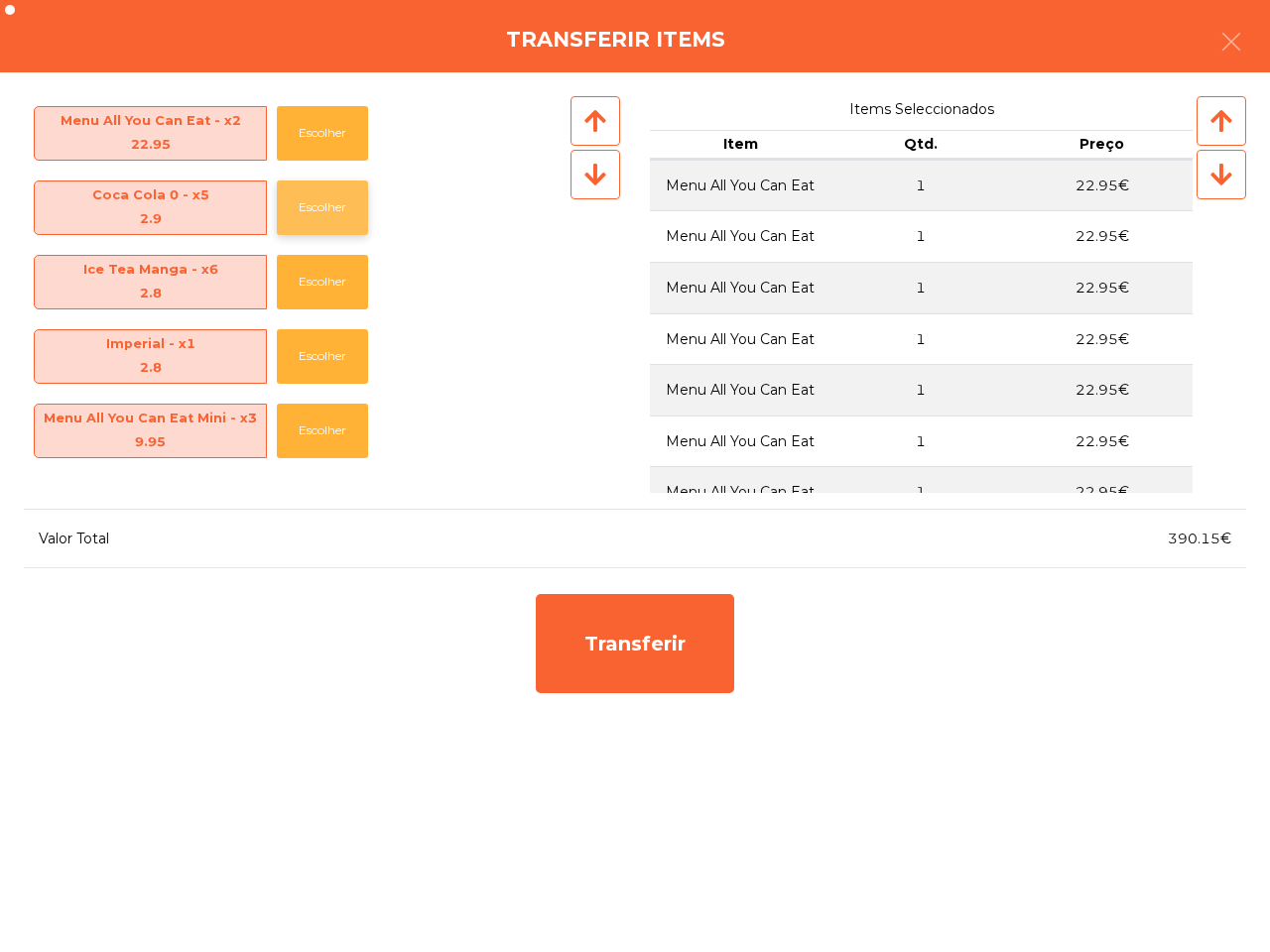 click on "Escolher" 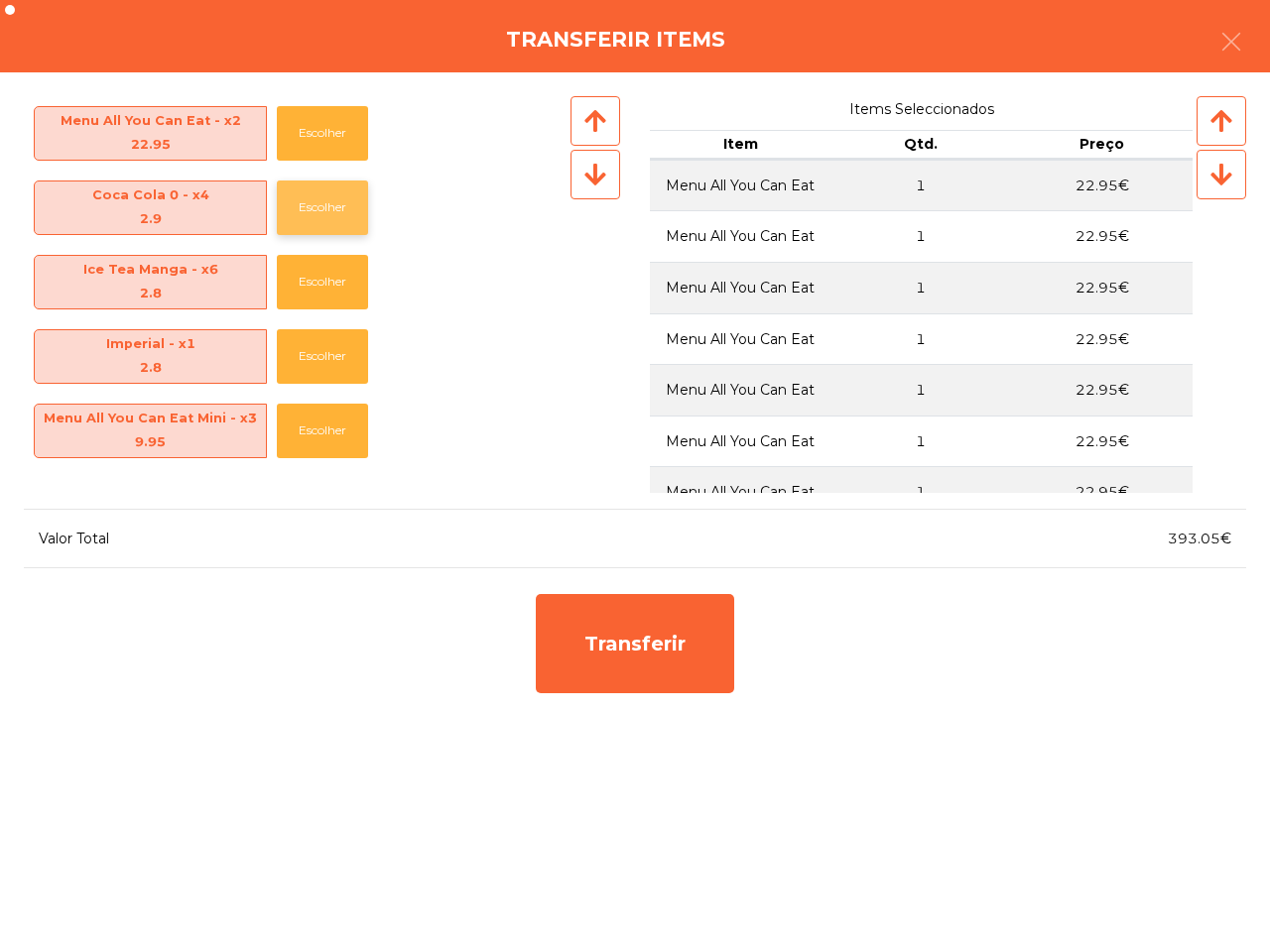 click on "Escolher" 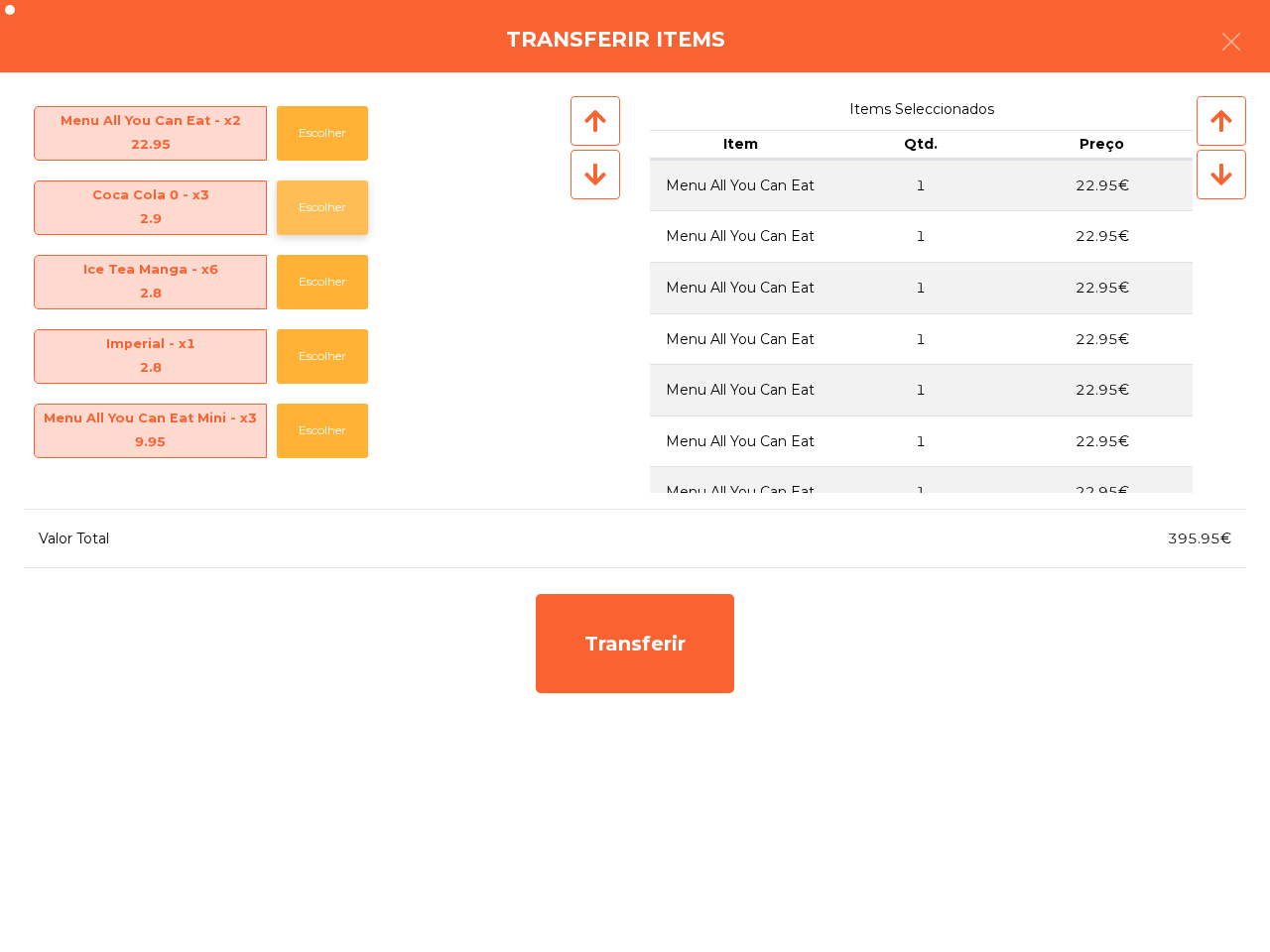 click on "Escolher" 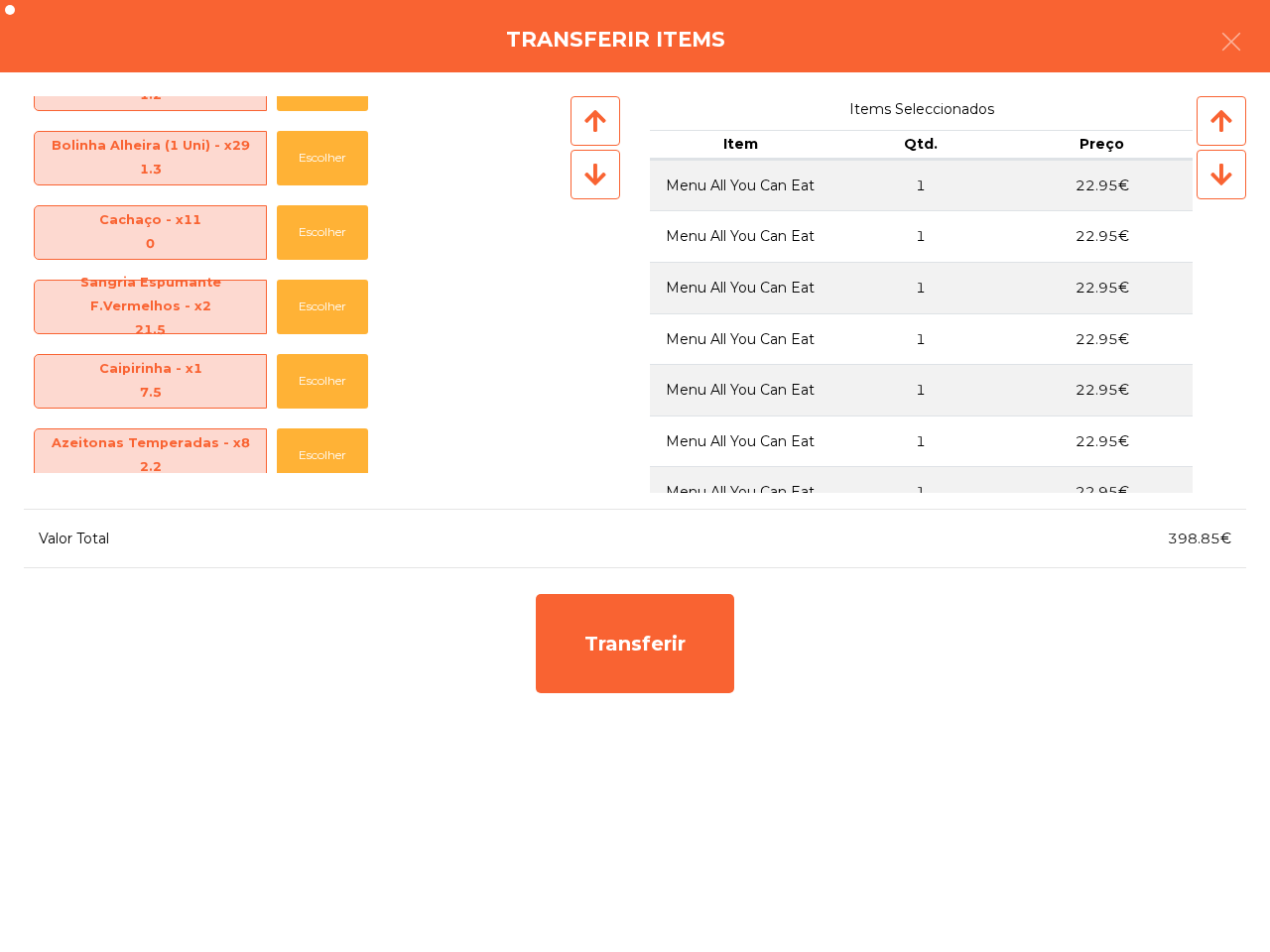 scroll, scrollTop: 744, scrollLeft: 0, axis: vertical 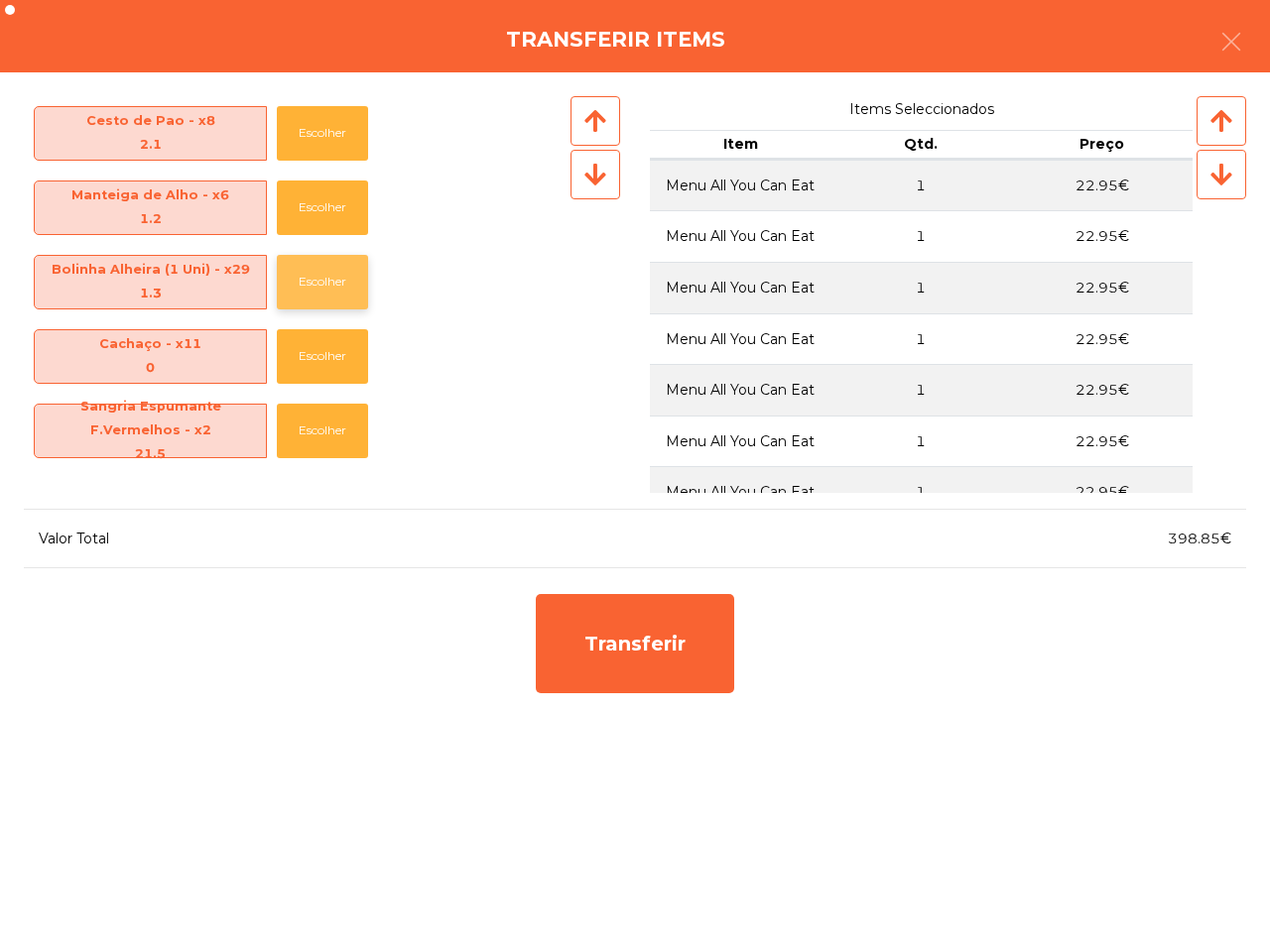 click on "Escolher" 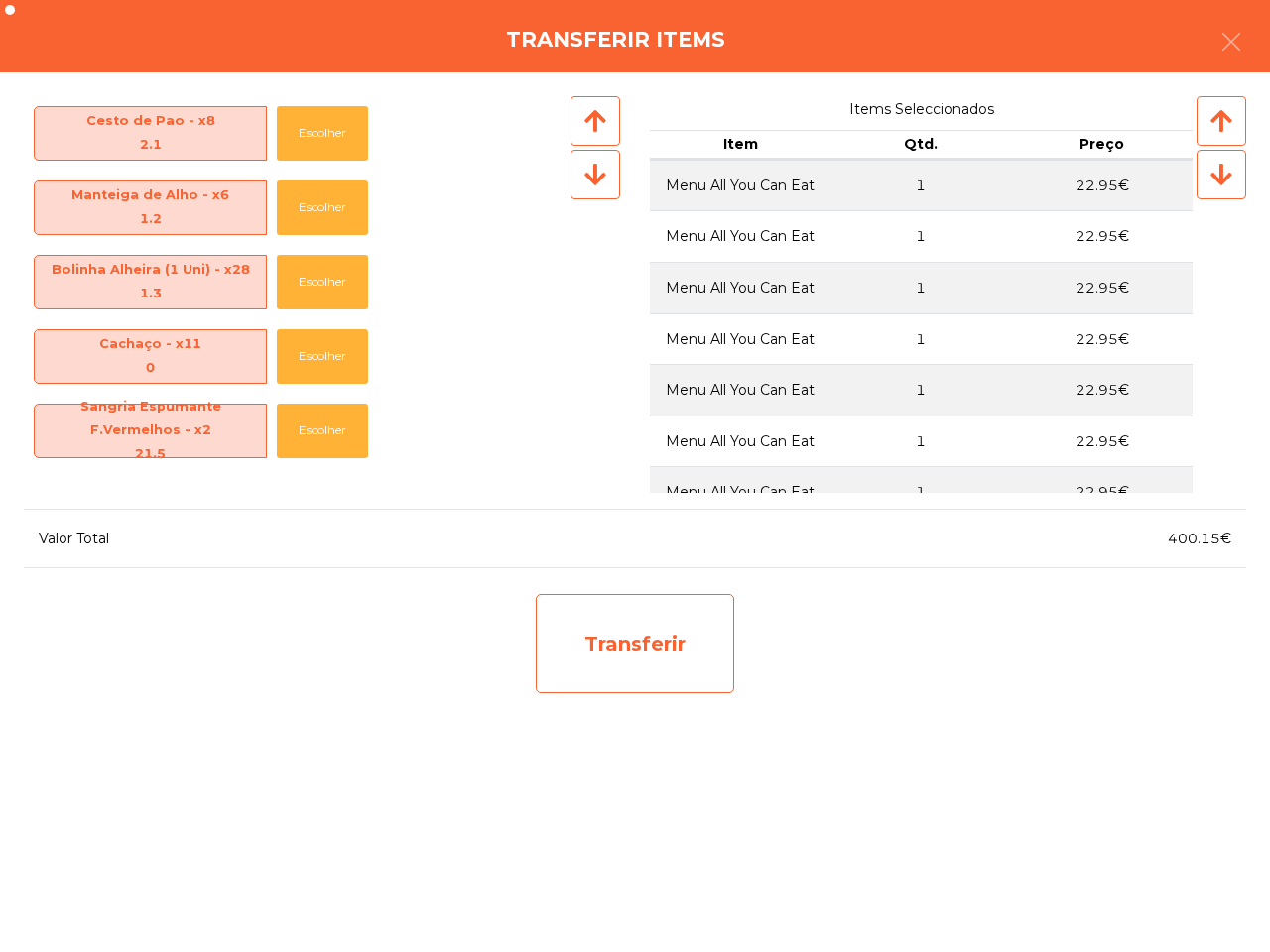 click on "Transferir" 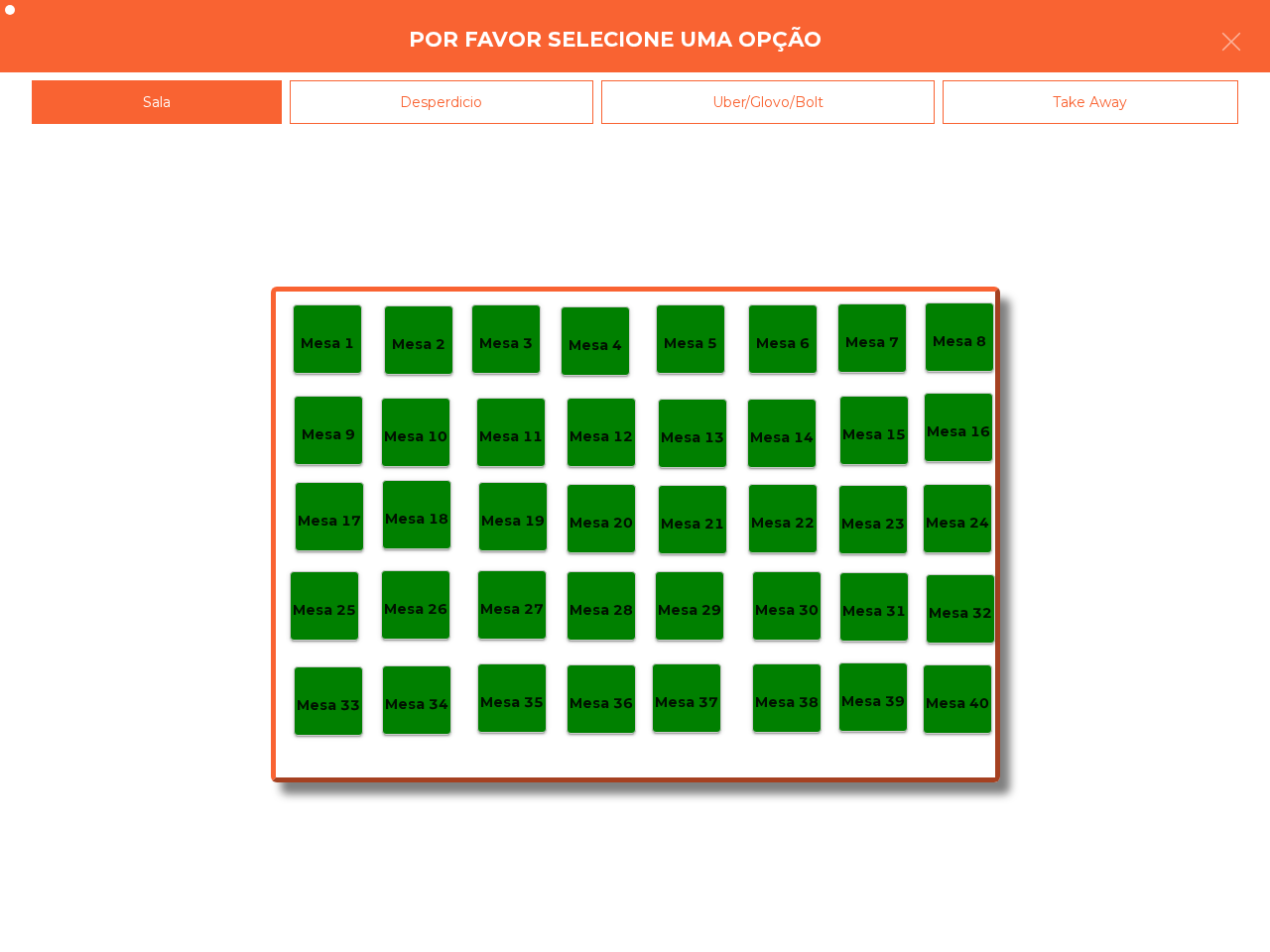 click on "Mesa 38" 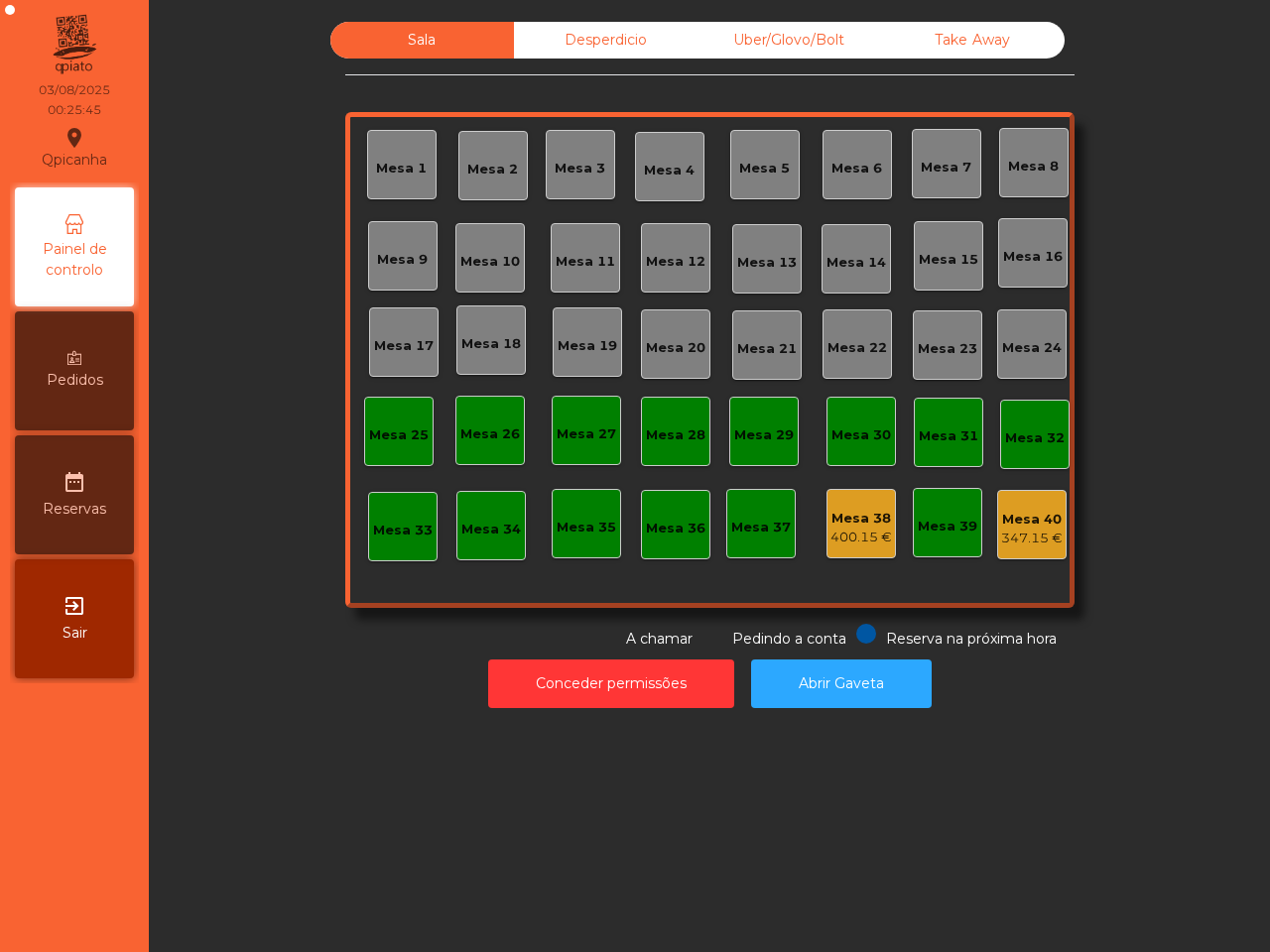 click on "Mesa 38" 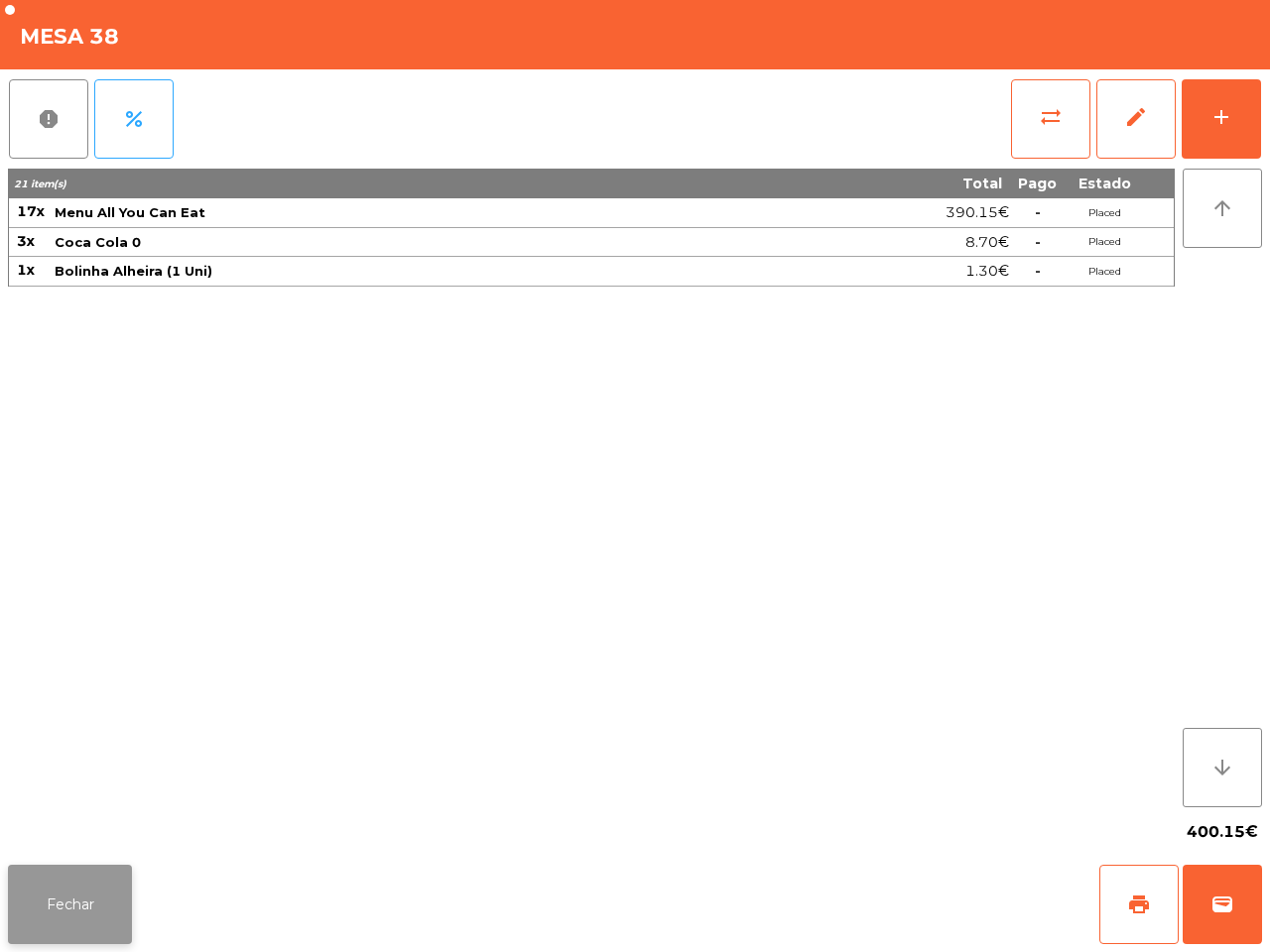 click on "Fechar" 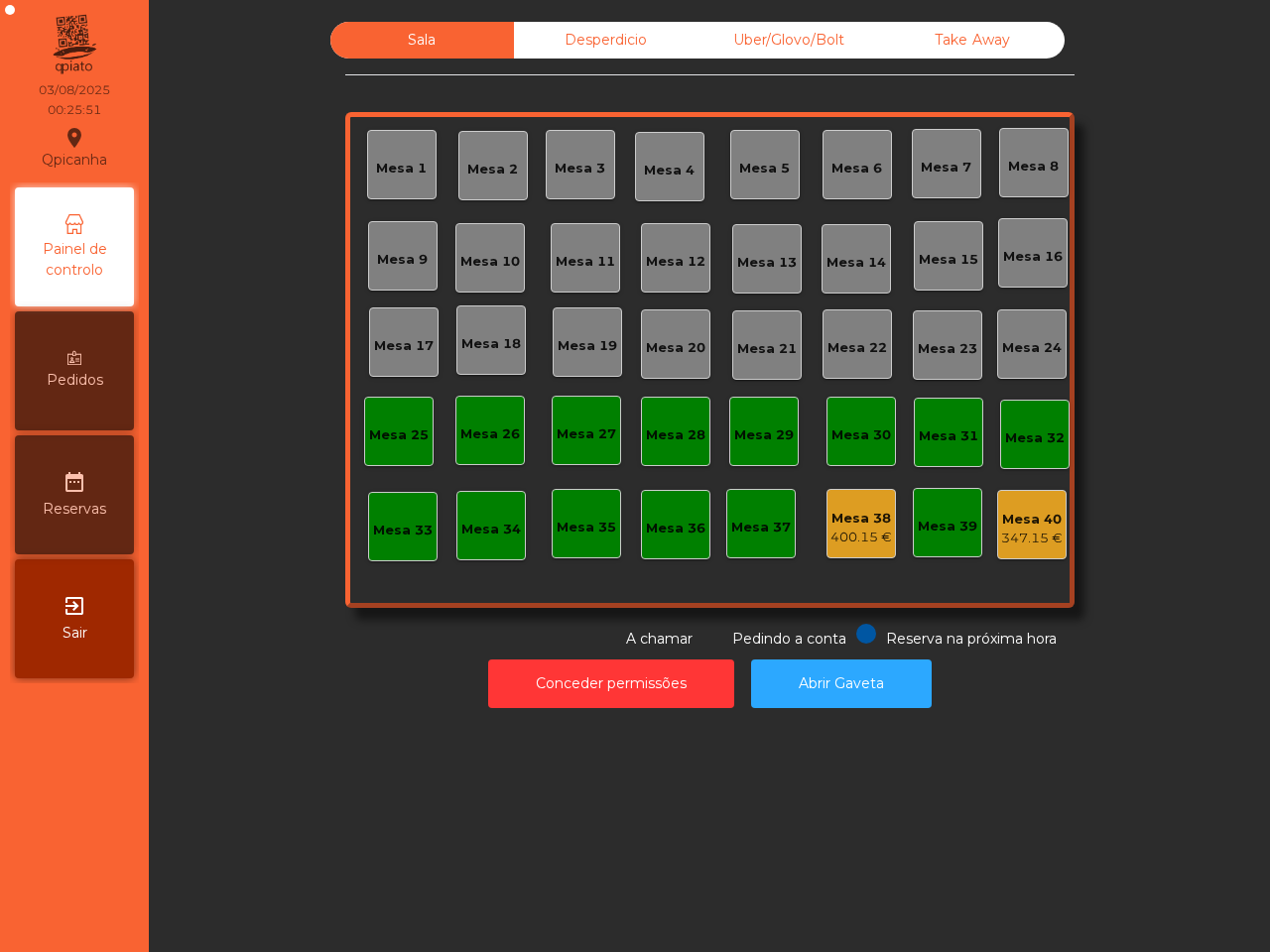 click on "400.15 €" 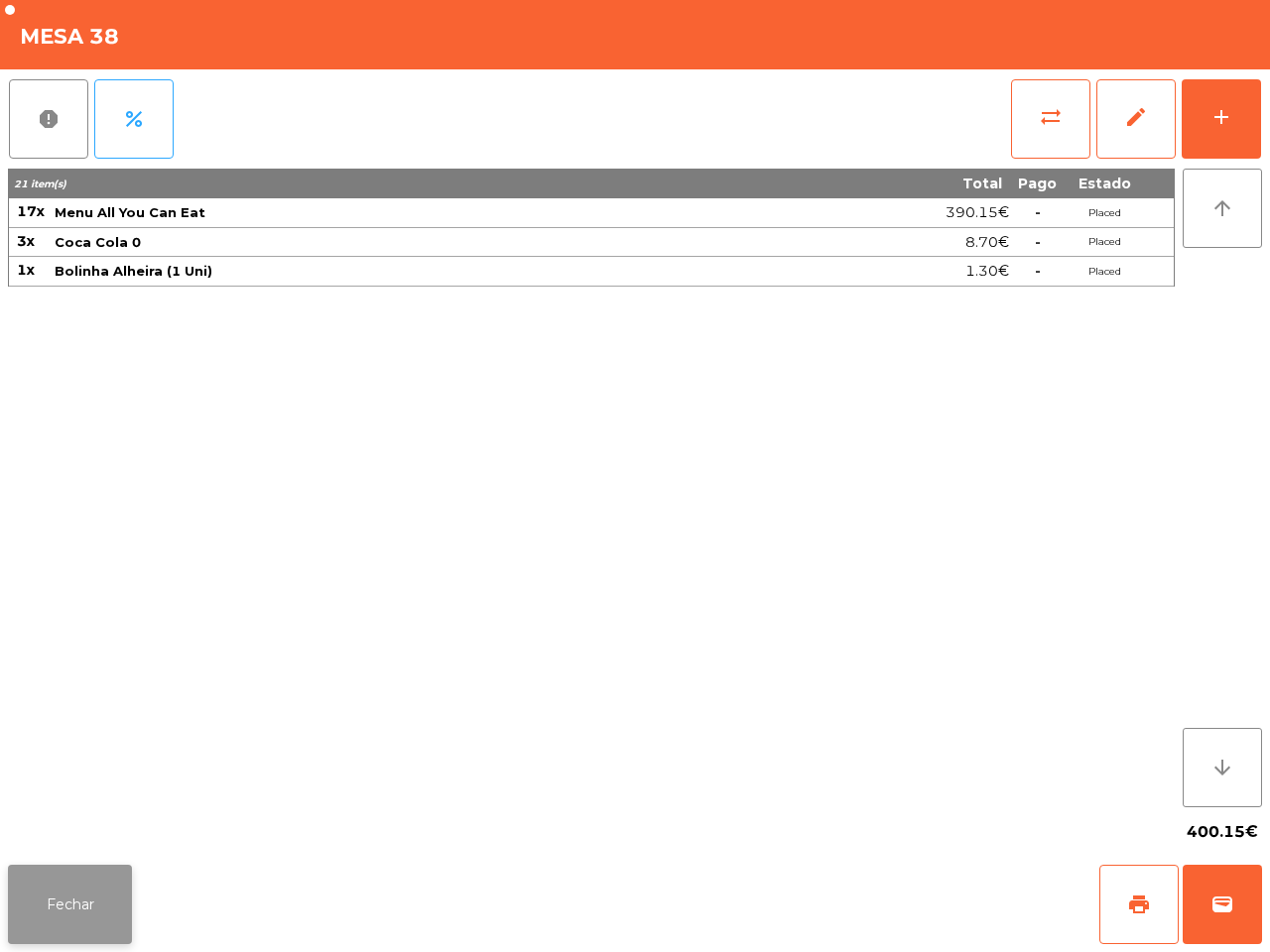 click on "Fechar" 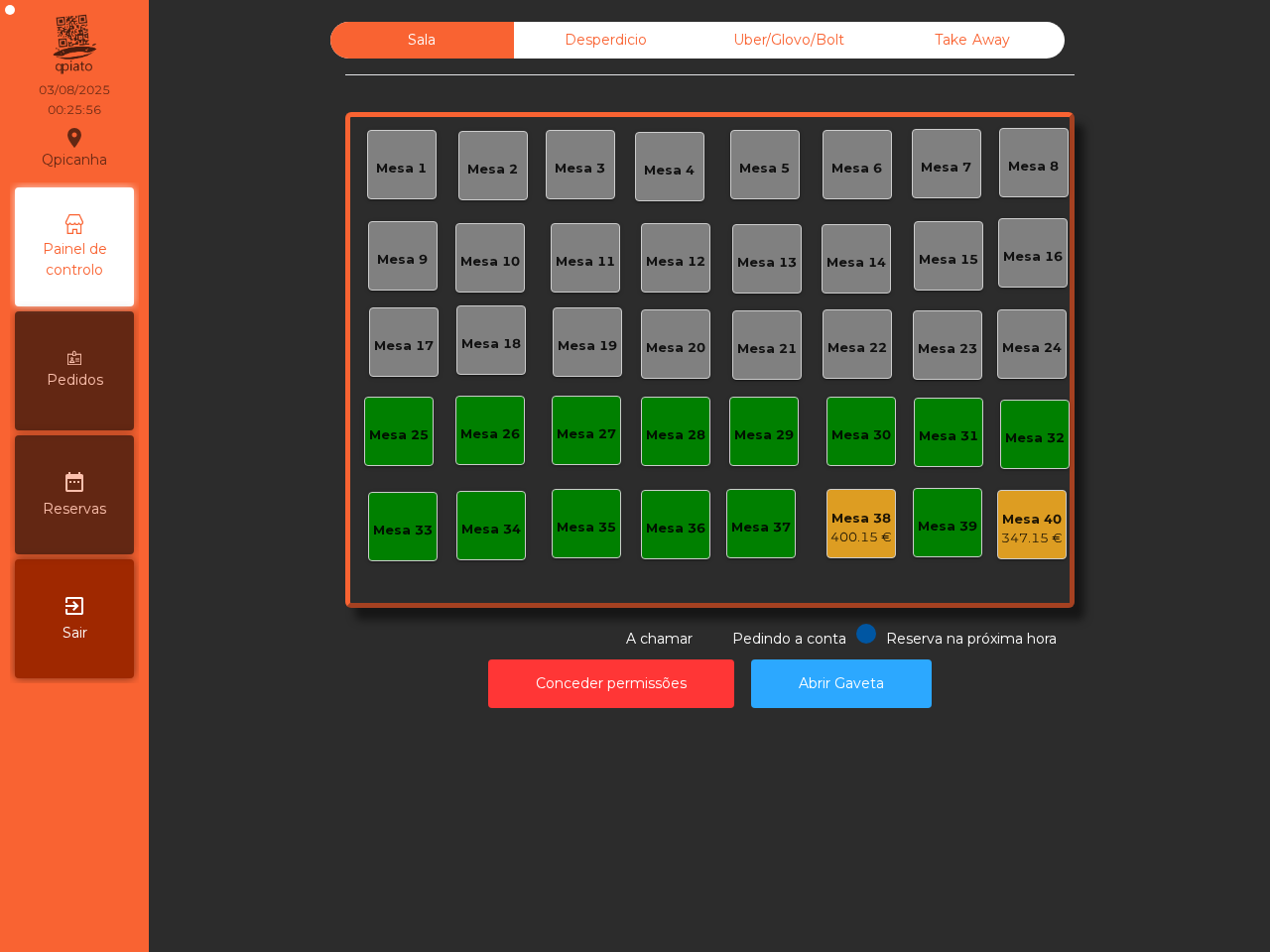 click on "Mesa 40" 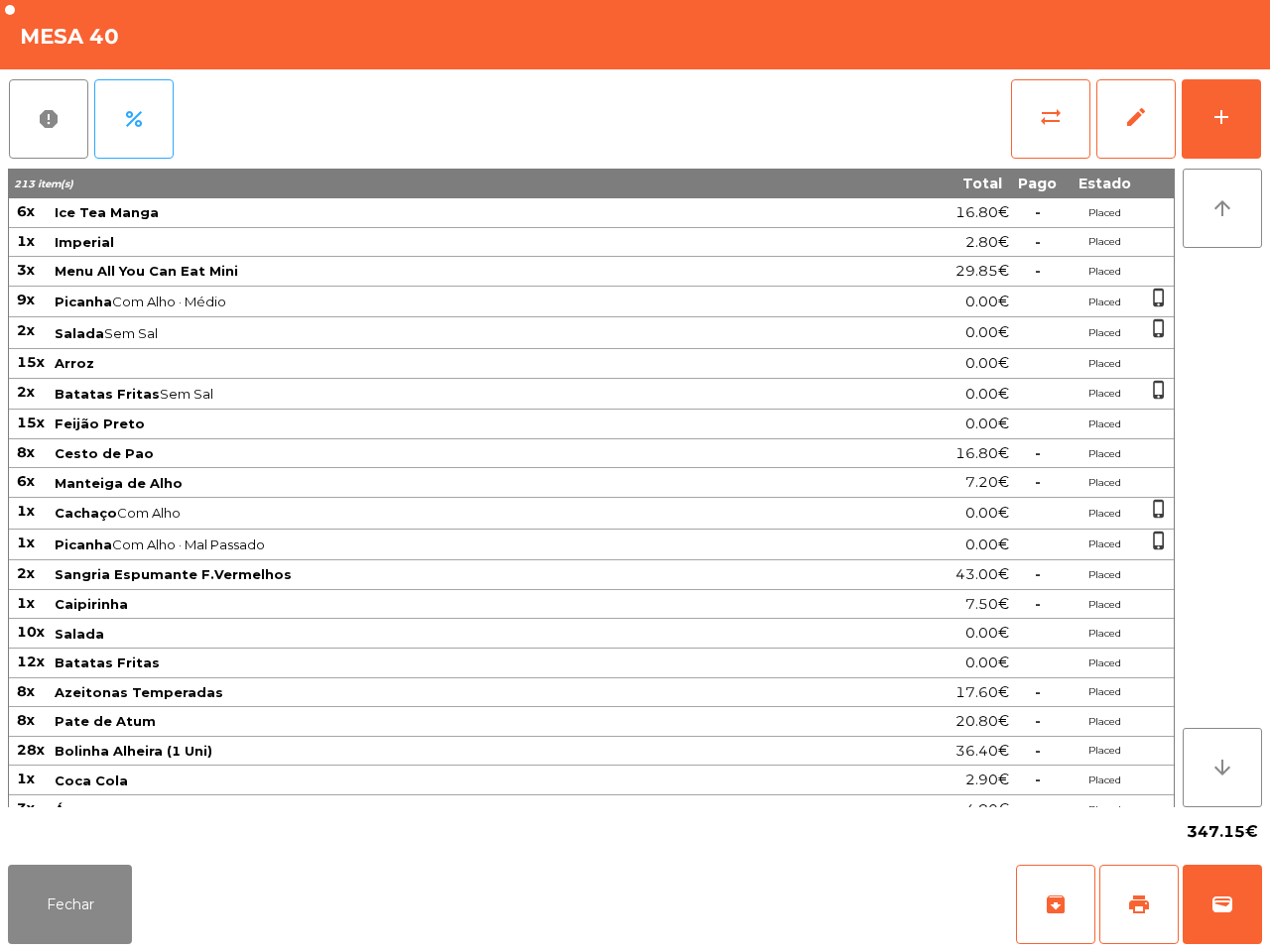 click on "sync_alt   edit   add" 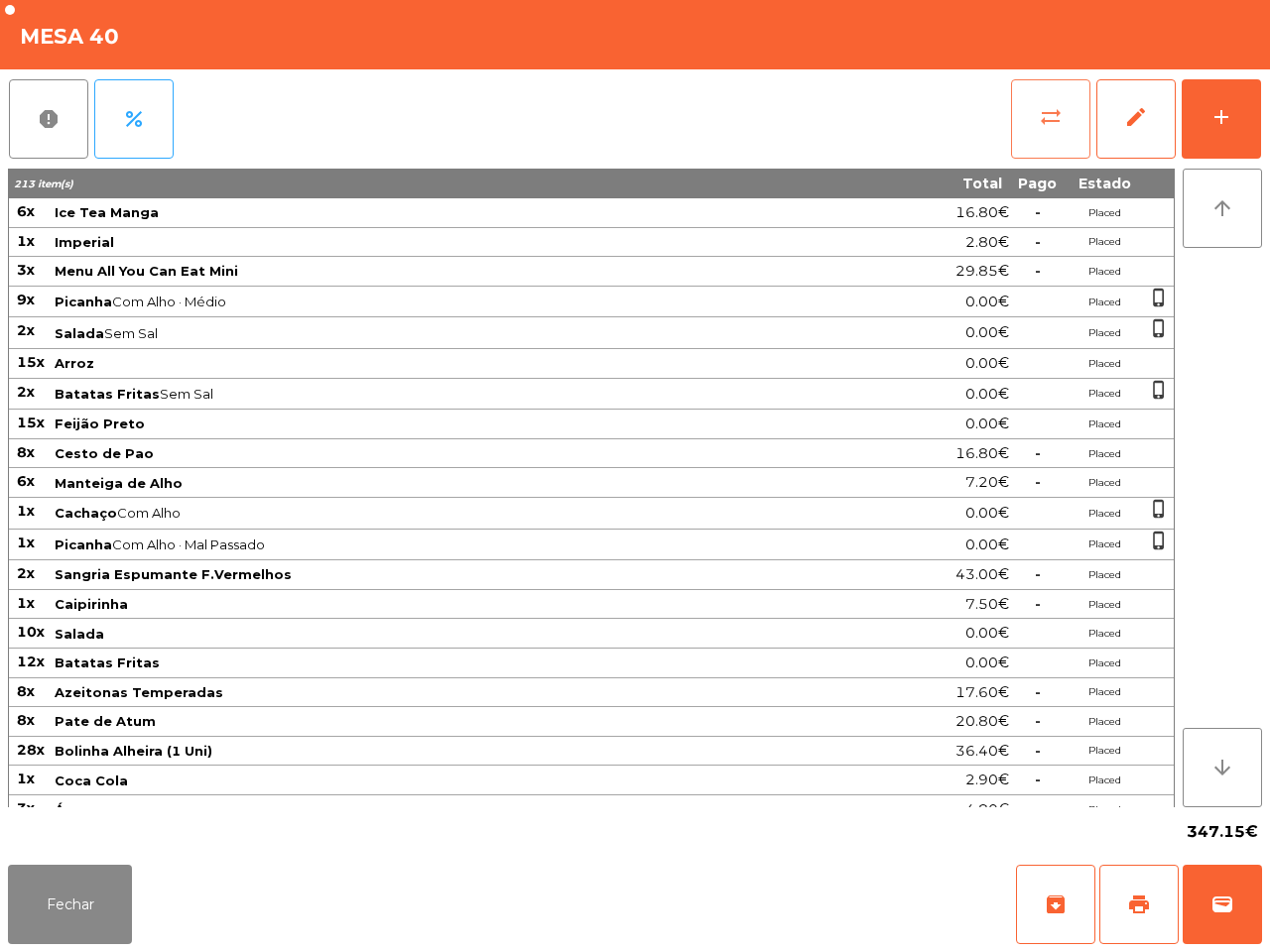 click on "sync_alt" 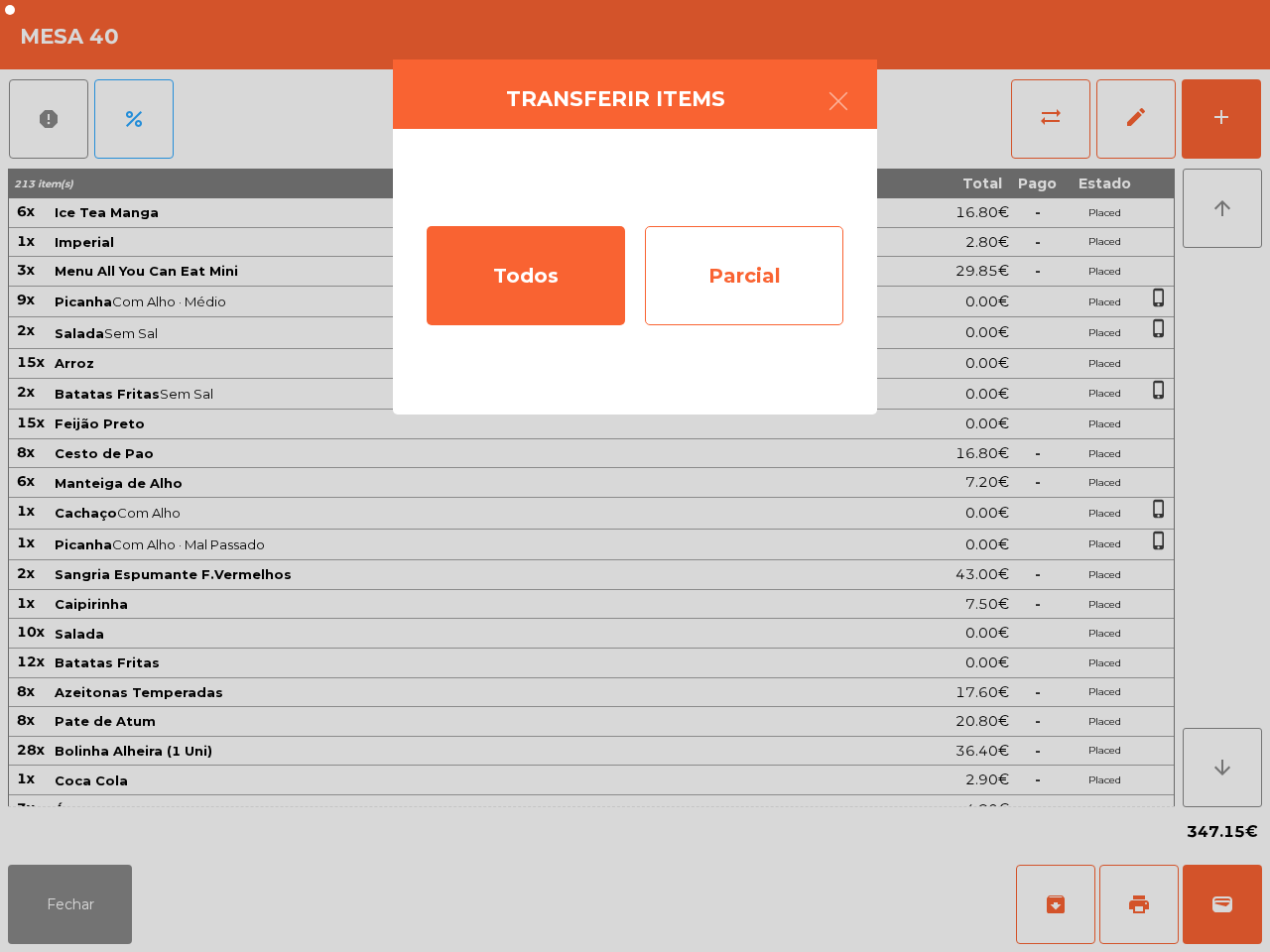 click on "Parcial" 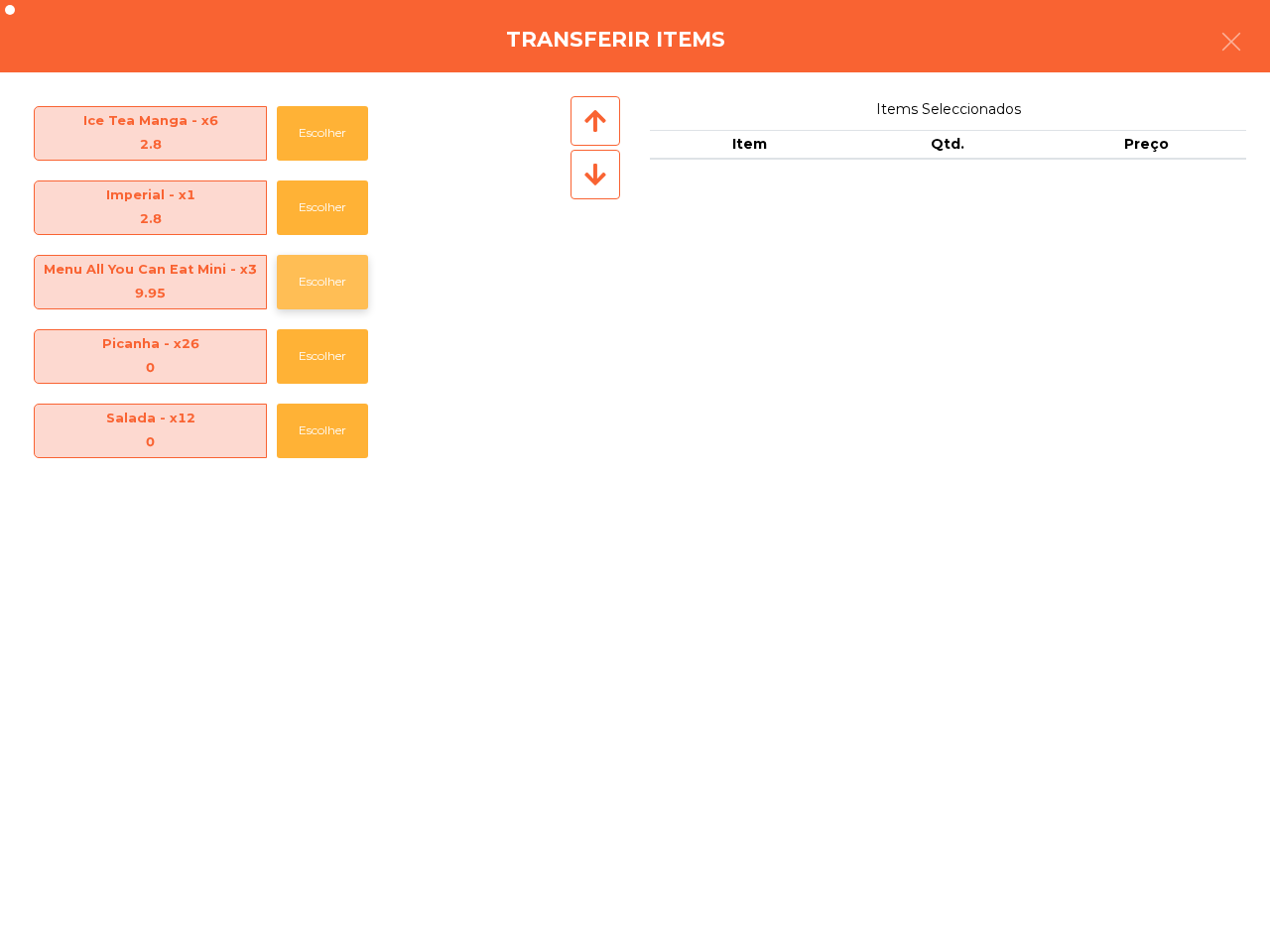 click on "Escolher" 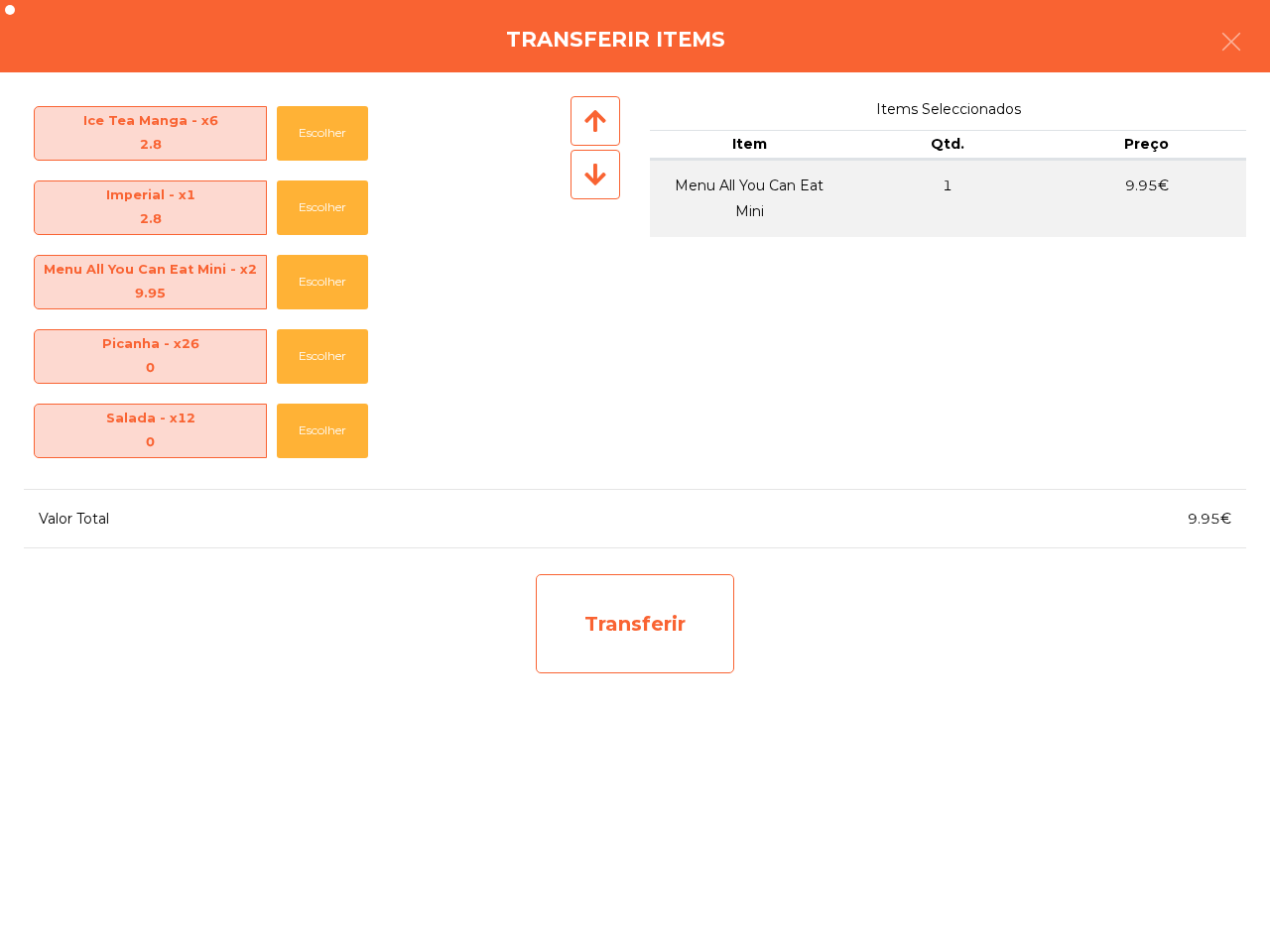 click on "Transferir" 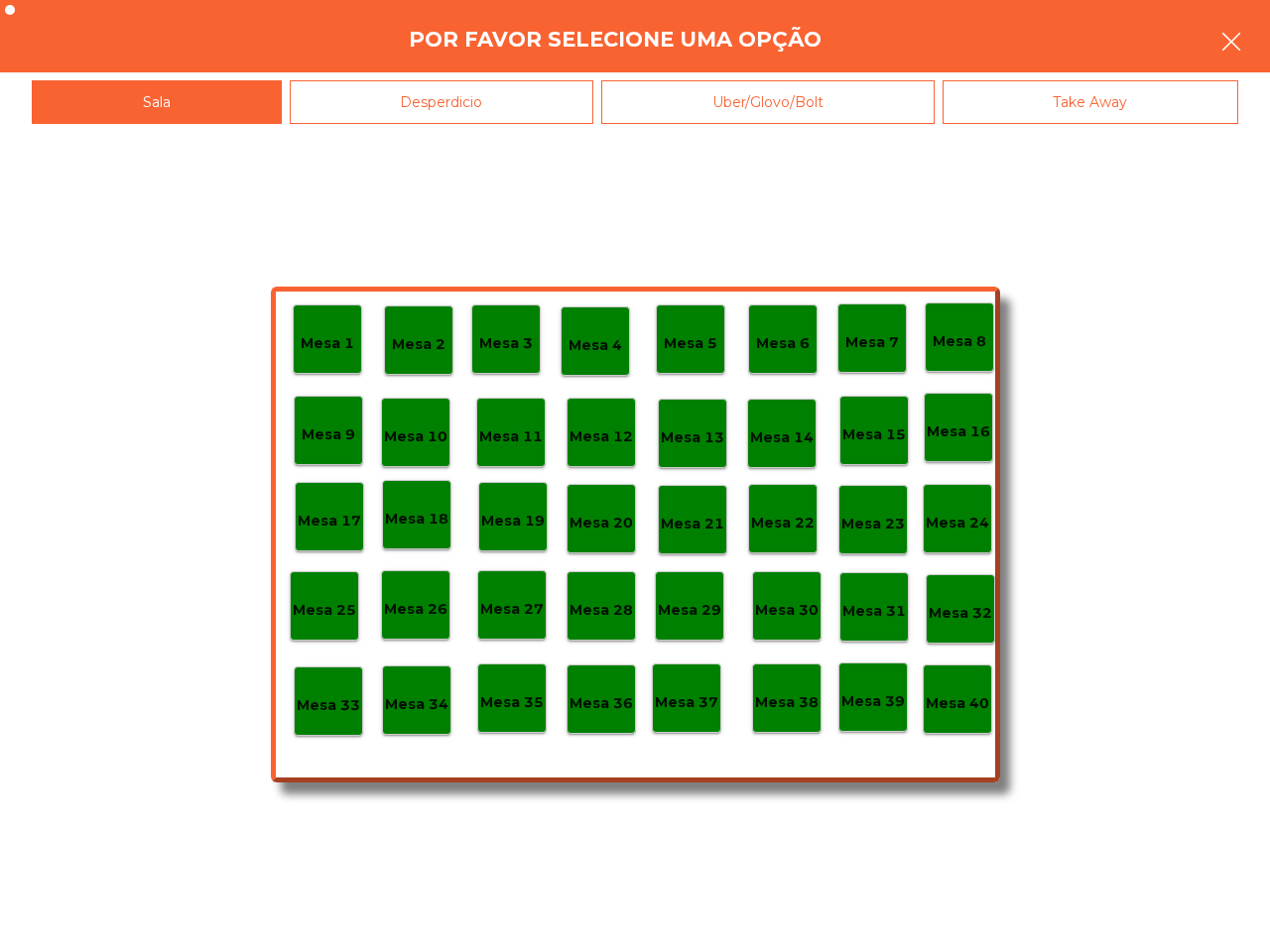 click 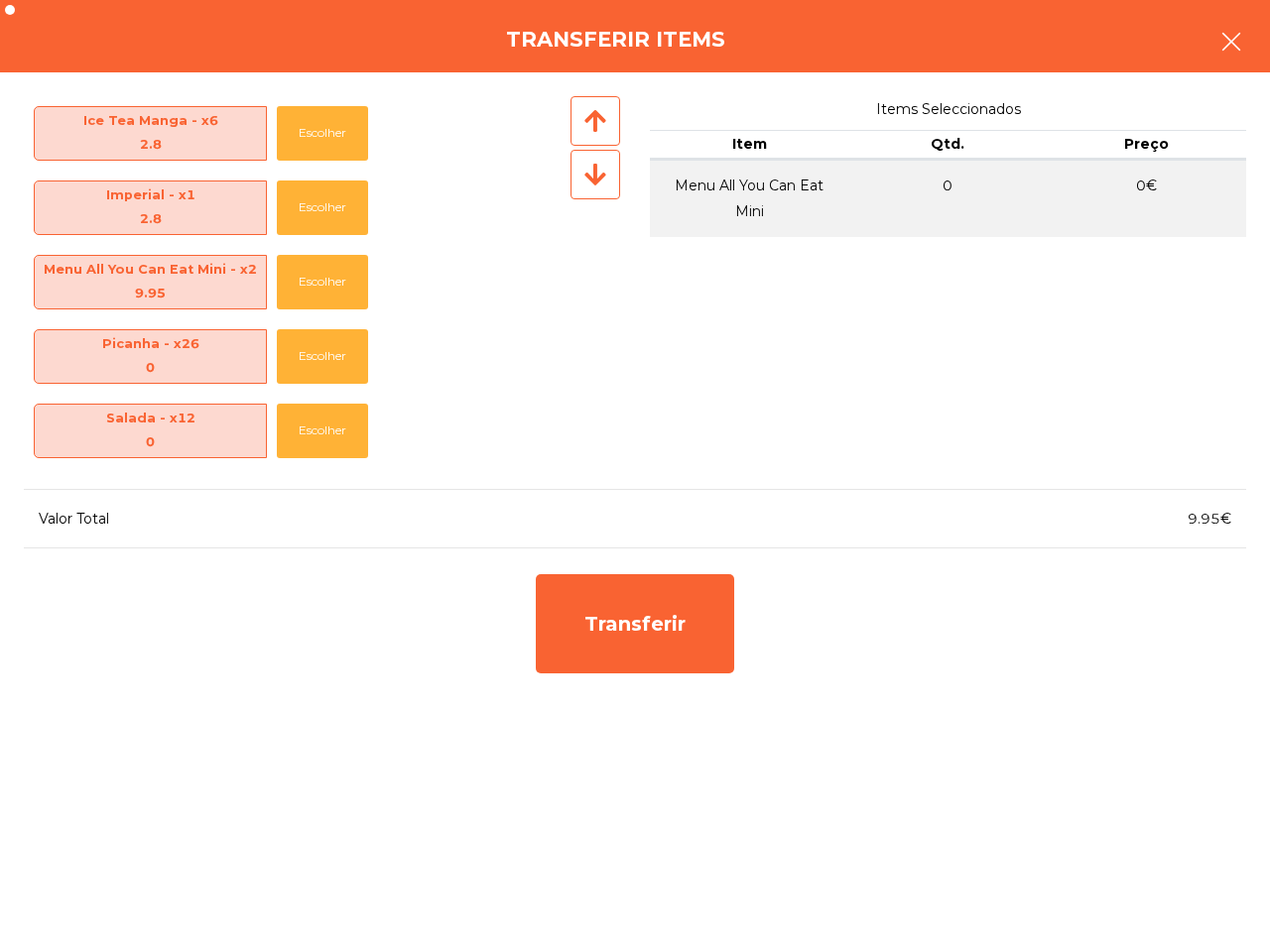 click 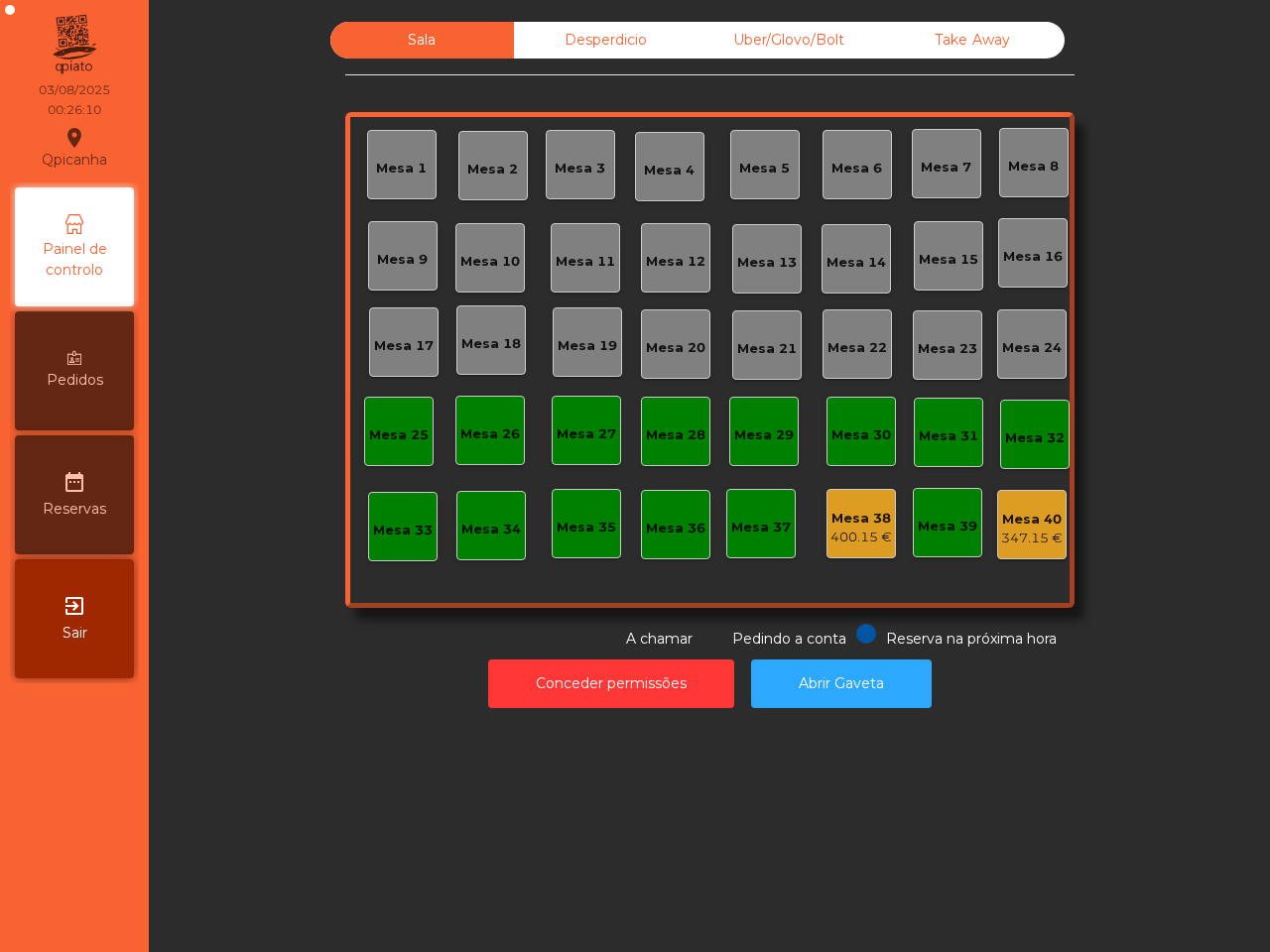 click on "400.15 €" 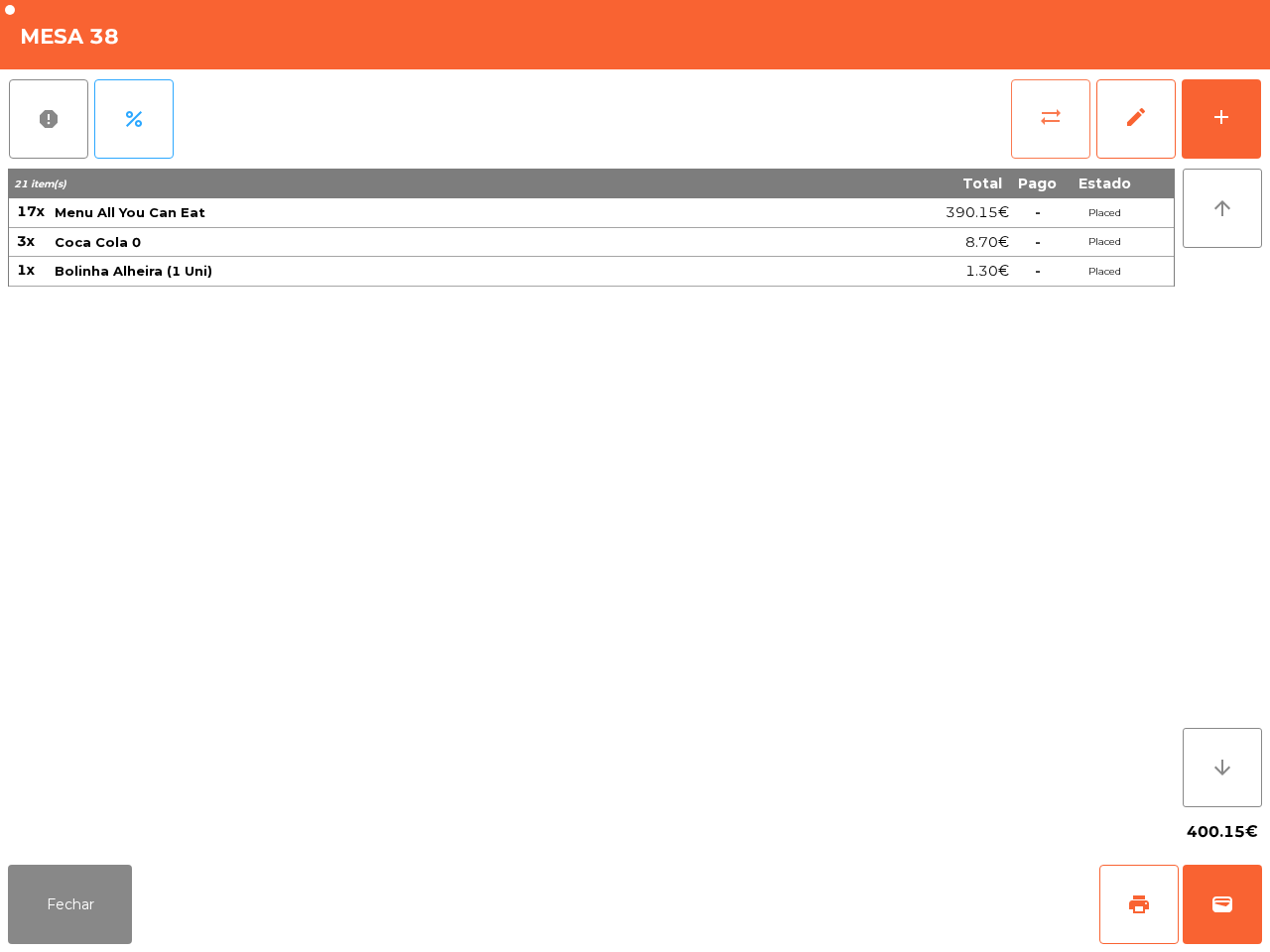 click on "sync_alt" 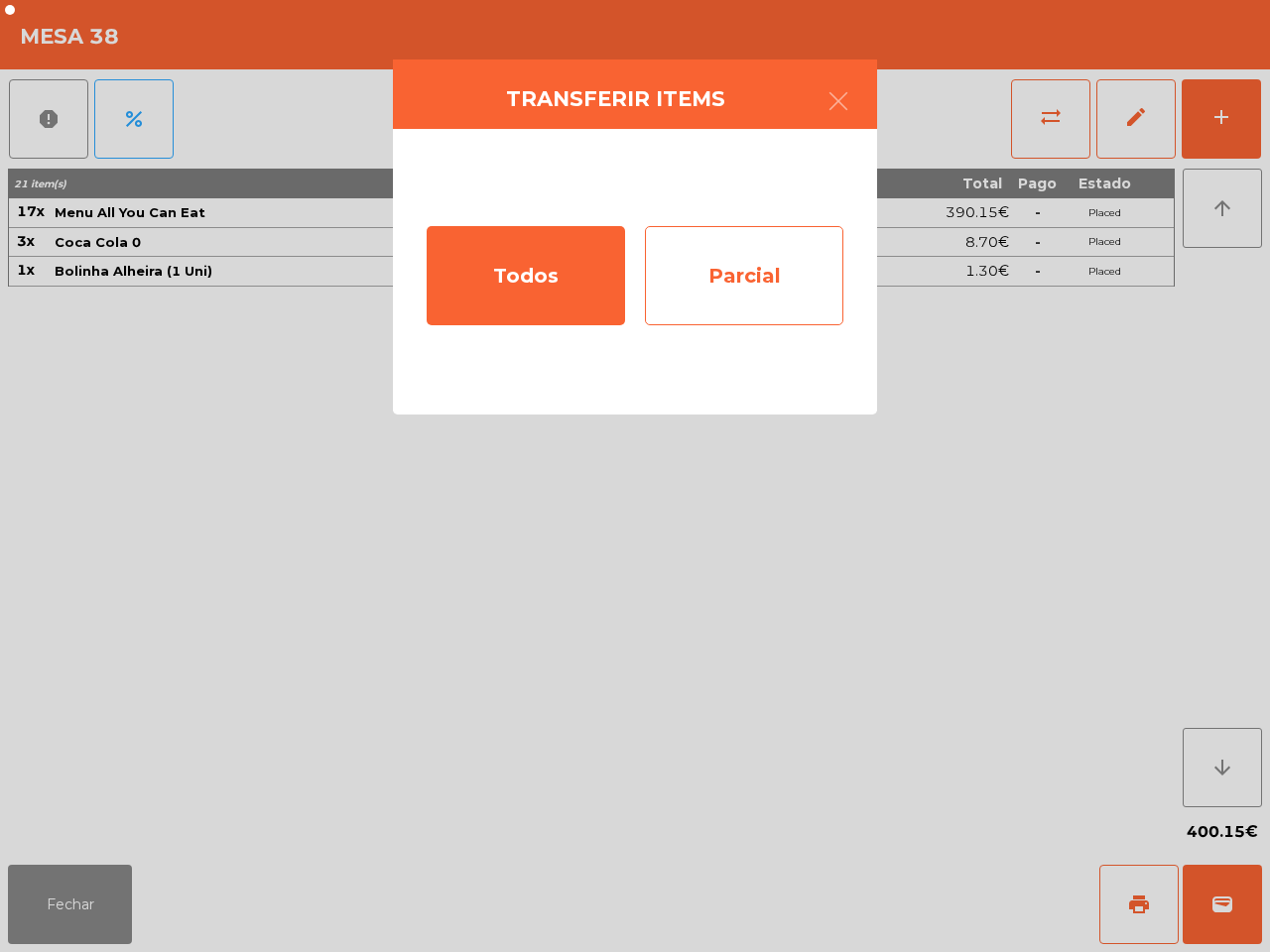 click on "Parcial" 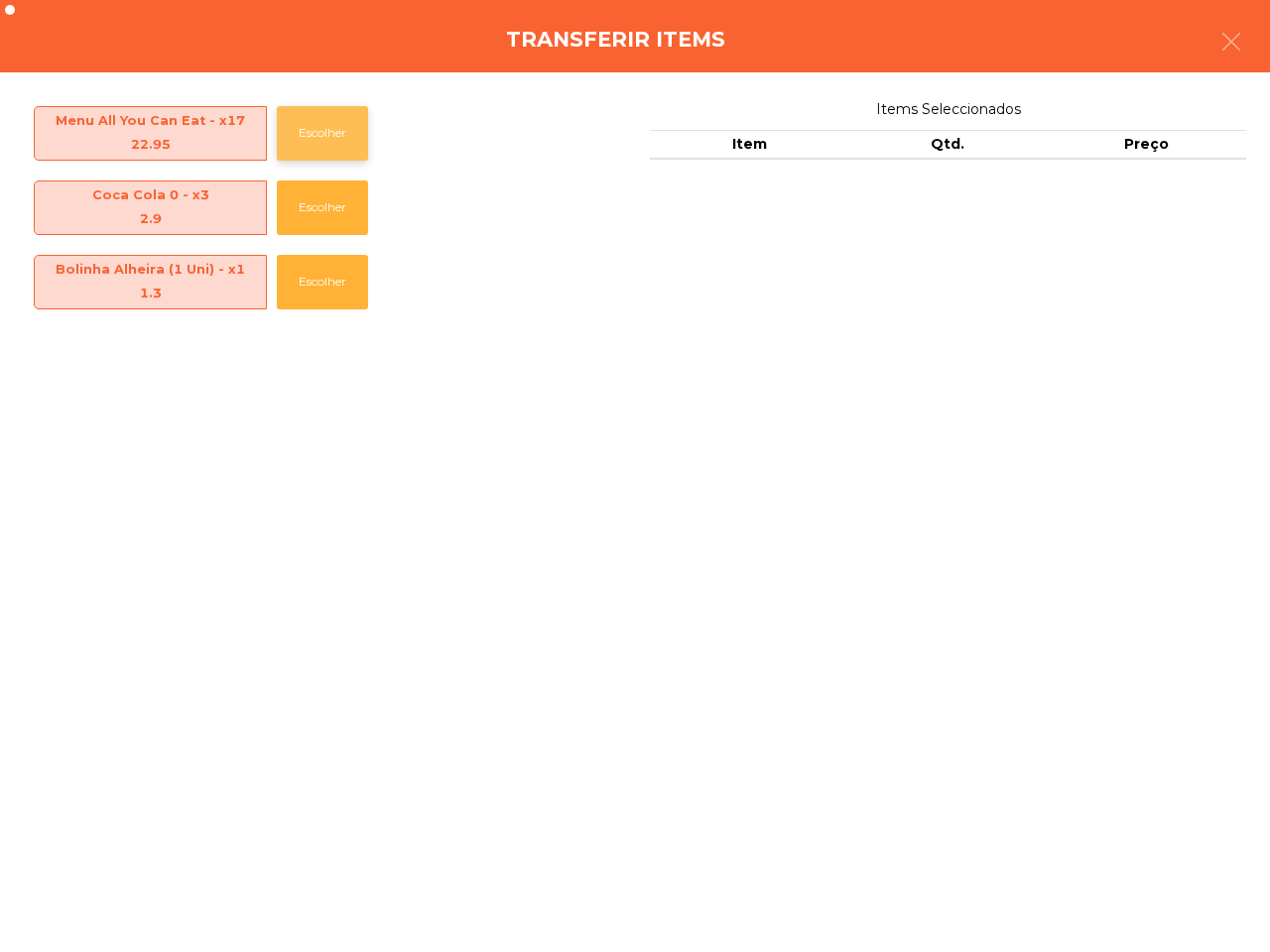 click on "Escolher" 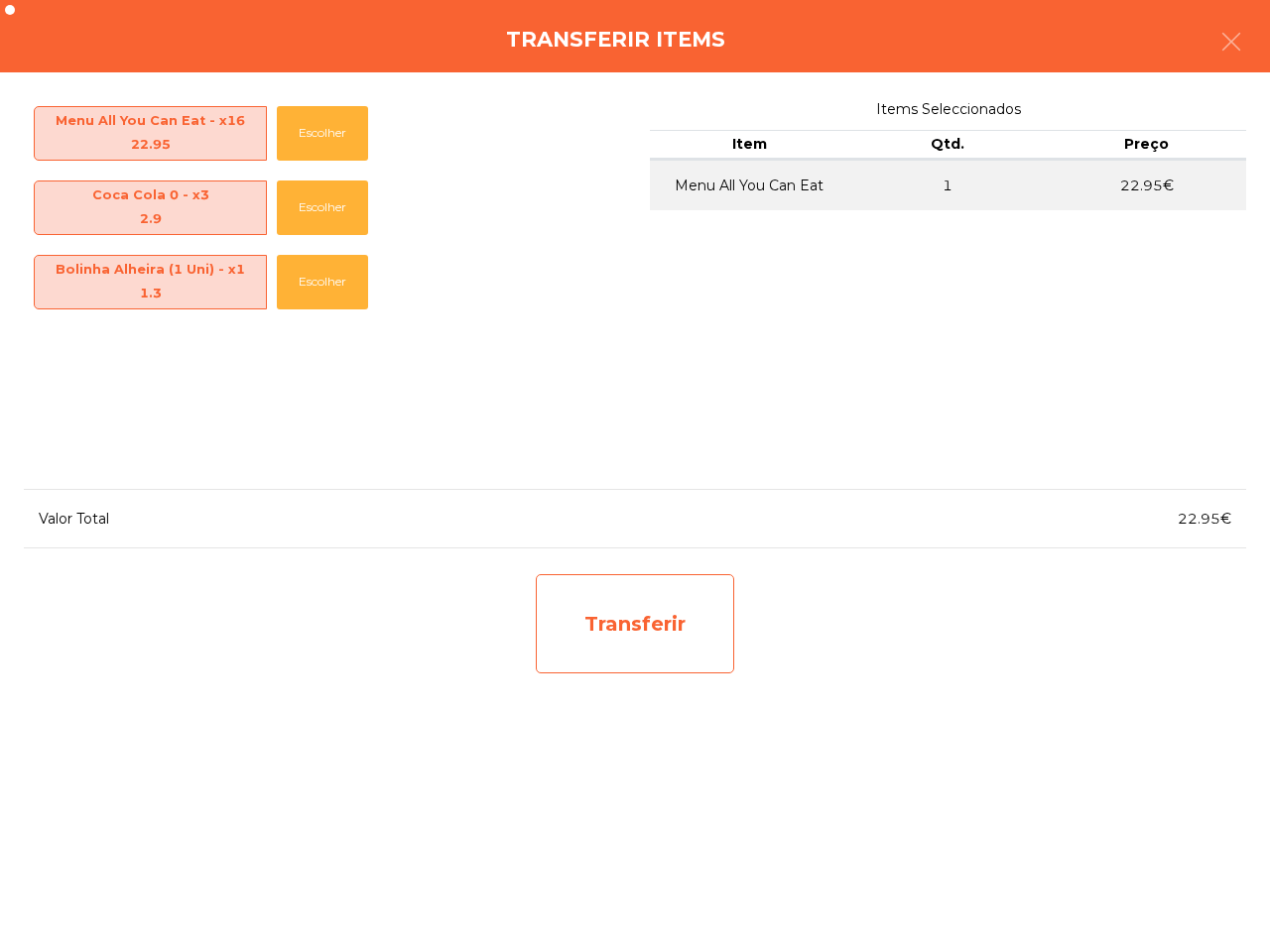 click on "Transferir" 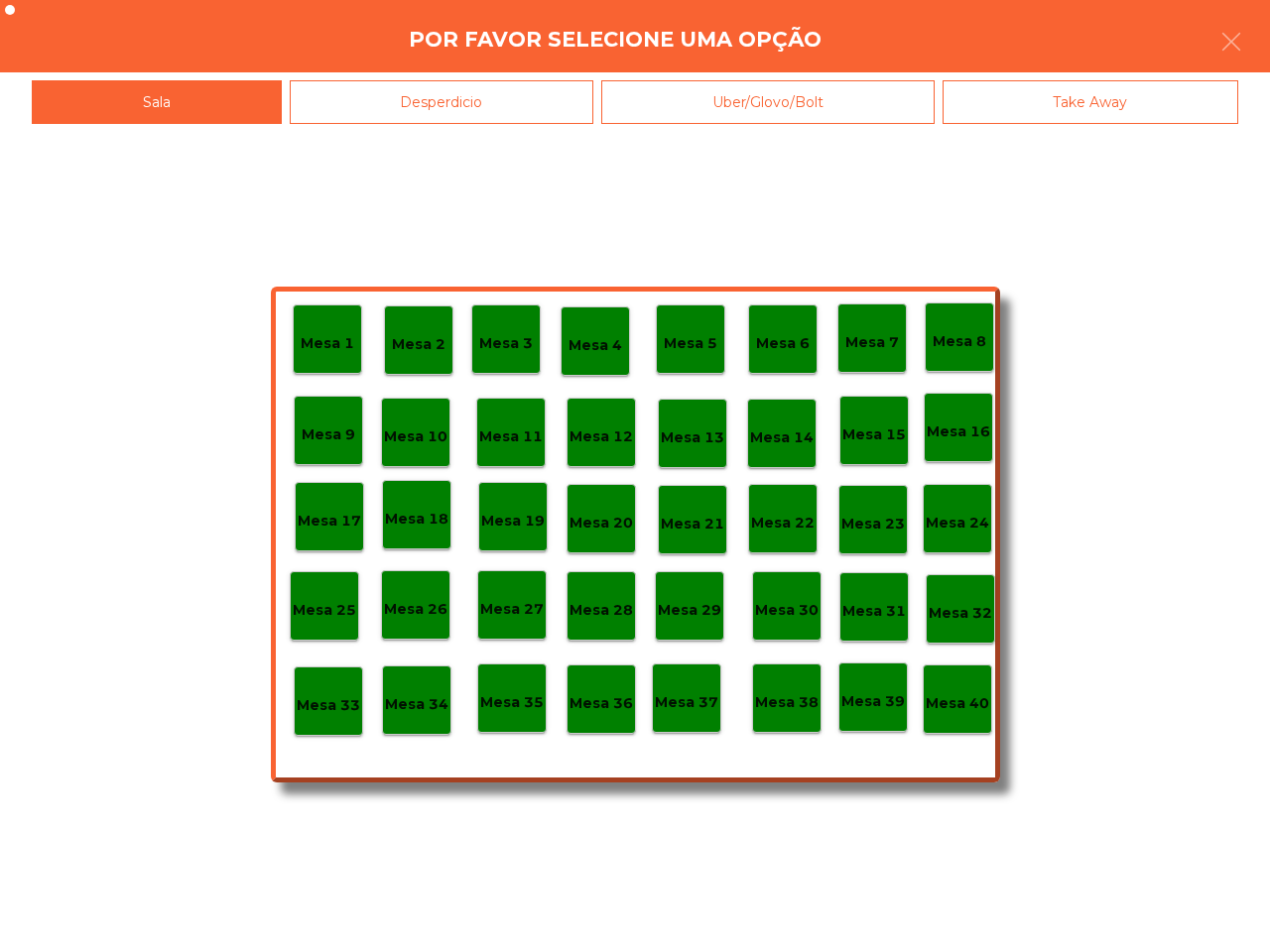 click on "Mesa 40" 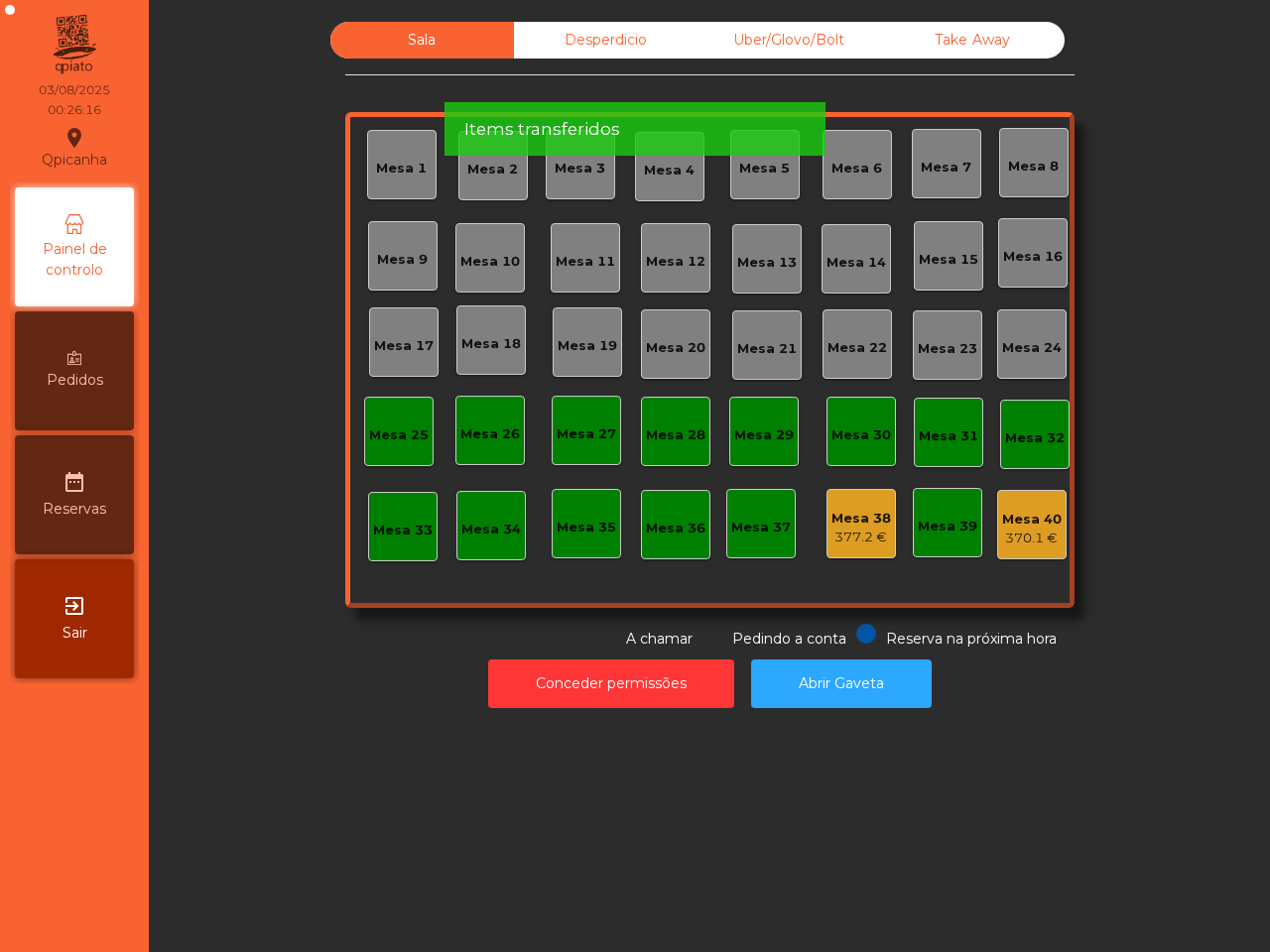 click on "Mesa 40" 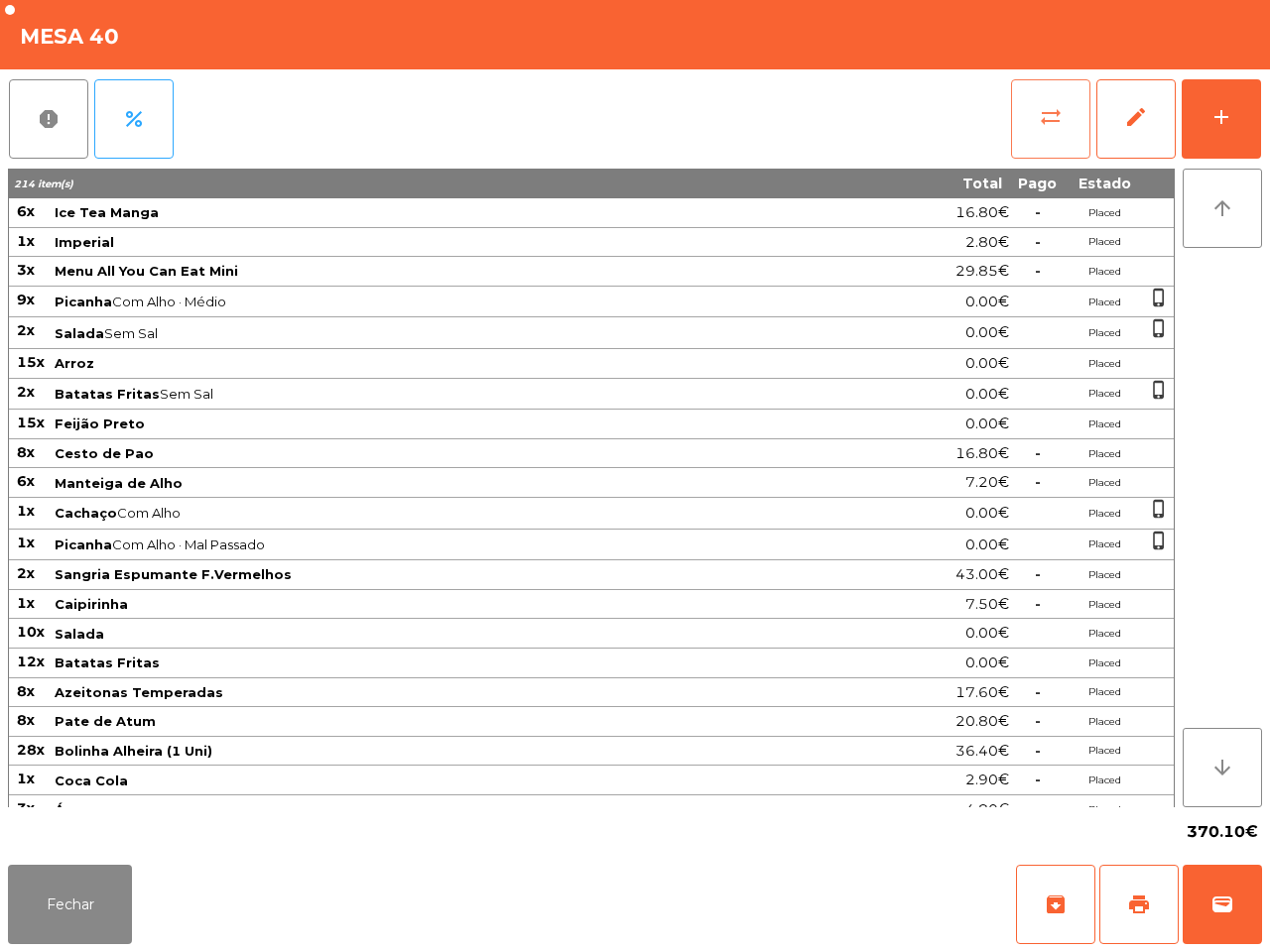 click on "sync_alt" 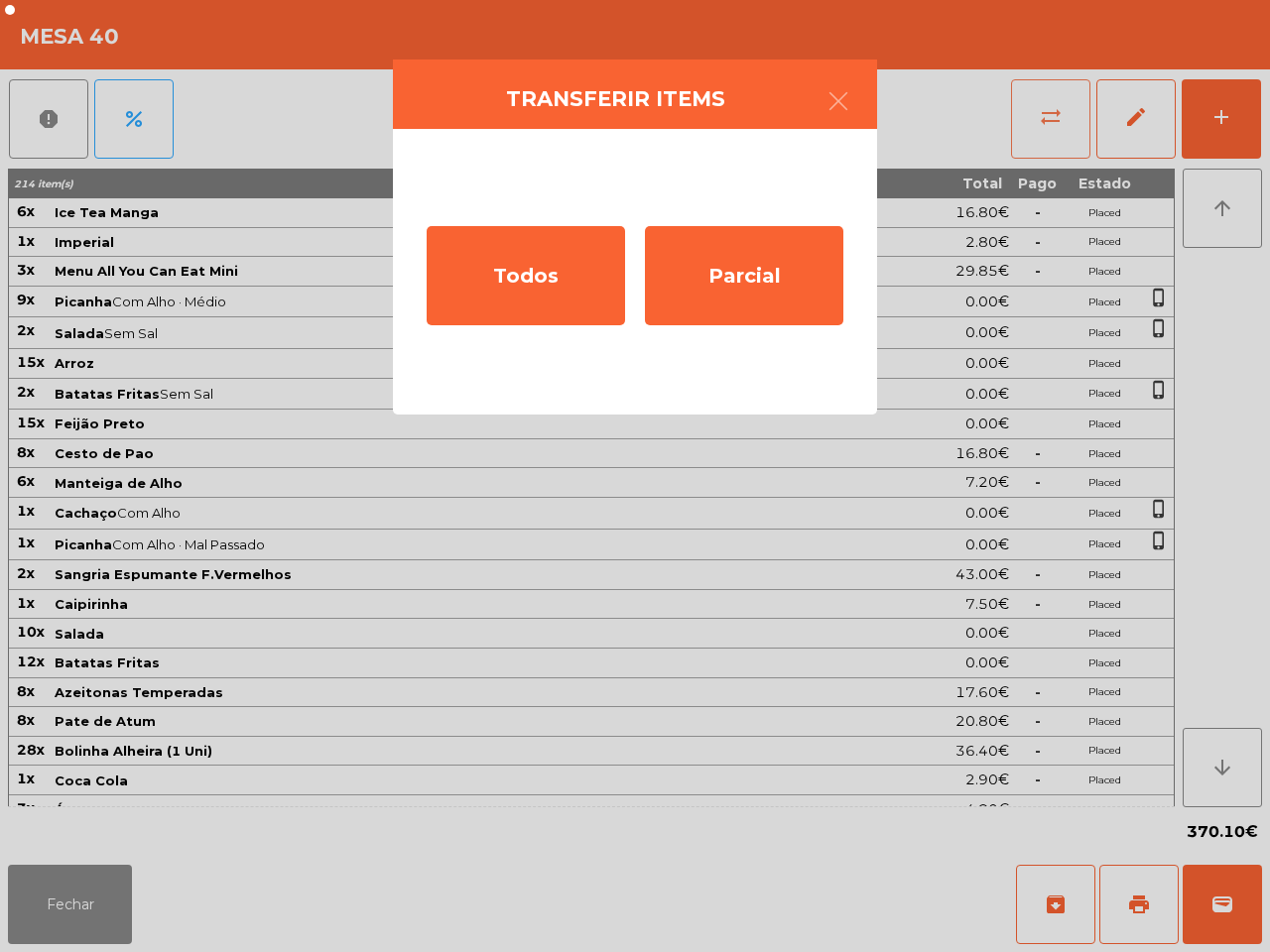click on "Transferir items  Todos   Parcial" 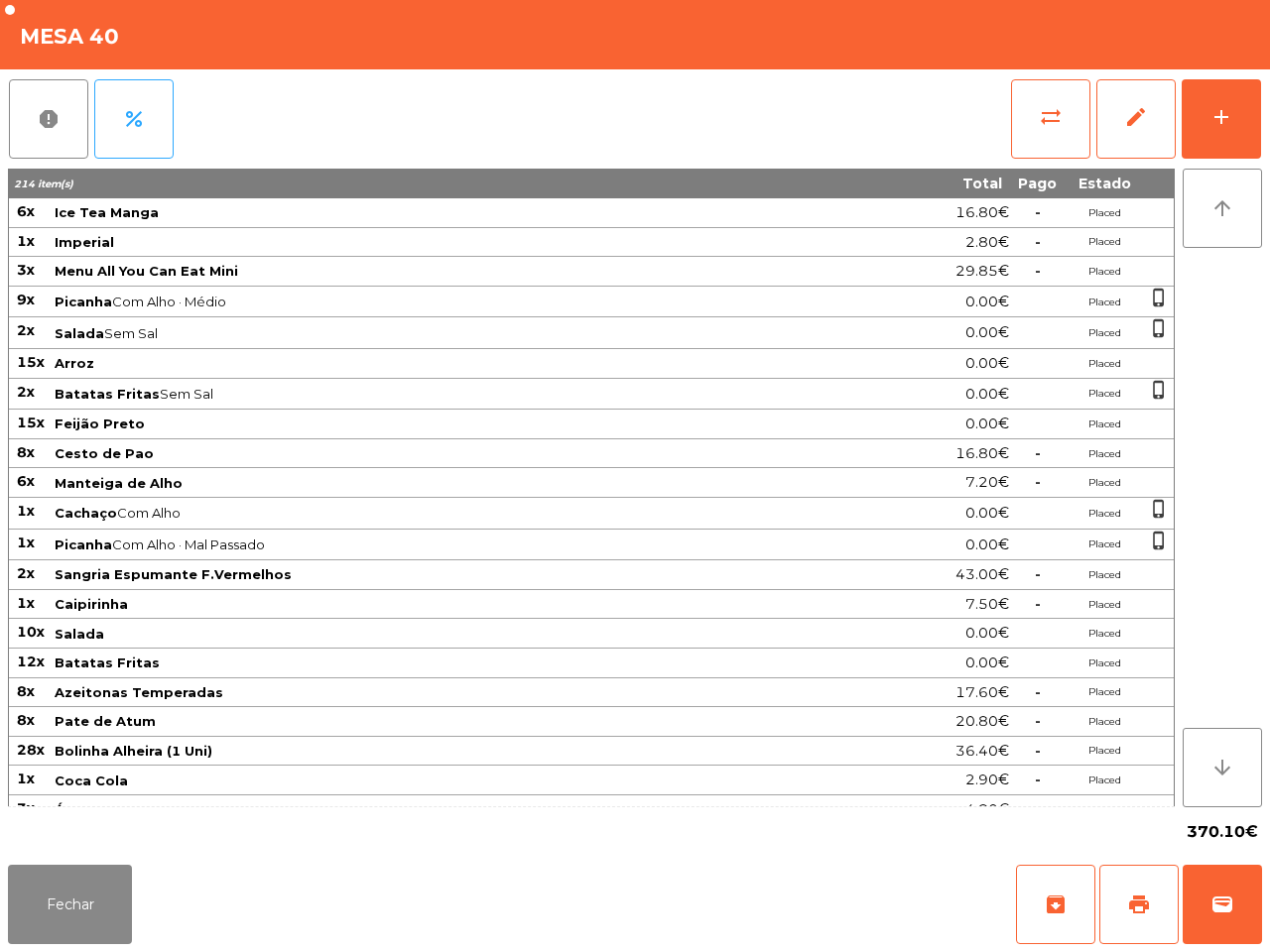 click on "report   percent   sync_alt   edit   add" 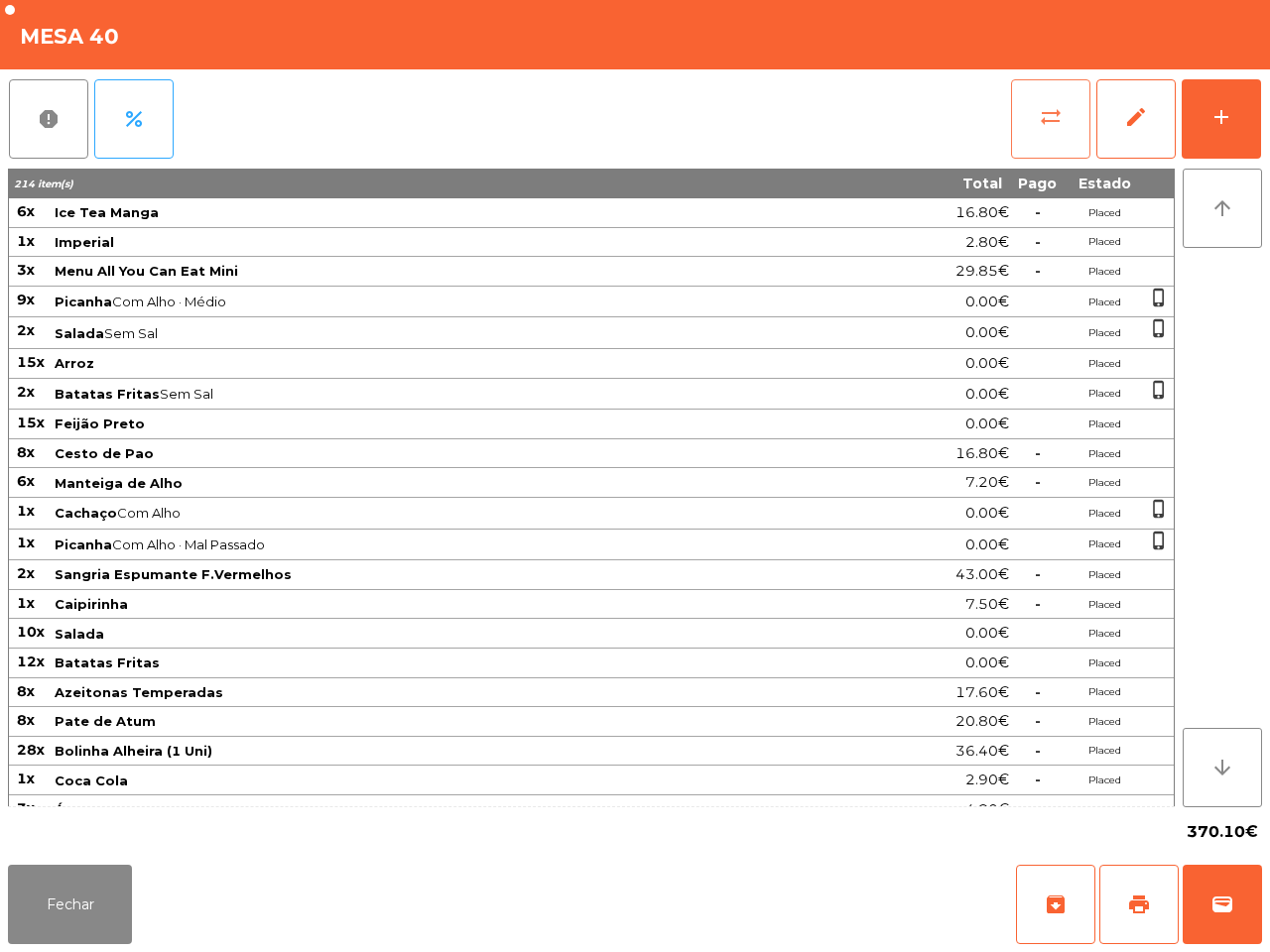 click on "sync_alt" 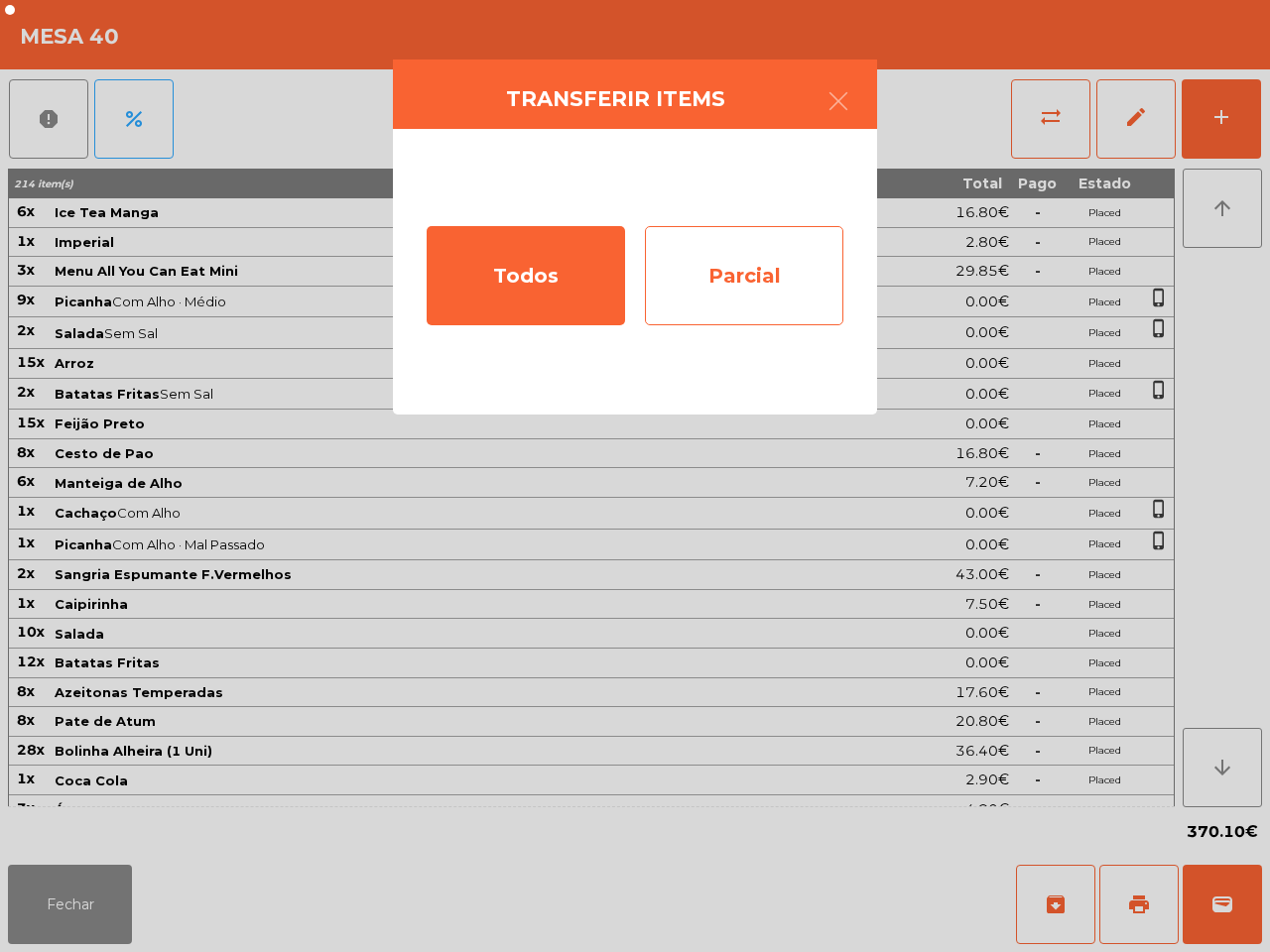 click on "Parcial" 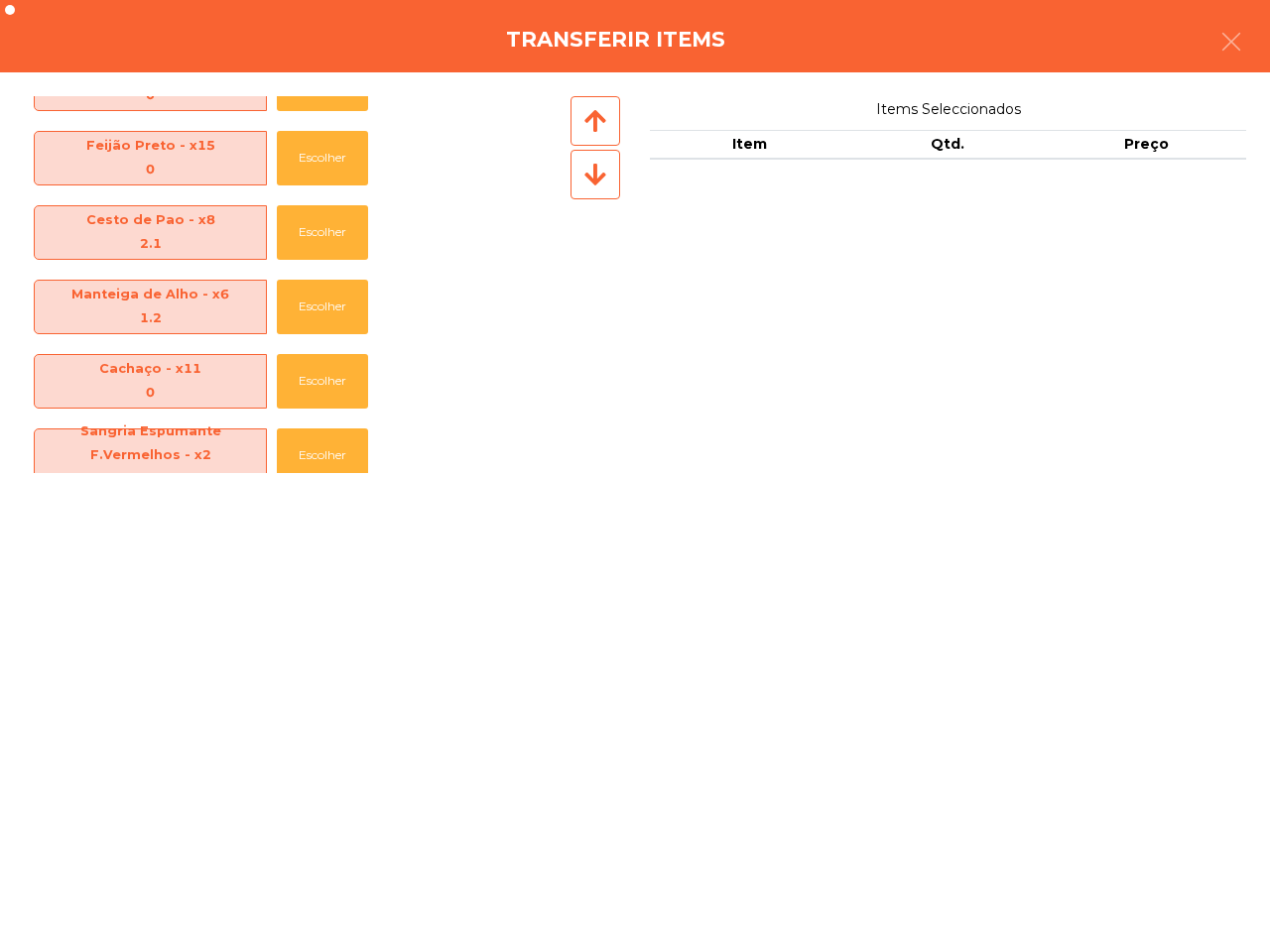scroll, scrollTop: 744, scrollLeft: 0, axis: vertical 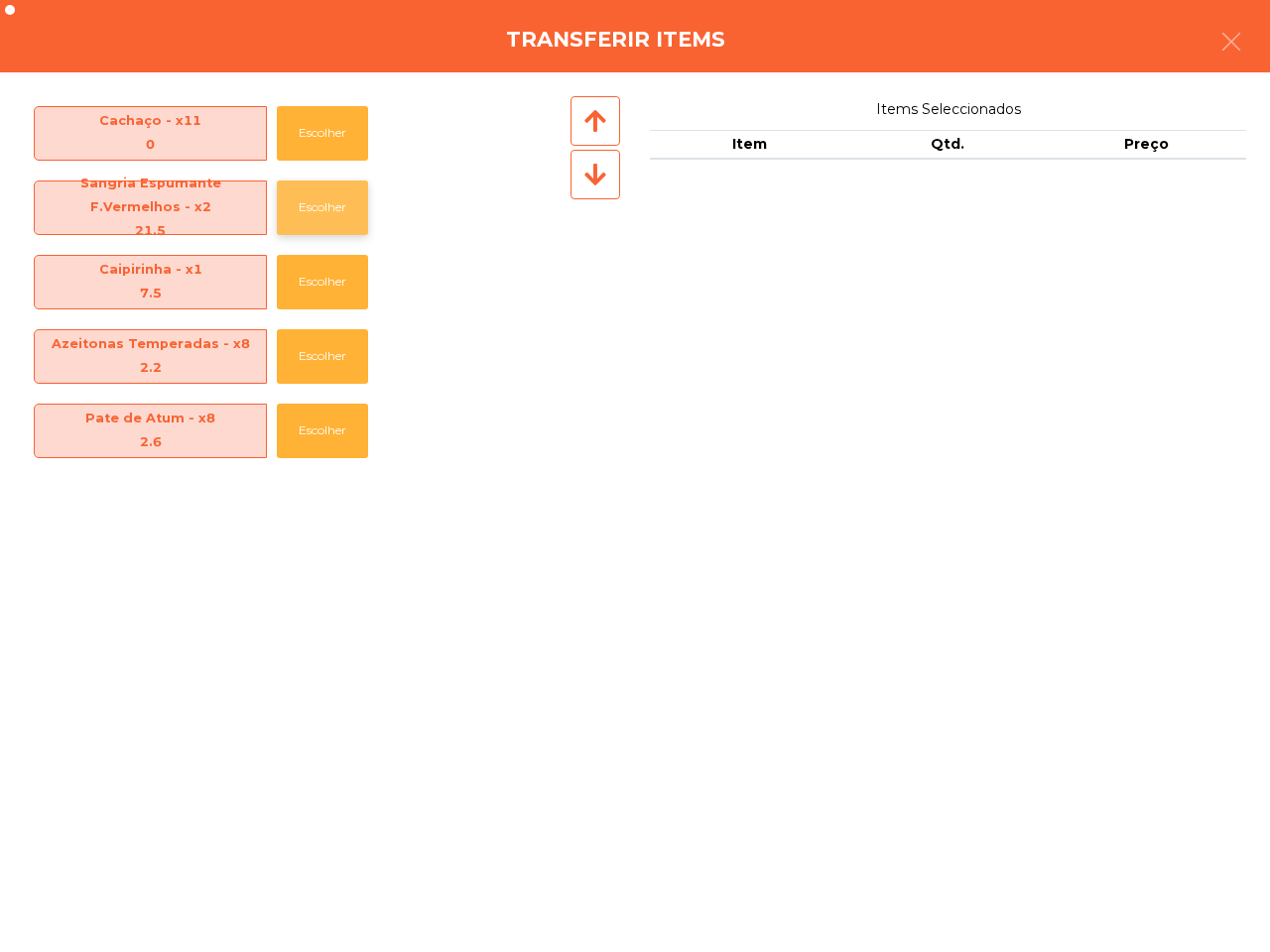 click on "Escolher" 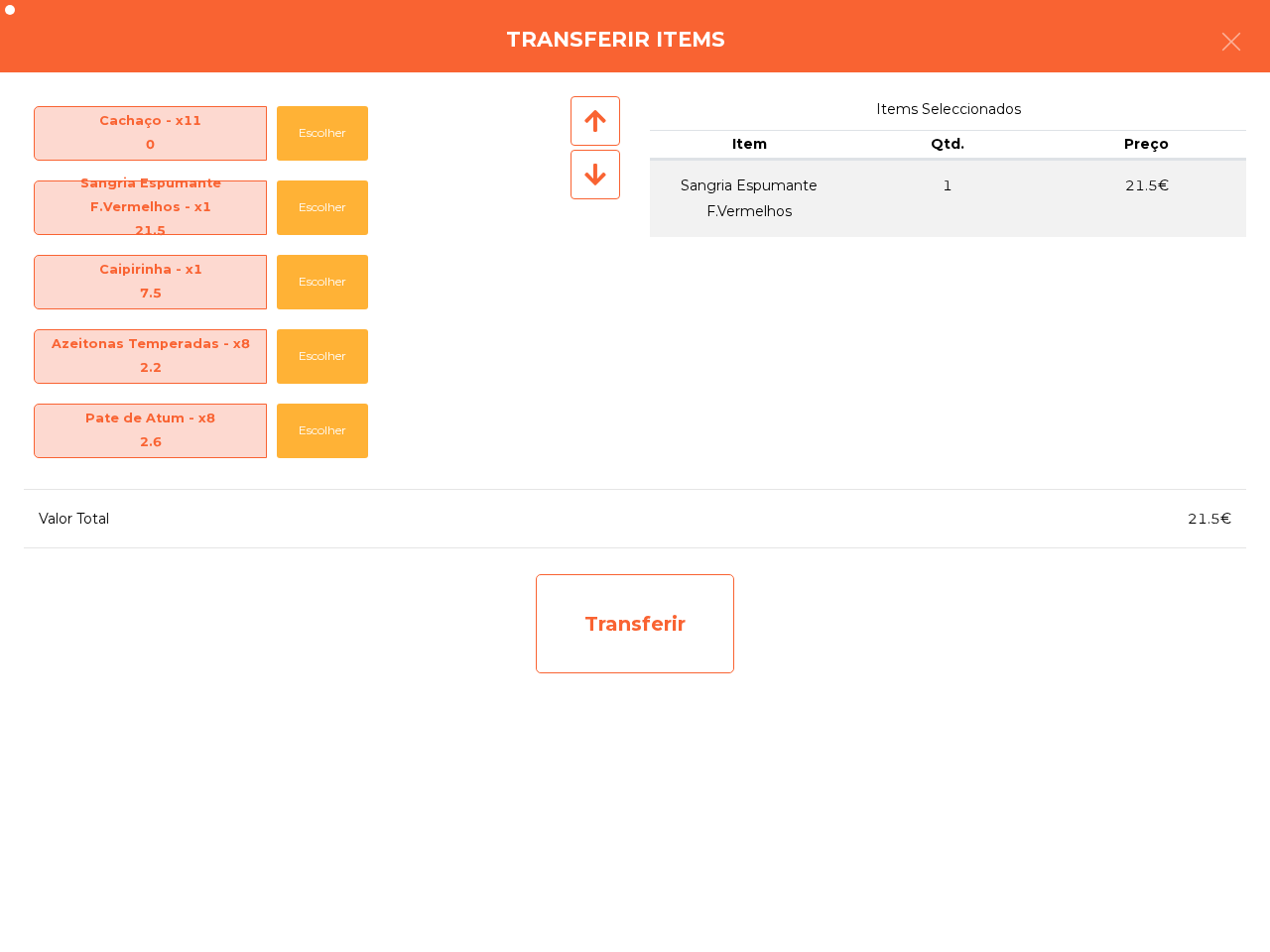 click on "Transferir" 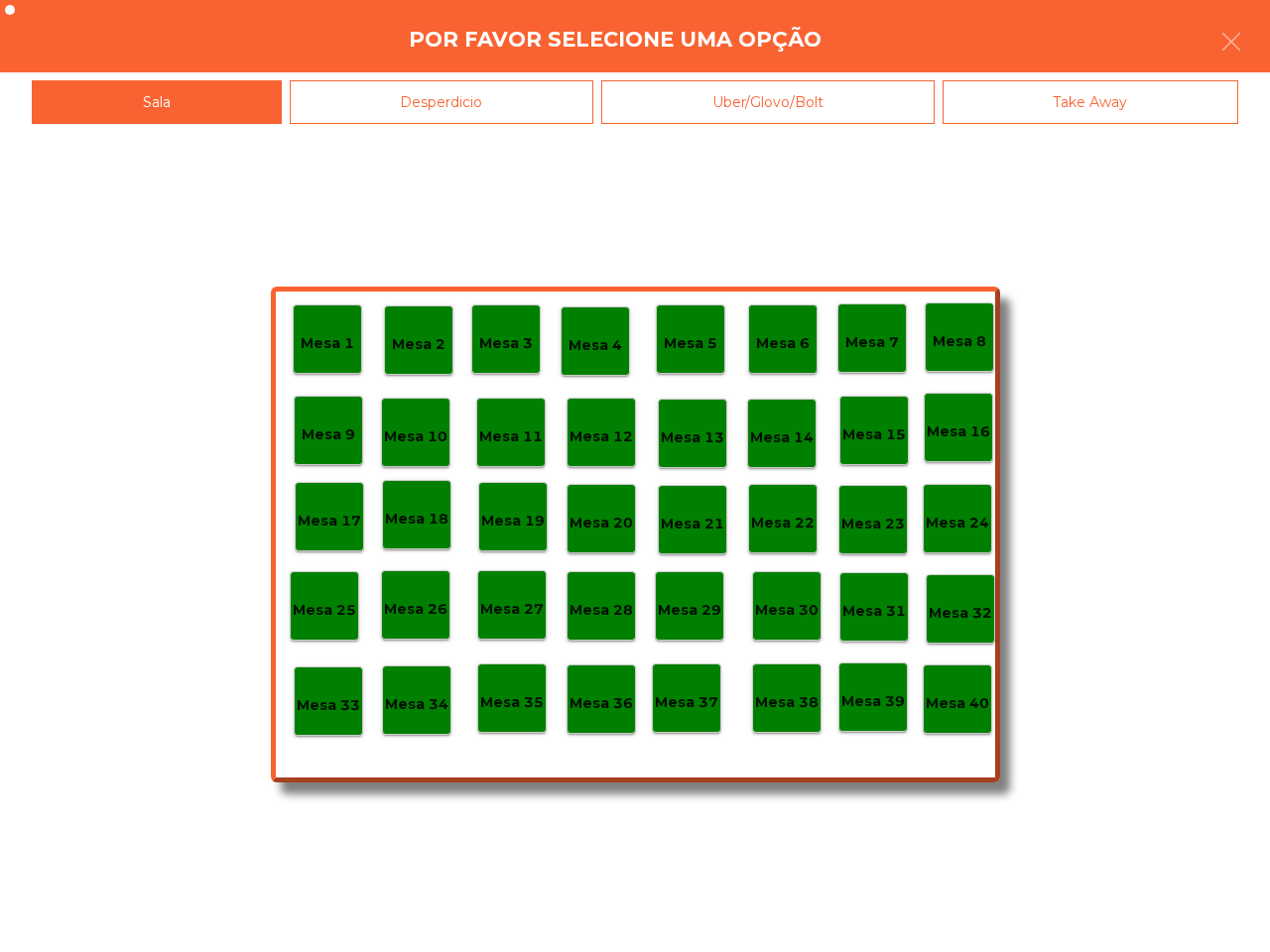 click on "Mesa 38" 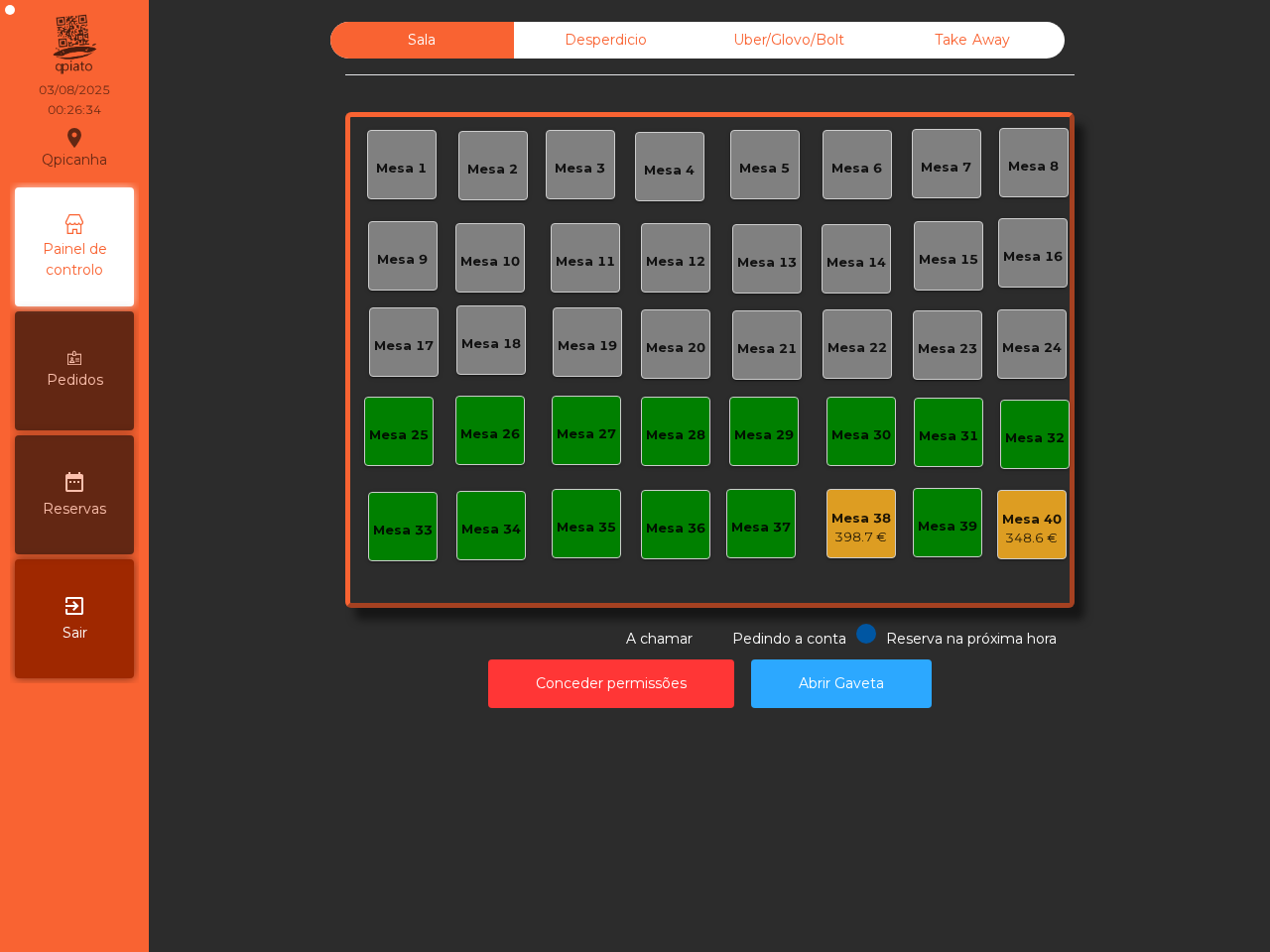 click on "Mesa 38   398.7 €" 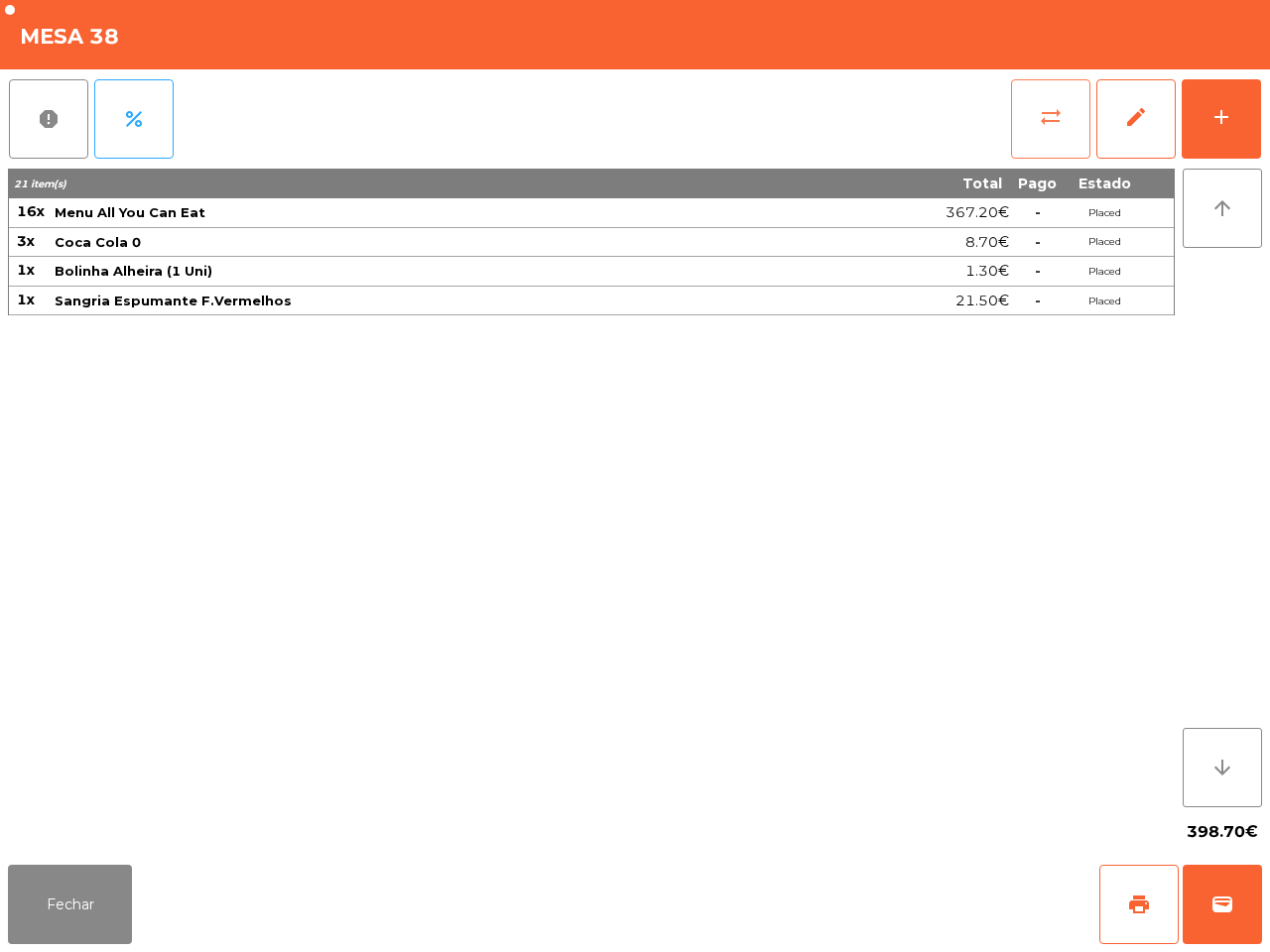 click on "sync_alt" 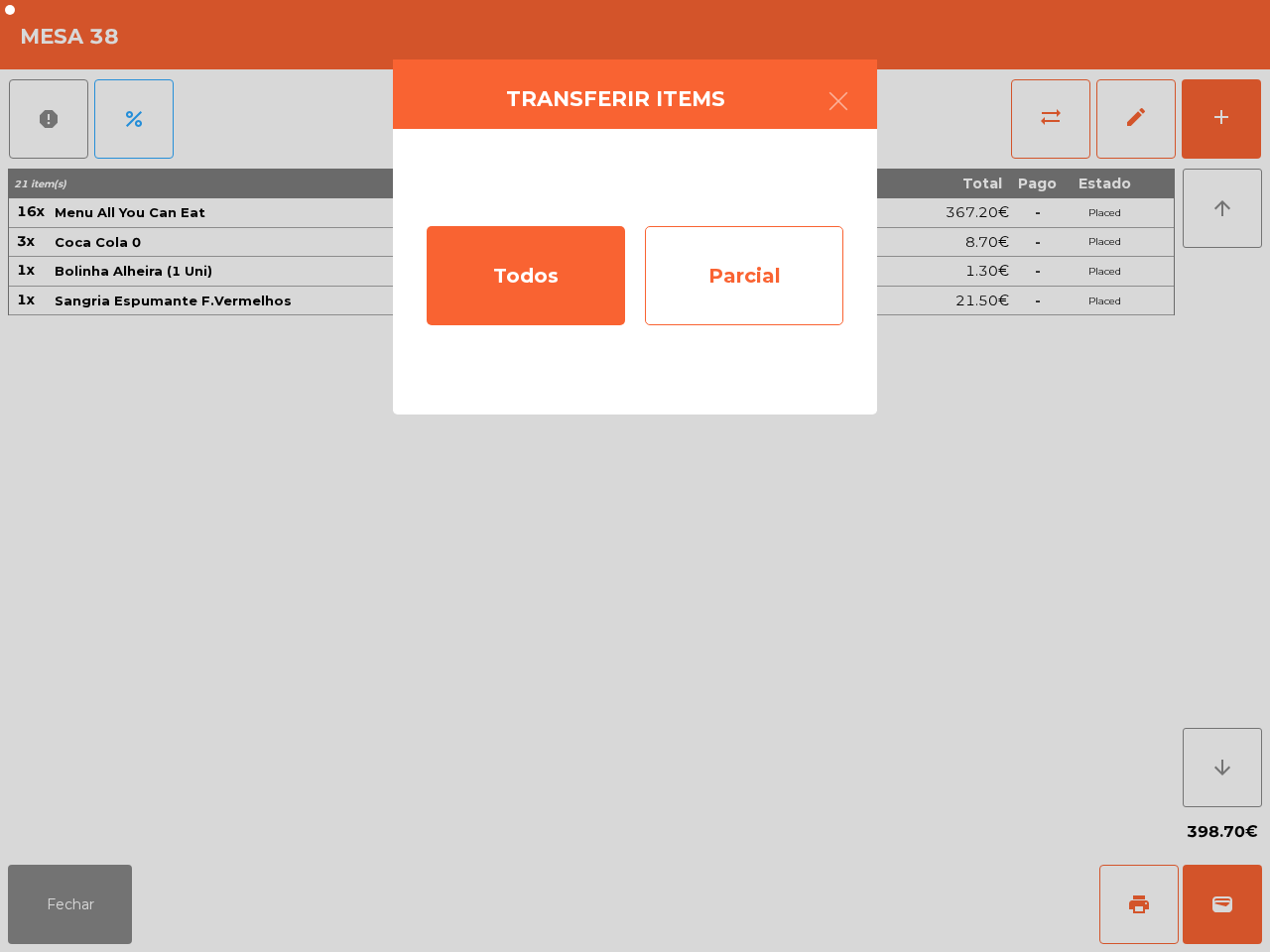 click on "Parcial" 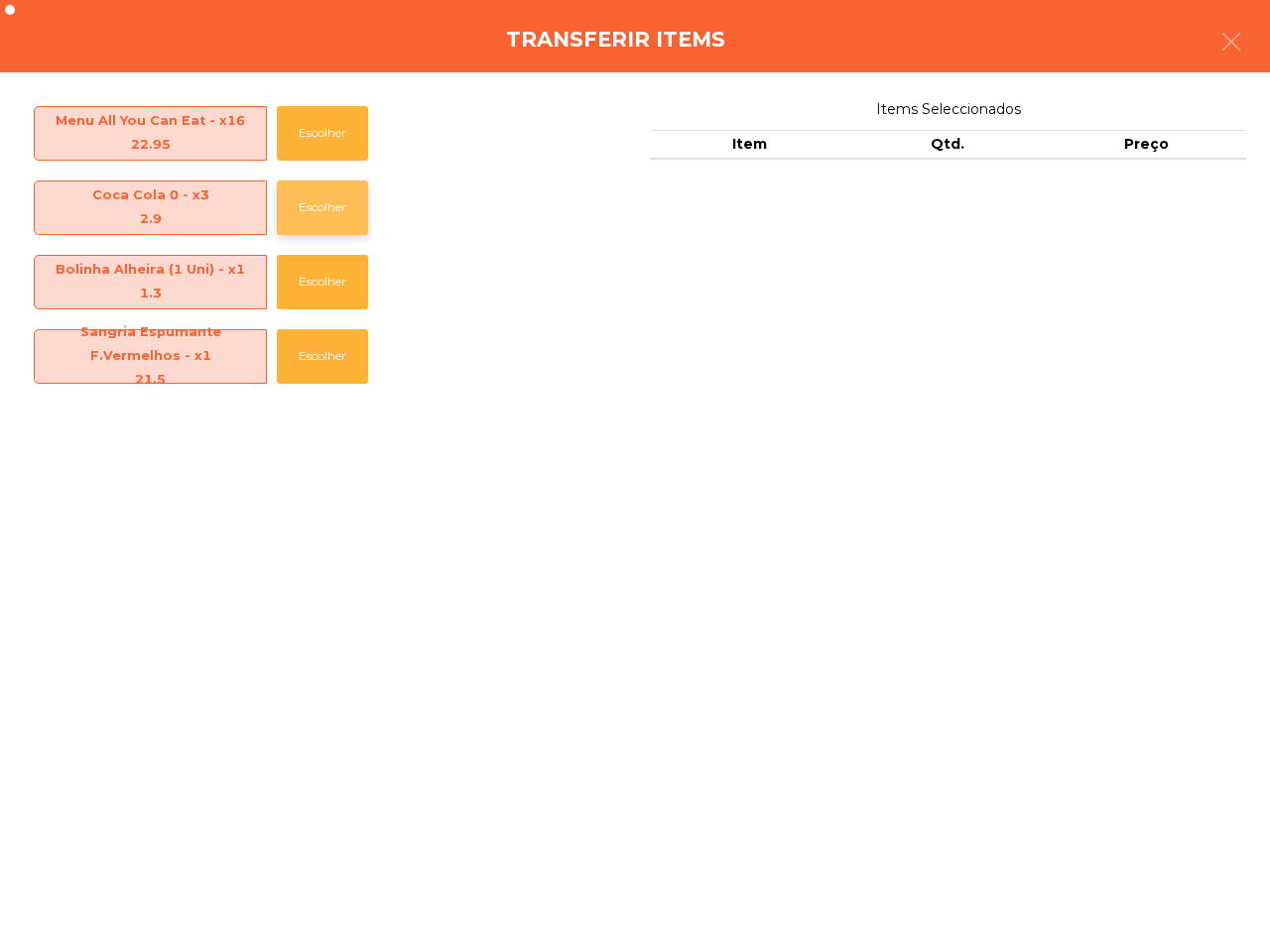 click on "Escolher" 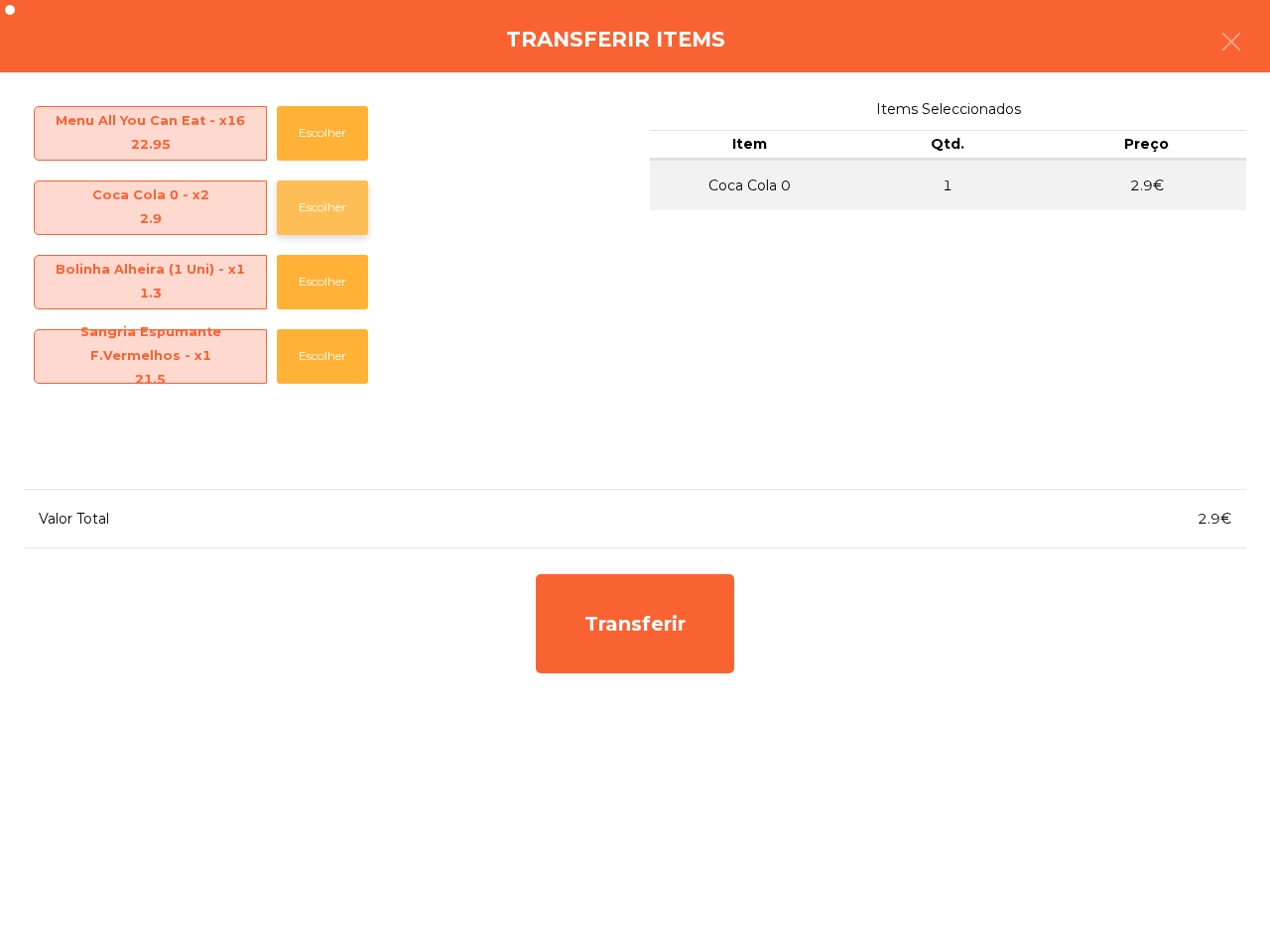 click on "Escolher" 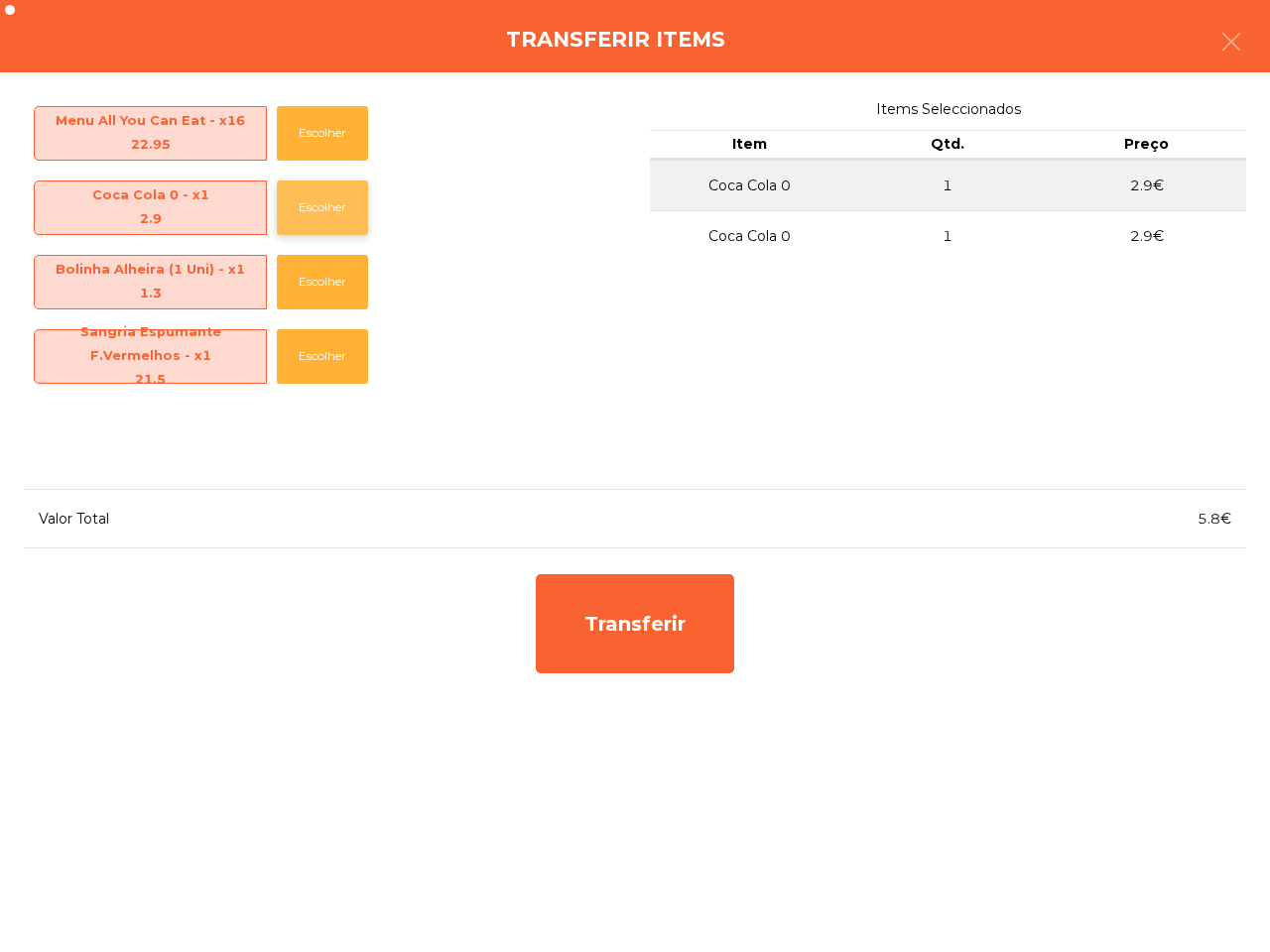 click on "Escolher" 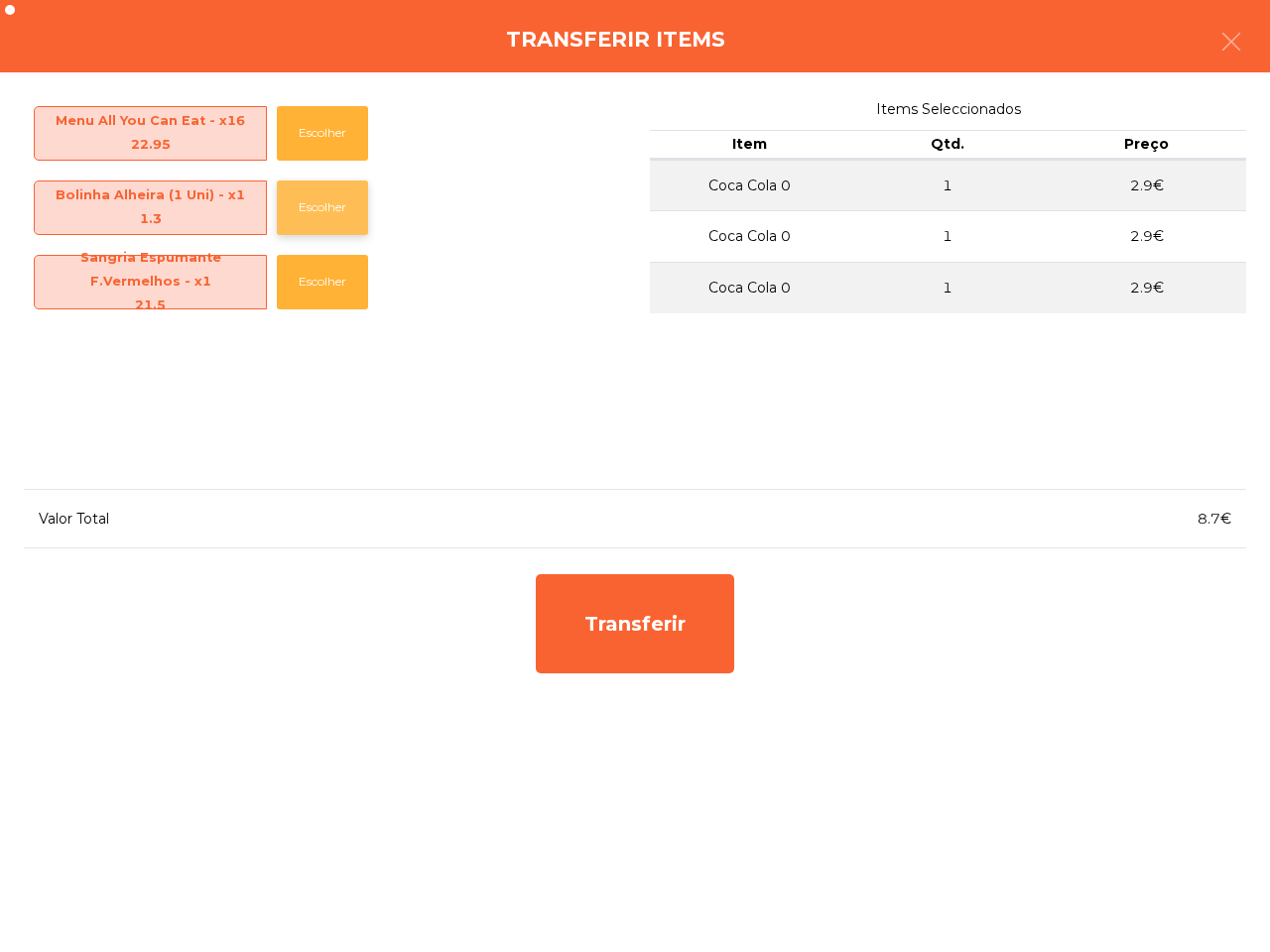 click on "Escolher" 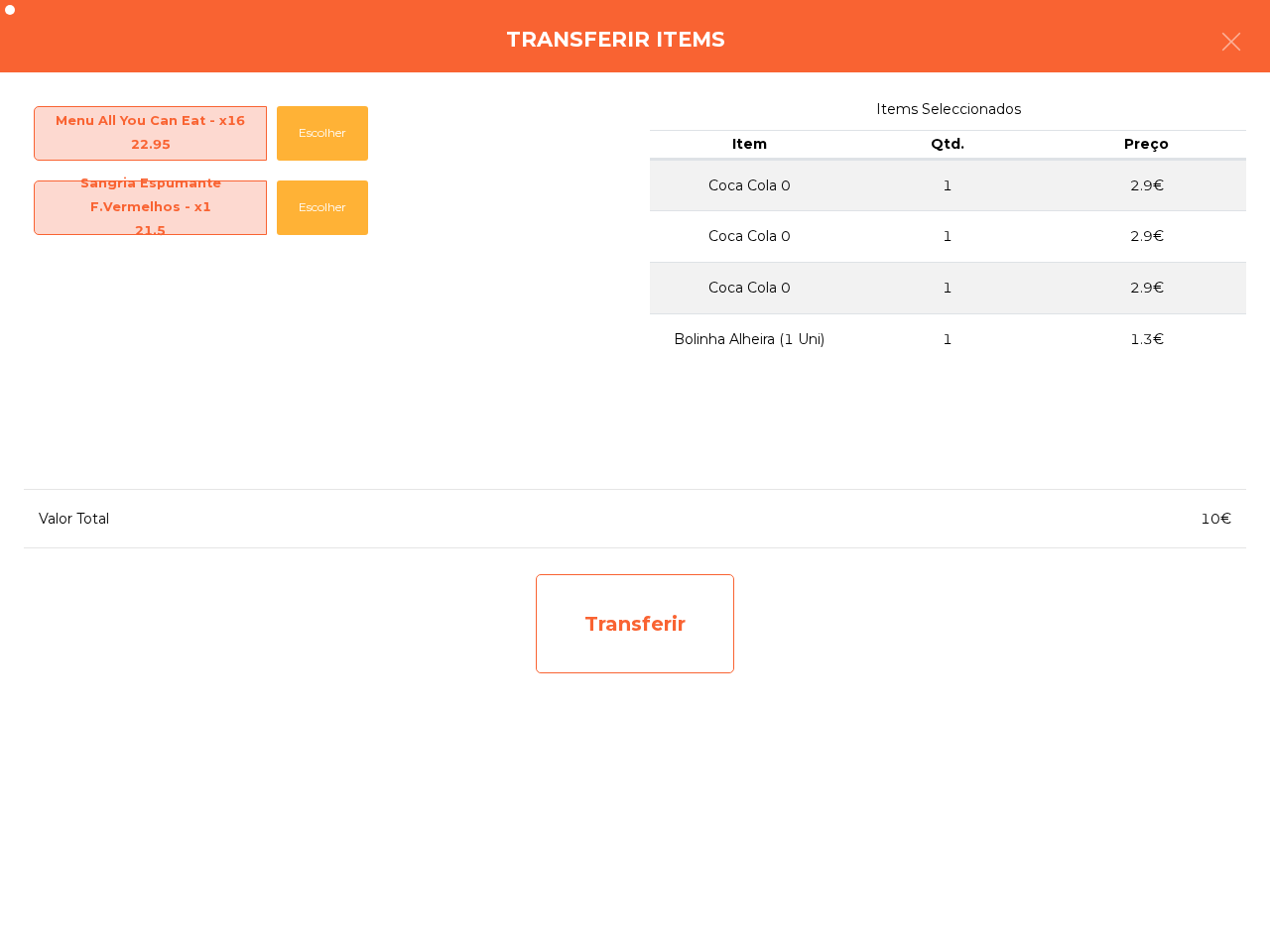 click on "Transferir" 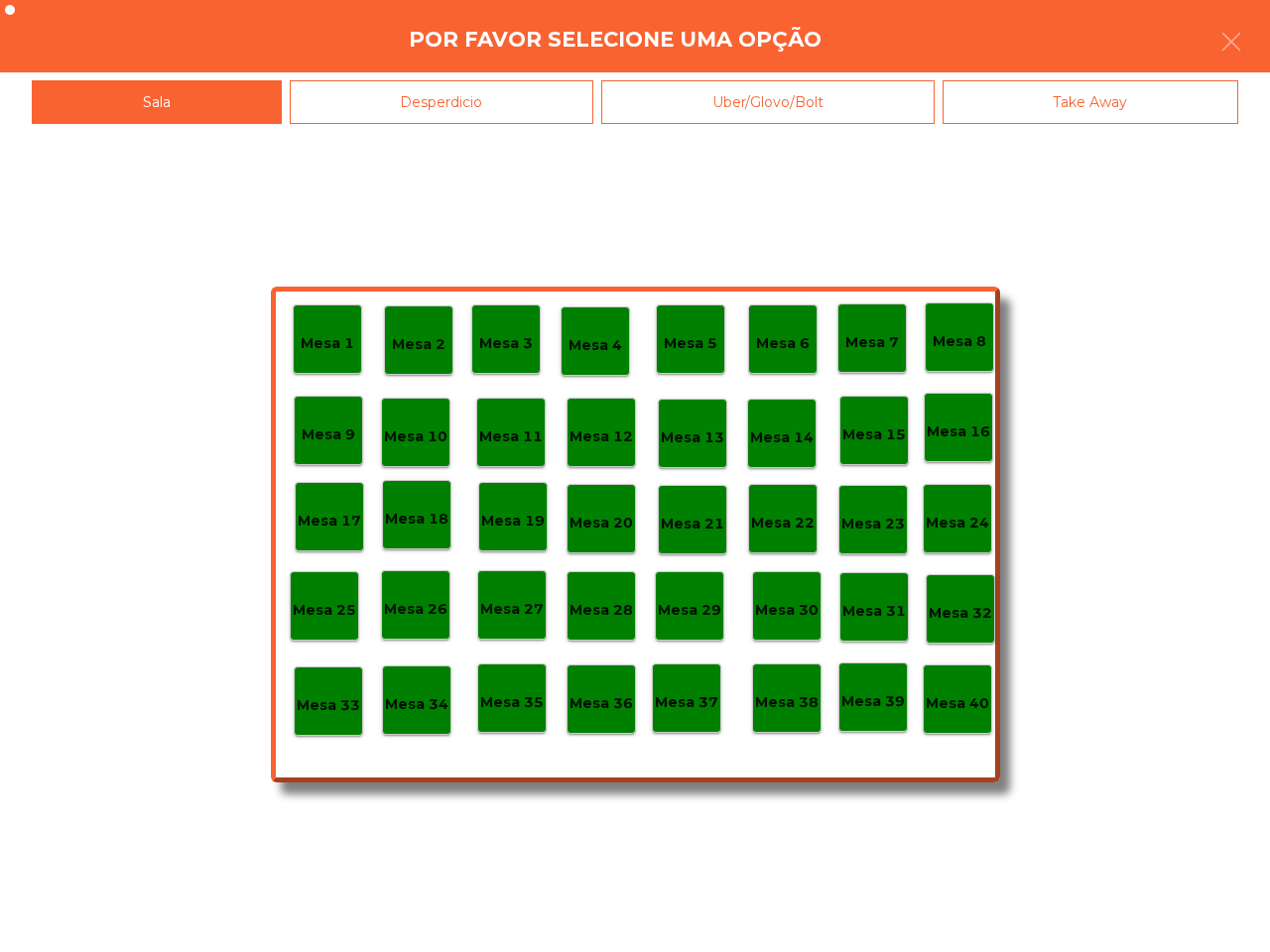 click on "Mesa 40" 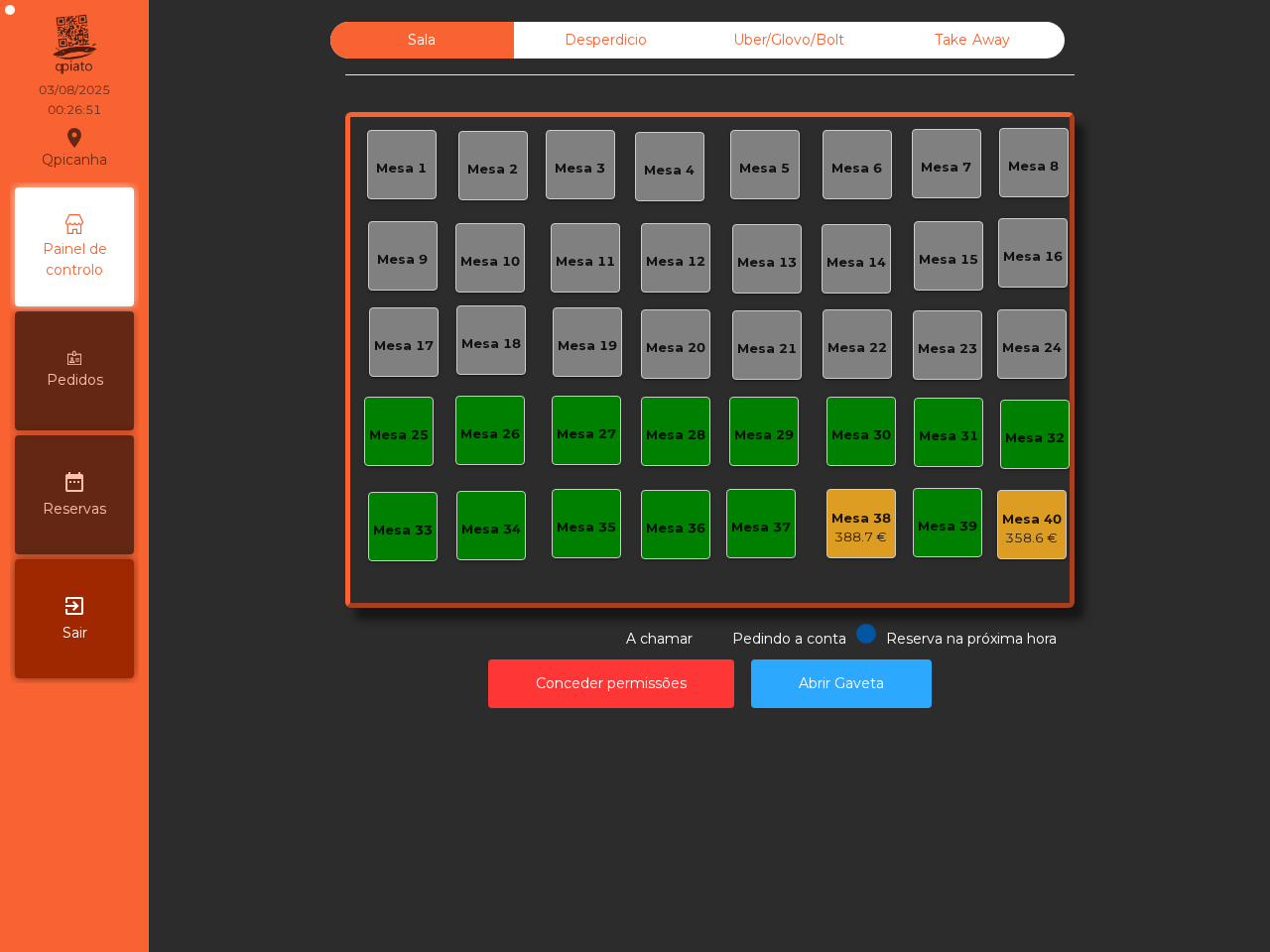 click on "388.7 €" 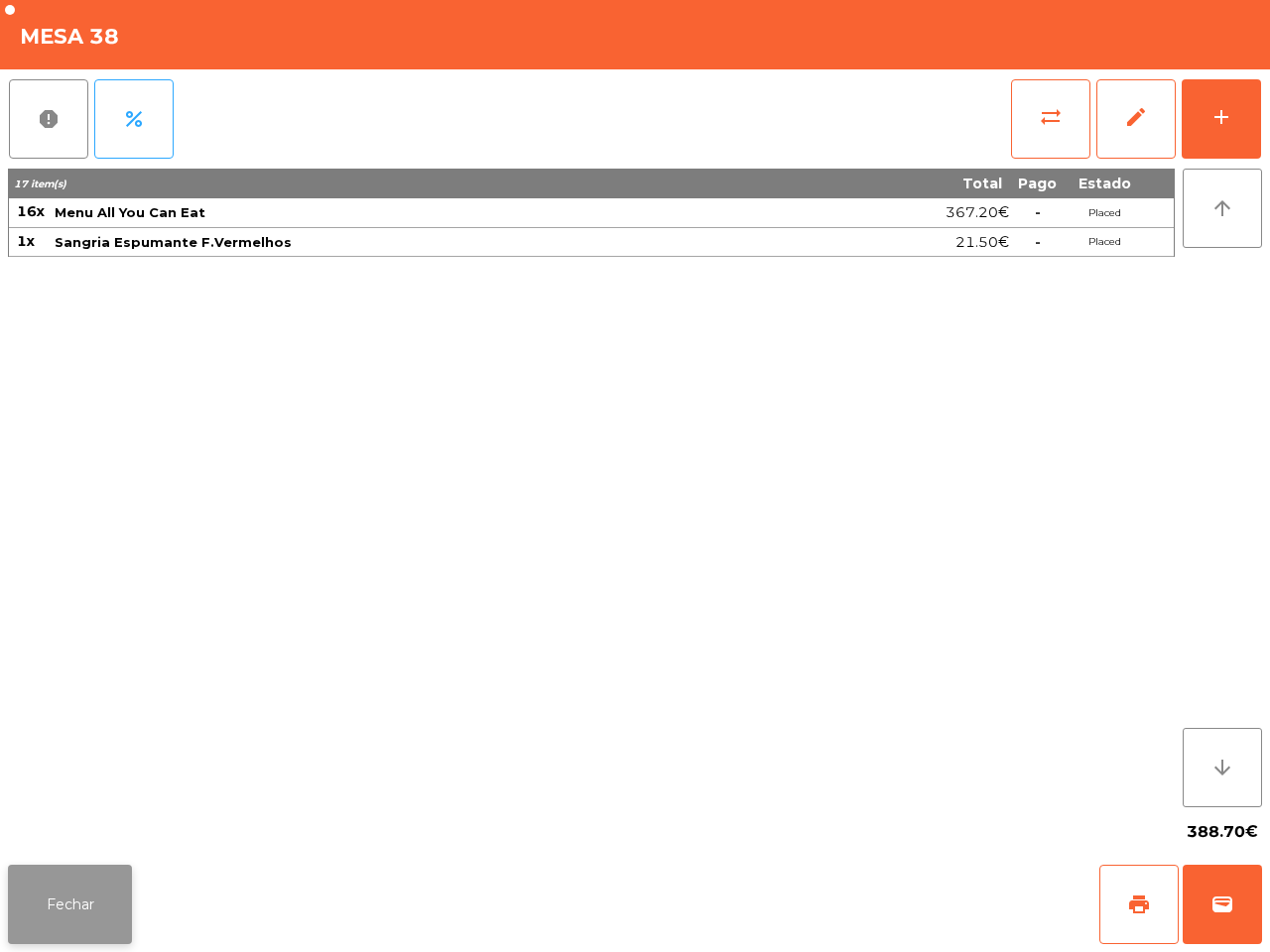 click on "Fechar" 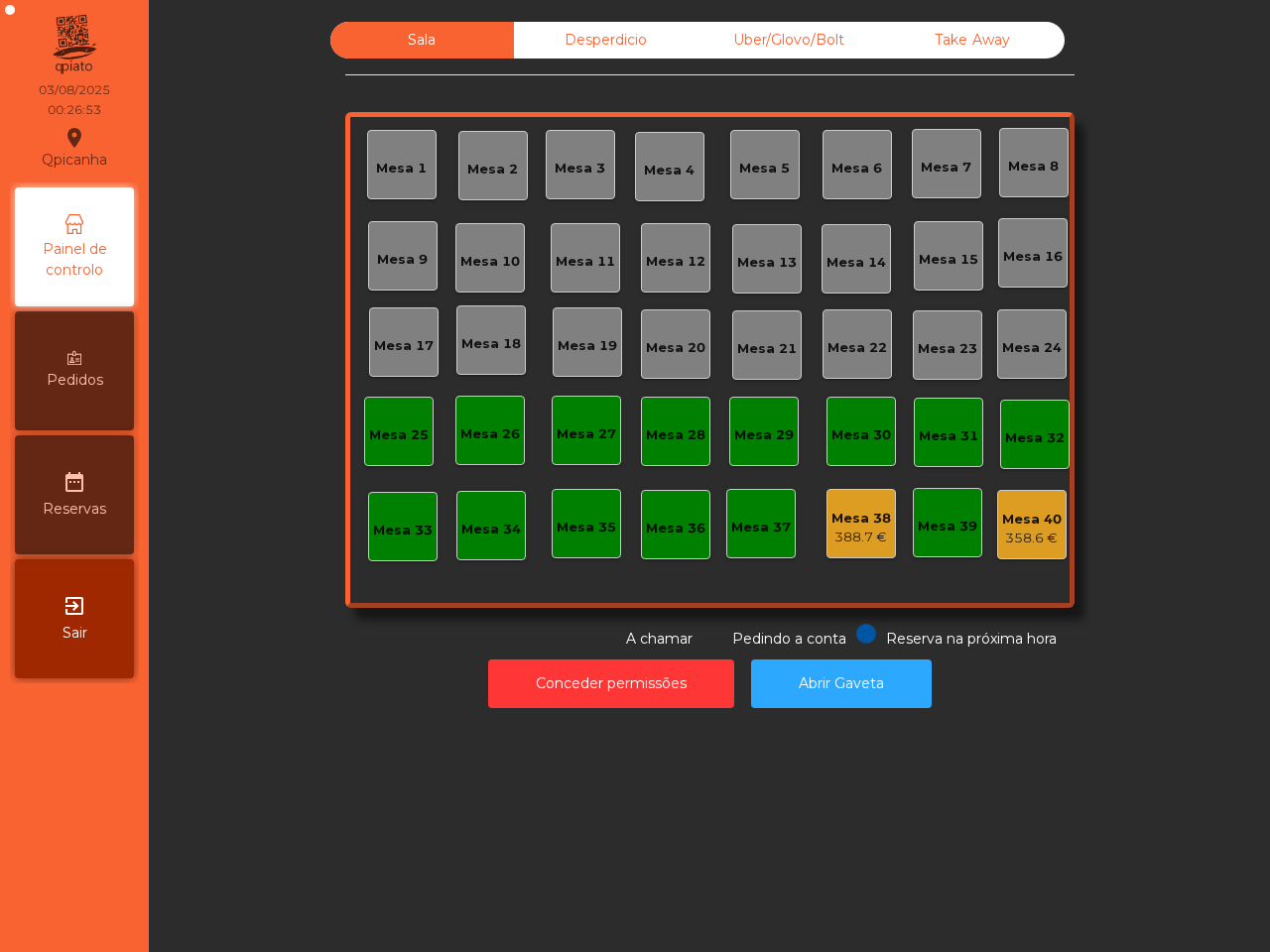 click on "358.6 €" 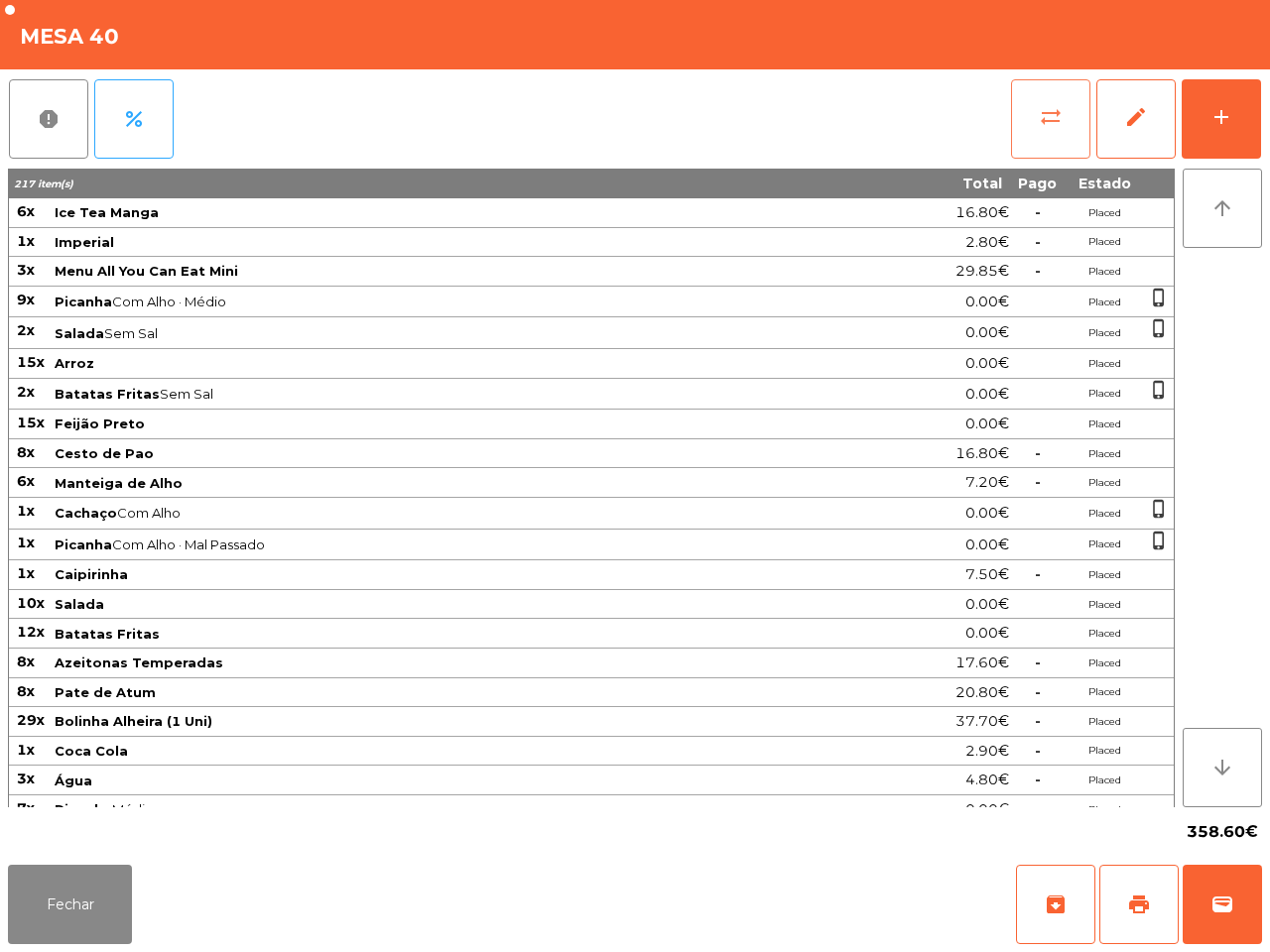 click on "sync_alt" 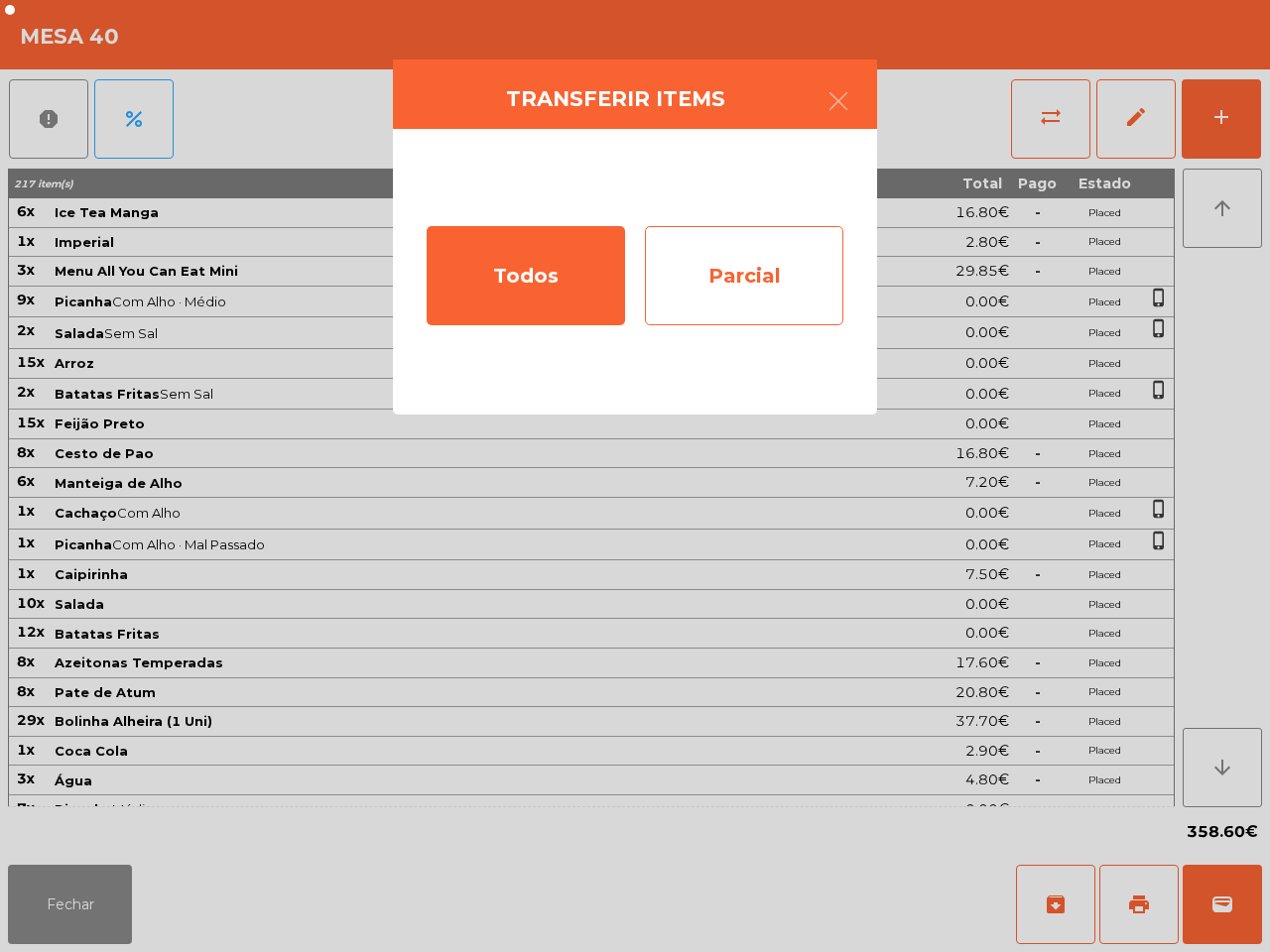 click on "Parcial" 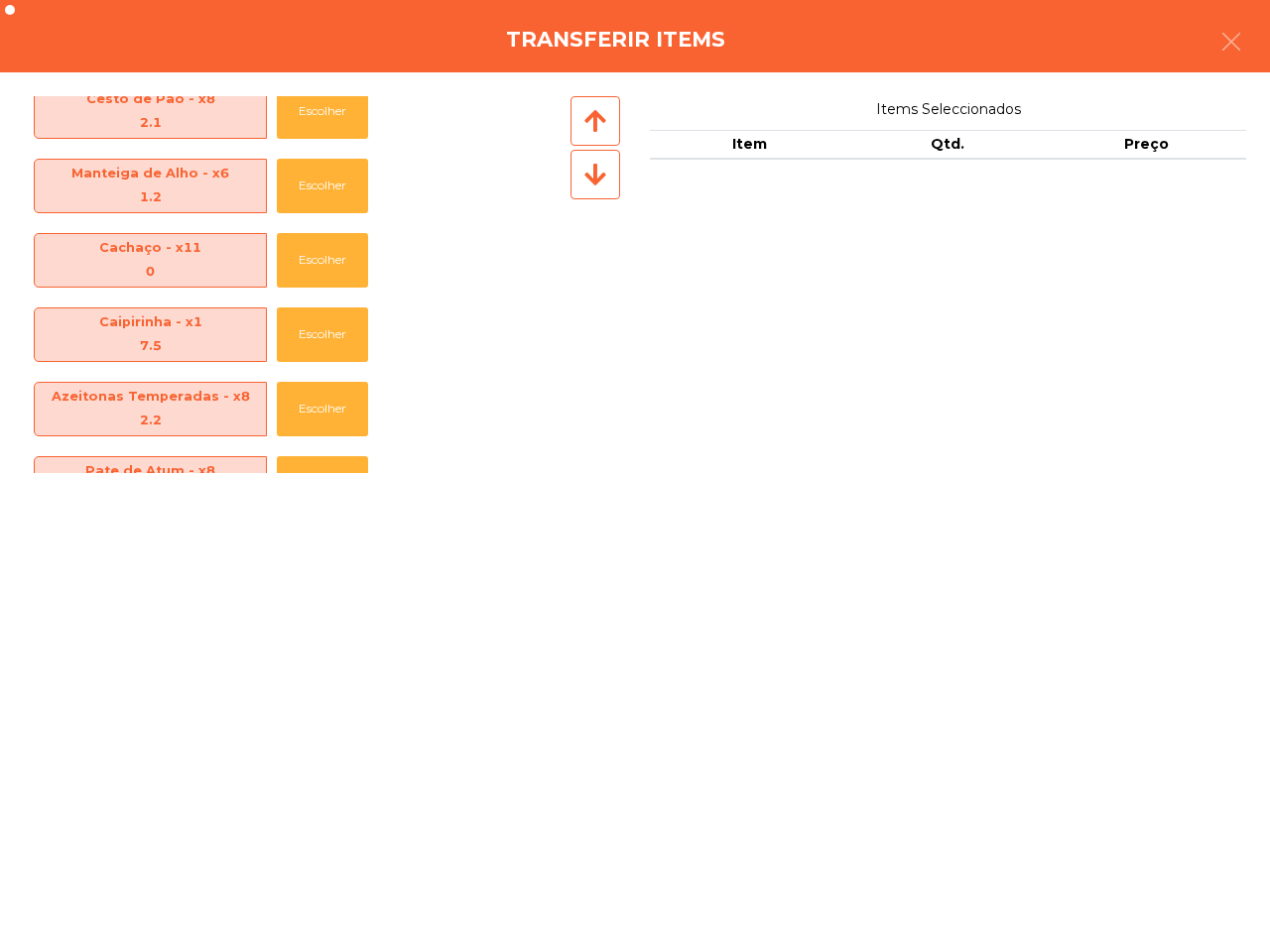scroll, scrollTop: 620, scrollLeft: 0, axis: vertical 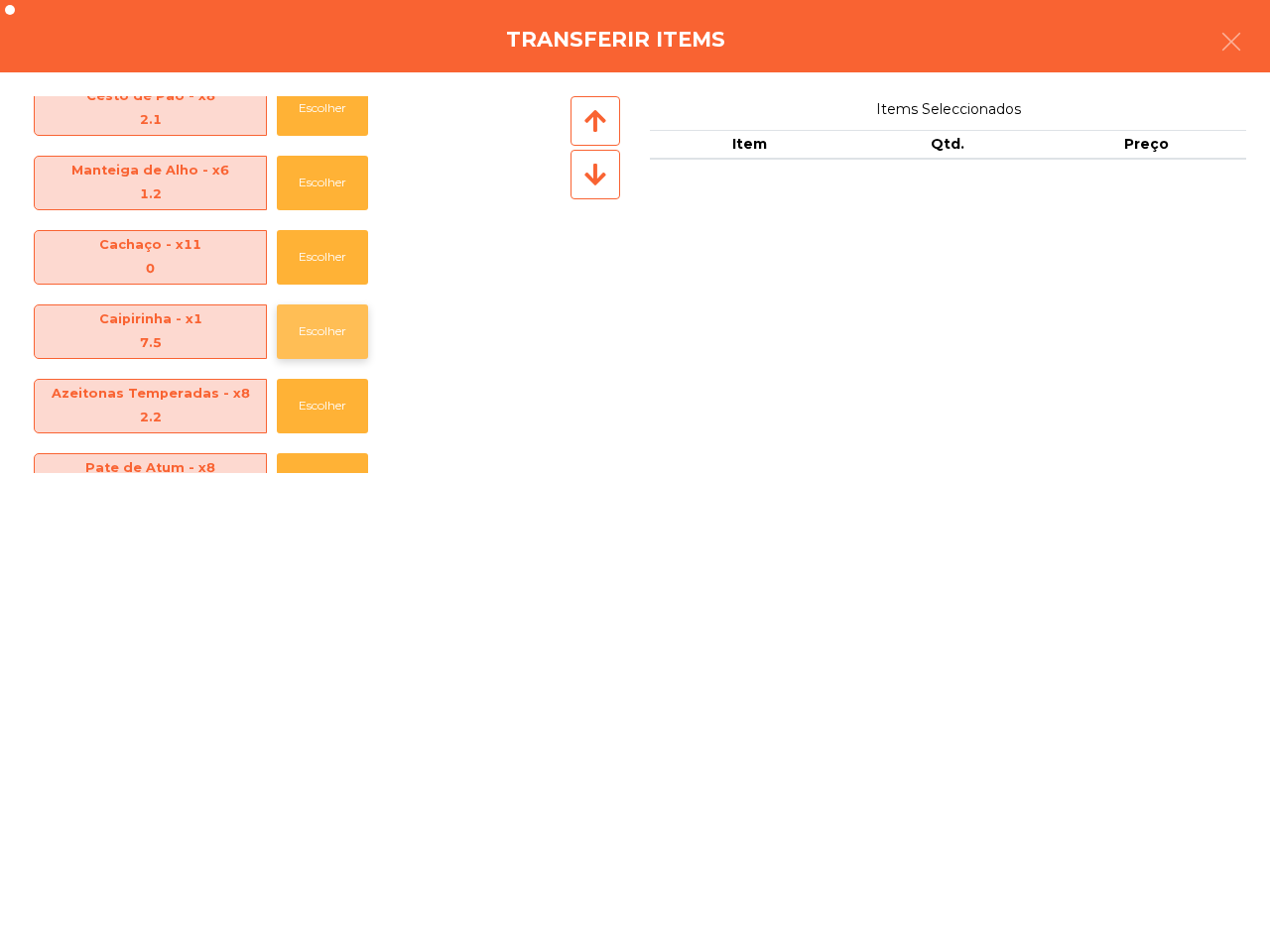 click on "Escolher" 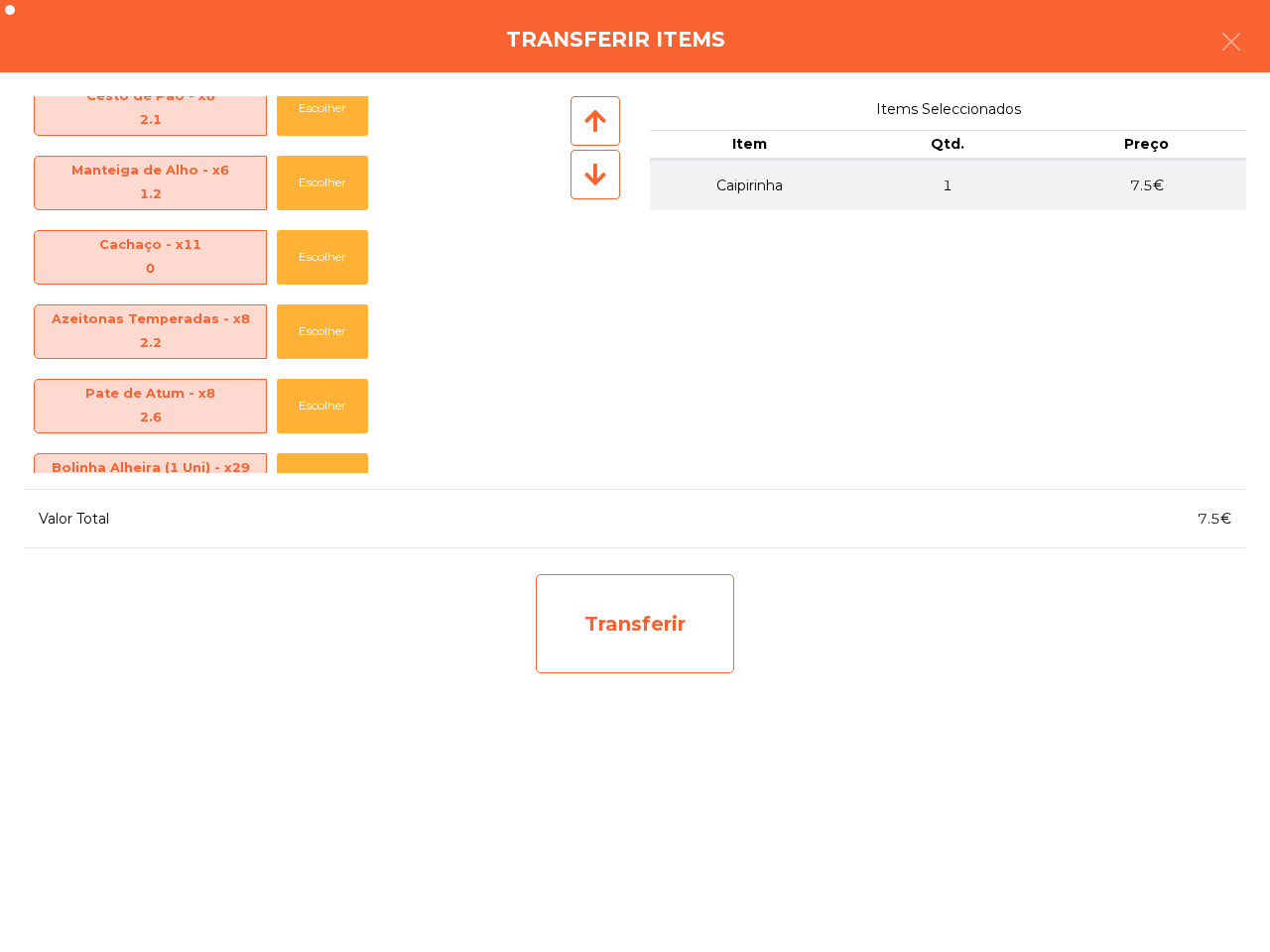 click on "Transferir" 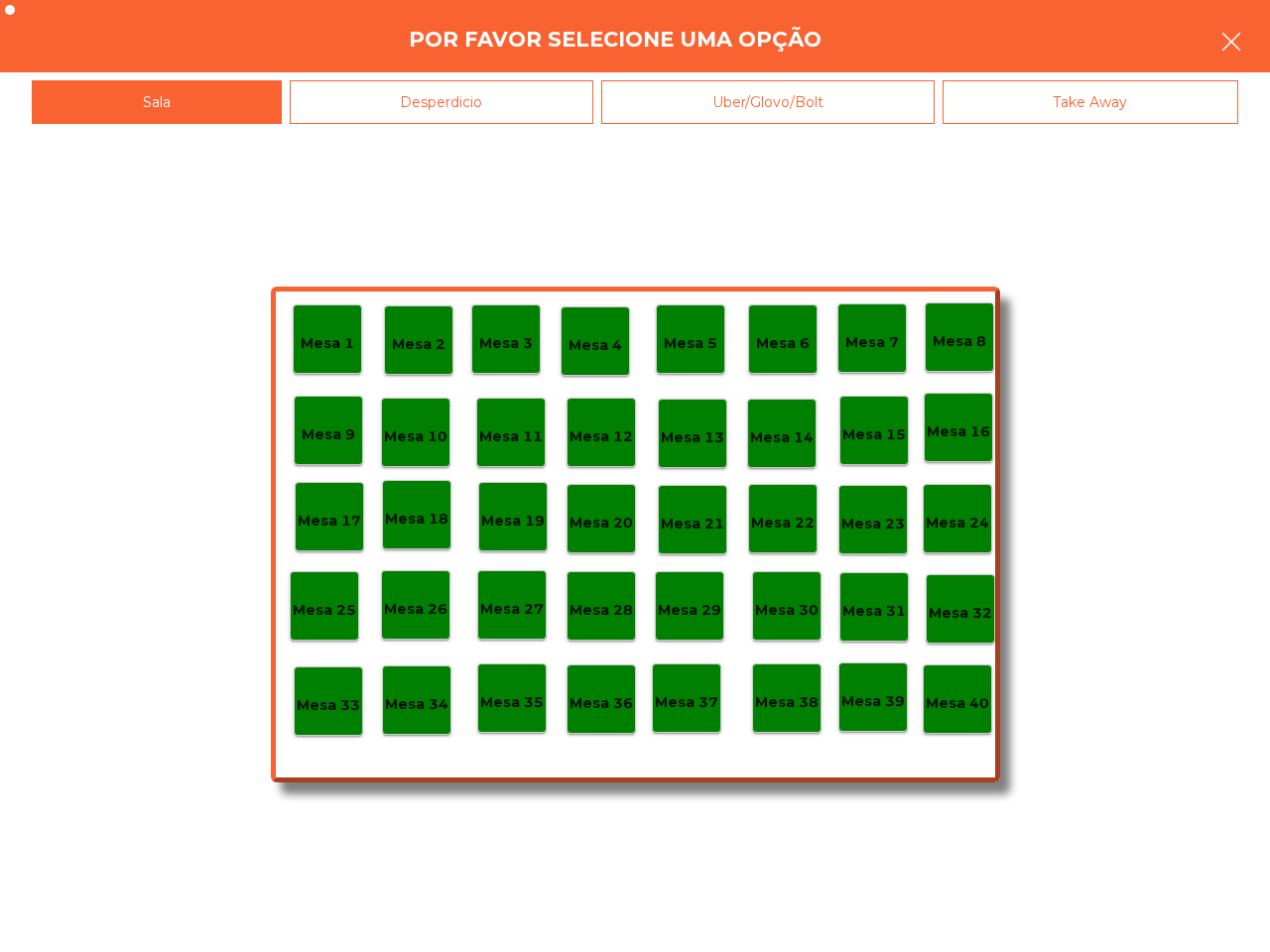 click 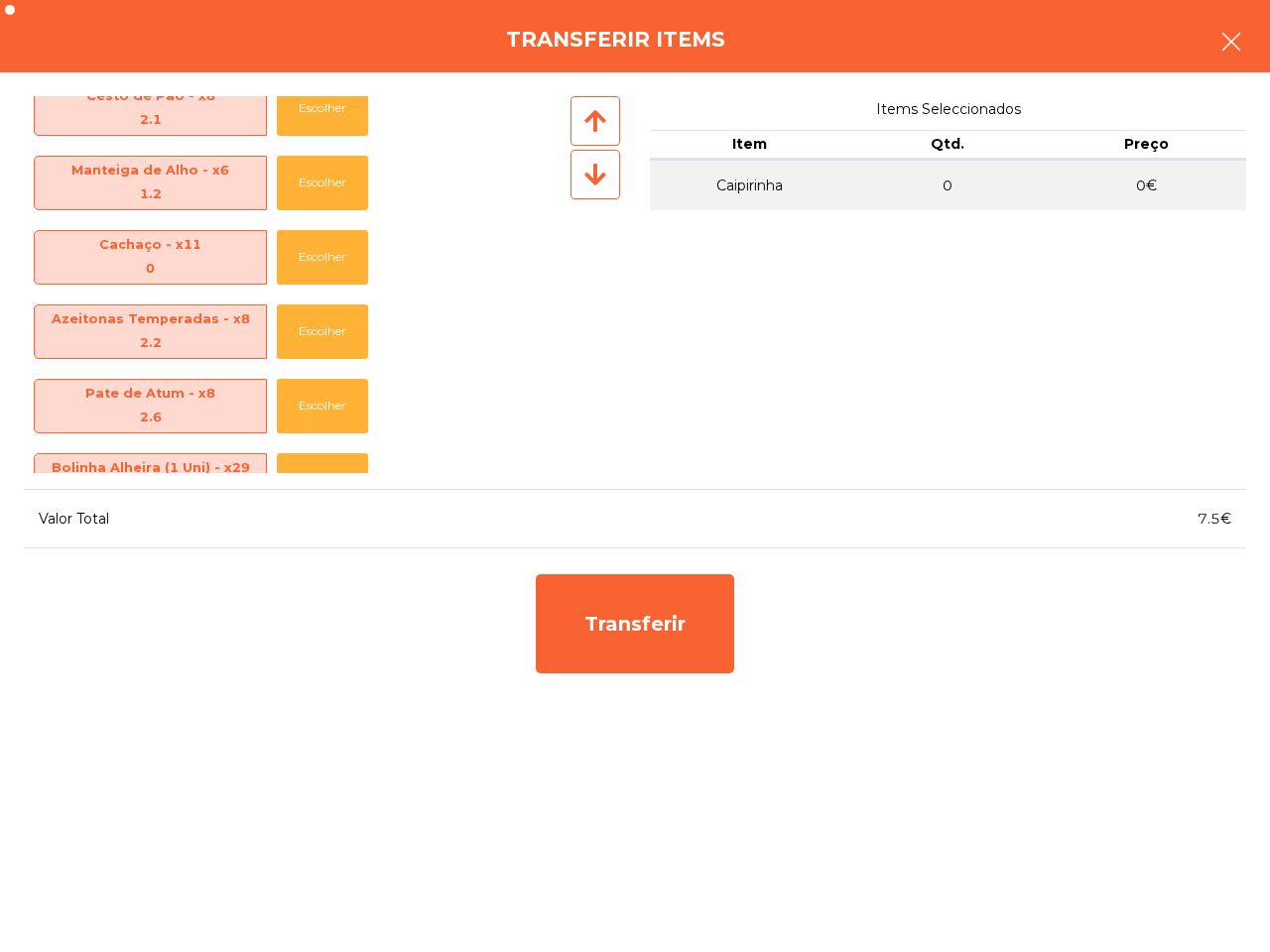 click 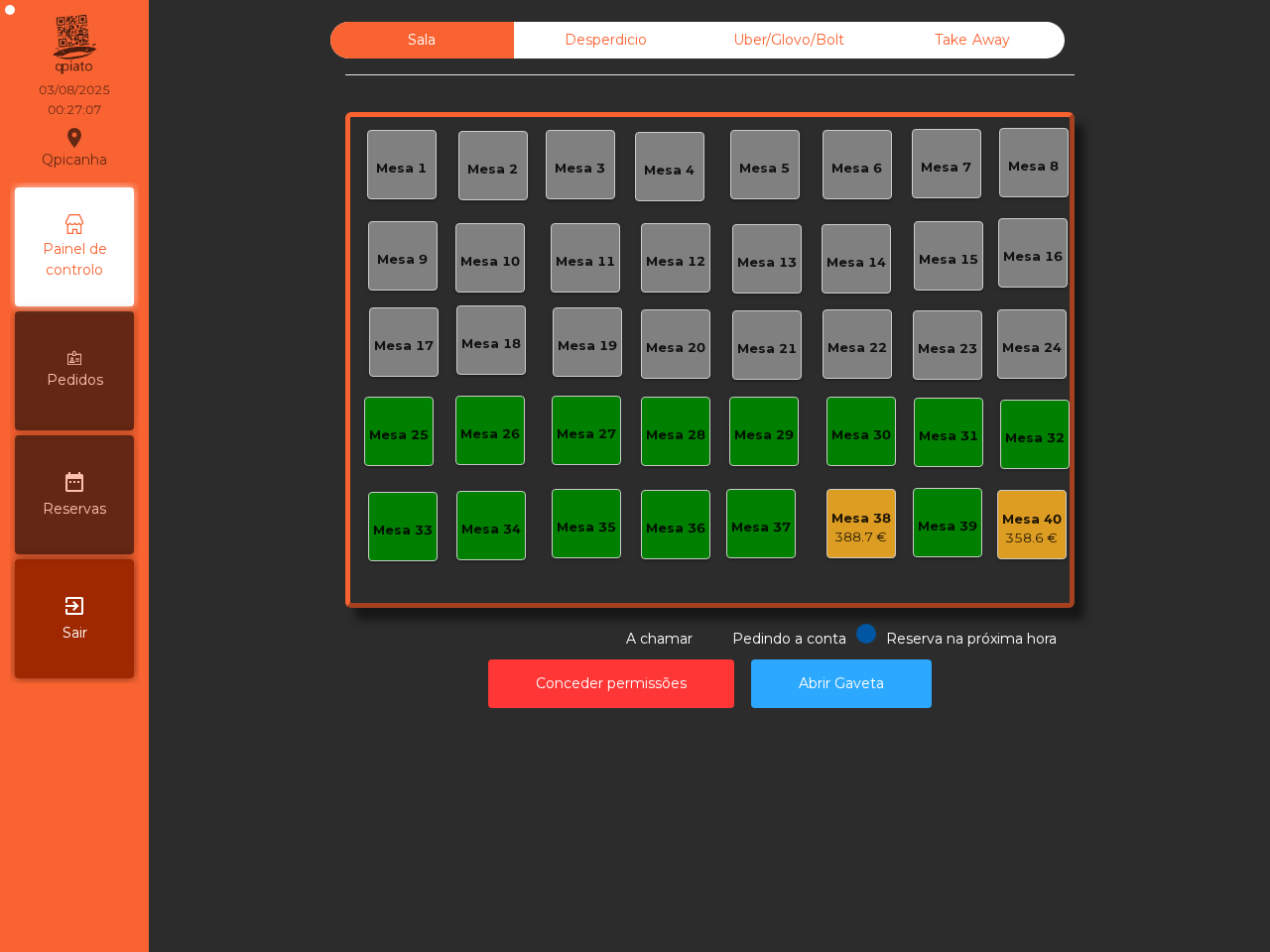 click on "Mesa 40" 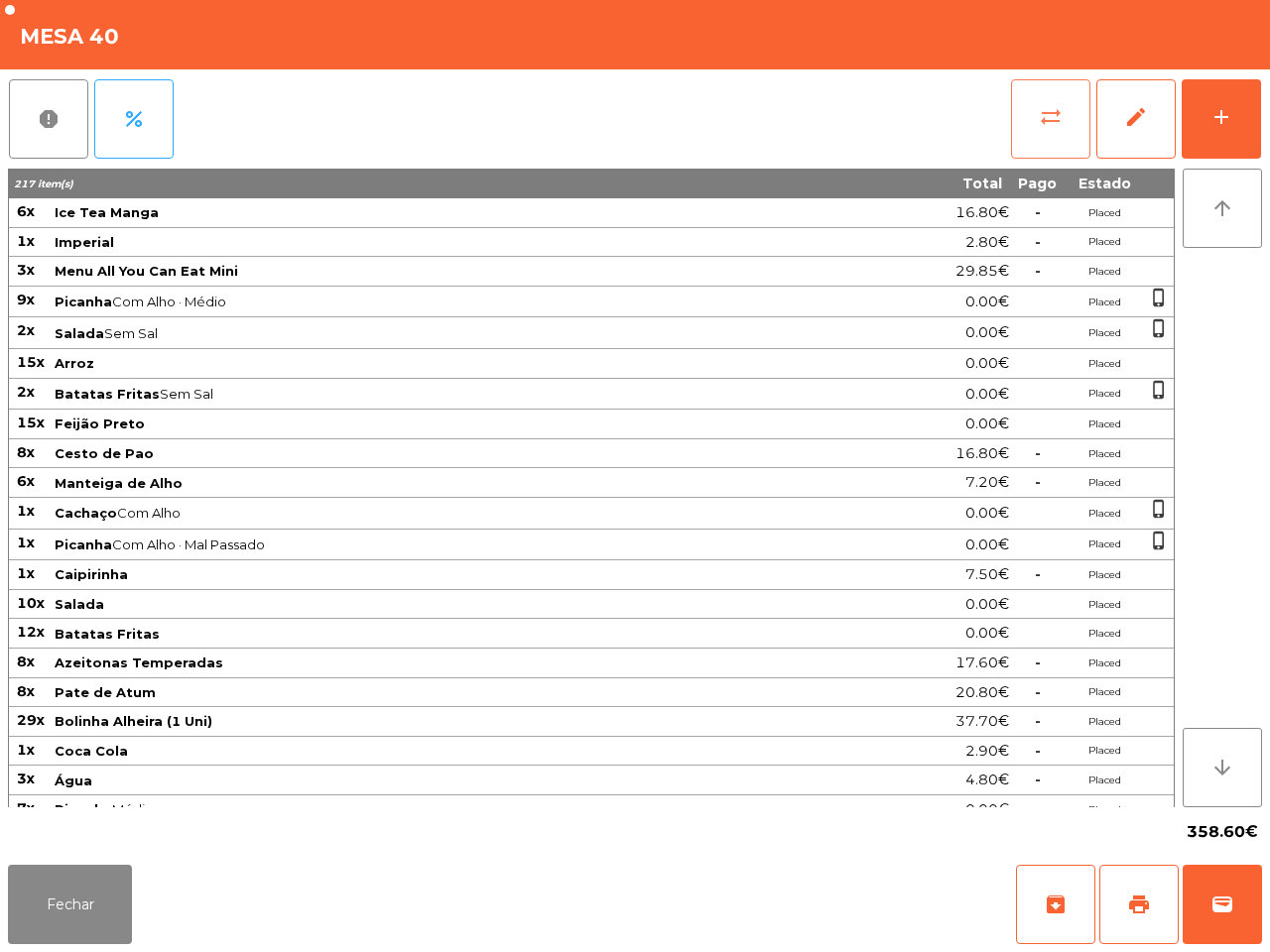 click on "sync_alt" 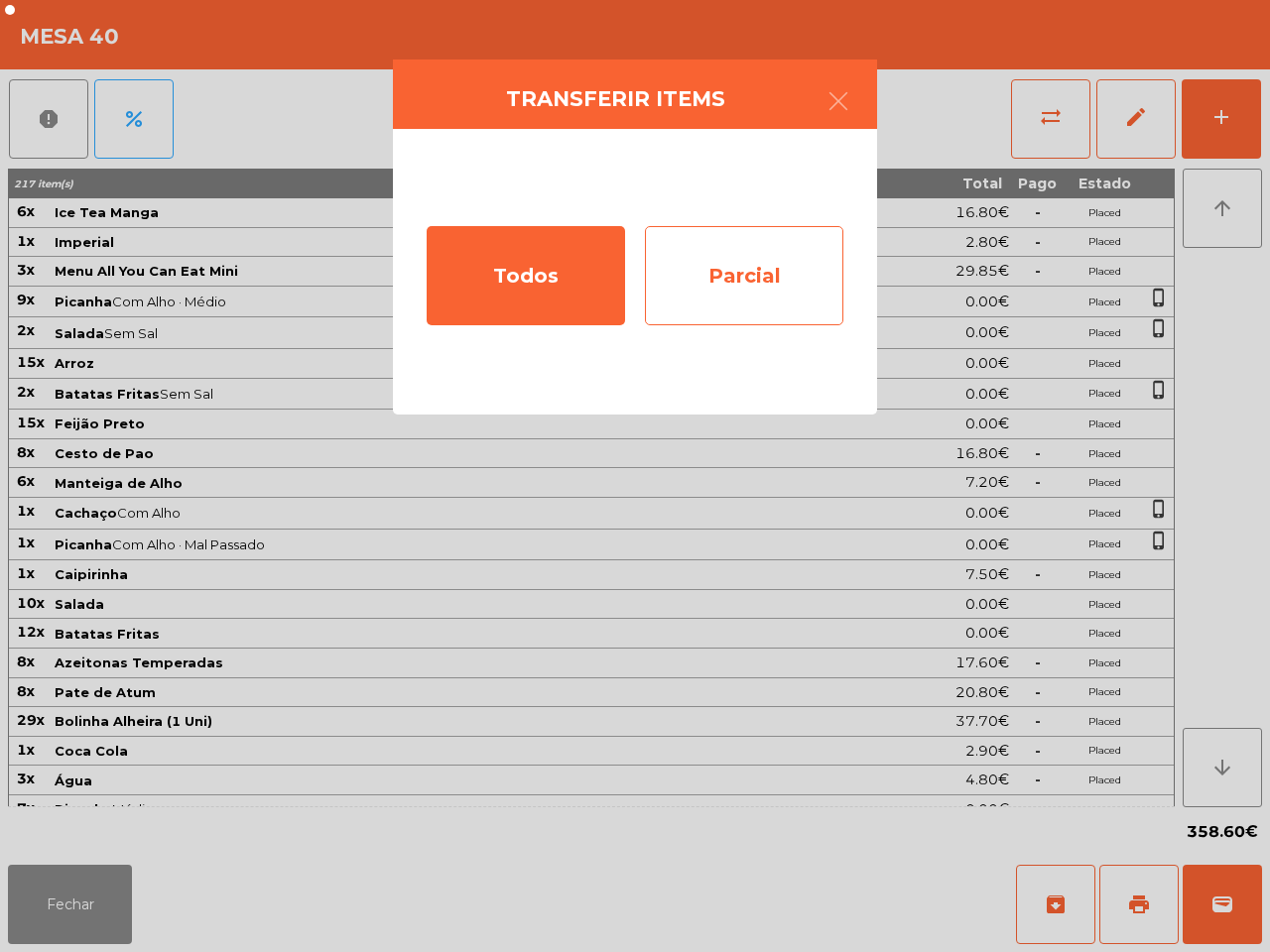 click on "Parcial" 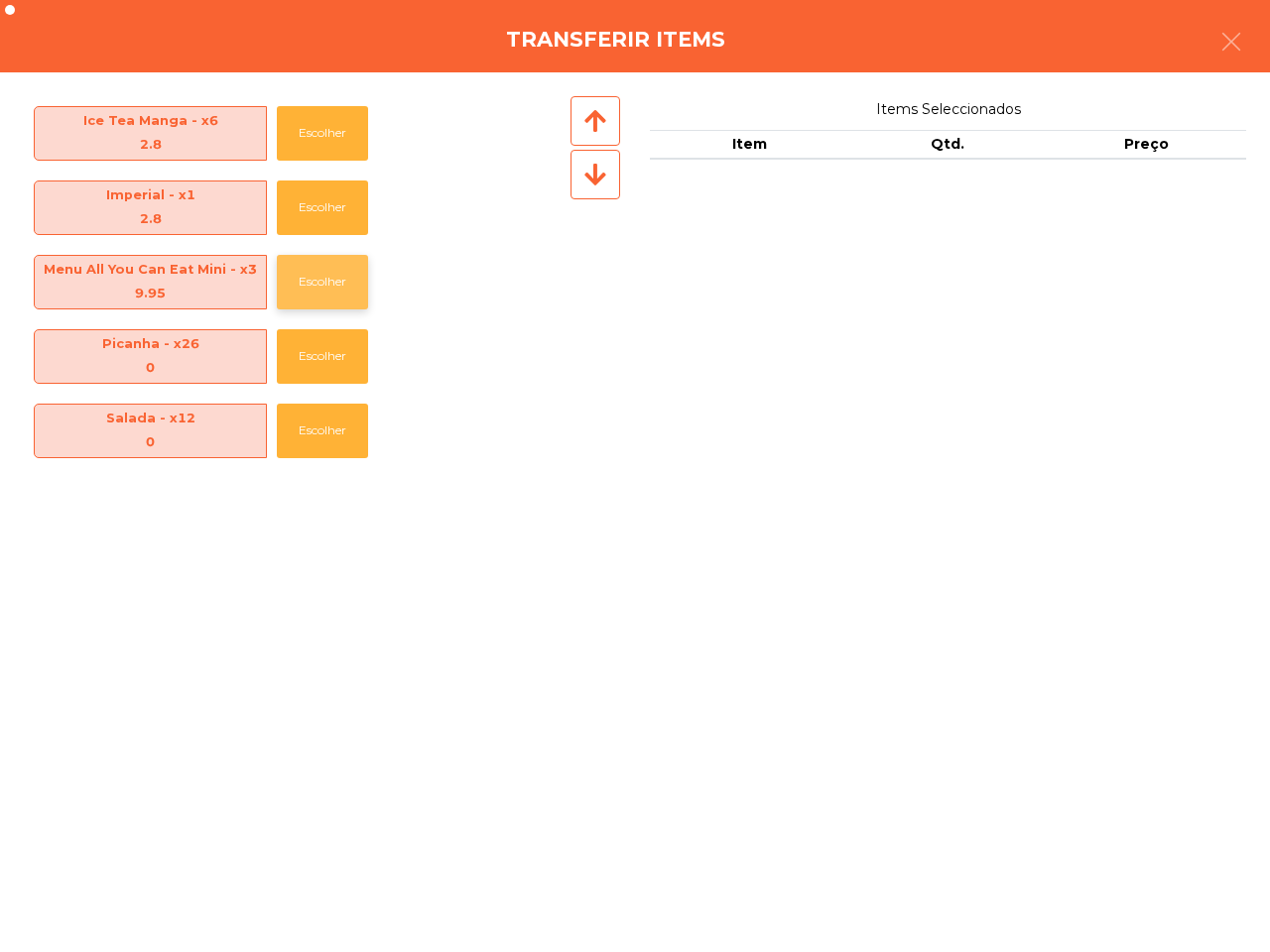 click on "Escolher" 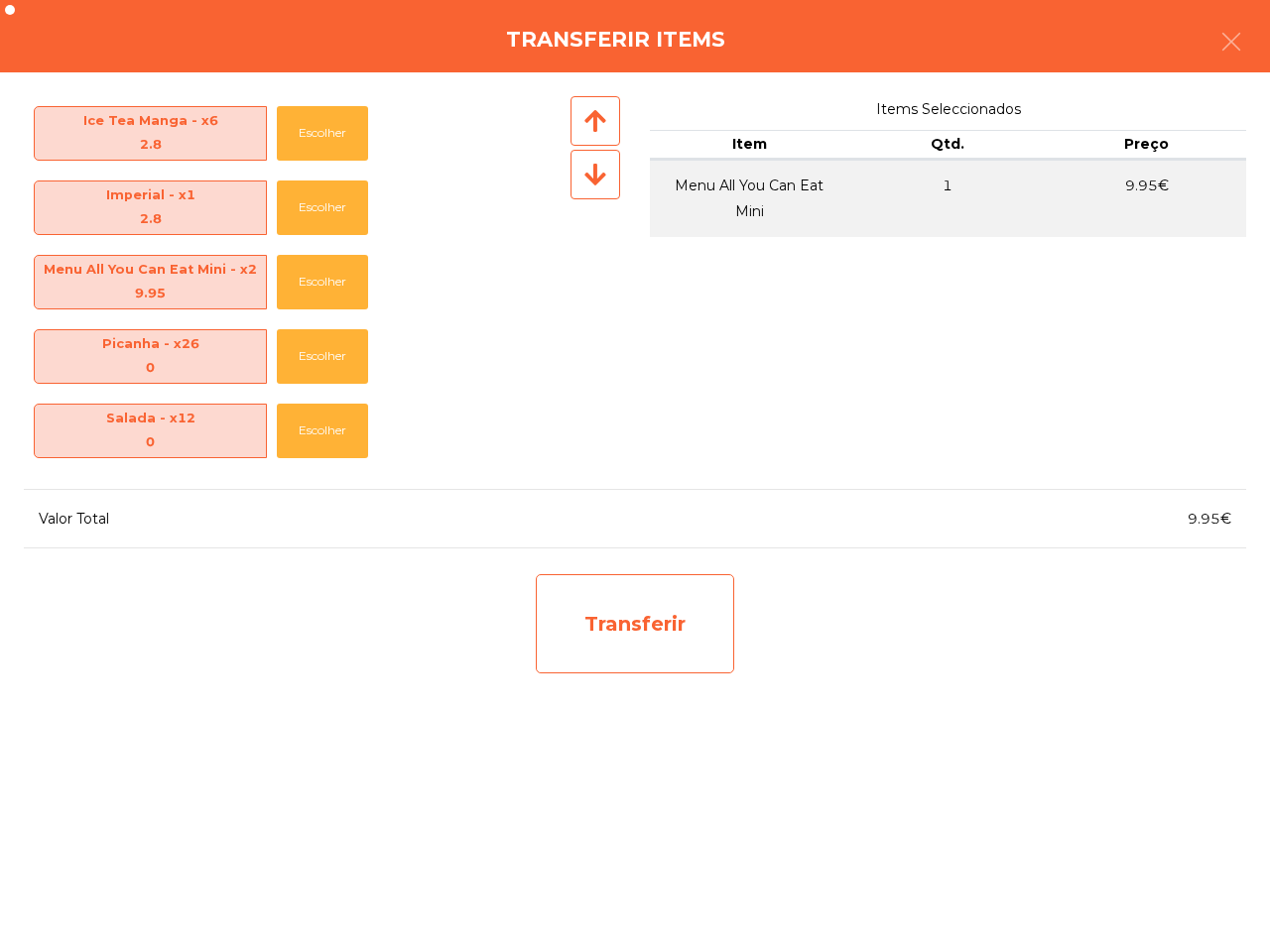 click on "Transferir" 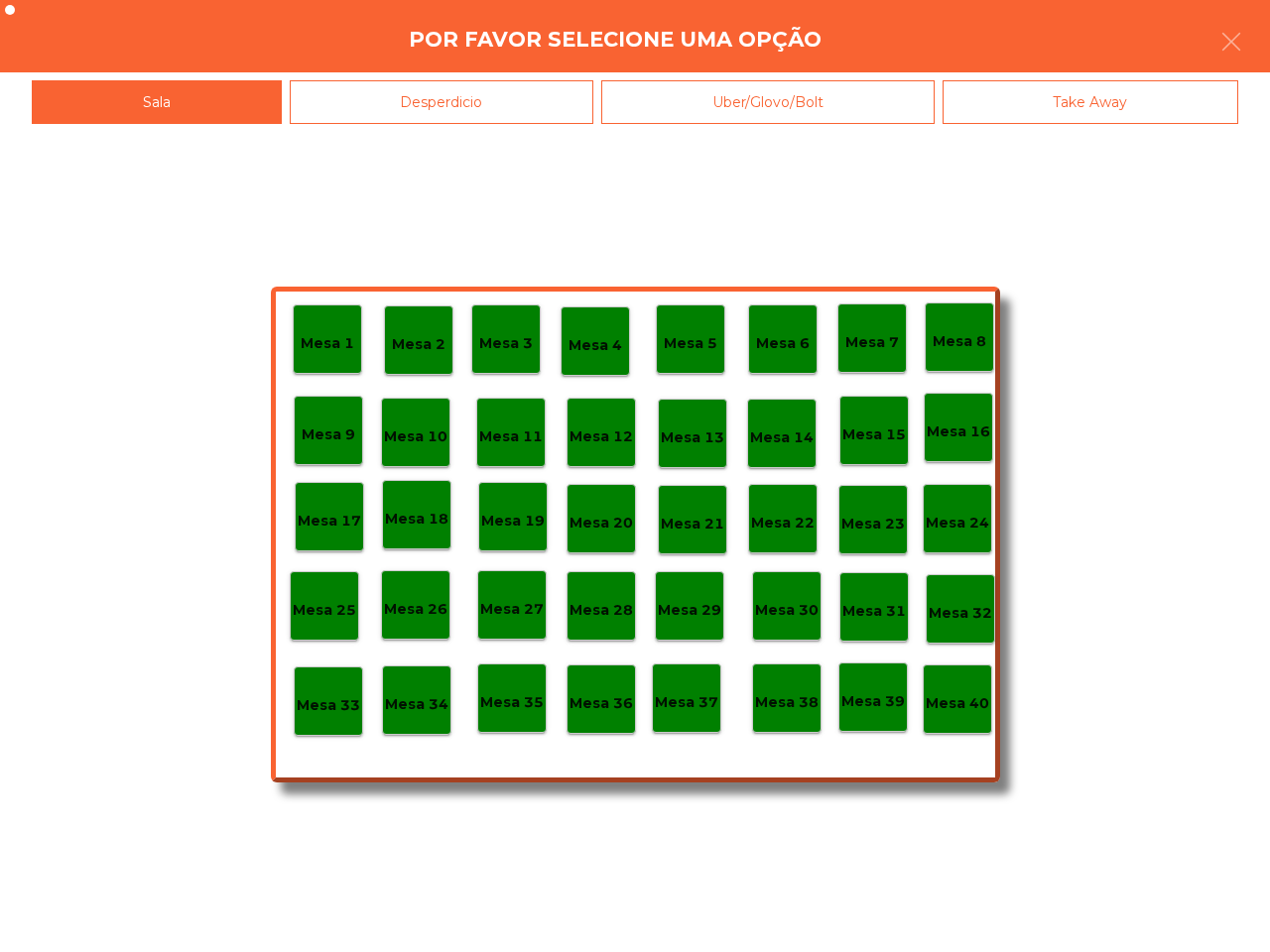 click on "Mesa 38" 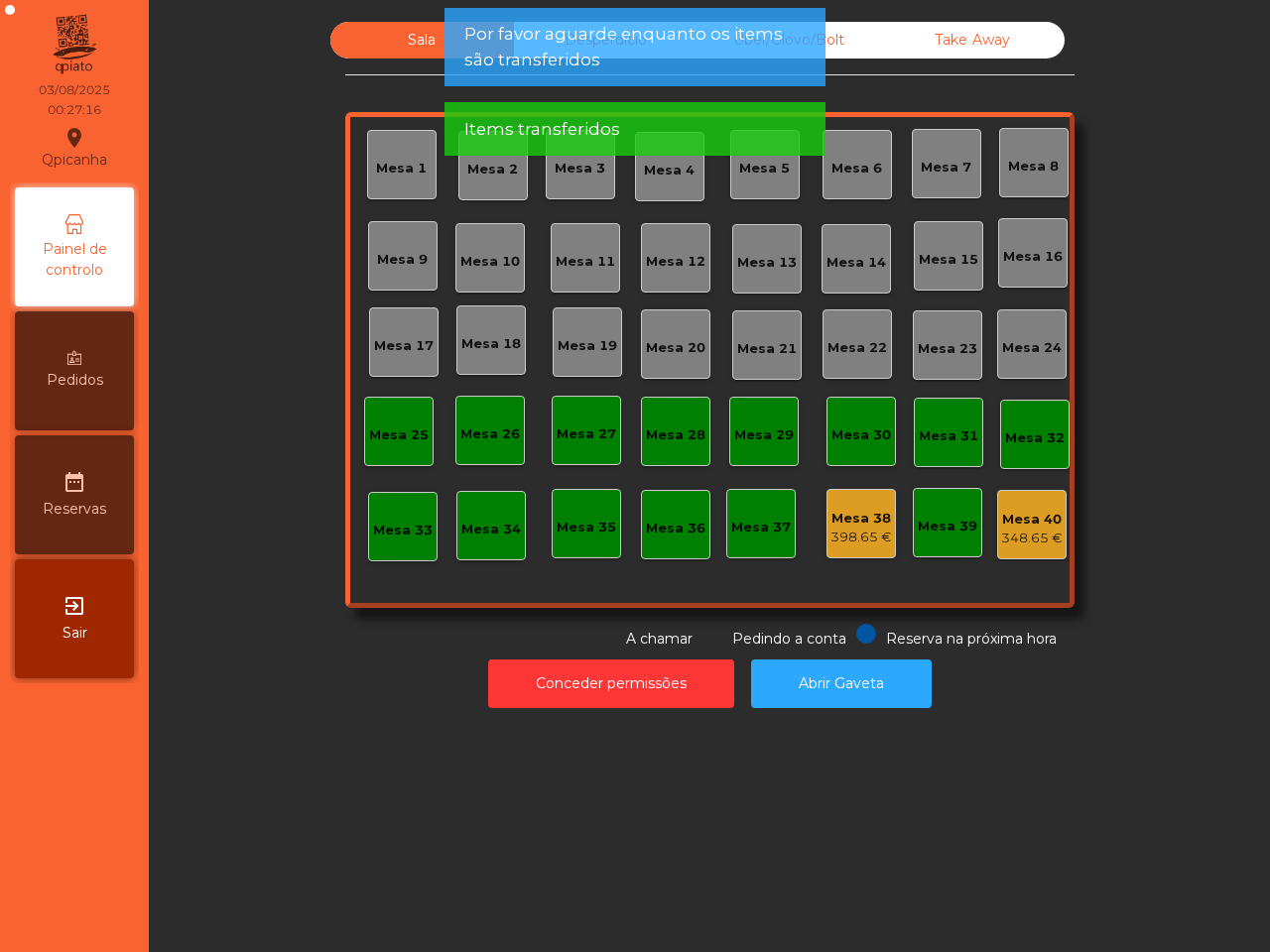 click on "398.65 €" 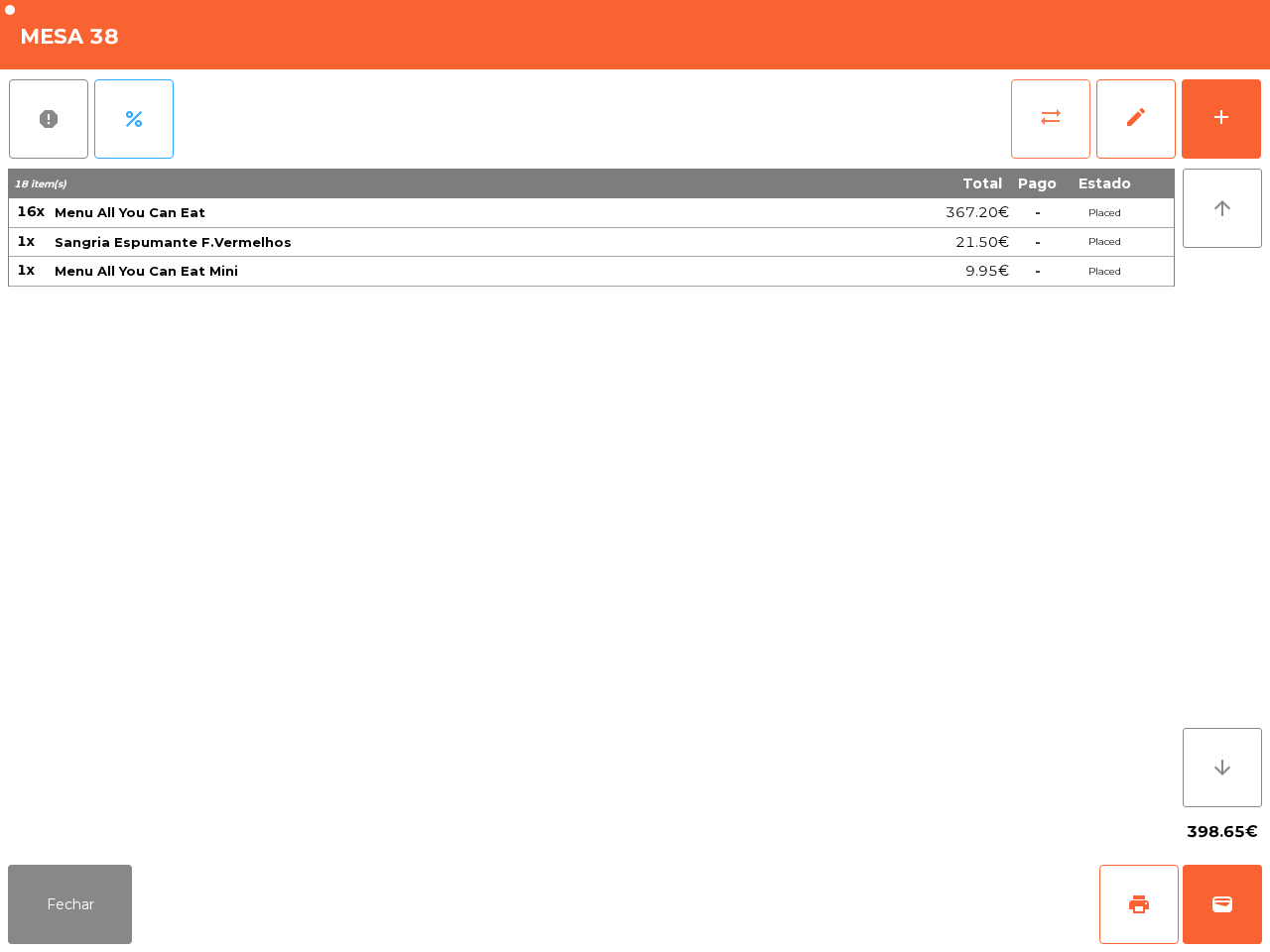 click on "sync_alt" 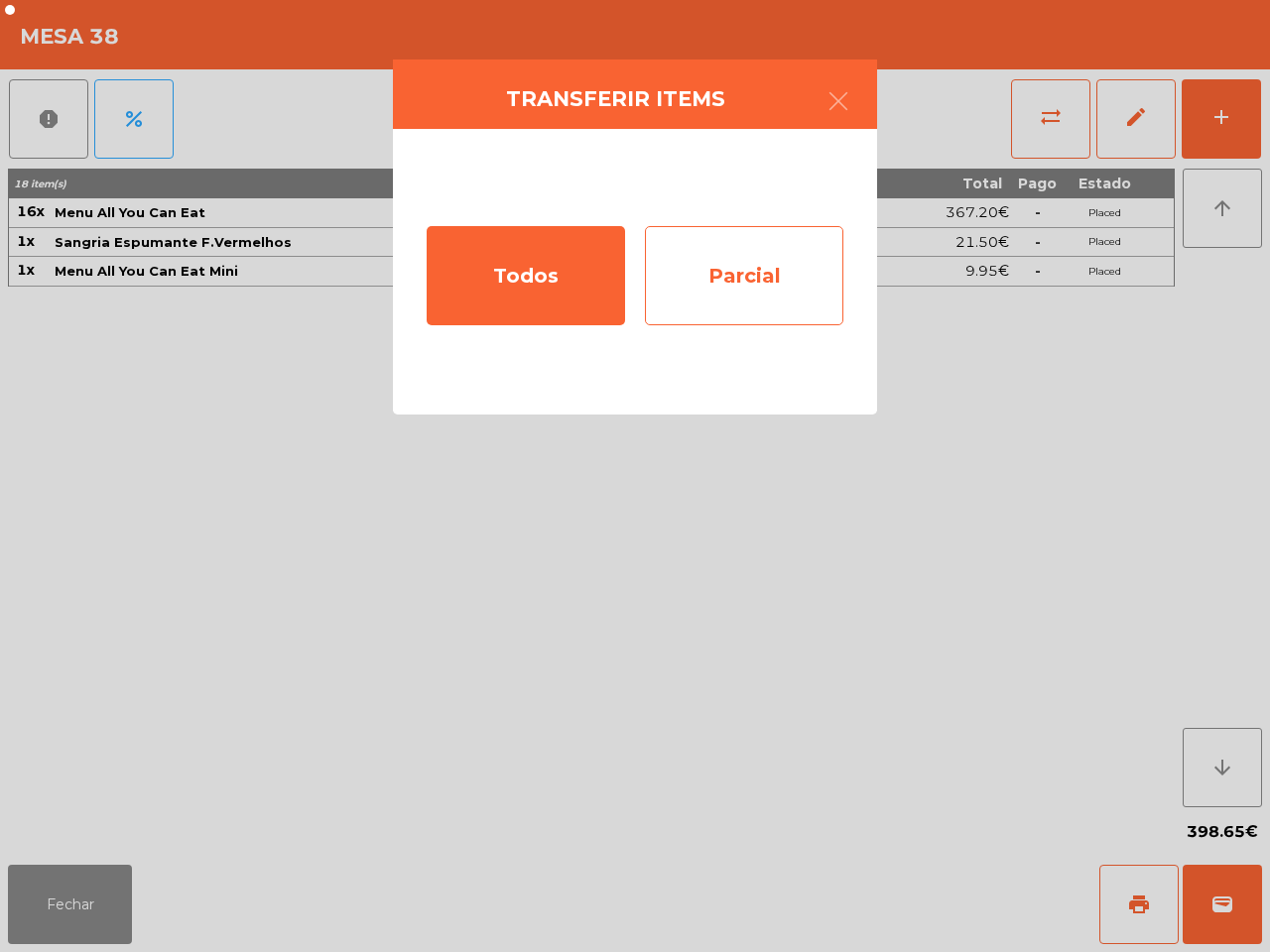 click on "Parcial" 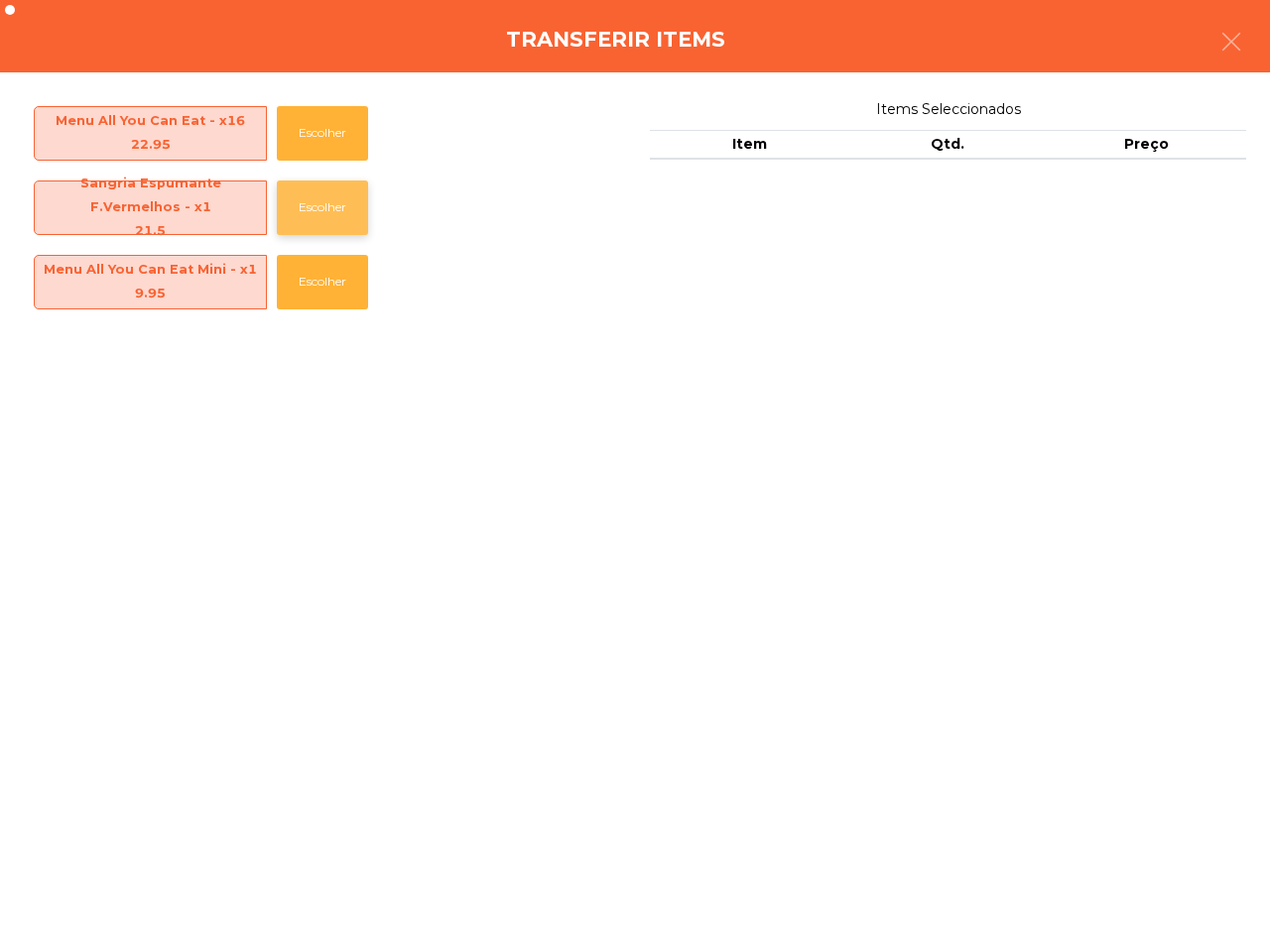 click on "Escolher" 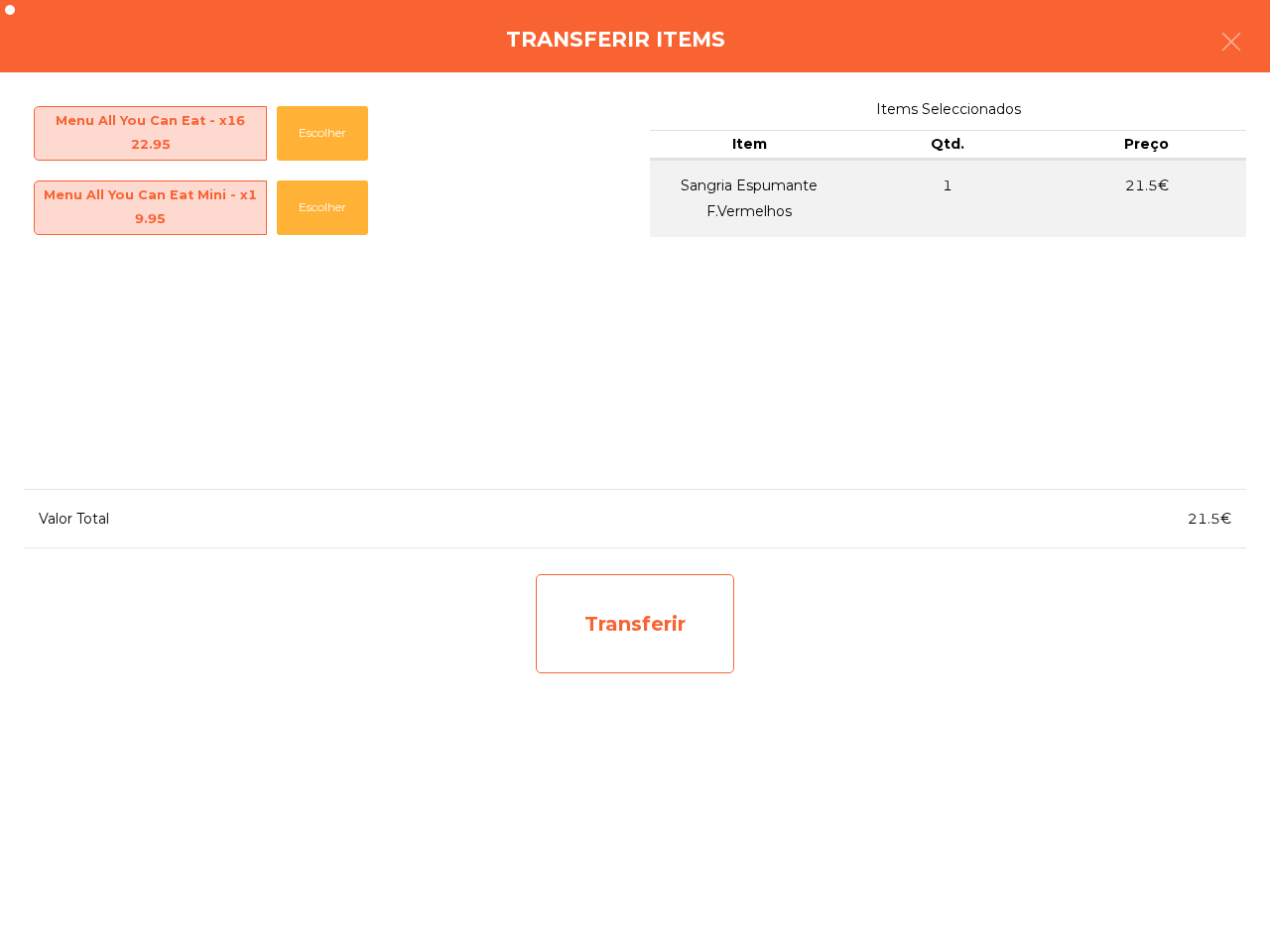 click on "Transferir" 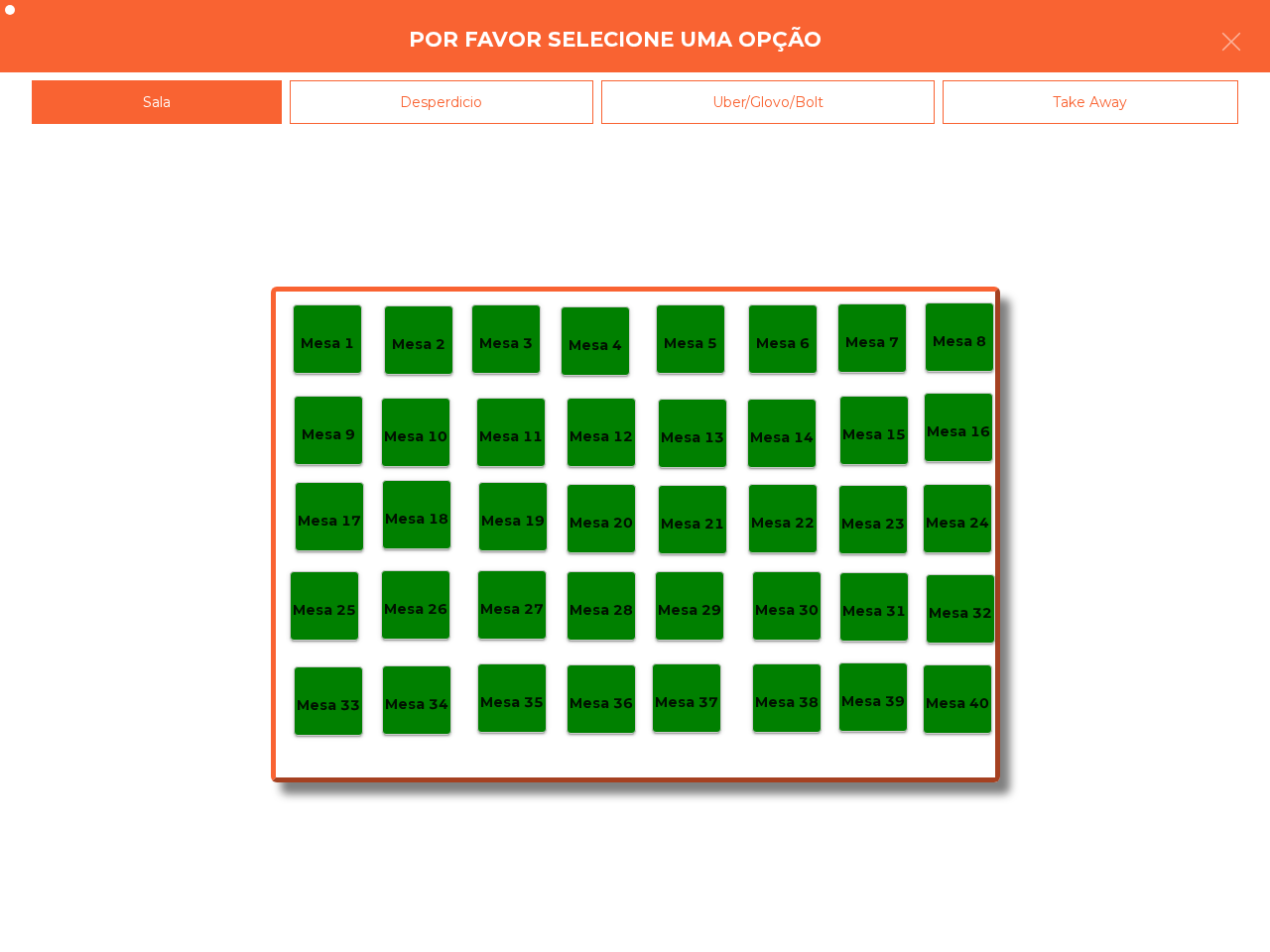 click on "Mesa 40" 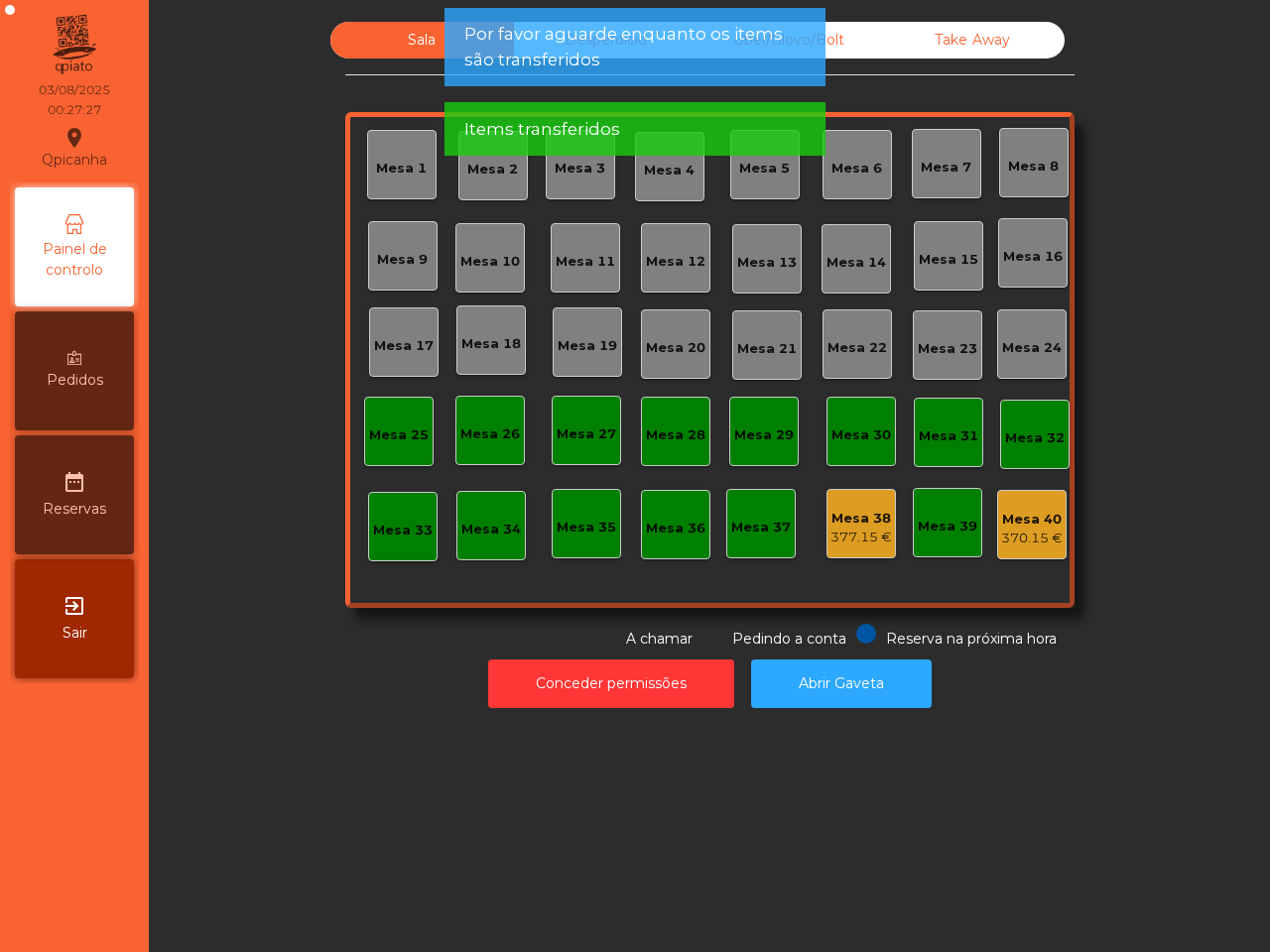 click on "370.15 €" 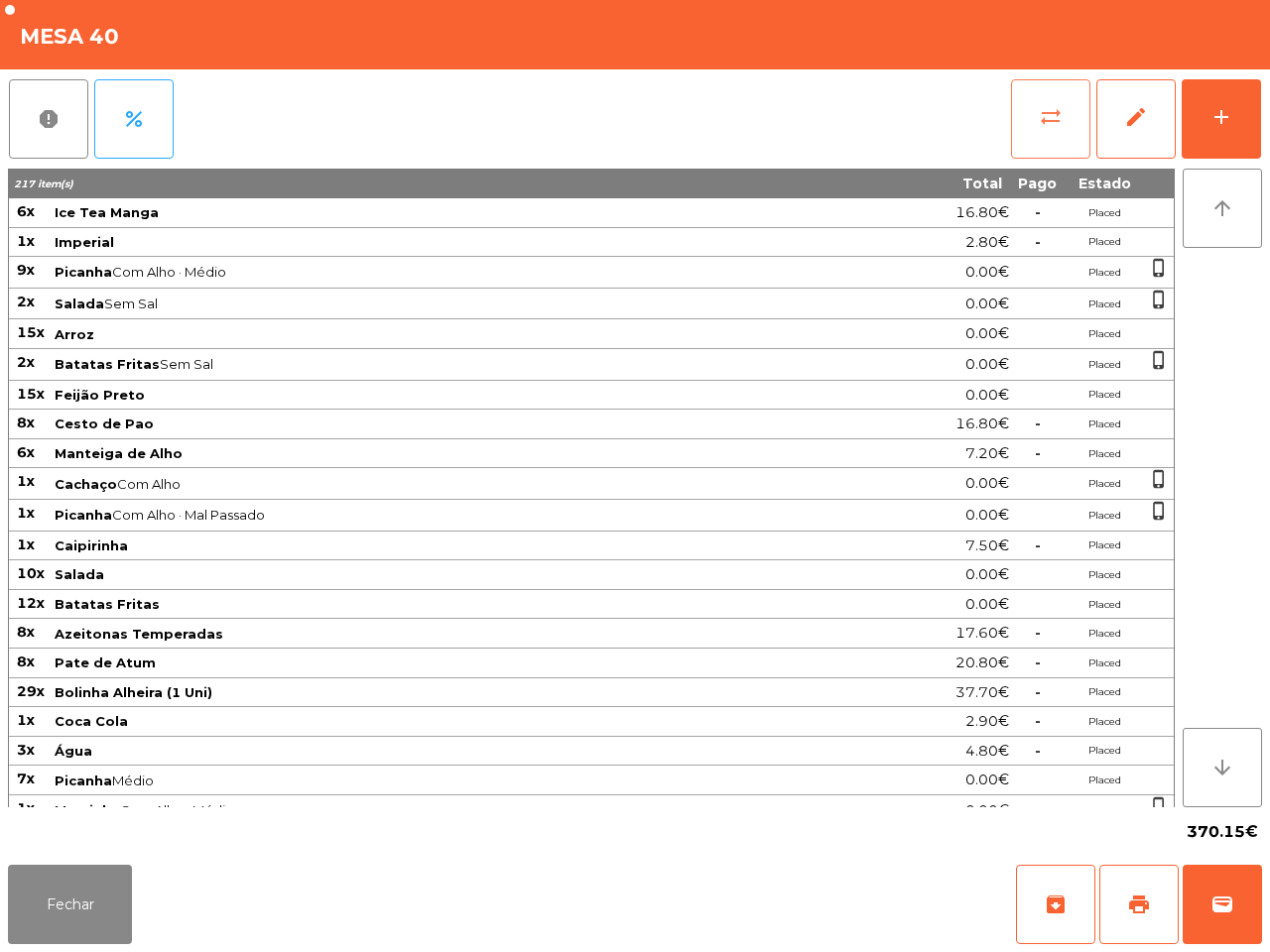 click on "sync_alt" 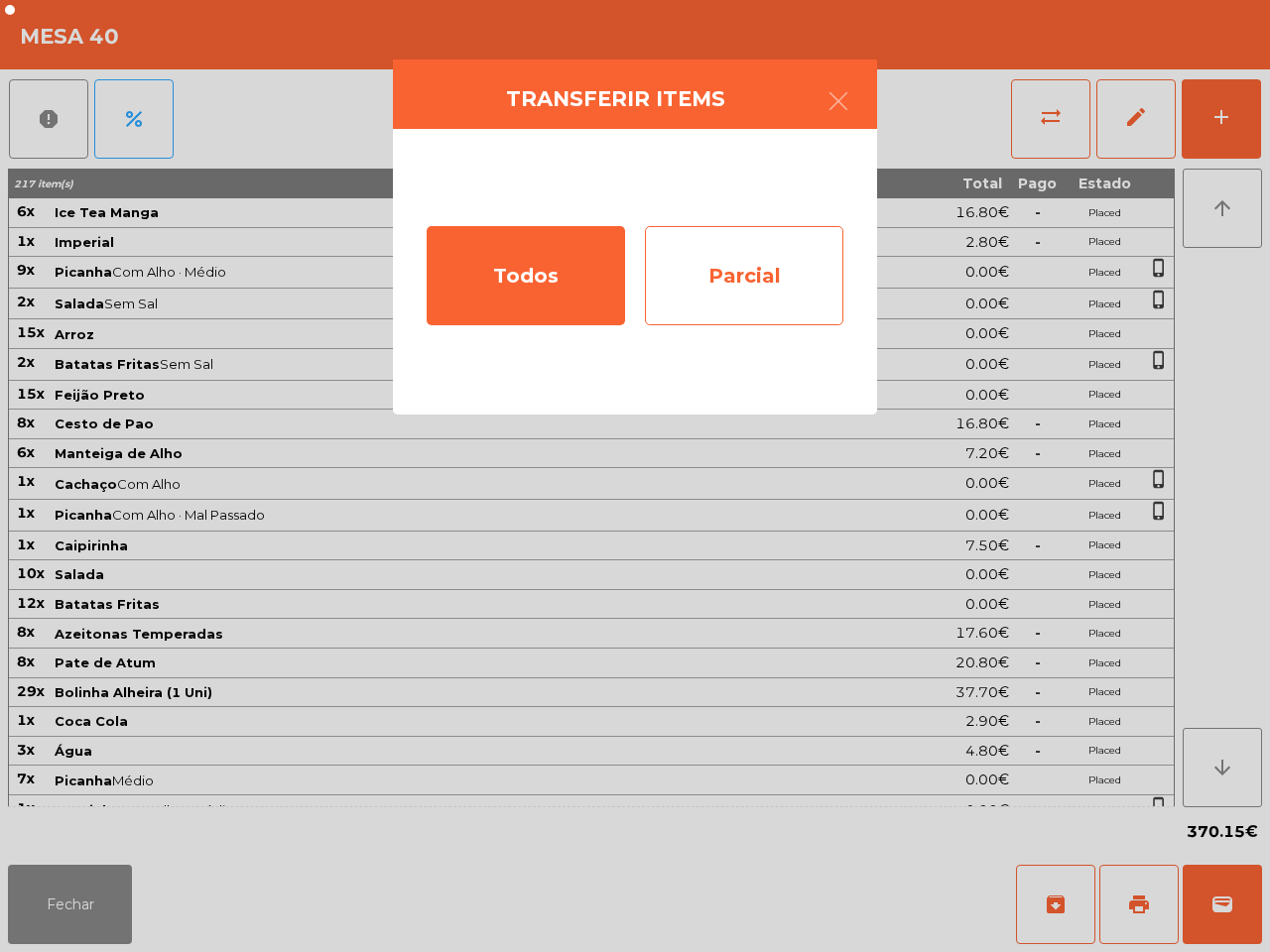 click on "Parcial" 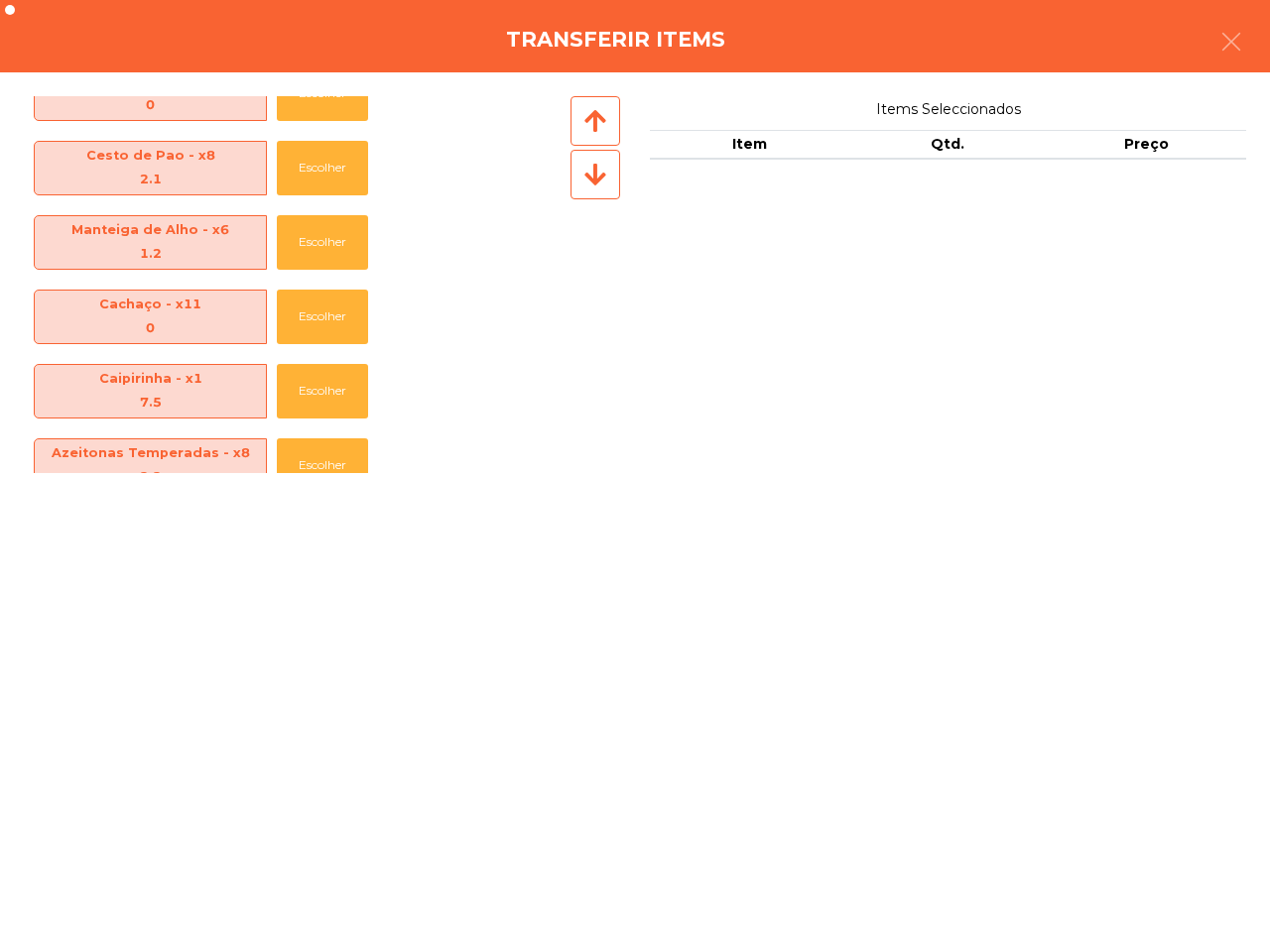 scroll, scrollTop: 620, scrollLeft: 0, axis: vertical 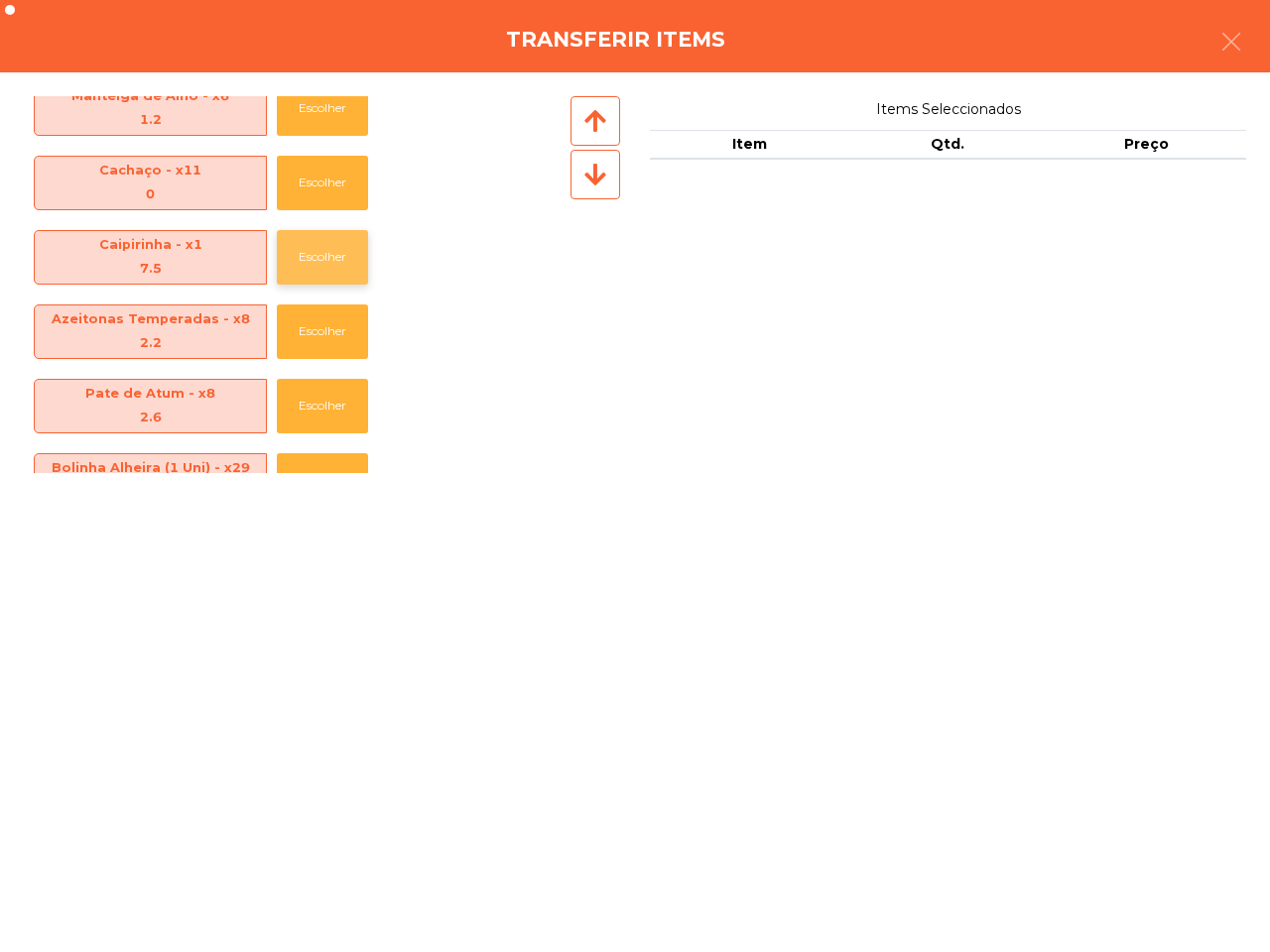 click on "Escolher" 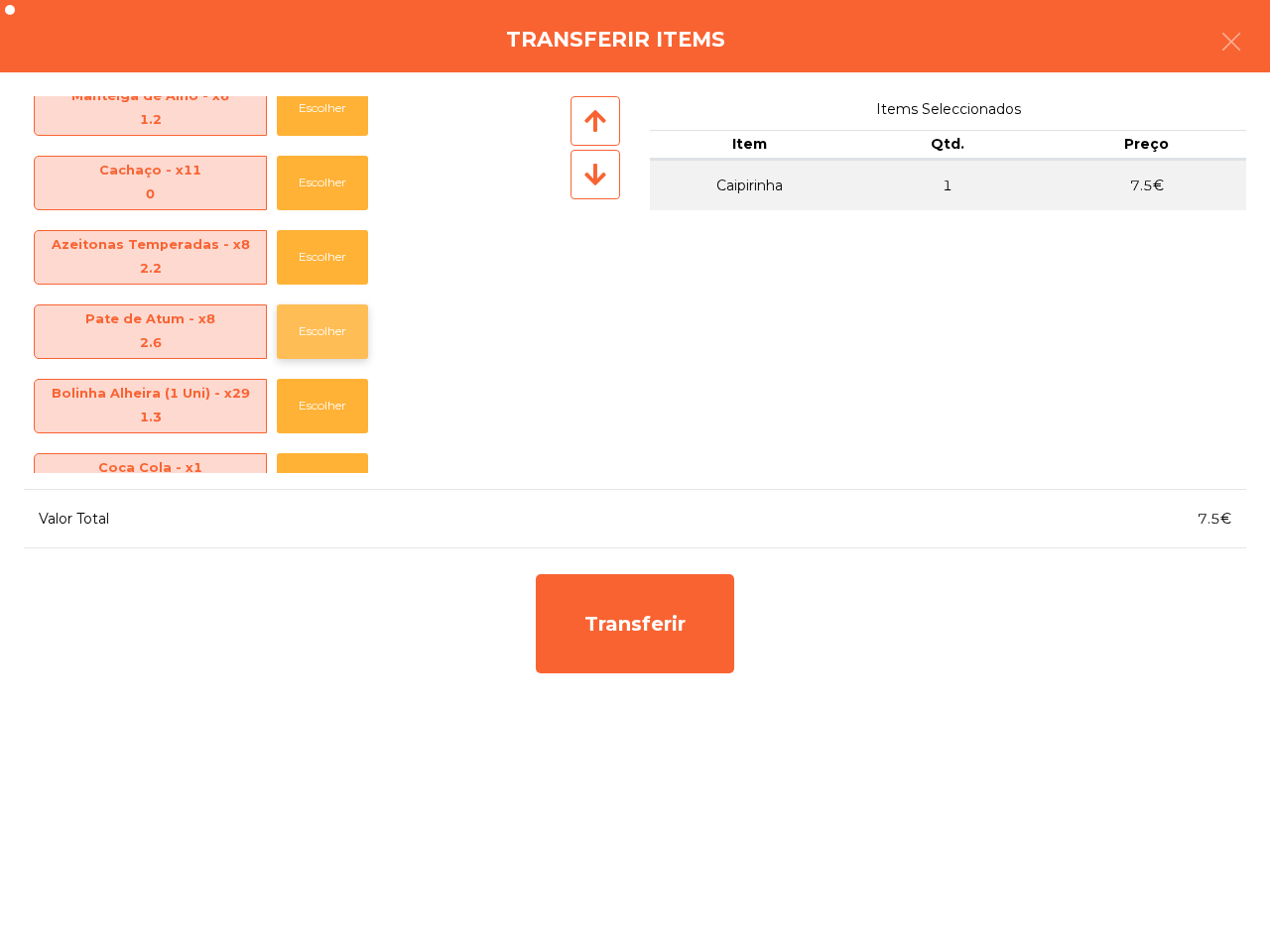 click on "Escolher" 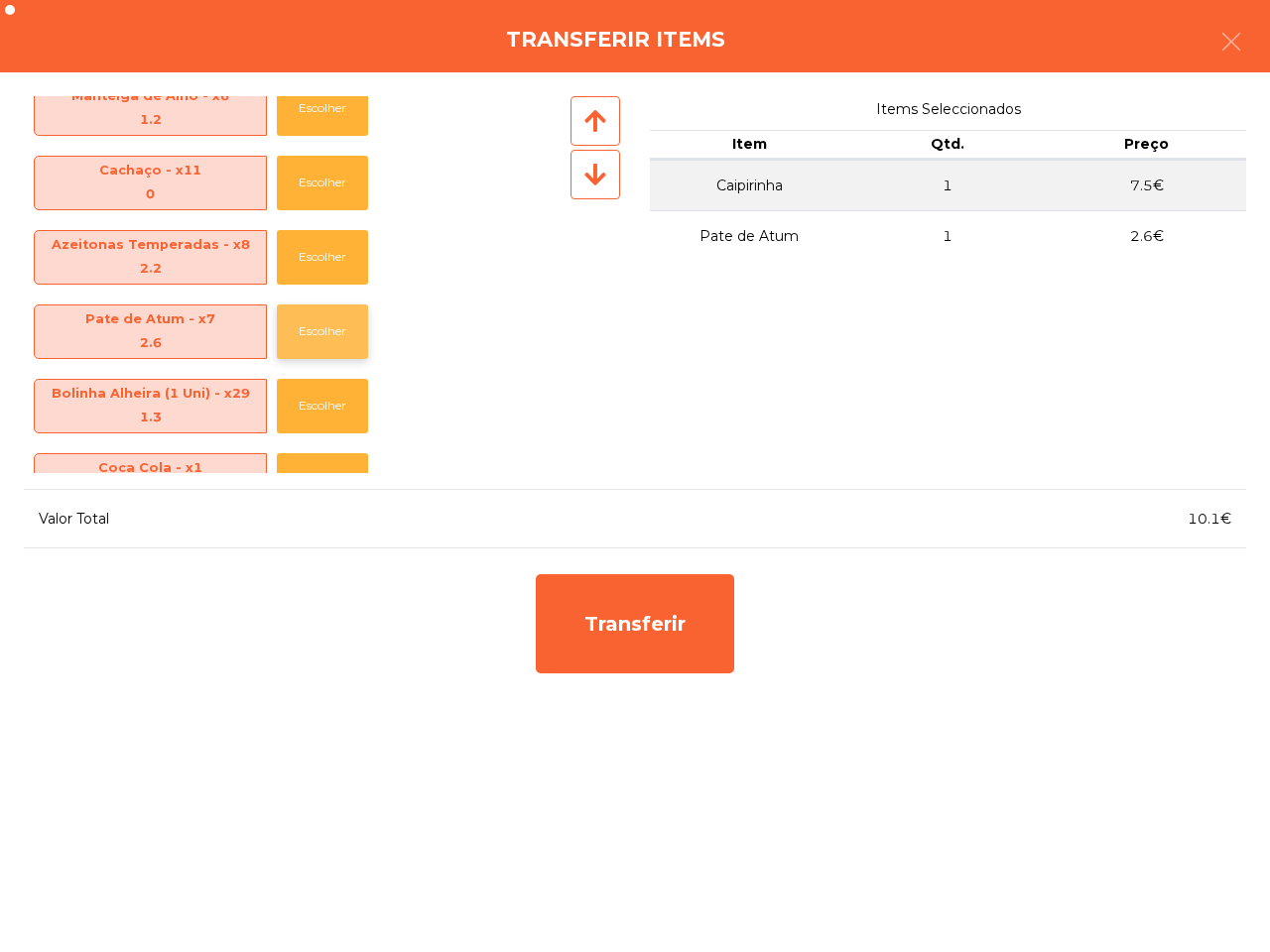 click on "Escolher" 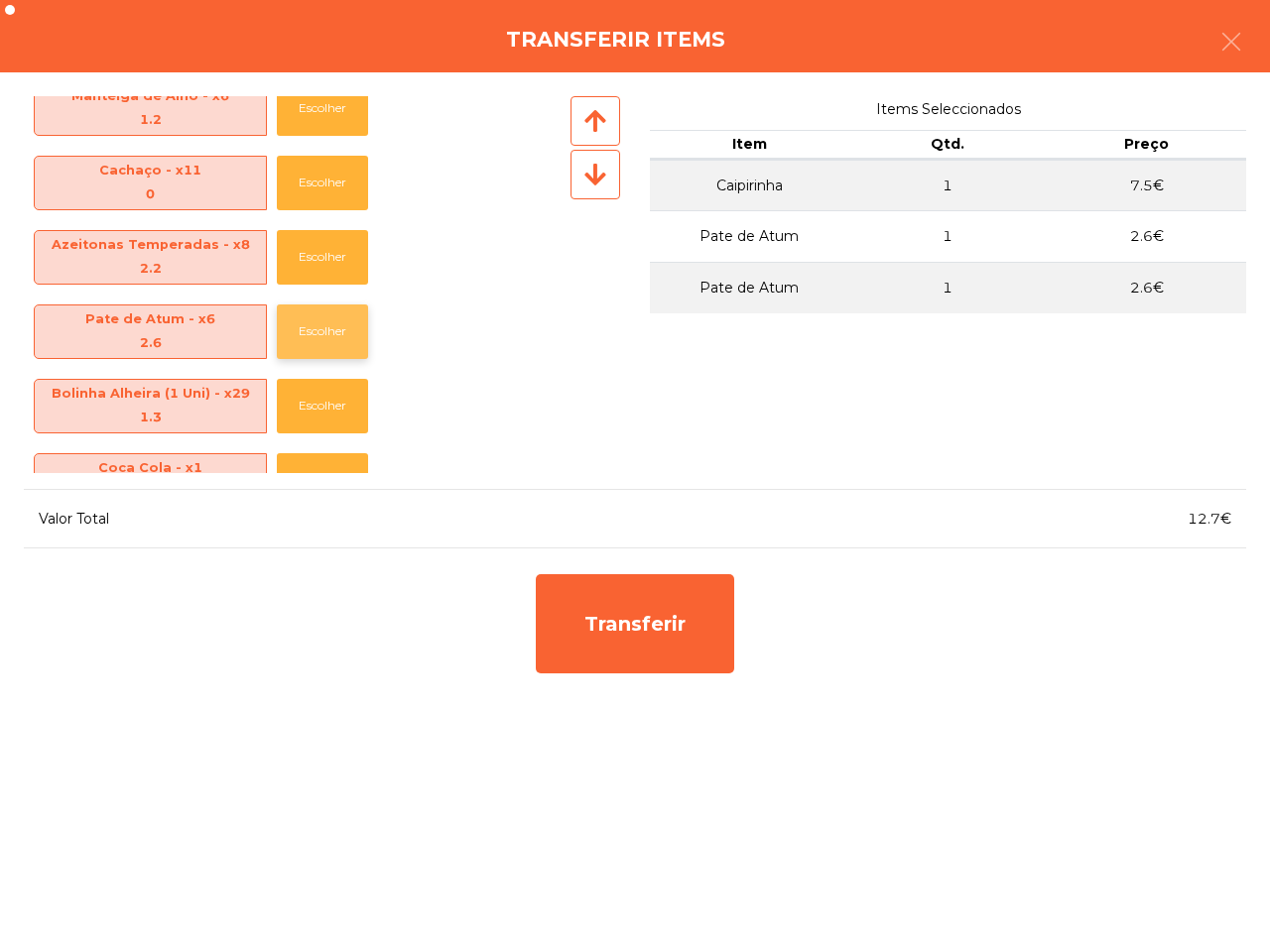 click on "Escolher" 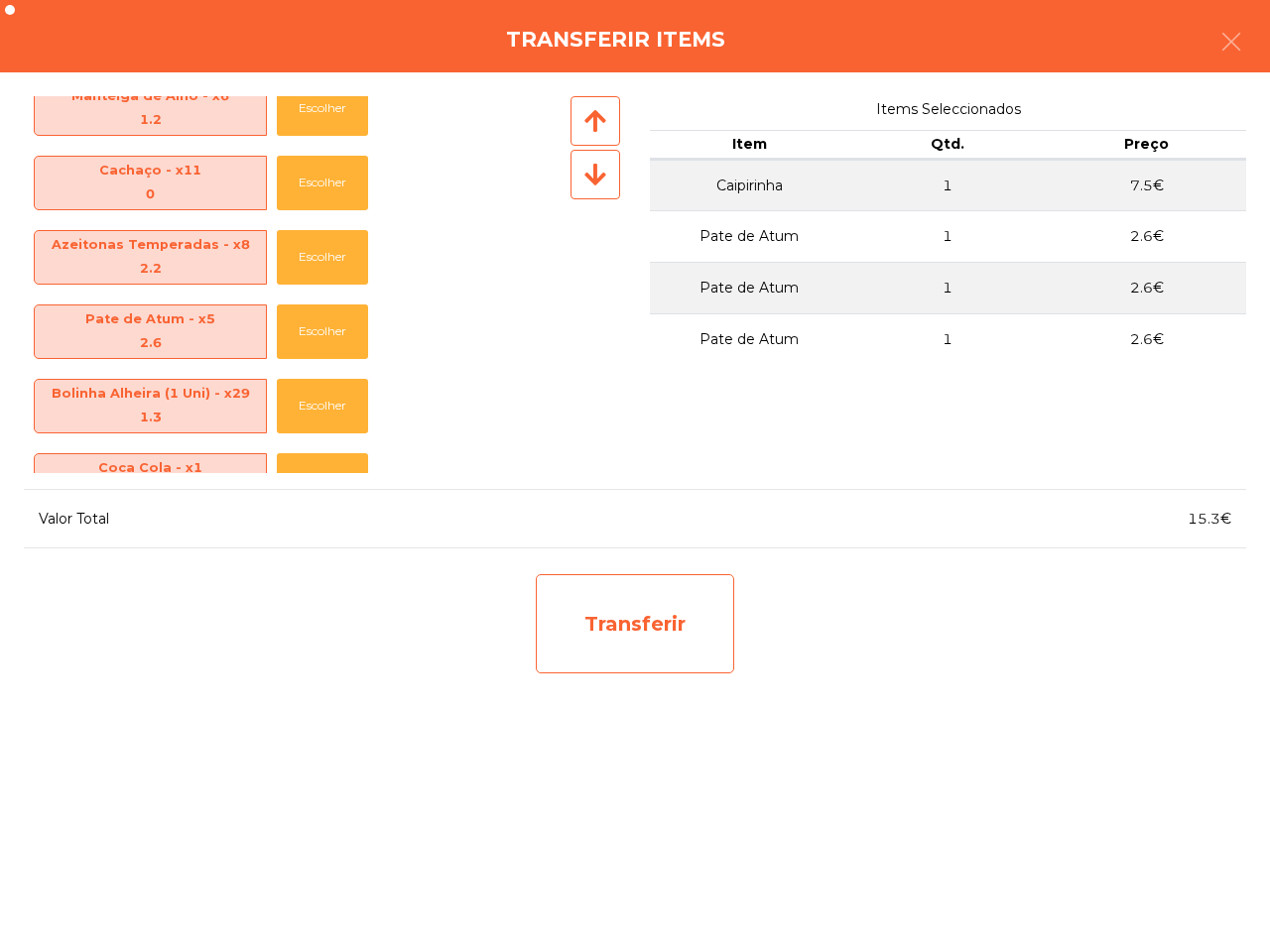 click on "Transferir" 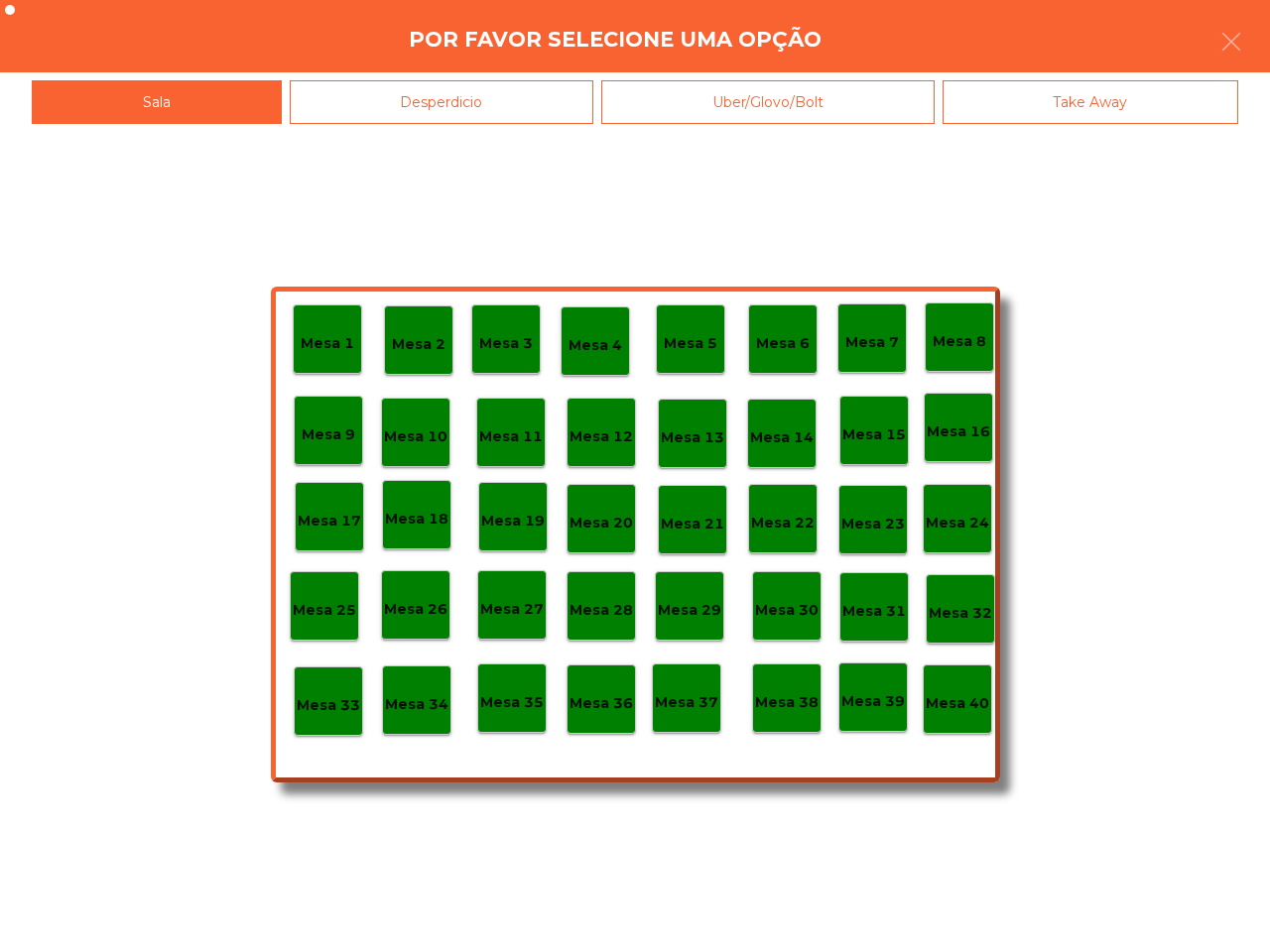 click on "Mesa 38" 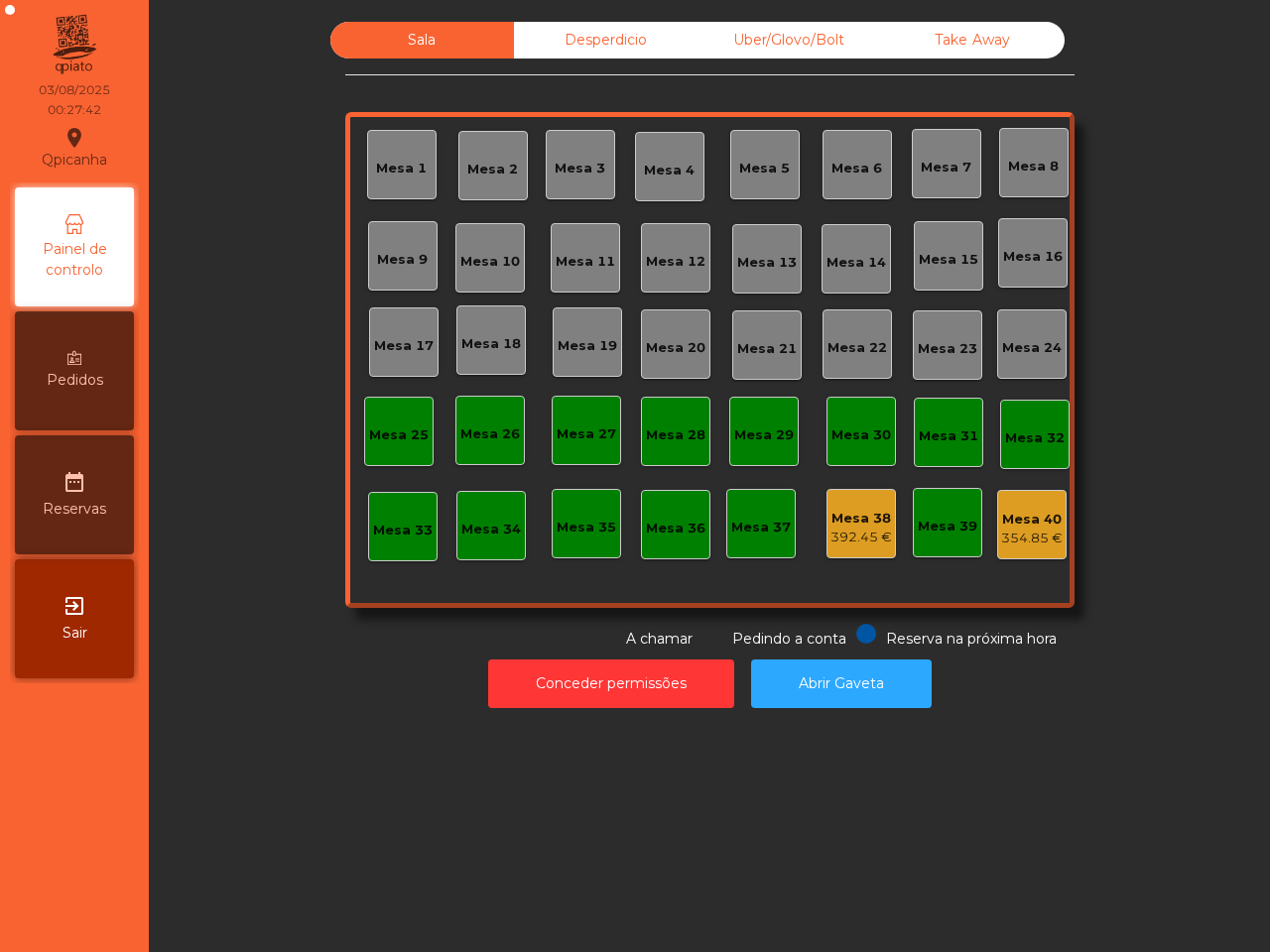 click on "392.45 €" 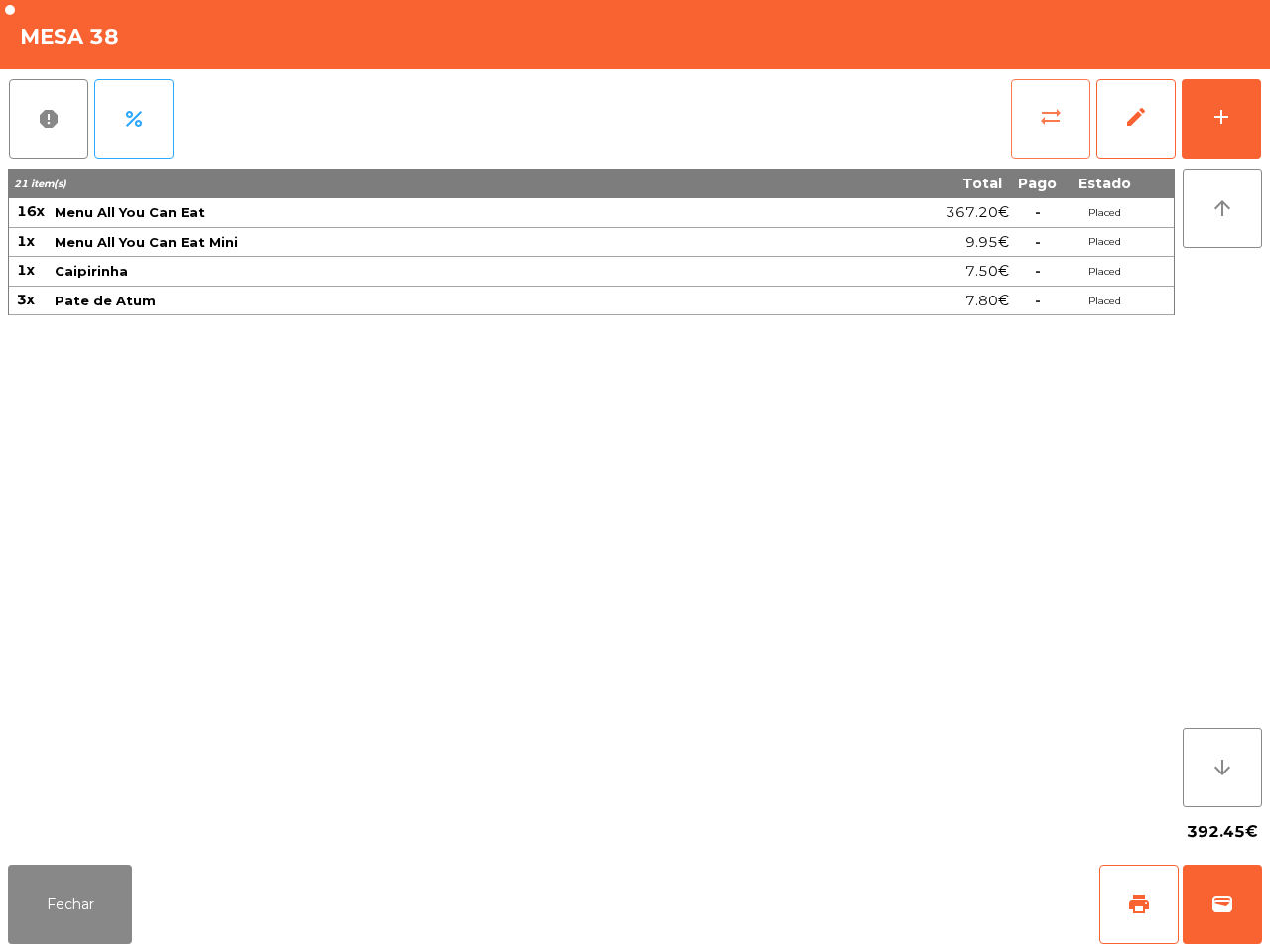click on "sync_alt" 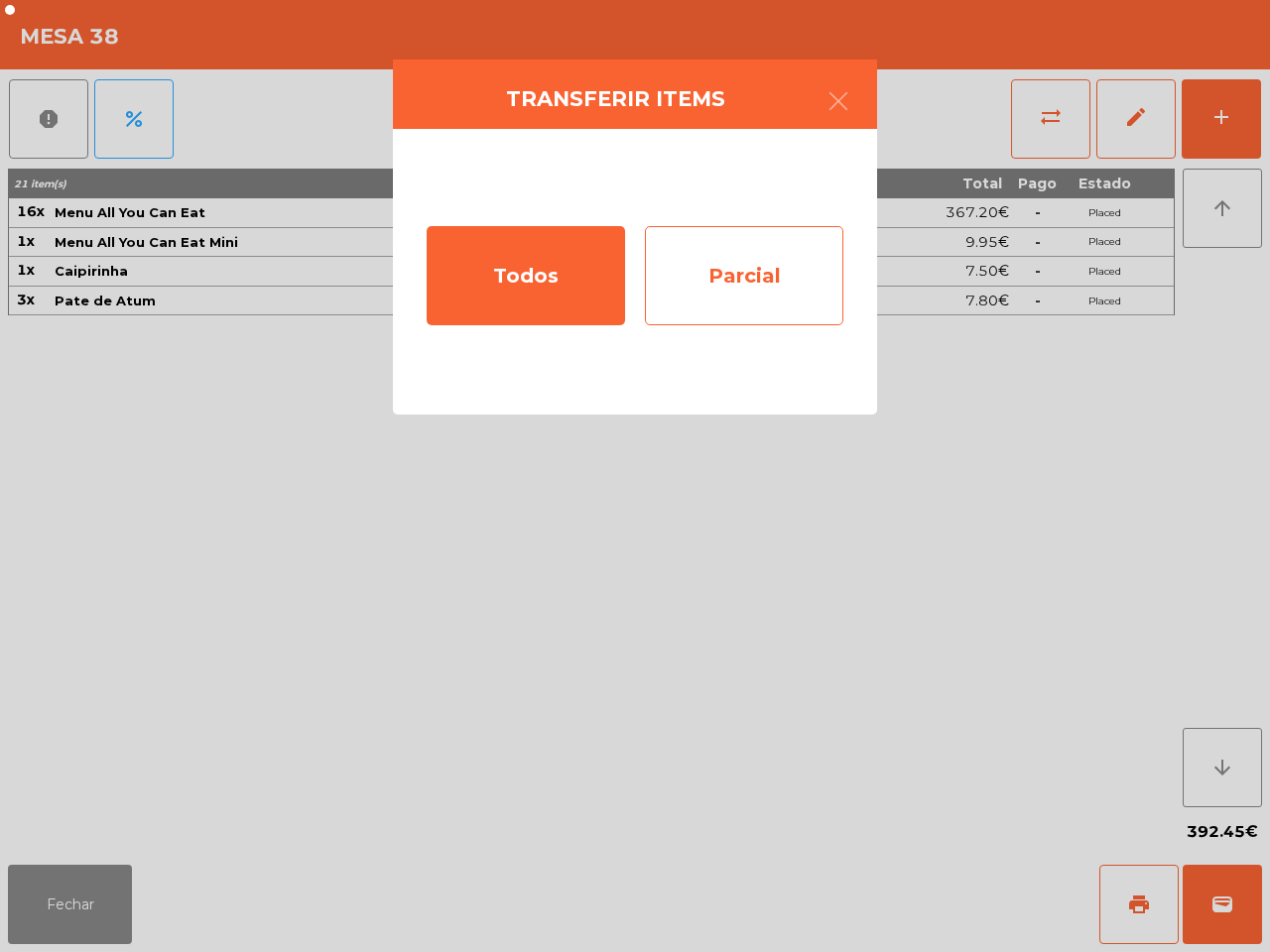 click on "Parcial" 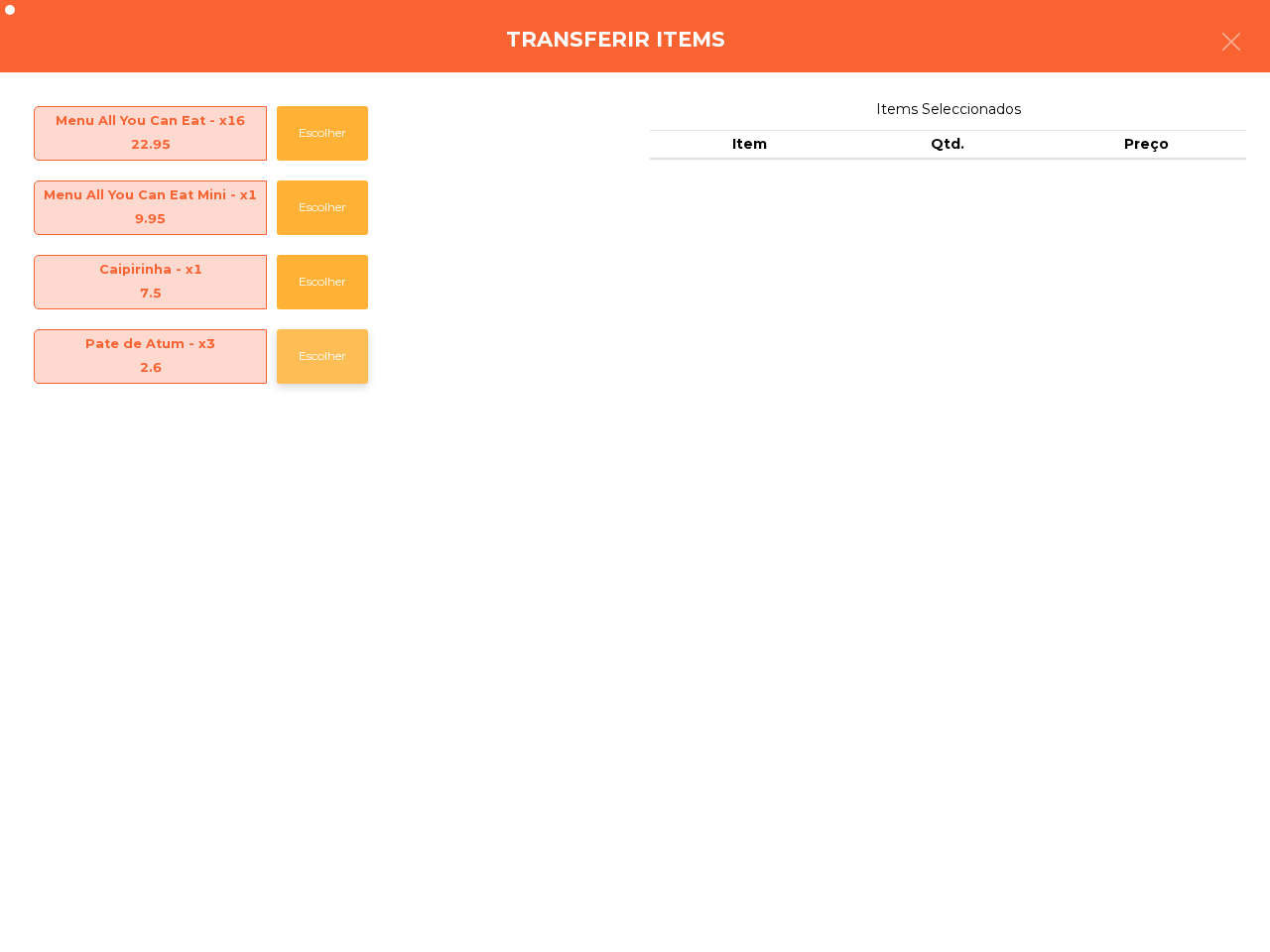 click on "Escolher" 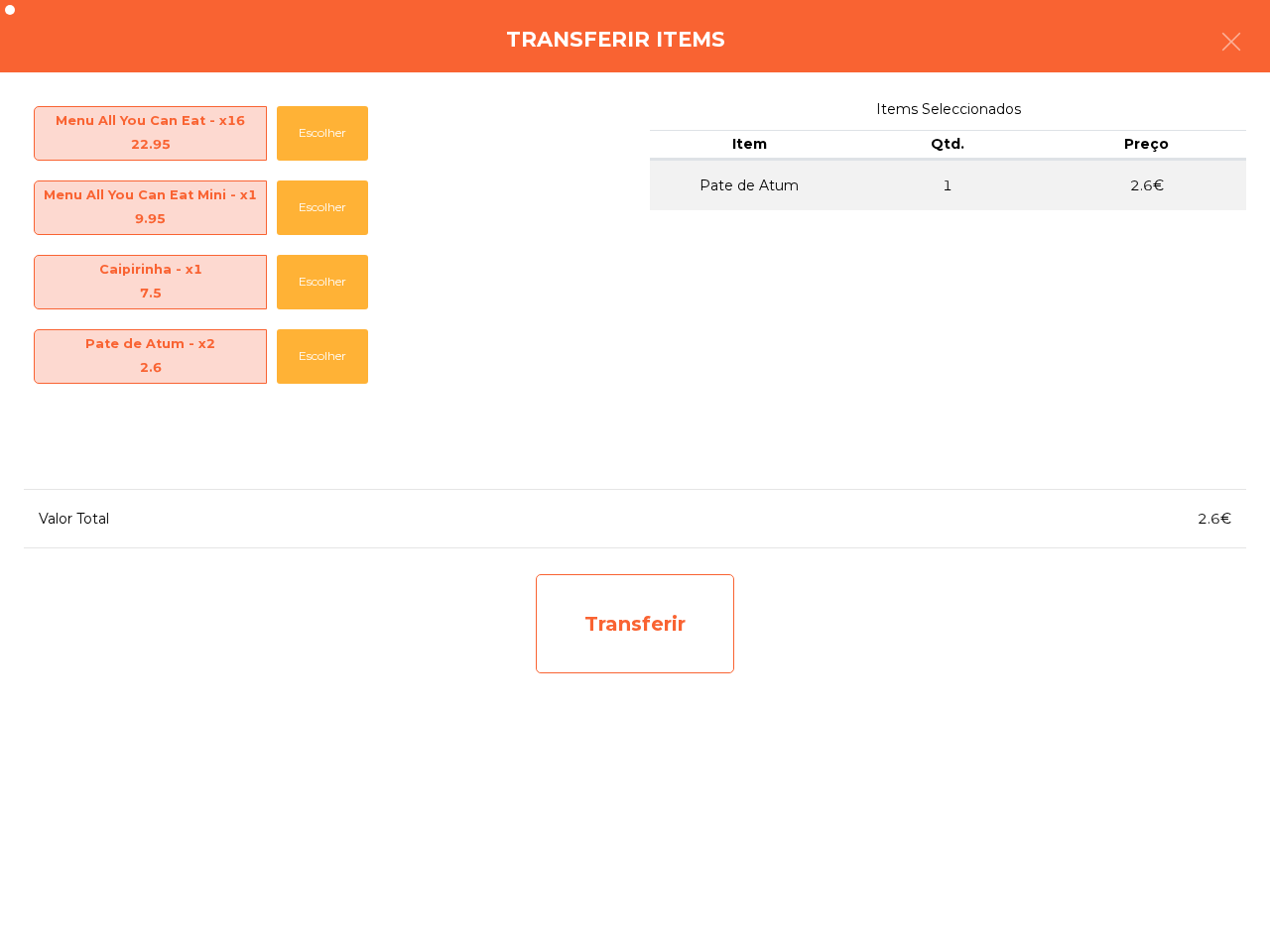 click on "Transferir" 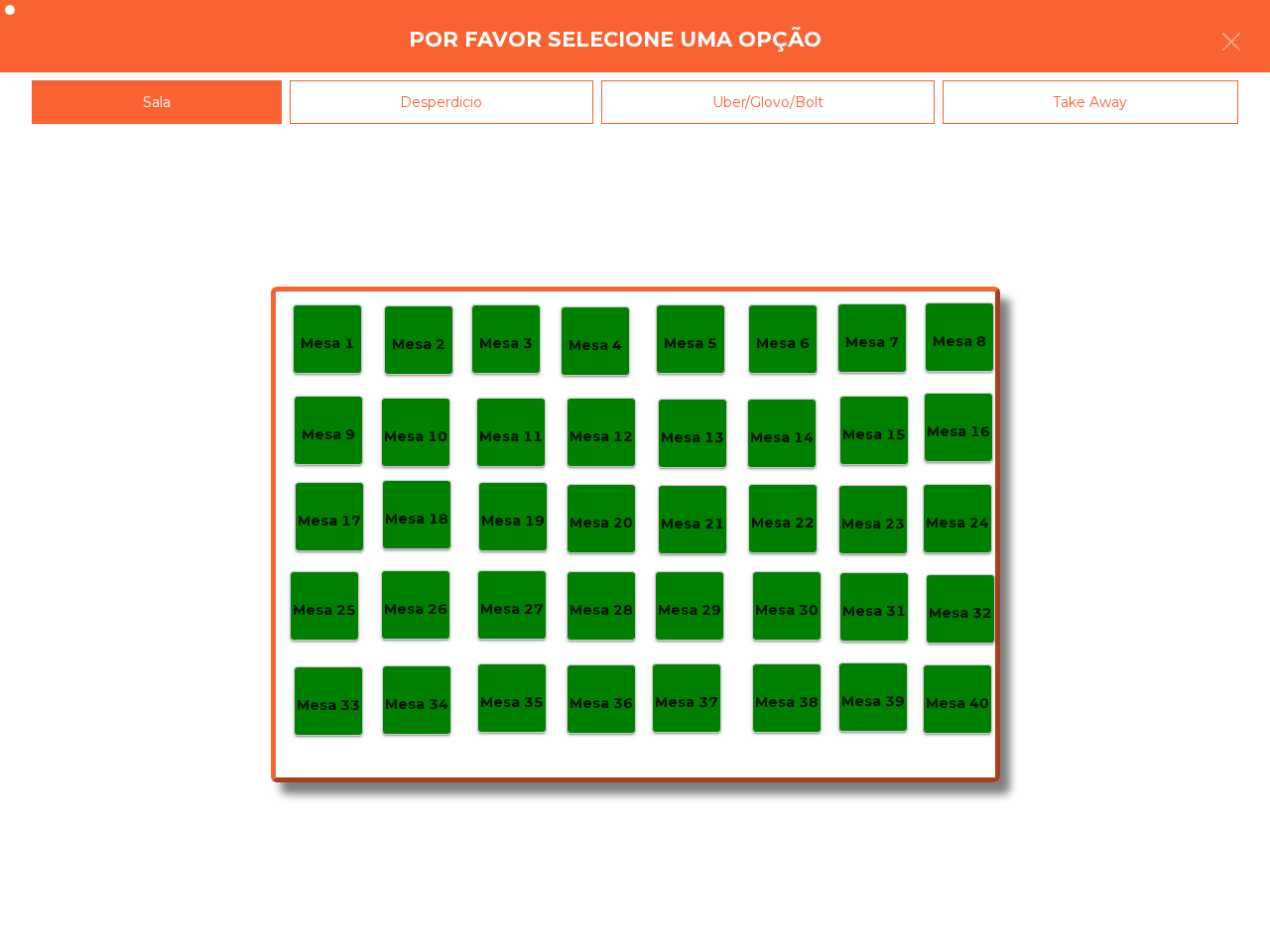 click on "Mesa 40" 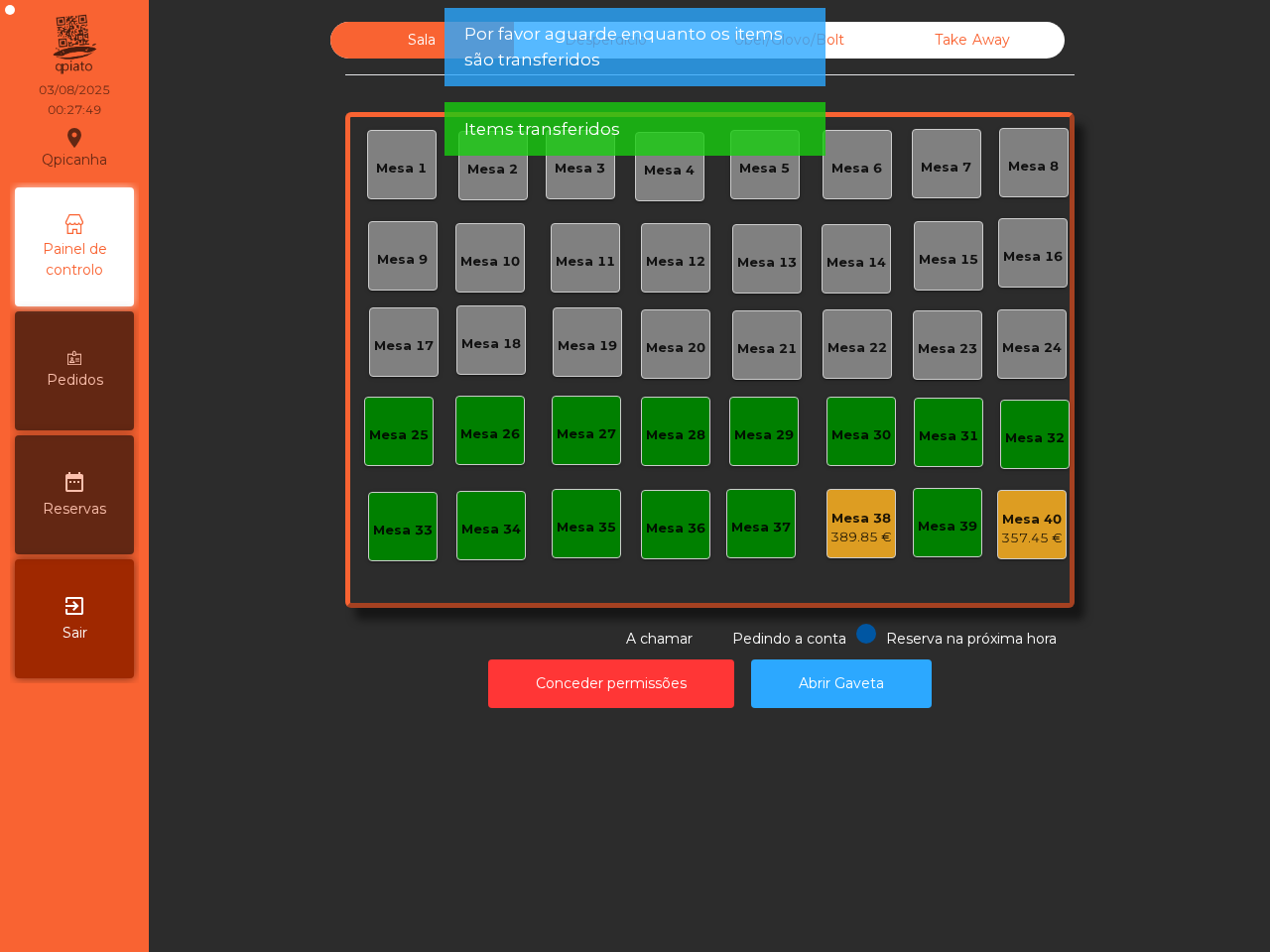 click on "Mesa 38" 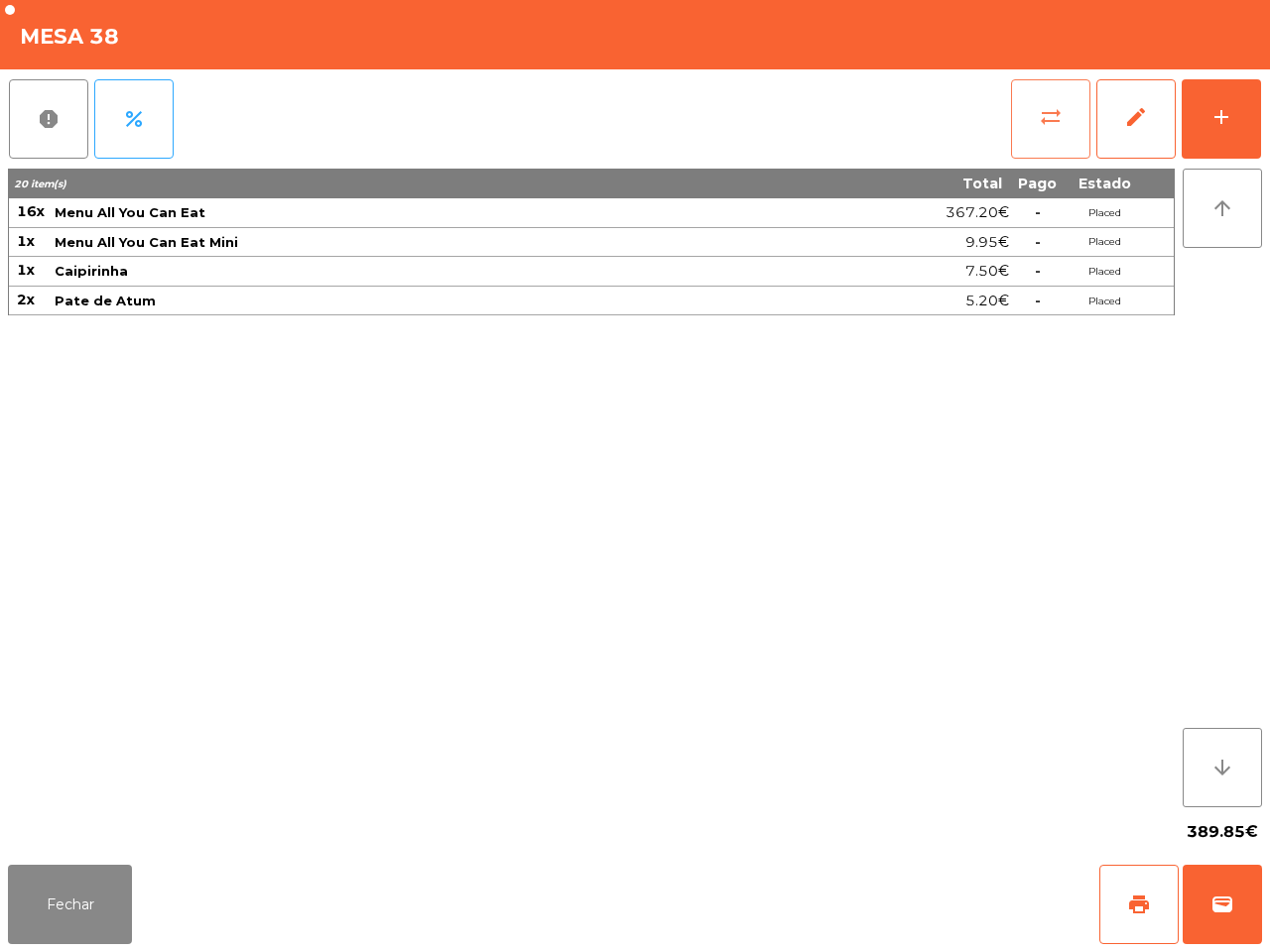 click on "sync_alt" 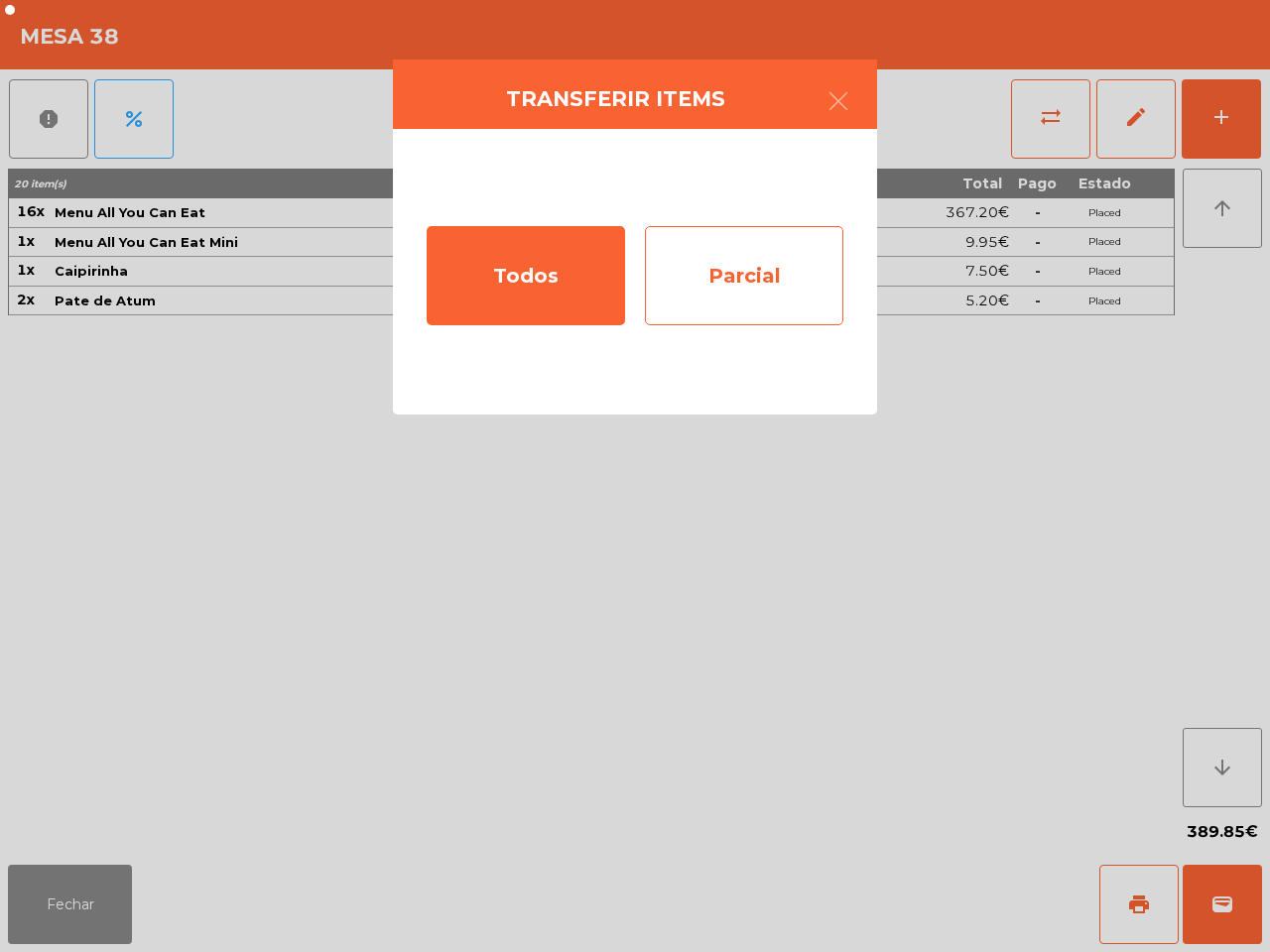 click on "Parcial" 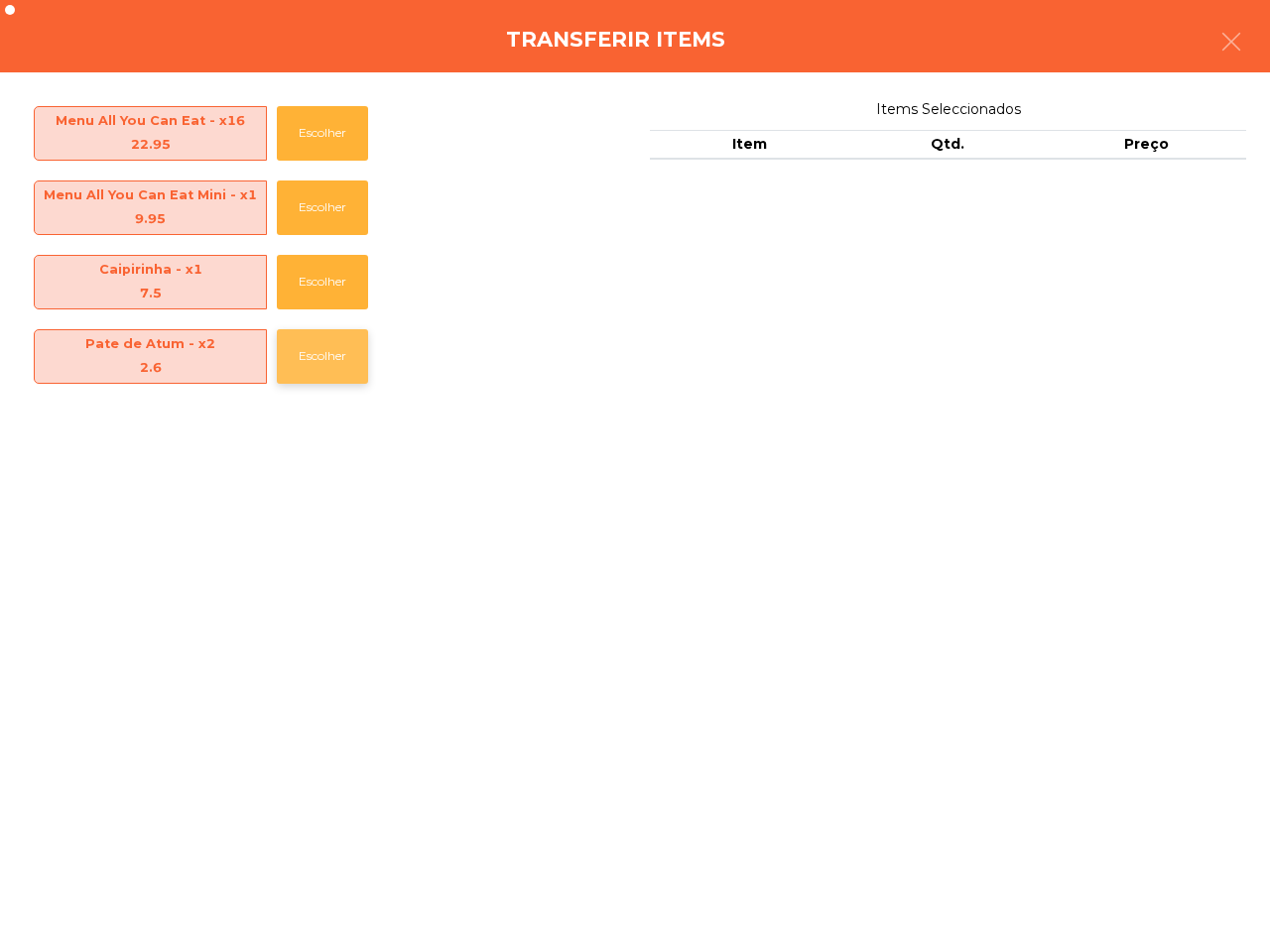 click on "Escolher" 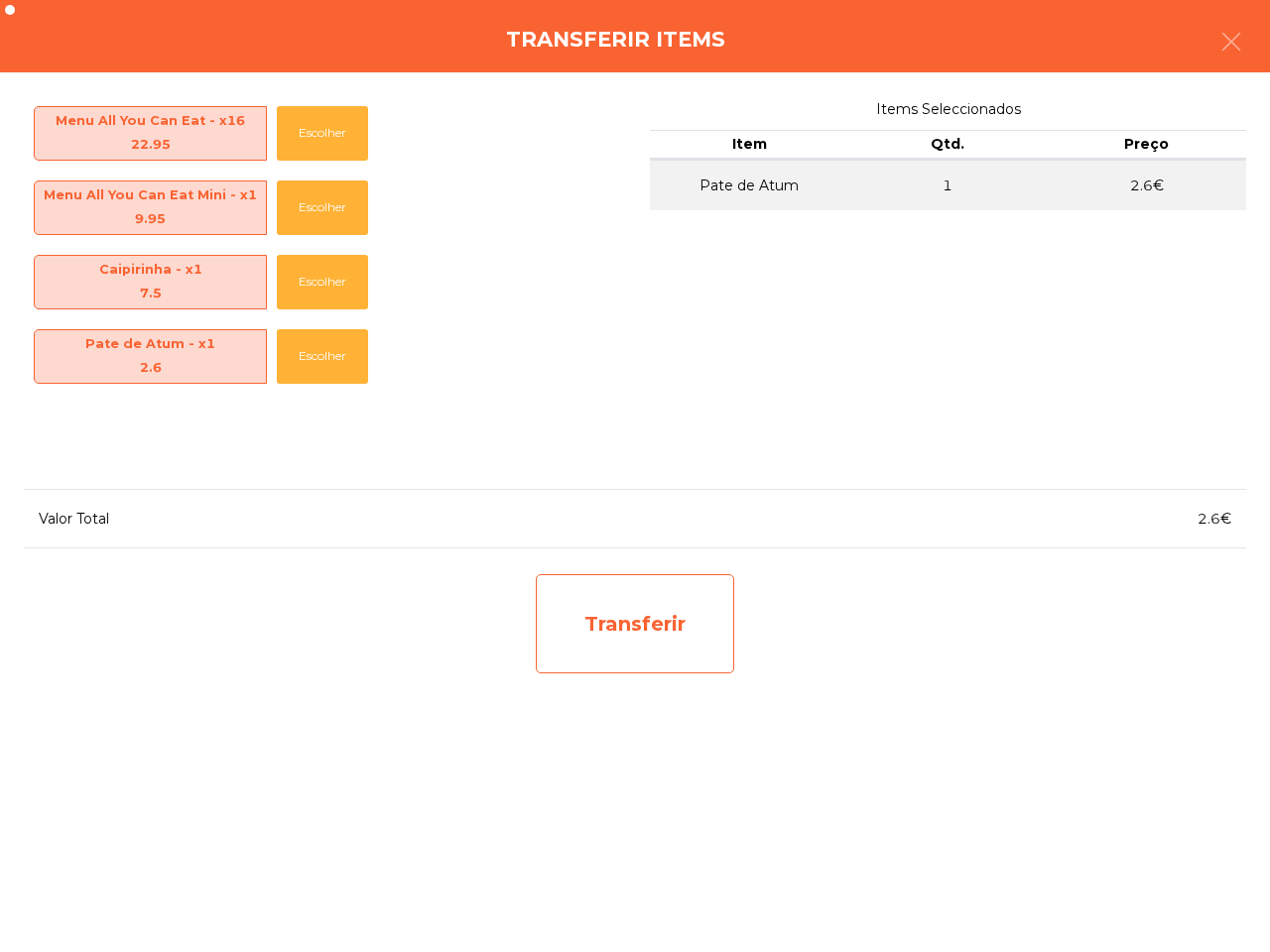 click on "Transferir" 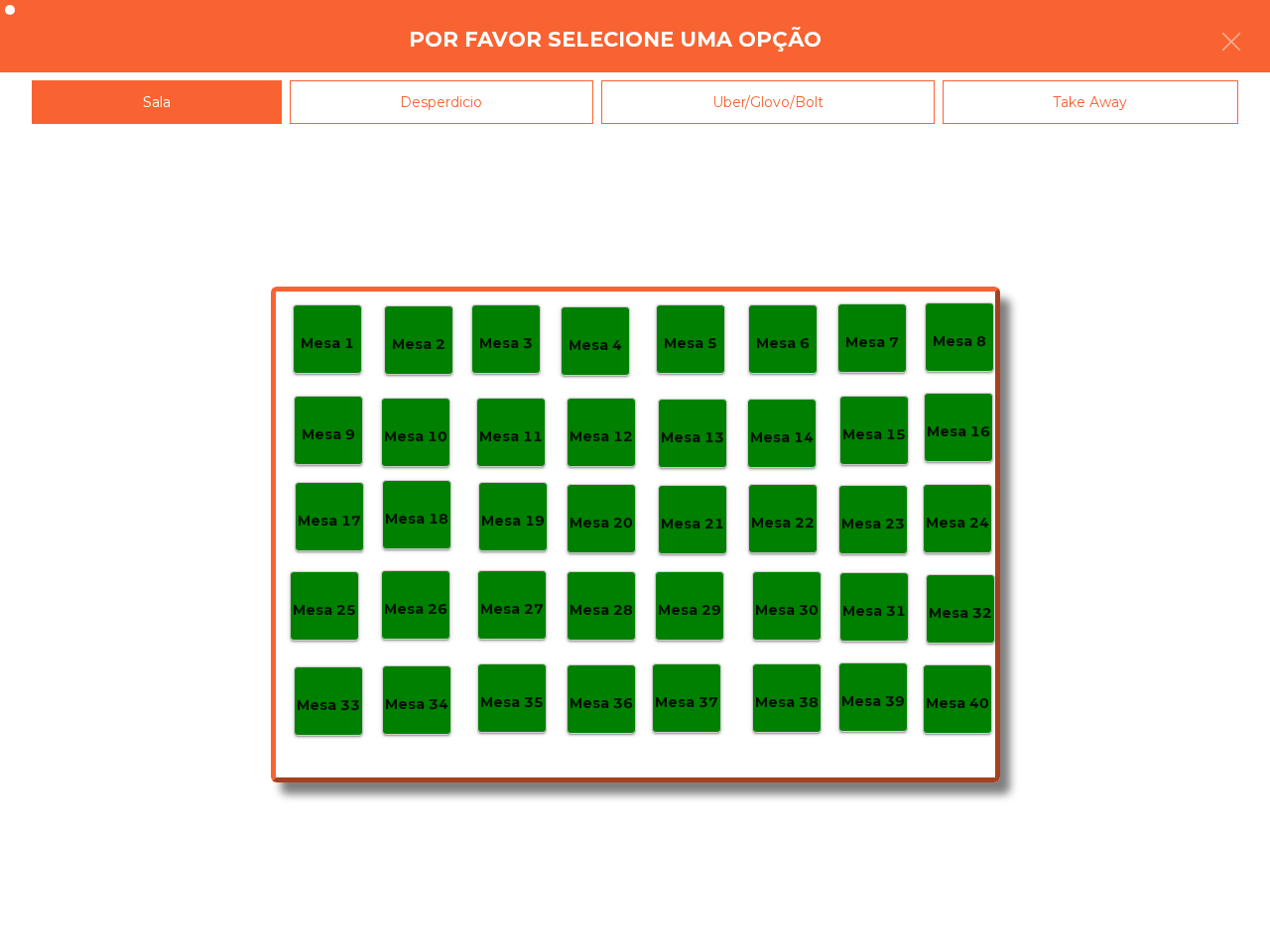 click on "Mesa 40" 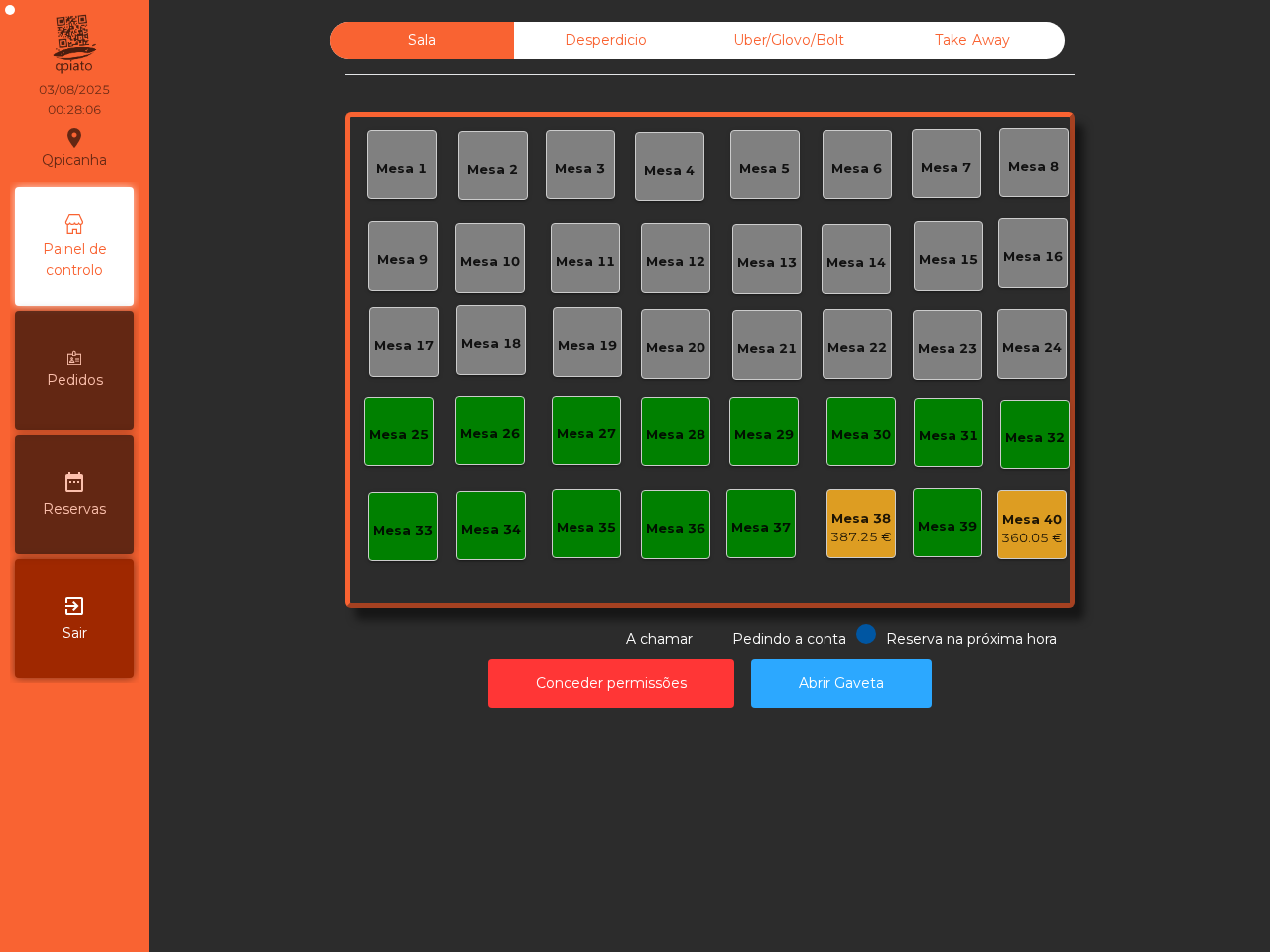 click on "360.05 €" 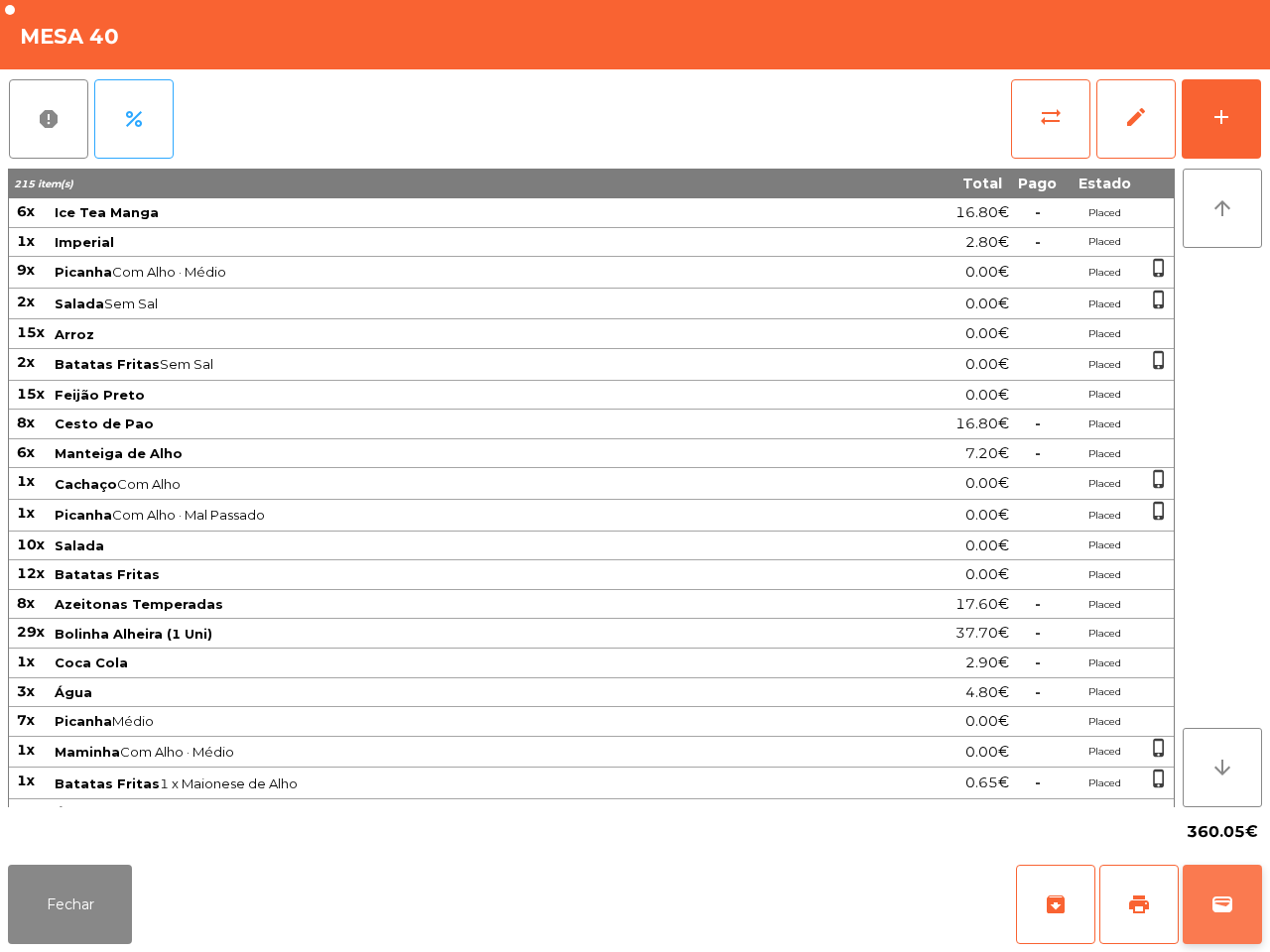 click on "wallet" 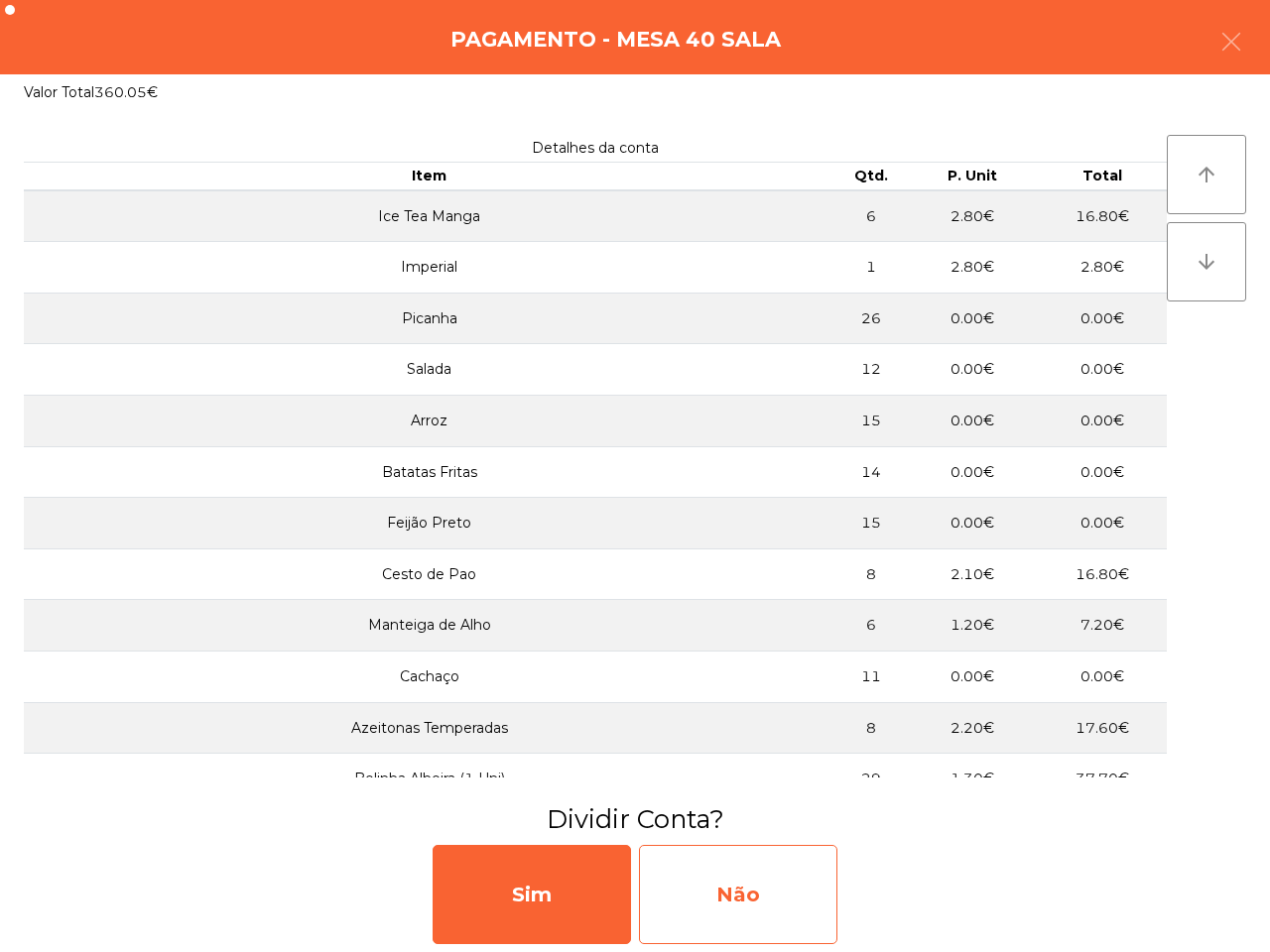click on "Não" 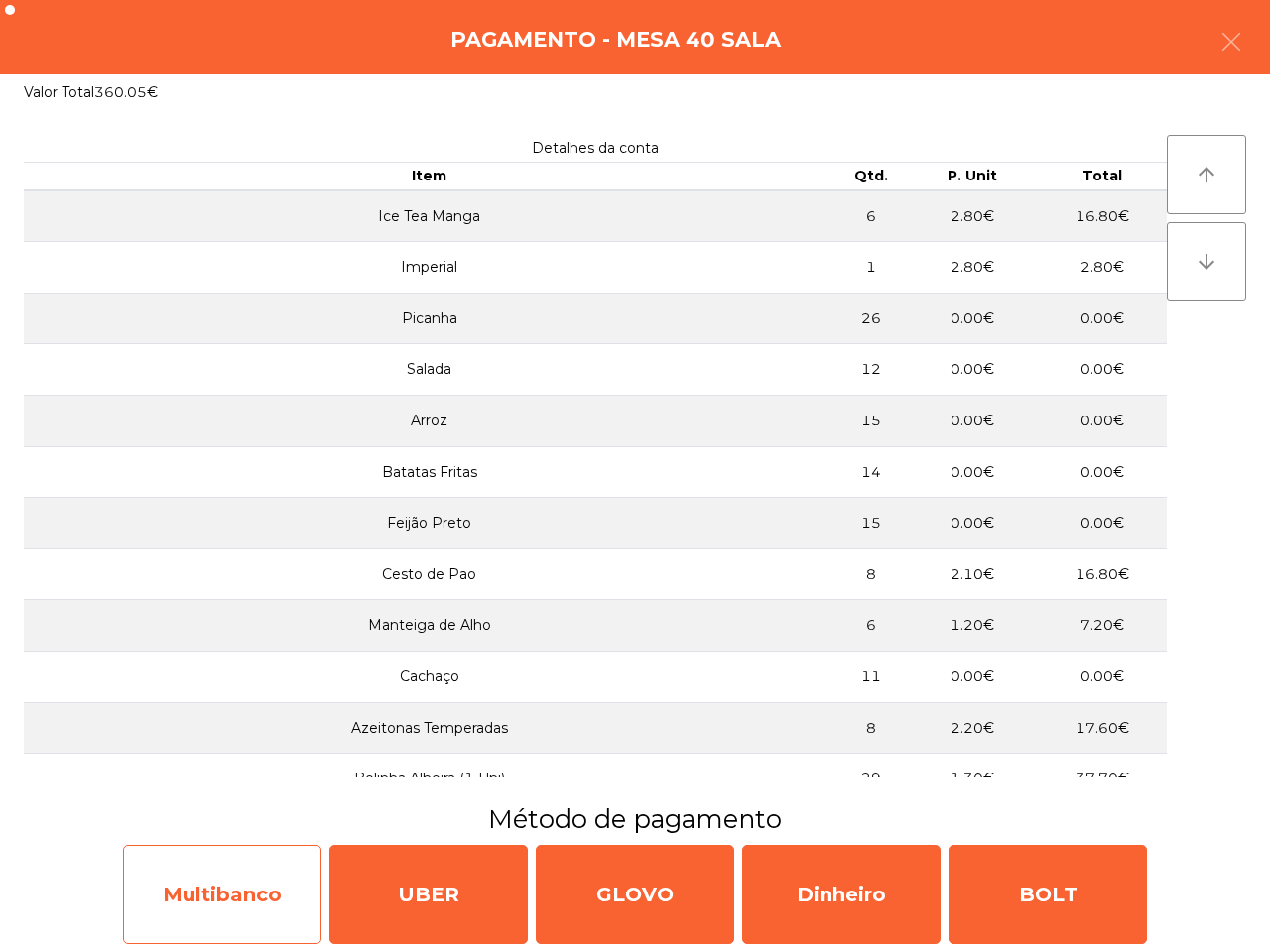 click on "Multibanco" 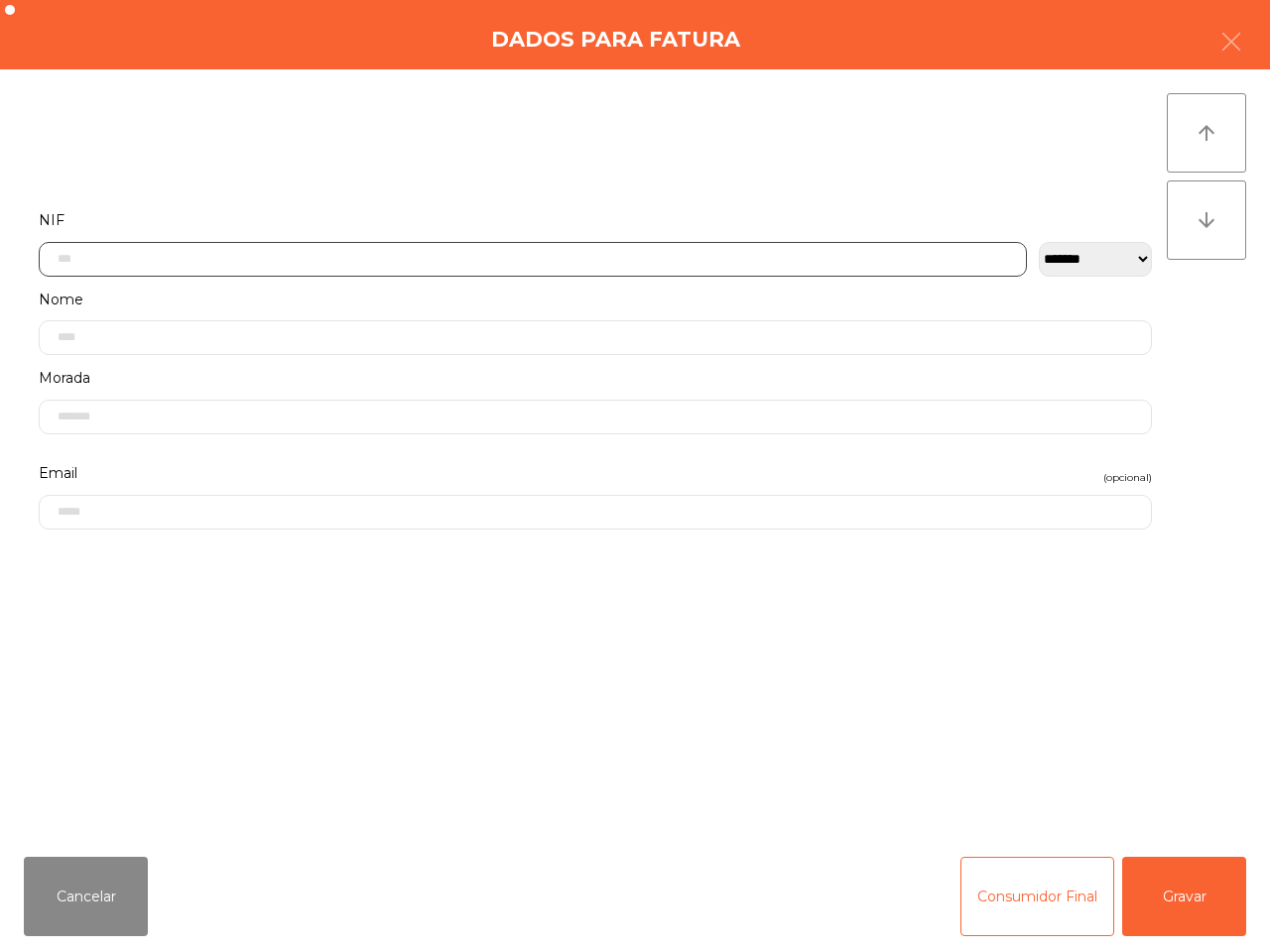 click 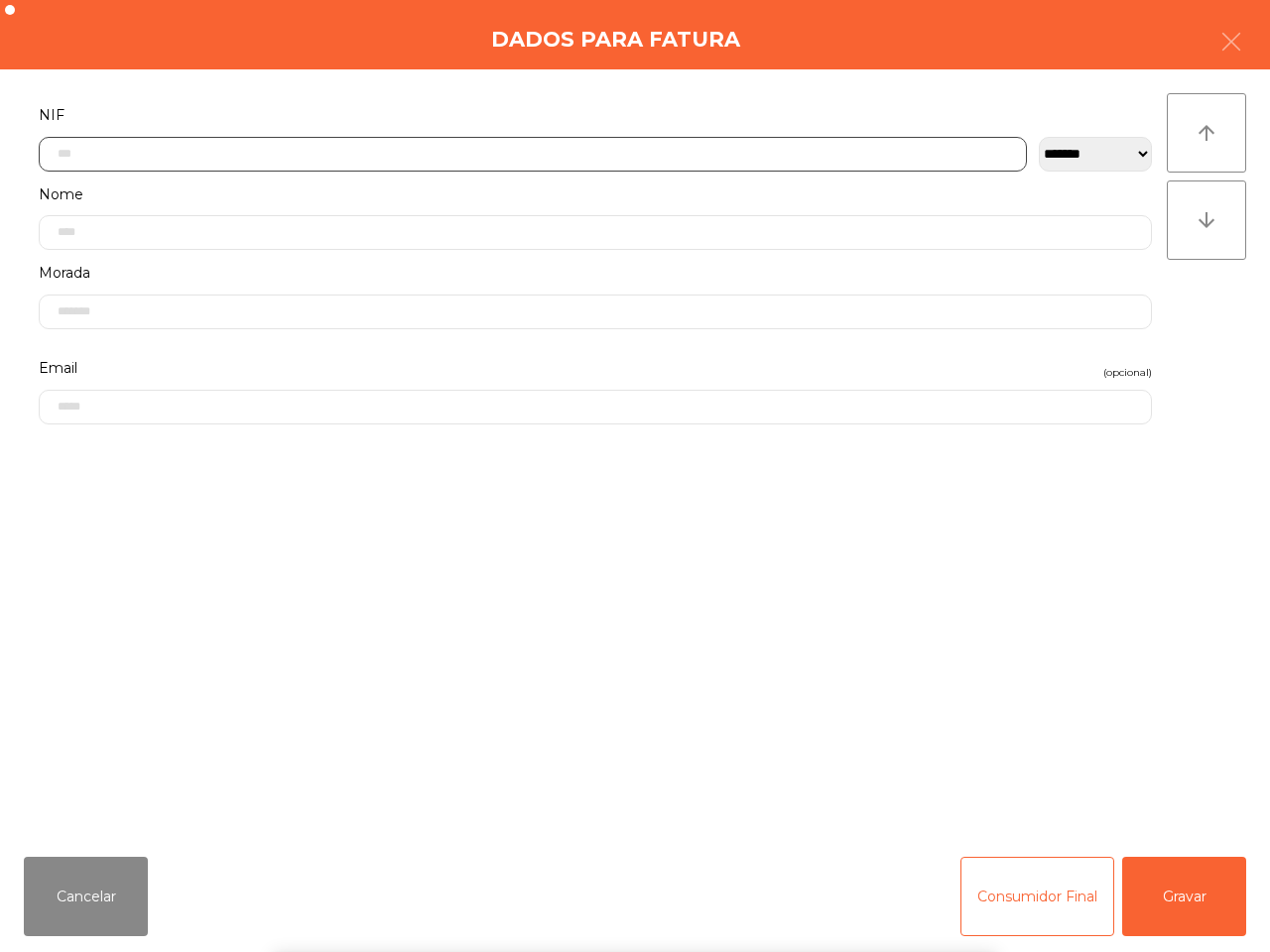 scroll, scrollTop: 111, scrollLeft: 0, axis: vertical 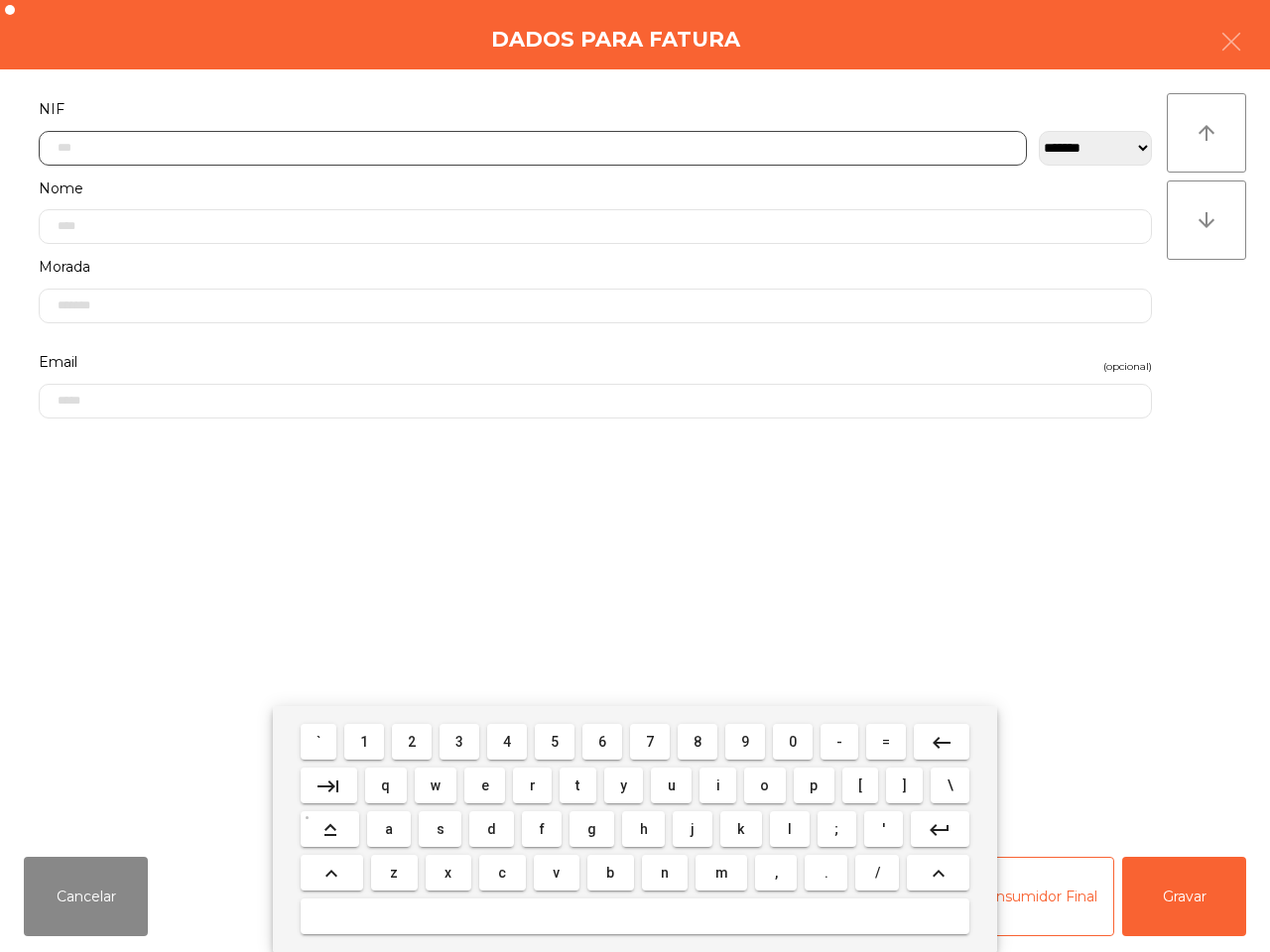 click on "5" at bounding box center (555, 742) 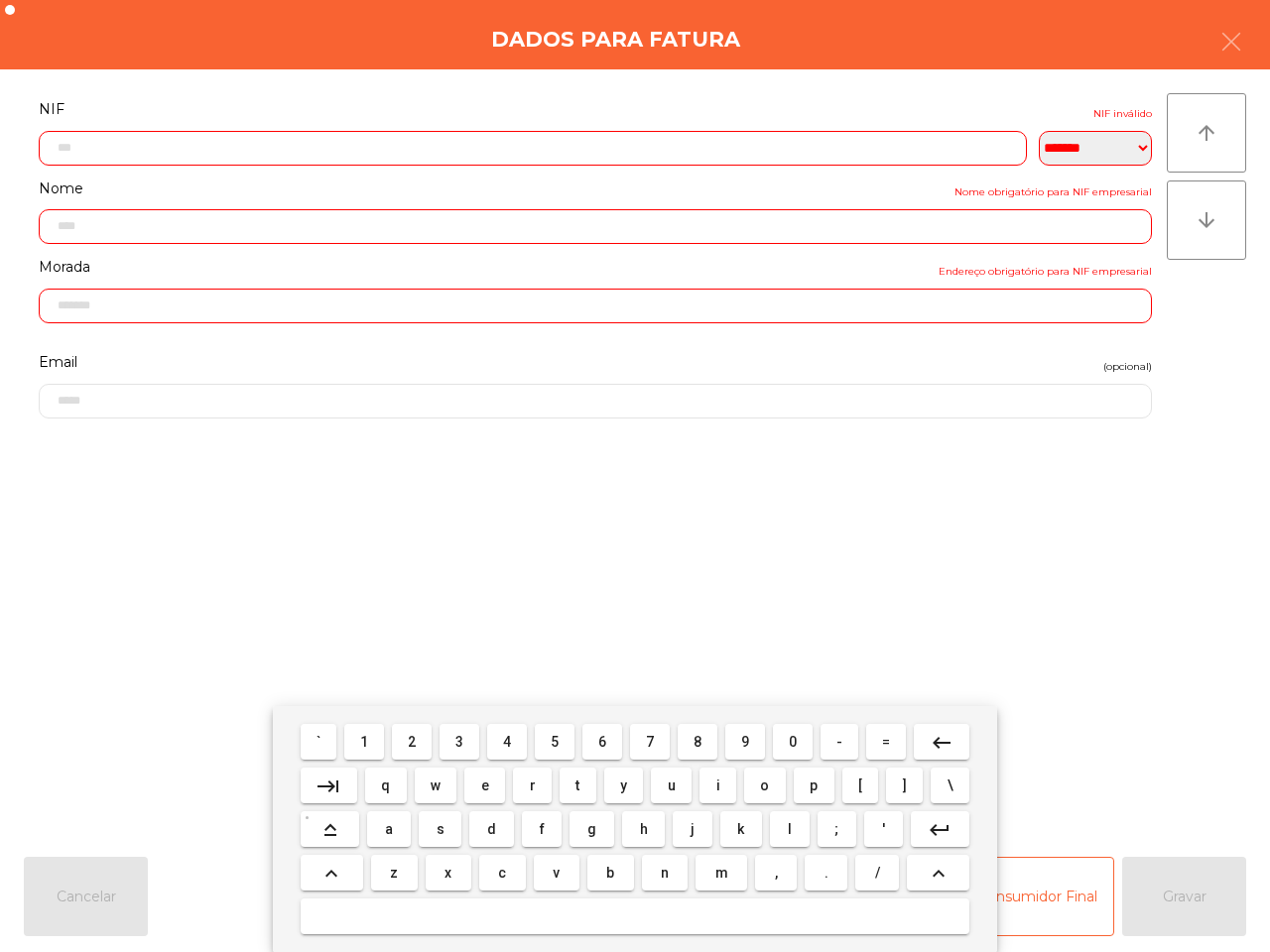 click on "1" at bounding box center [364, 742] 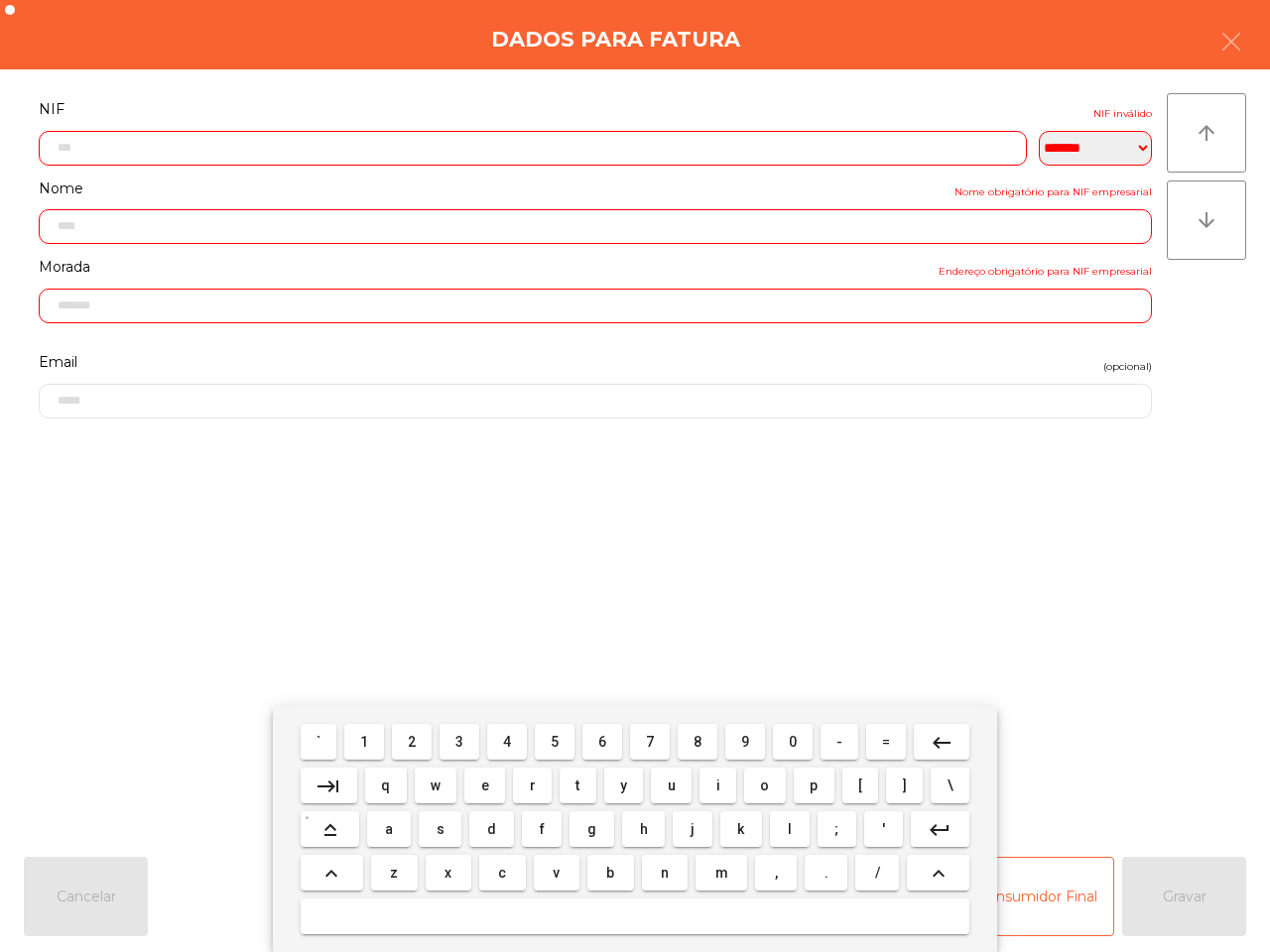 click on "5" at bounding box center [555, 742] 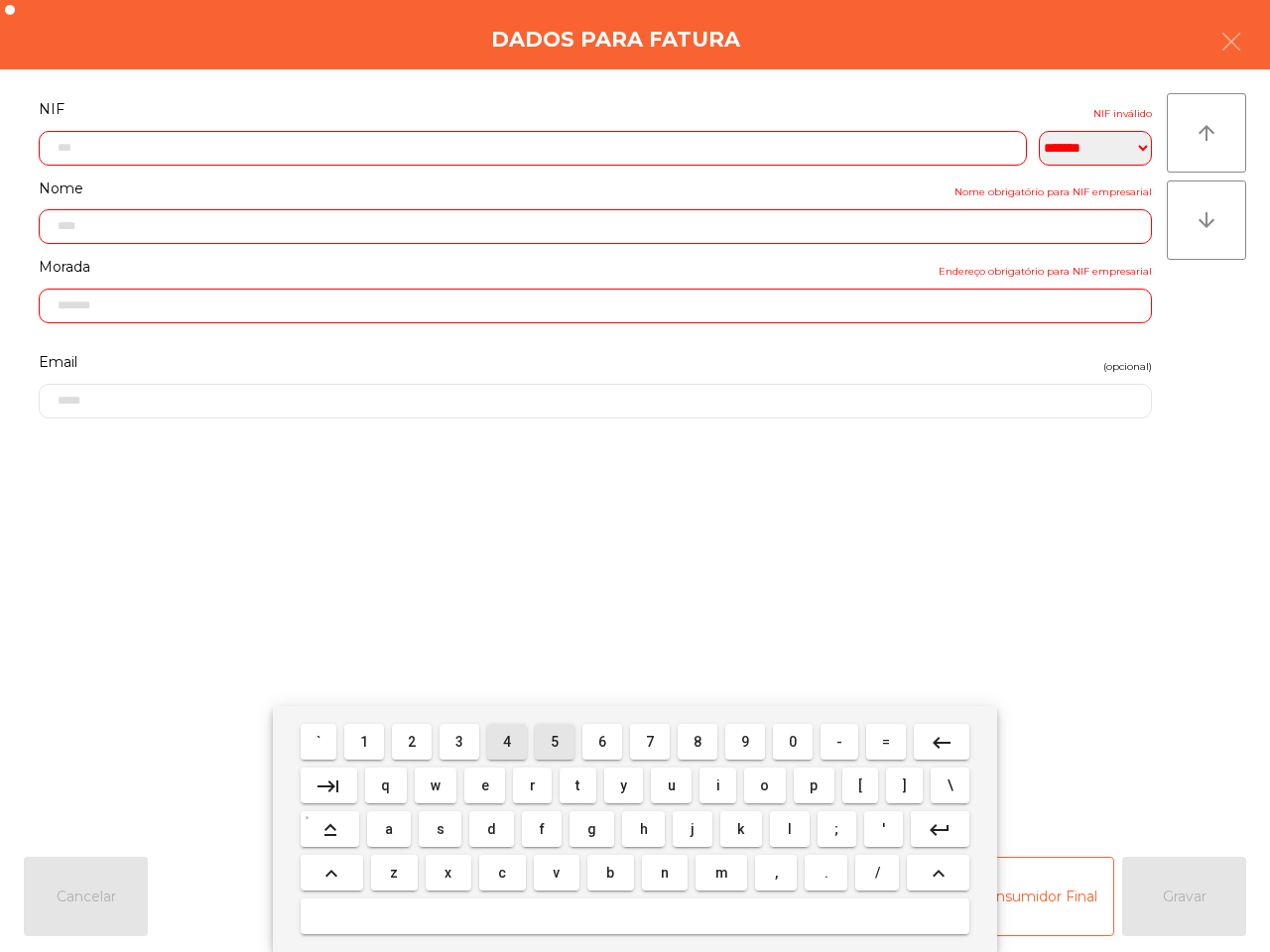click on "4" at bounding box center [507, 742] 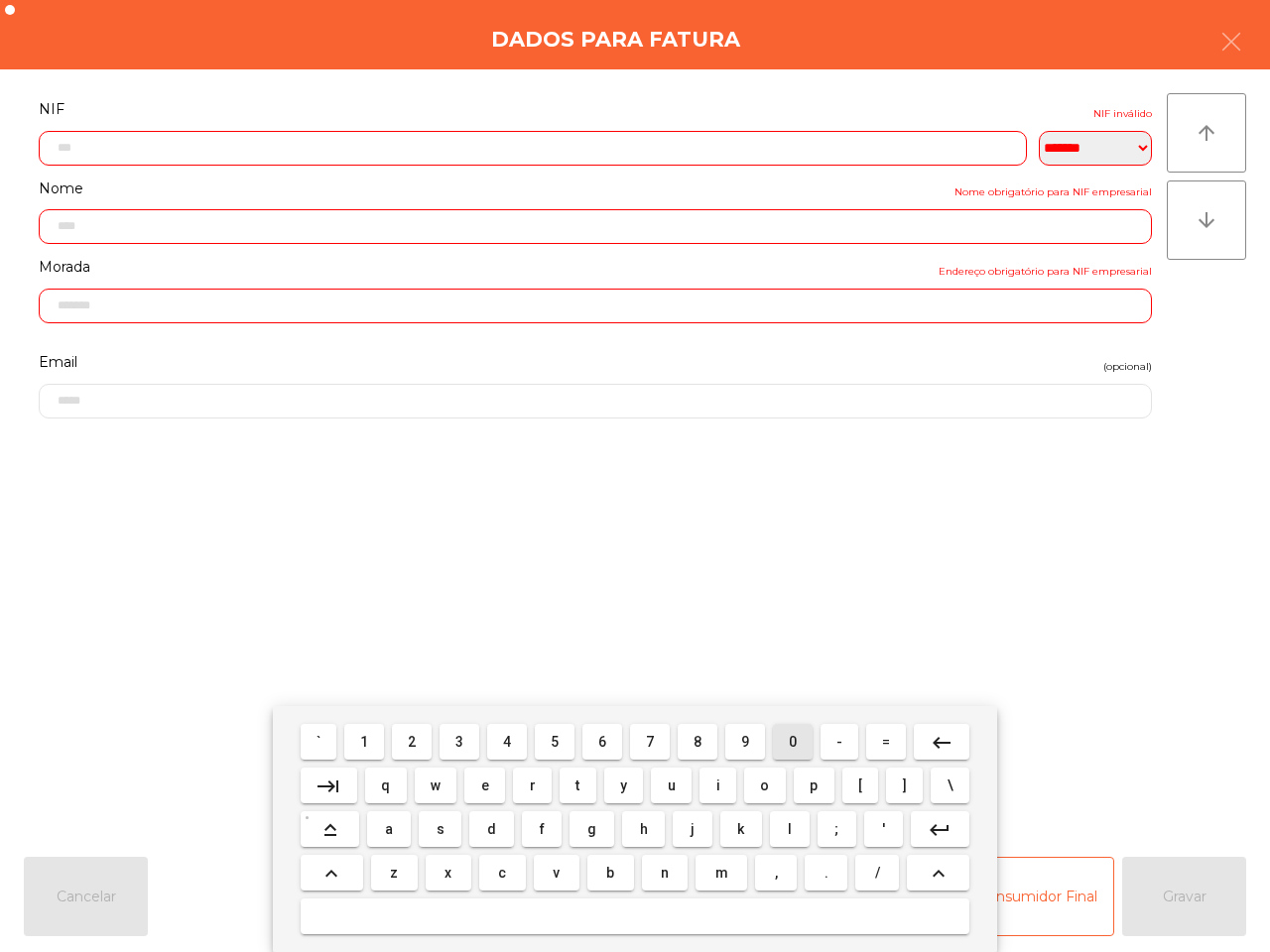 click on "0" at bounding box center [793, 742] 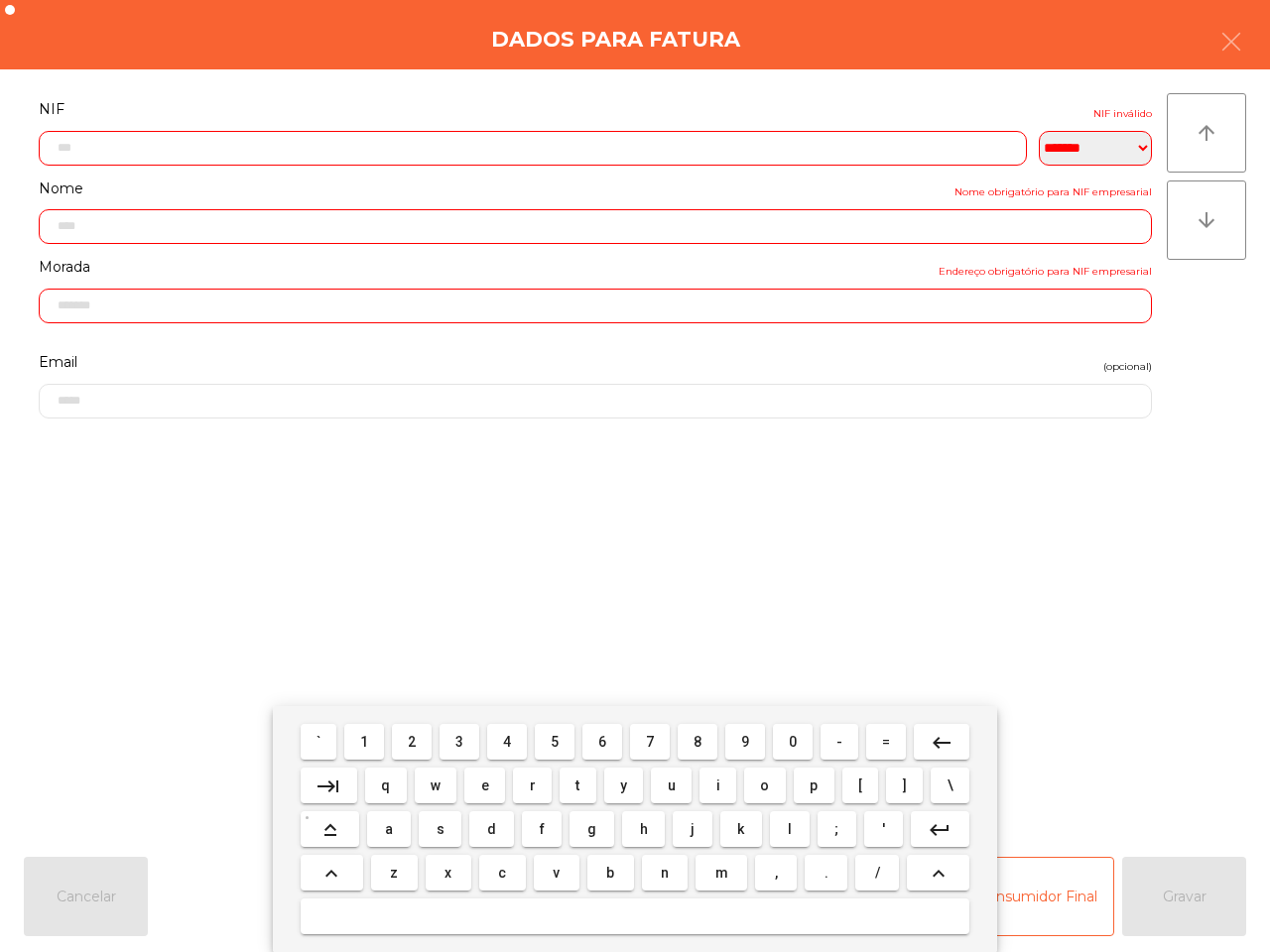 click on "6" at bounding box center (602, 742) 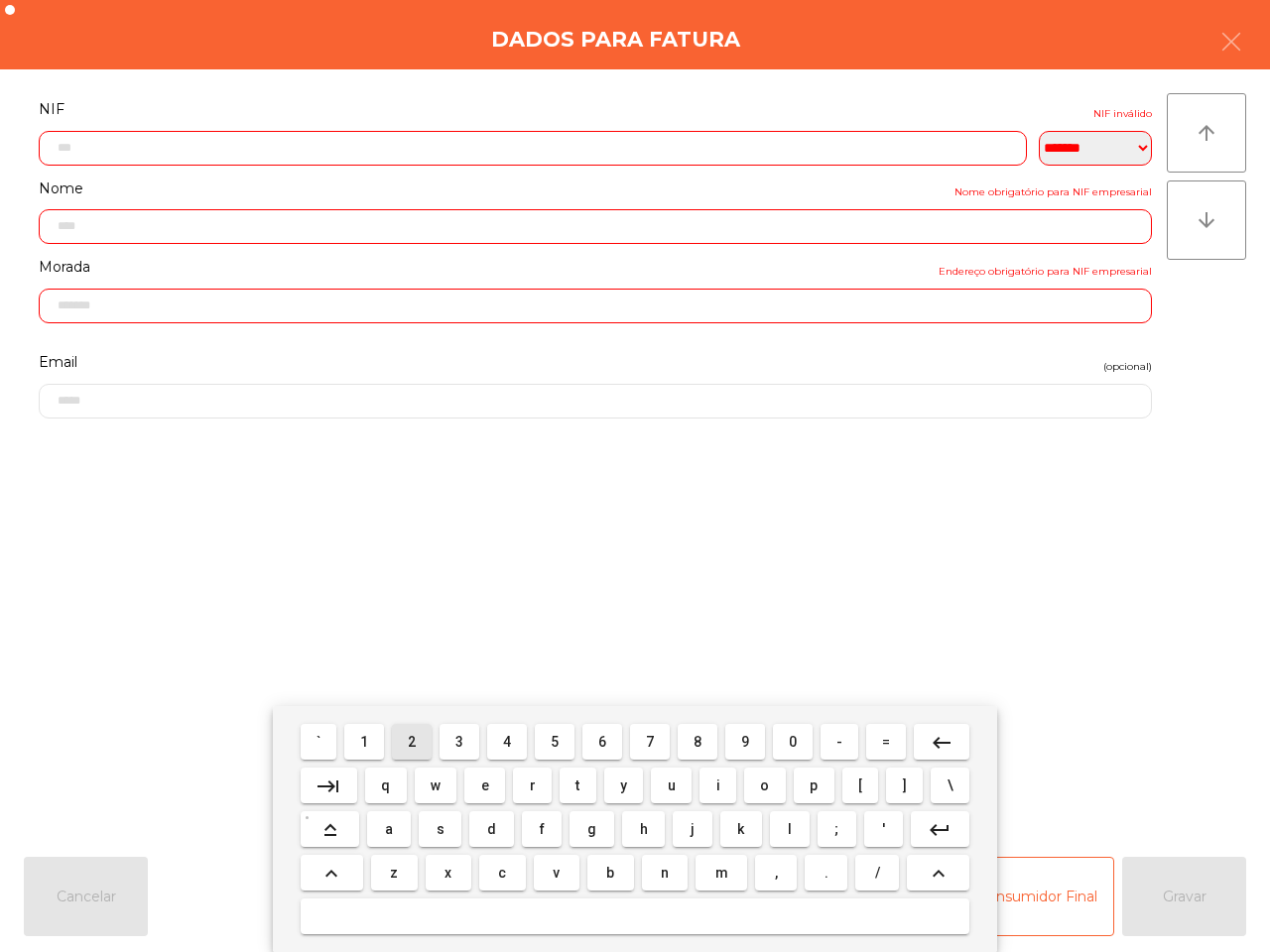 click on "2" at bounding box center [412, 742] 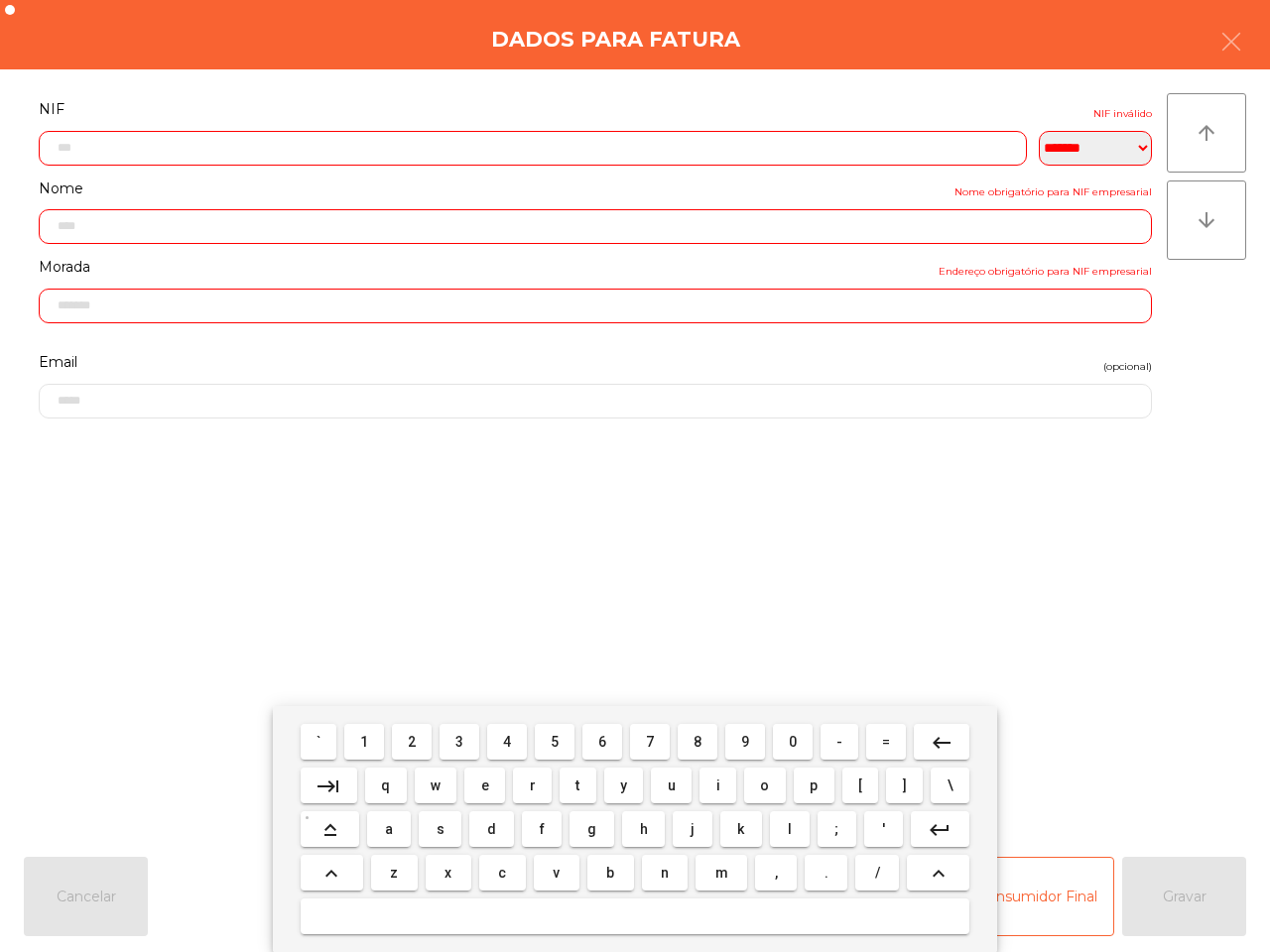 click on "9" at bounding box center (745, 742) 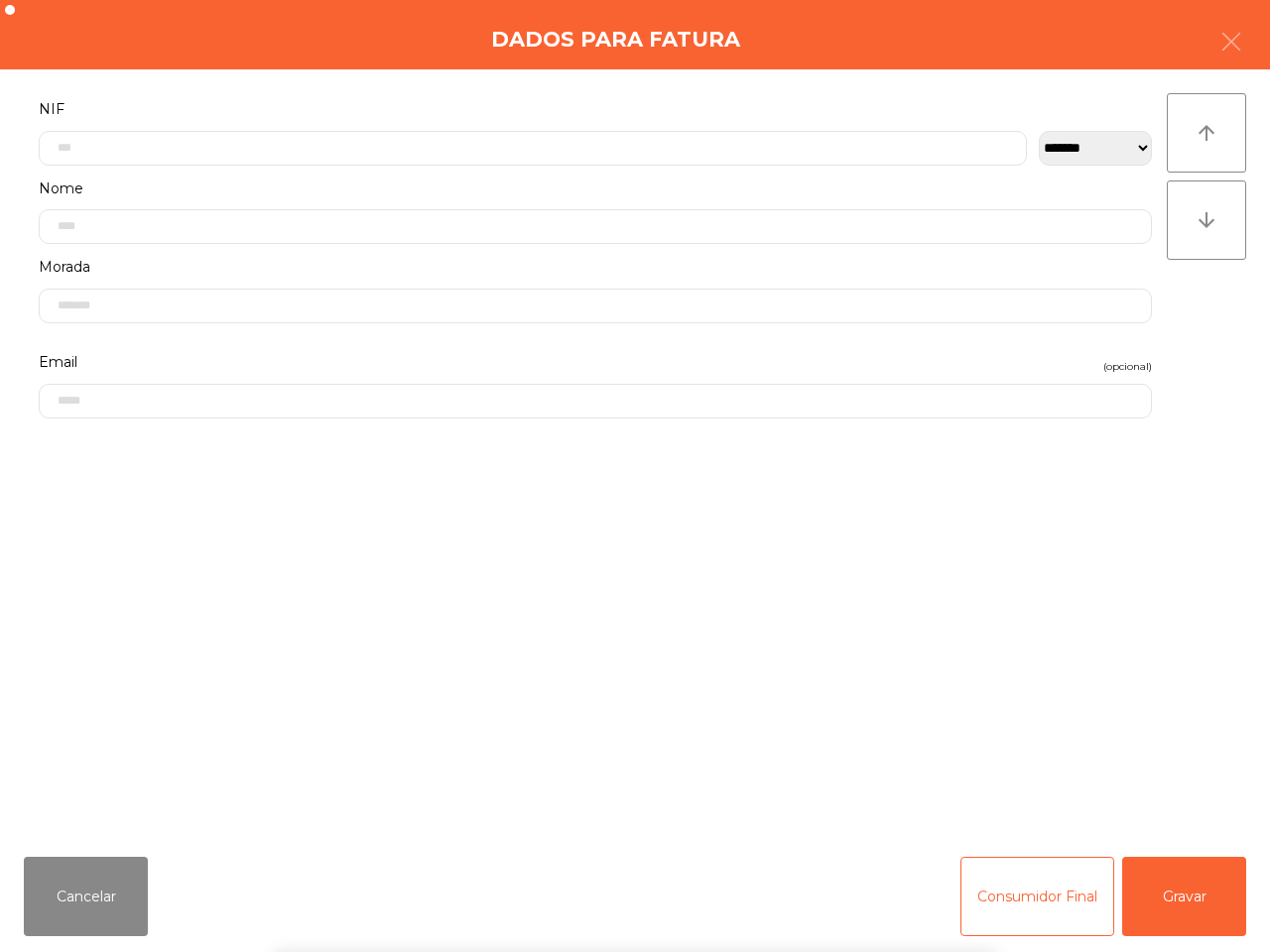 click on "` 1 2 3 4 5 6 7 8 9 0 - = keyboard_backspace keyboard_tab q w e r t y u i o p [ ] \ keyboard_capslock a s d f g h j k l ; ' keyboard_return keyboard_arrow_up z x c v b n m , . / keyboard_arrow_up" at bounding box center [635, 829] 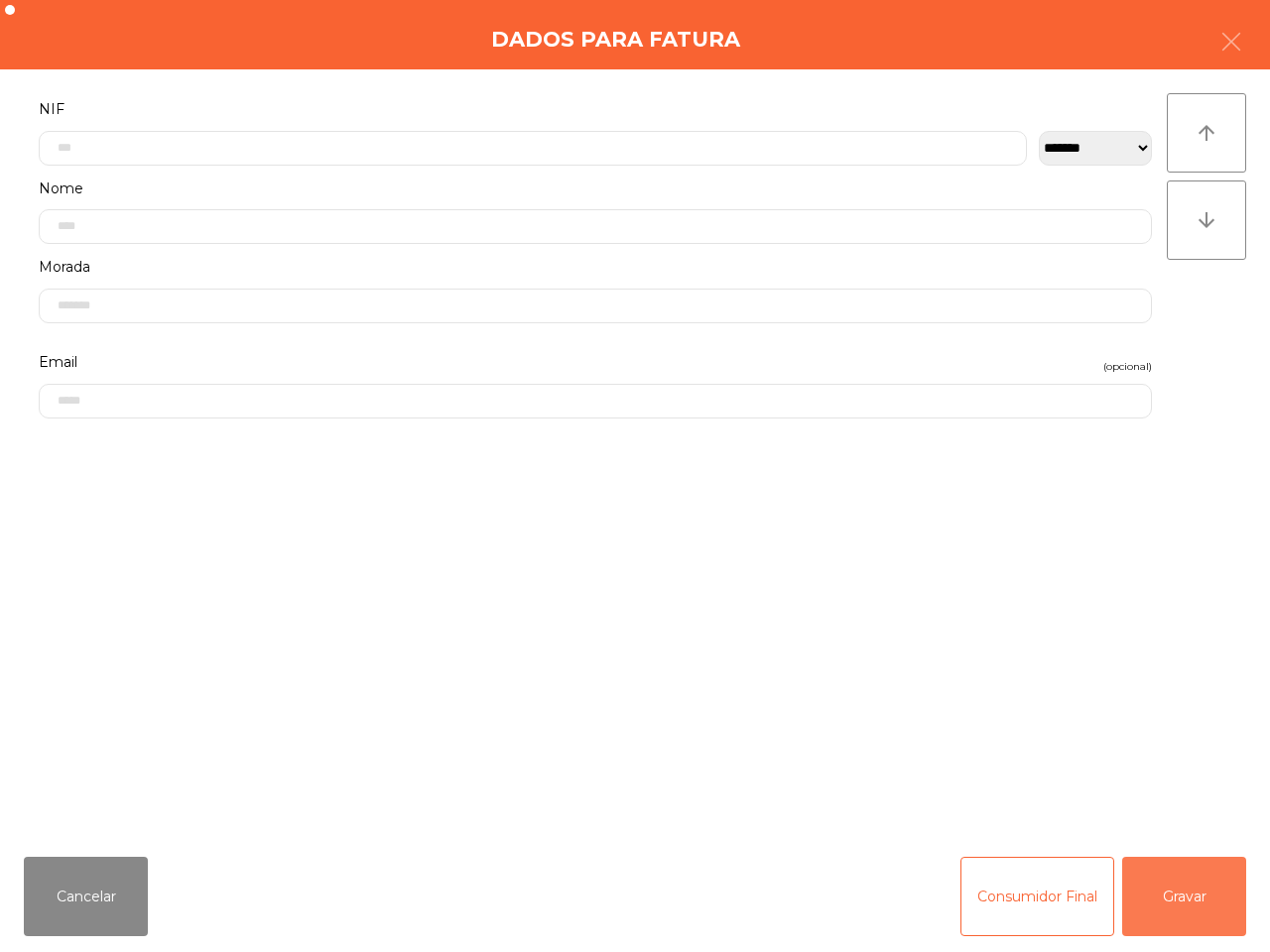 click on "Gravar" 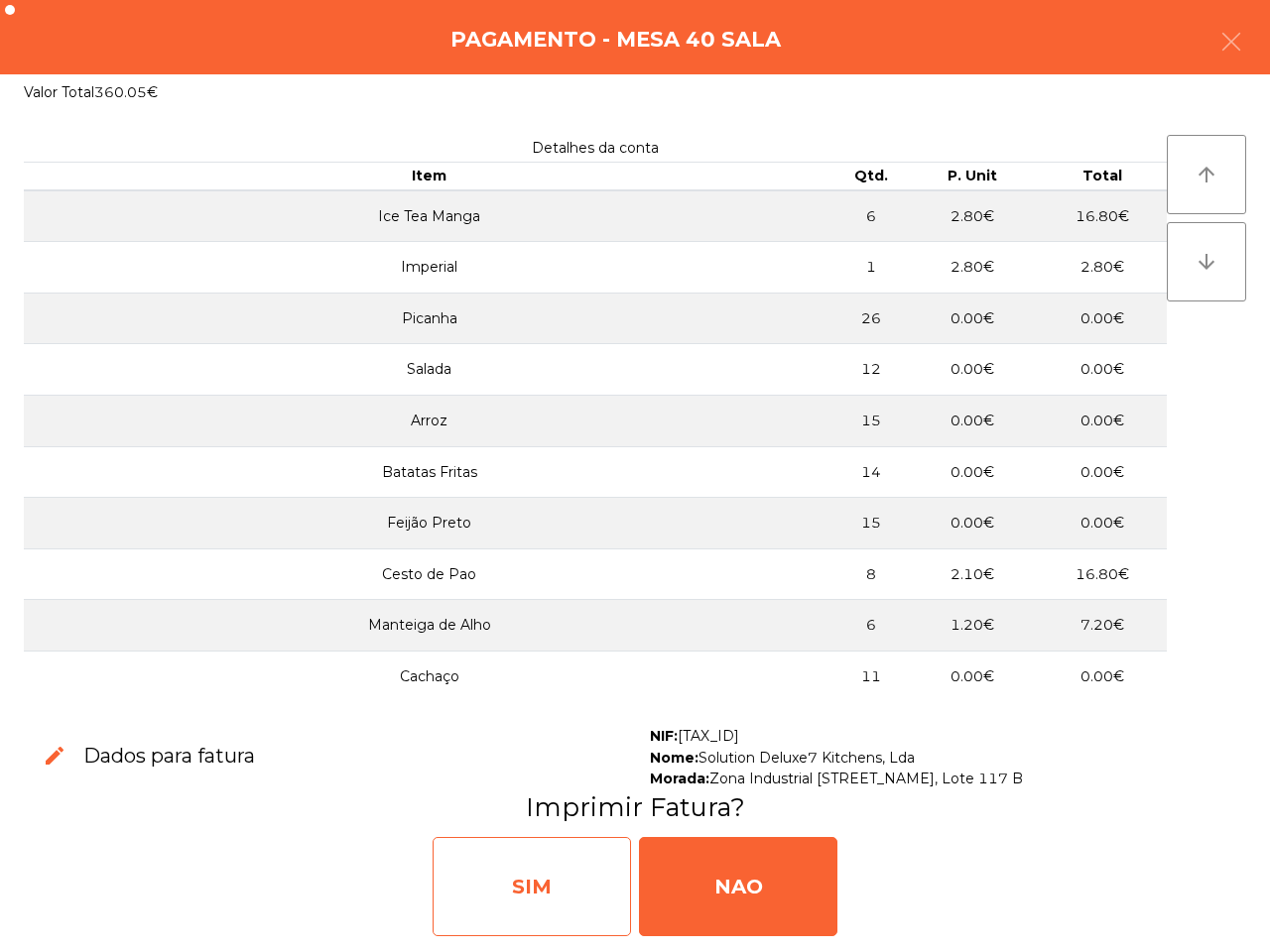 click on "SIM" 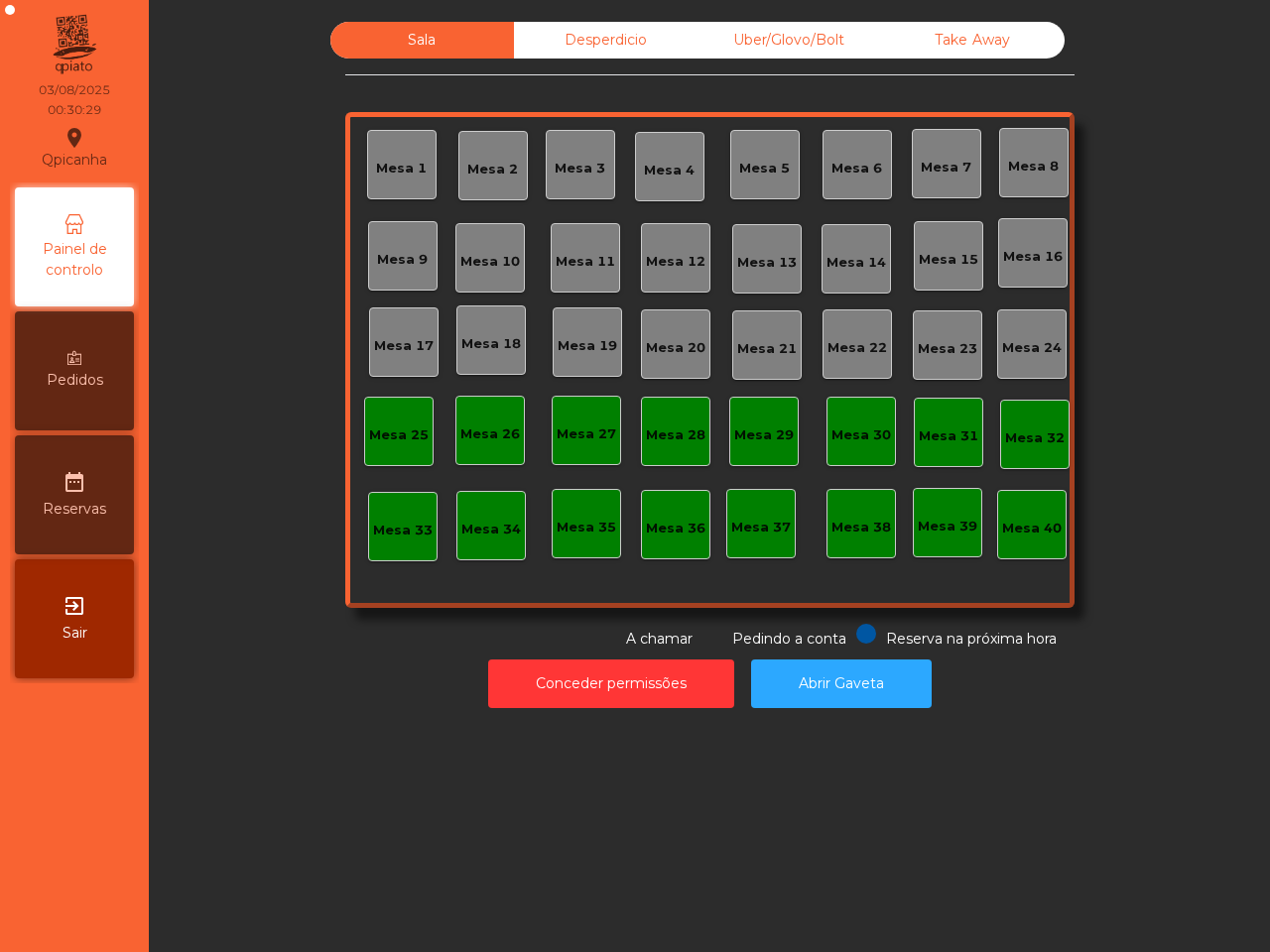 scroll, scrollTop: 0, scrollLeft: 0, axis: both 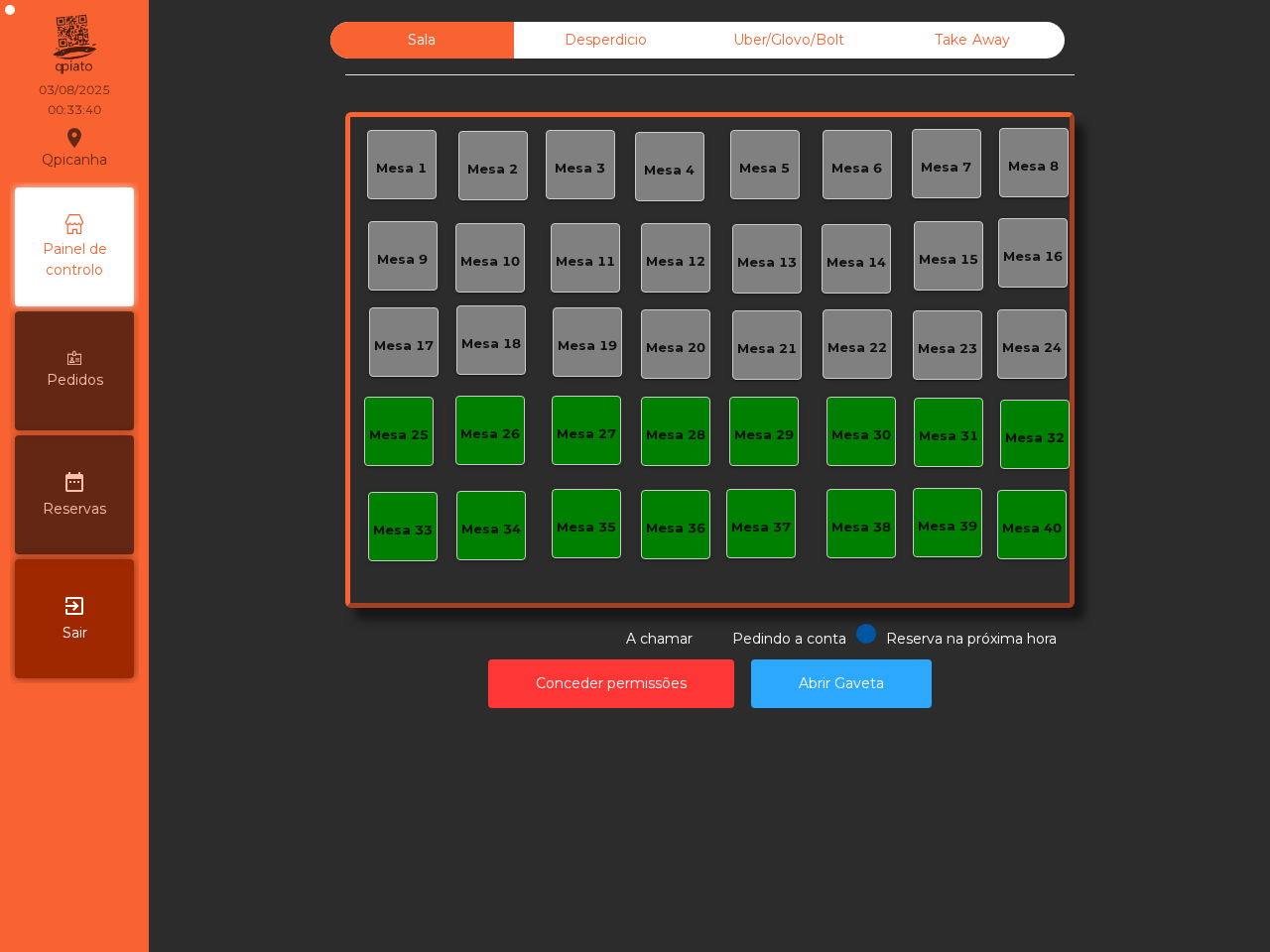 click on "Sala   Desperdicio   Uber/Glovo/Bolt   Take Away   Mesa 1   Mesa 2   Mesa 3   Mesa 4   Mesa 5   Mesa 6   Mesa 7   Mesa 8   Mesa 9   Mesa 10   Mesa 11   Mesa 12   Mesa 13   Mesa 14   Mesa 15   Mesa 16   Mesa 17   Mesa 18   Mesa 19   Mesa 20   Mesa 21   Mesa 22   Mesa 23   Mesa 24   Mesa 25   Mesa 26   Mesa 27   Mesa 28   Mesa 29   Mesa 30   Mesa 31   Mesa 32   Mesa 33   Mesa 34   Mesa 35   Mesa 36   Mesa 37   Mesa 38   Mesa 39   Mesa 40  Reserva na próxima hora Pedindo a conta A chamar  Conceder permissões   Abrir Gaveta" 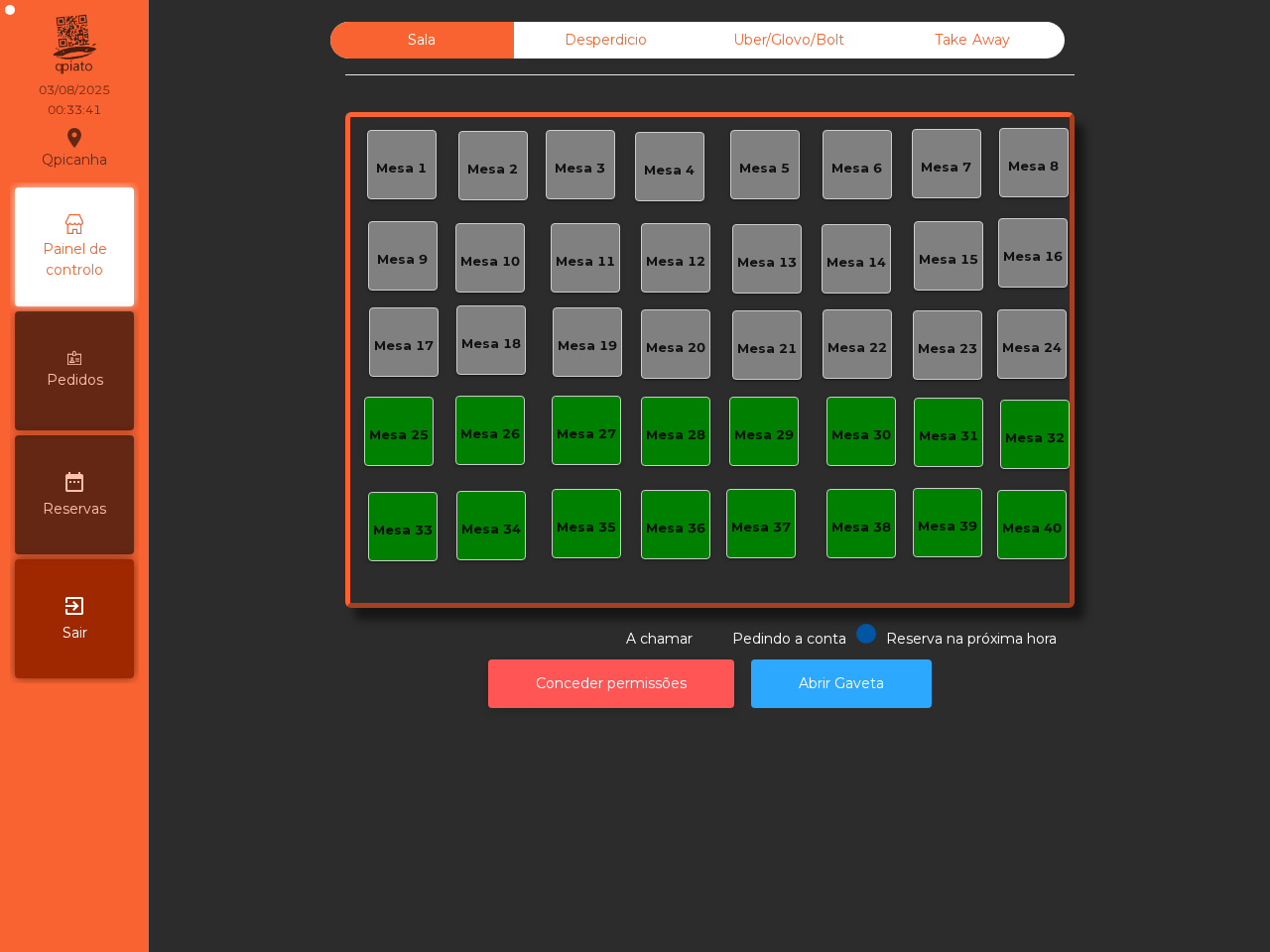 click on "Conceder permissões" 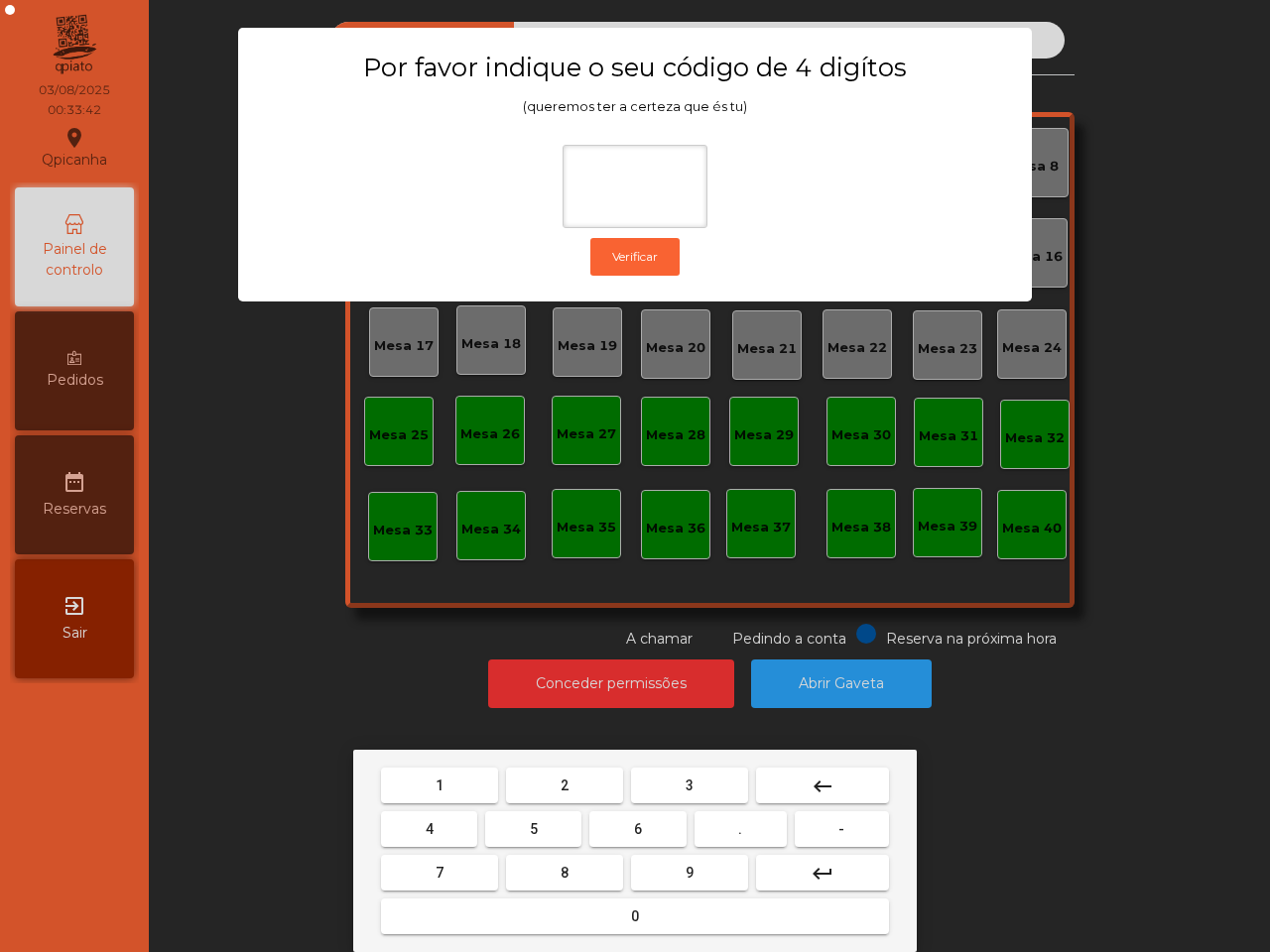 click on "6" at bounding box center [637, 829] 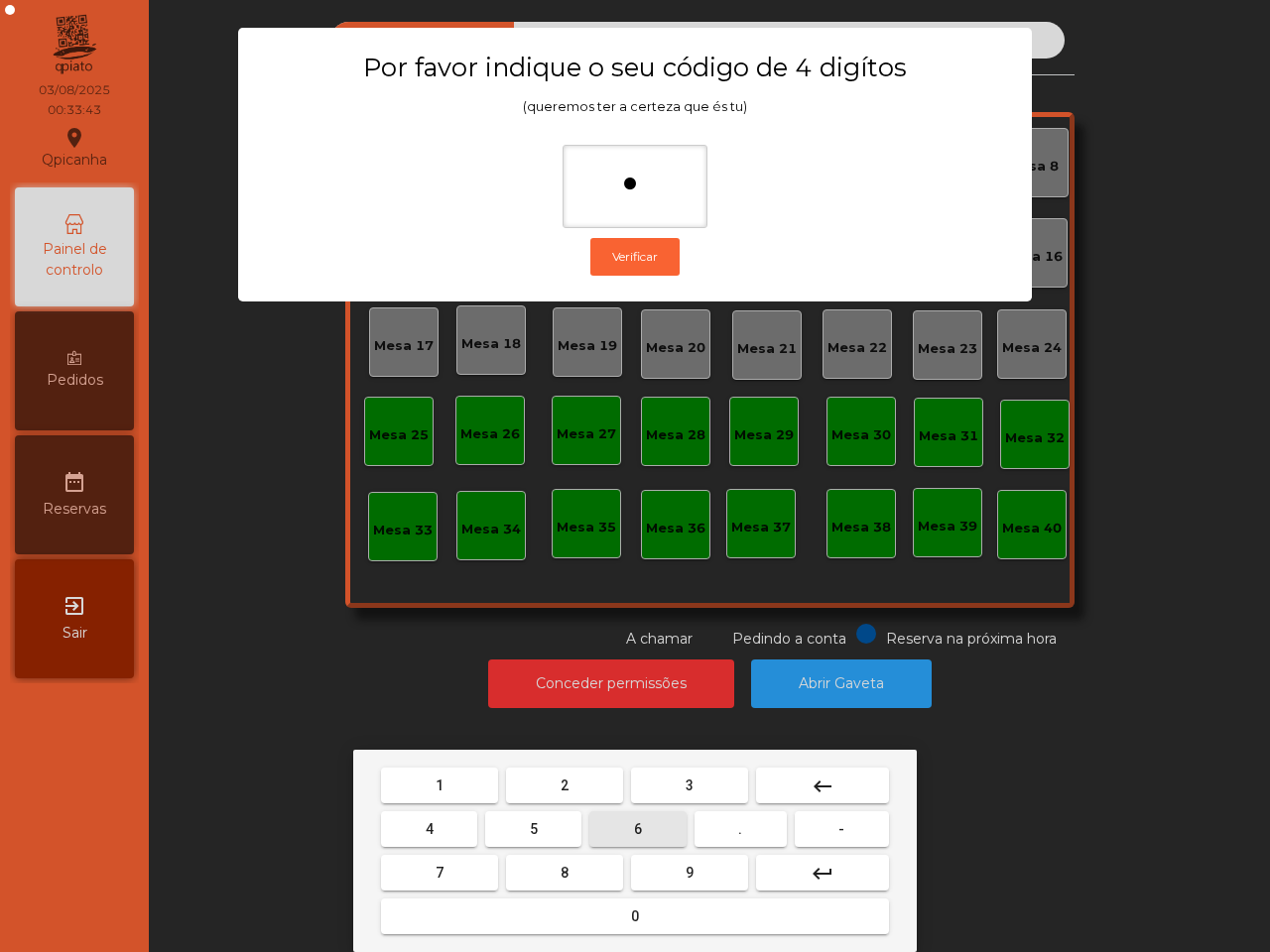 click on "5" at bounding box center (533, 829) 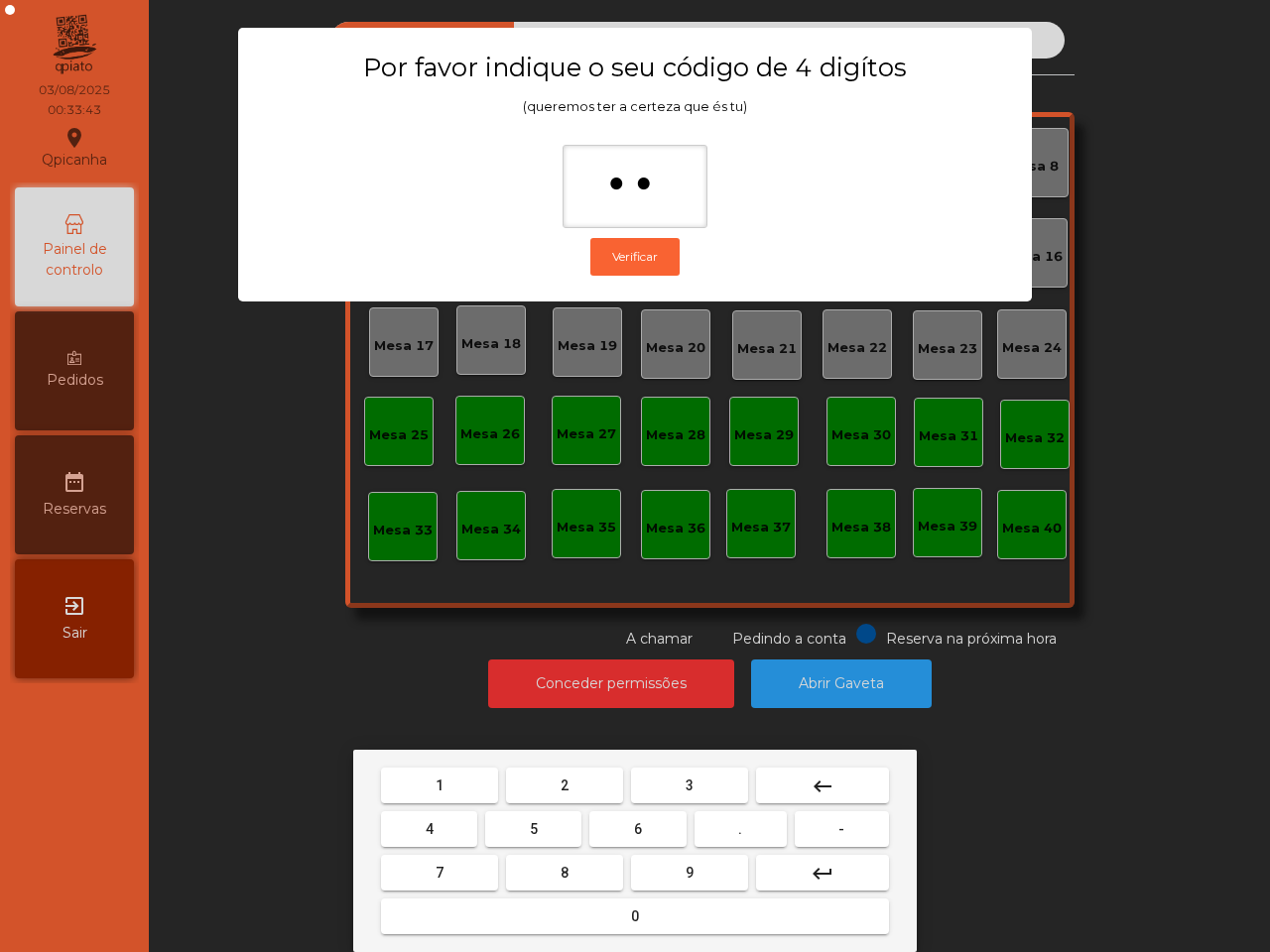 click on "1" at bounding box center [440, 785] 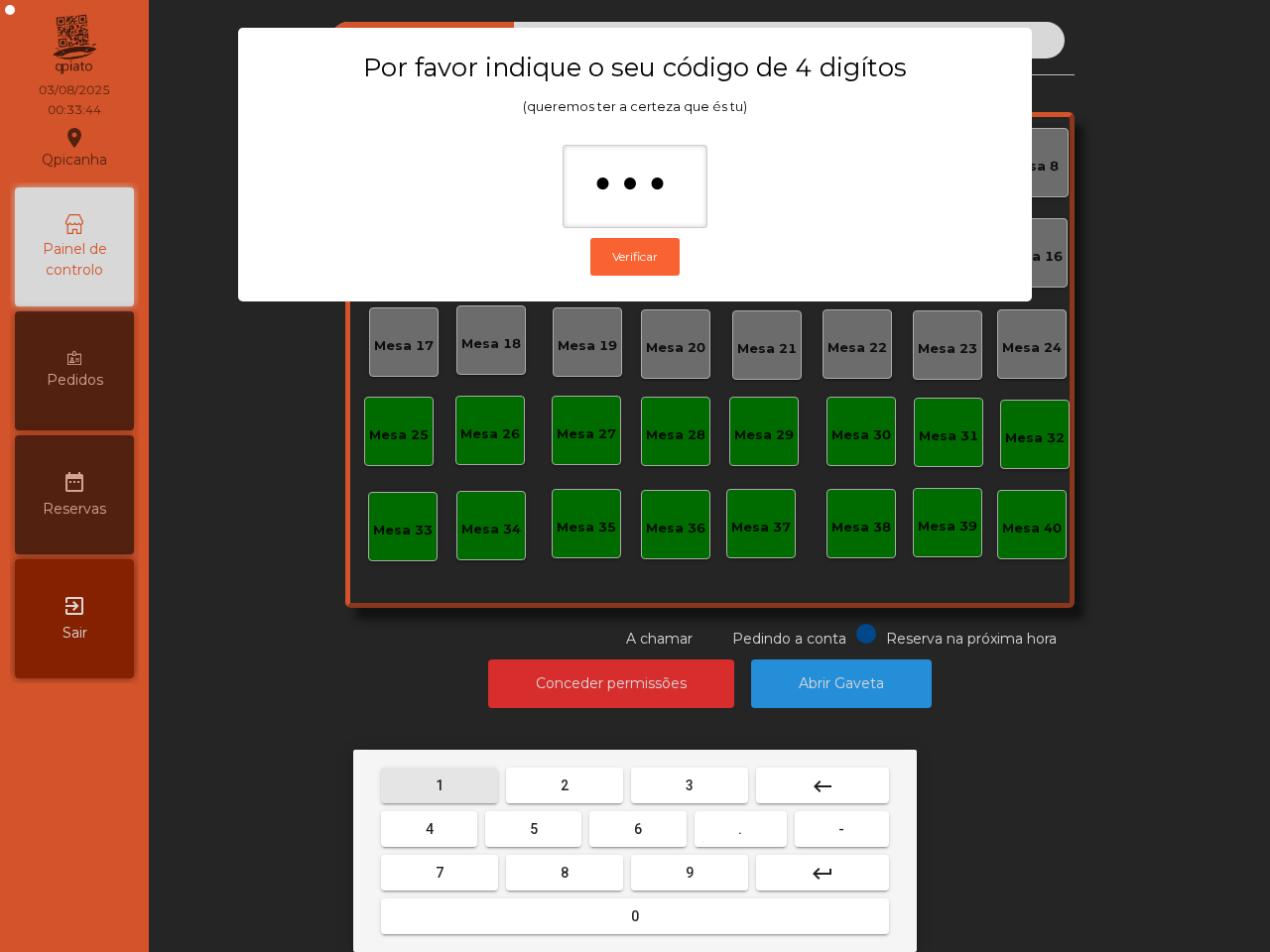 click on "2" at bounding box center (565, 785) 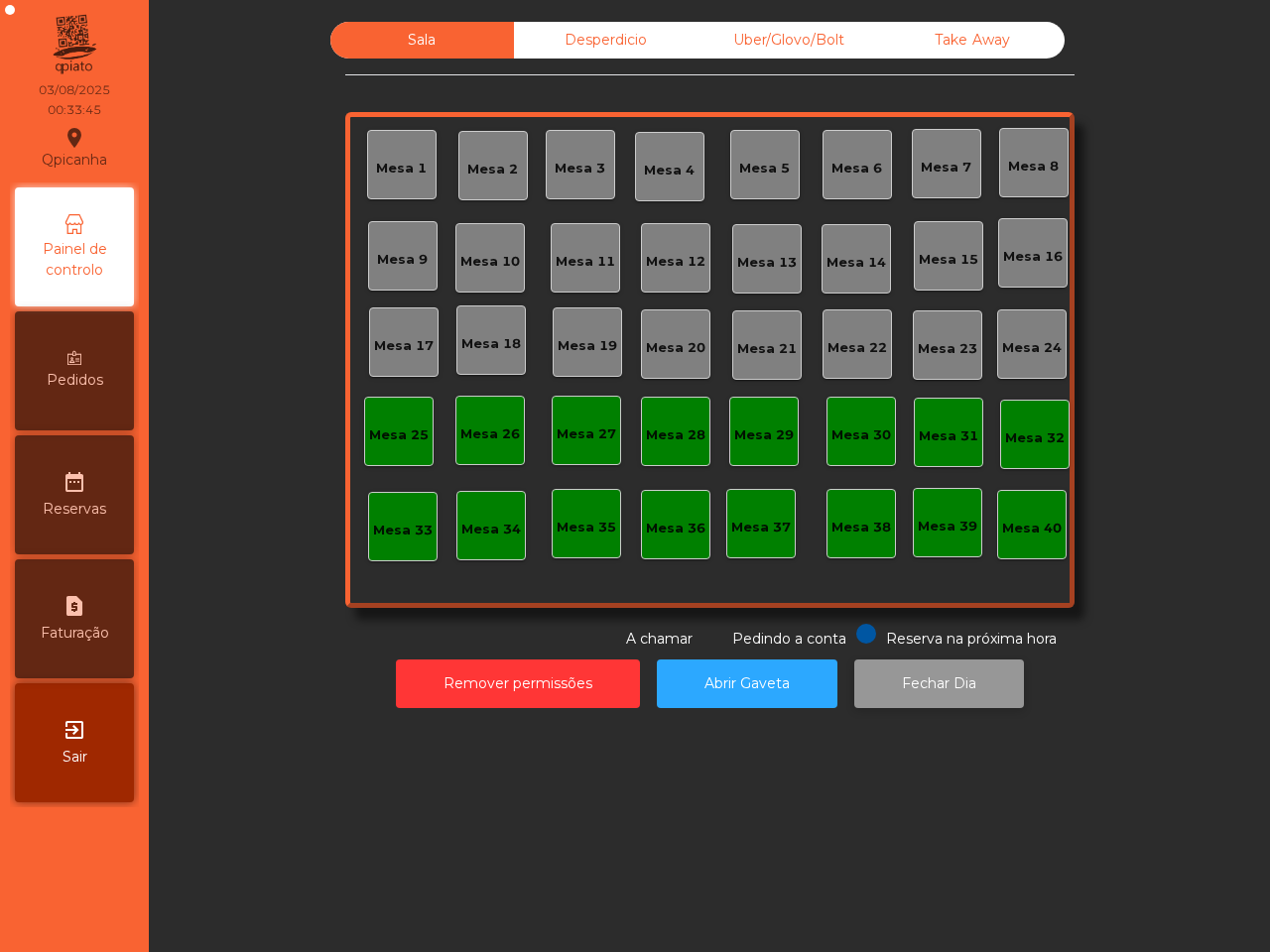 click on "Fechar Dia" 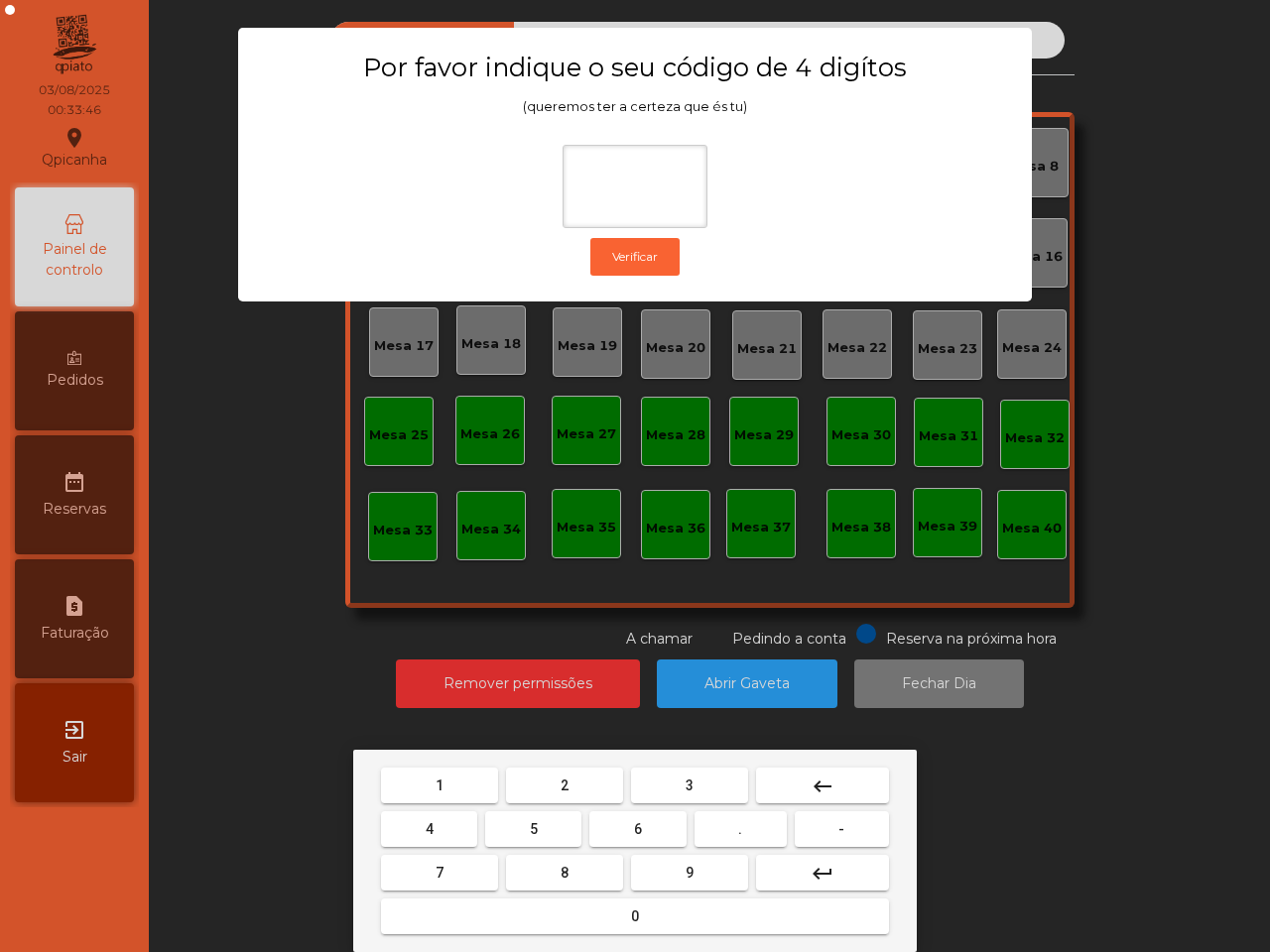 click on "6" at bounding box center [638, 829] 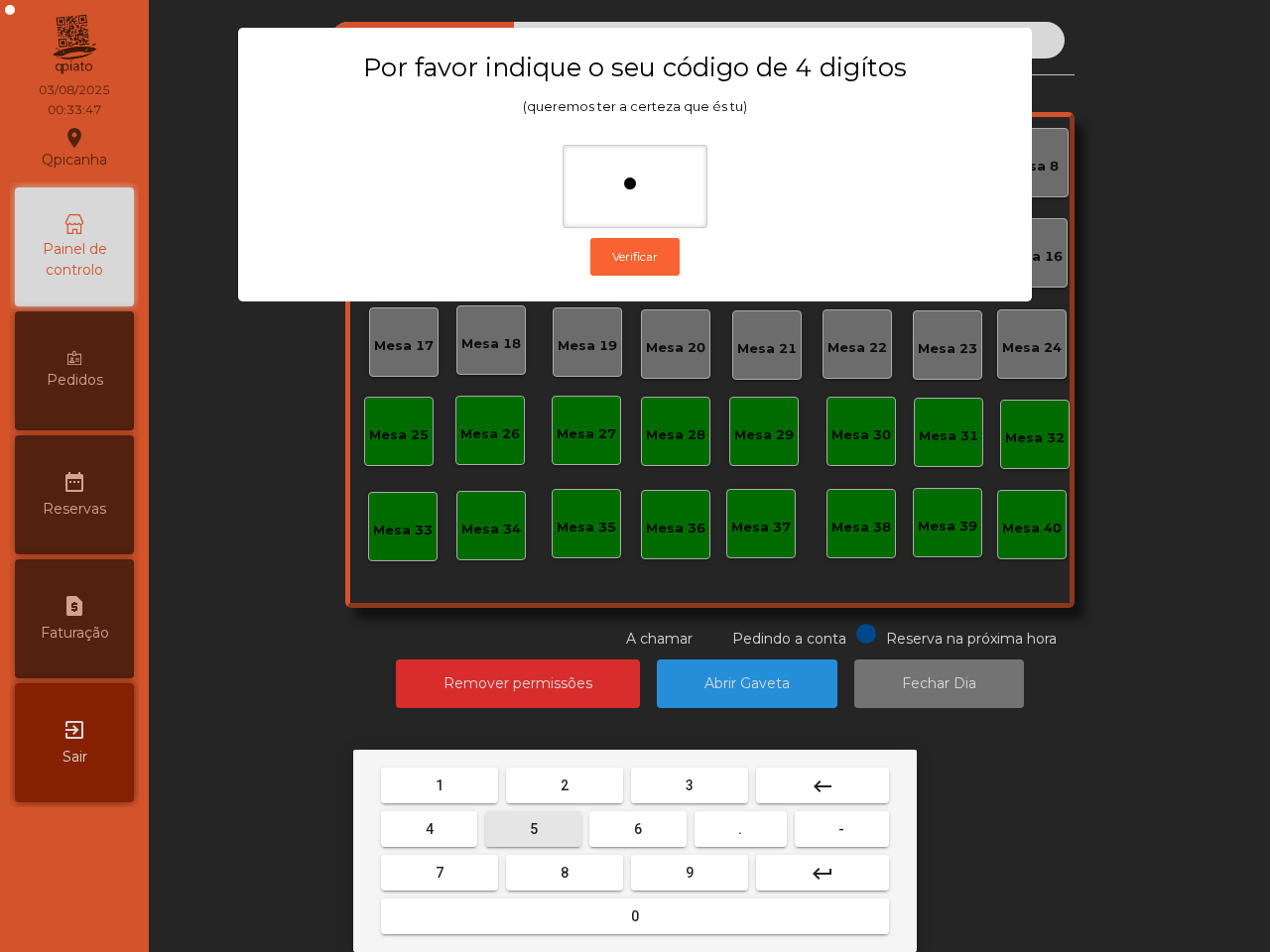 click on "5" at bounding box center [533, 829] 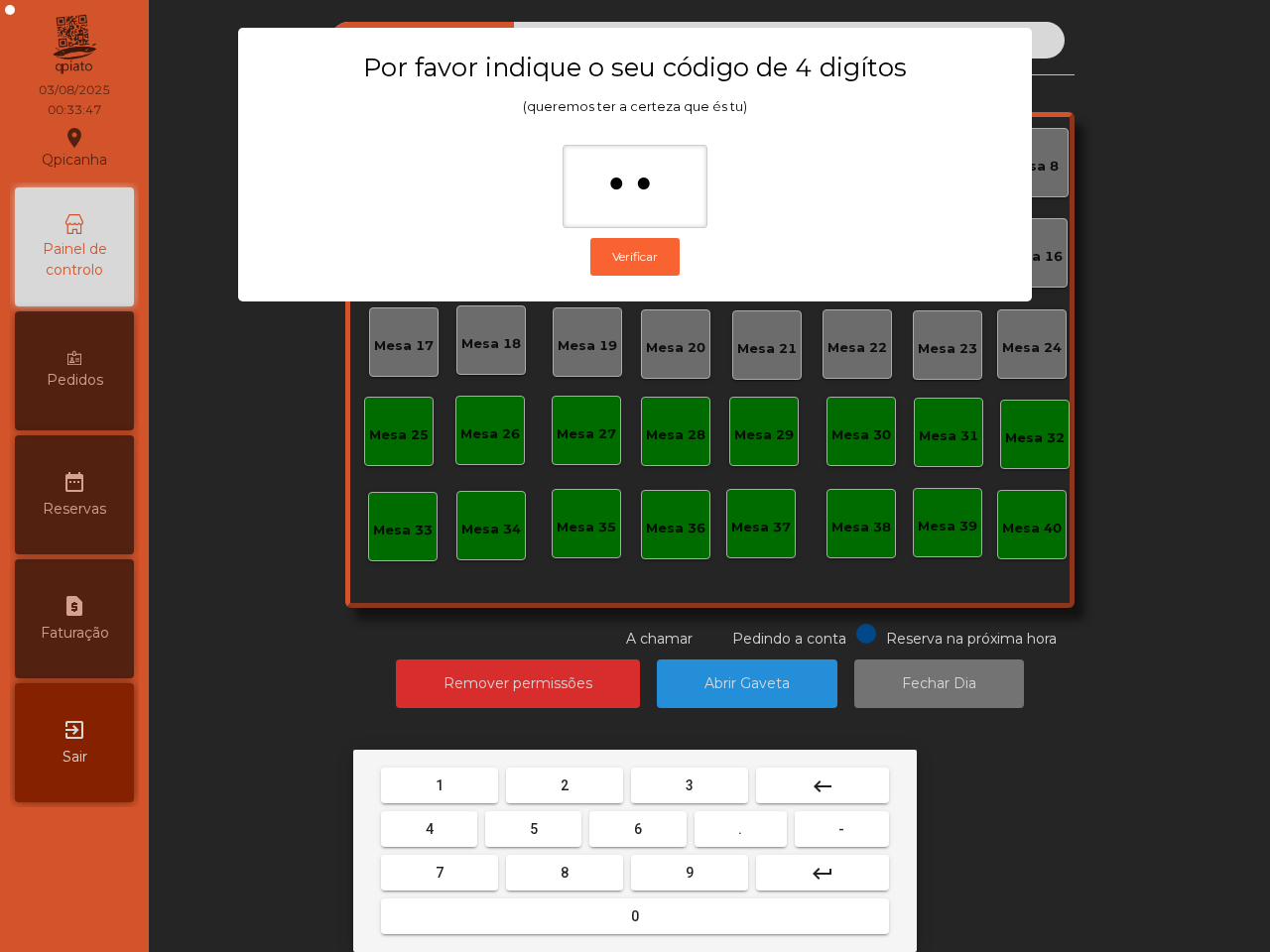click on "1" at bounding box center [440, 785] 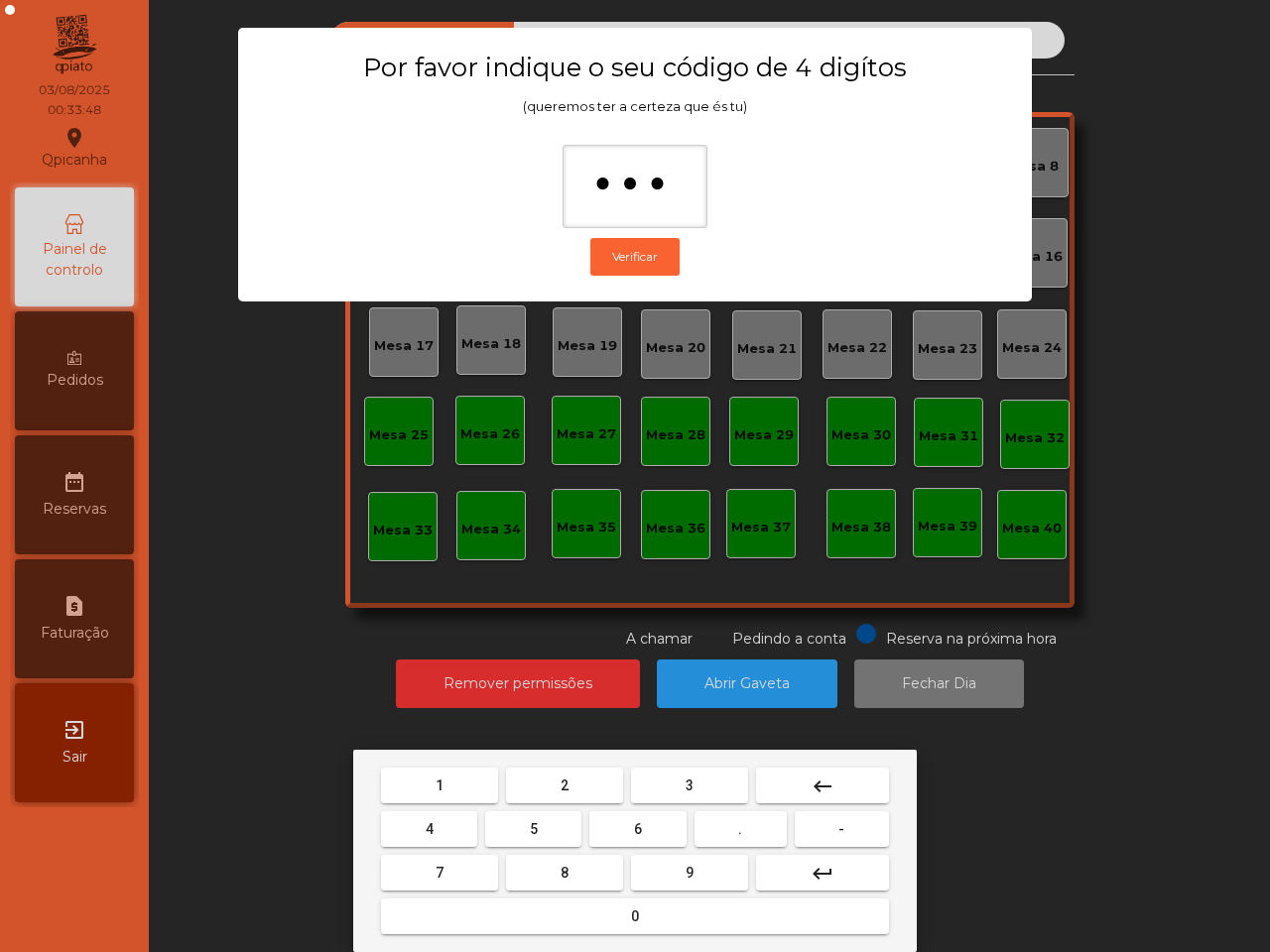 click on "2" at bounding box center (565, 785) 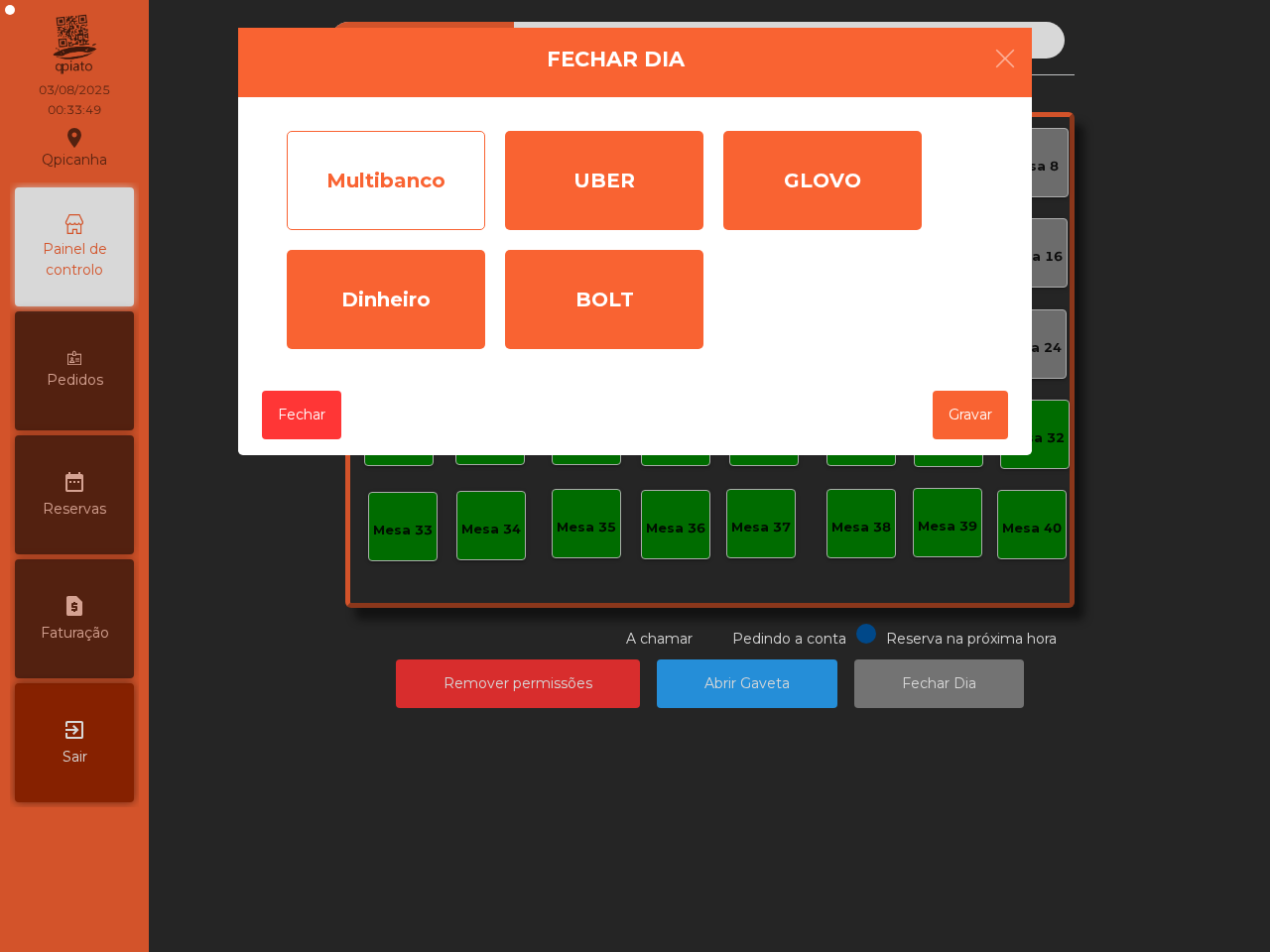 click on "Multibanco" 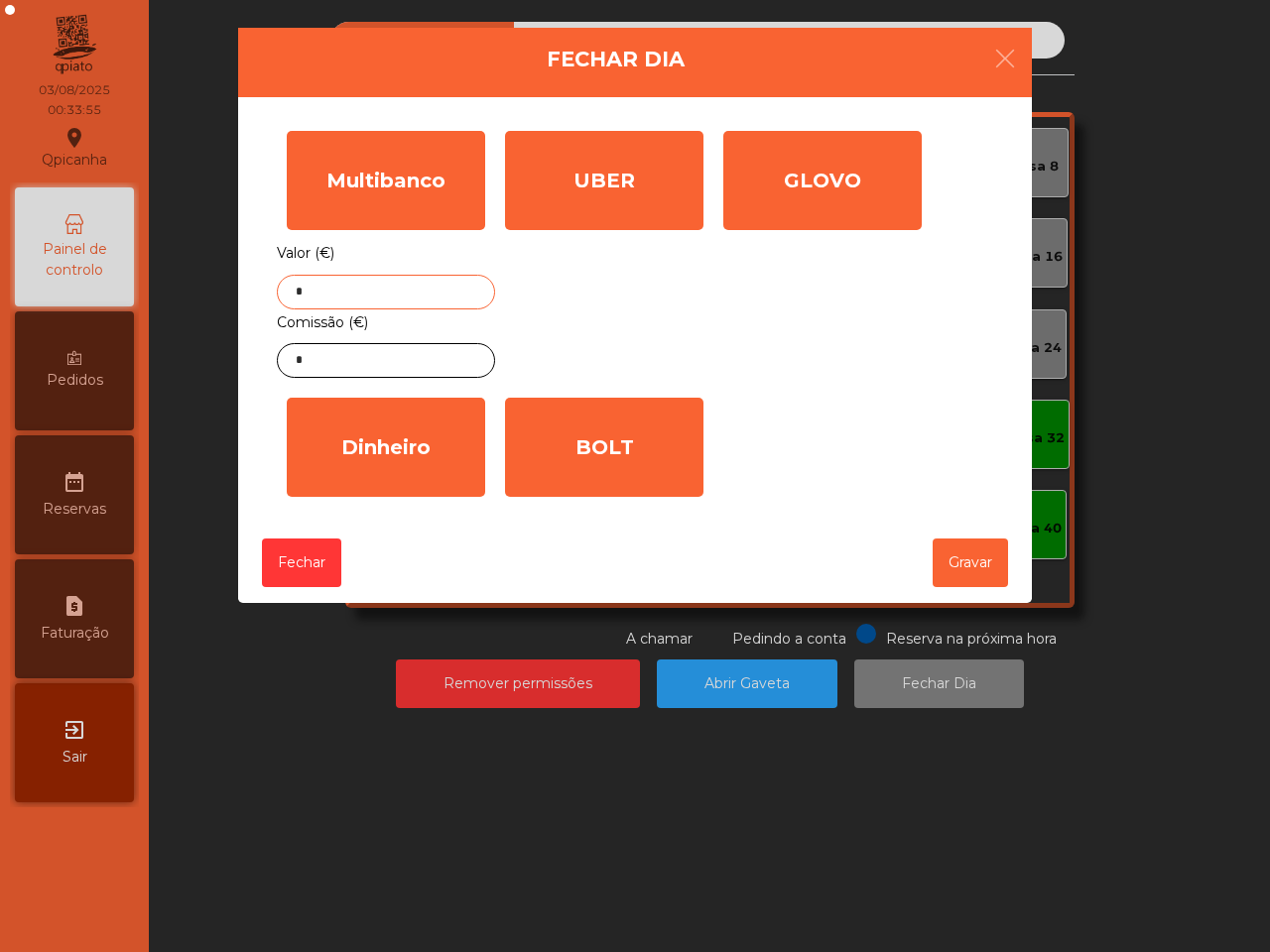 click on "*" 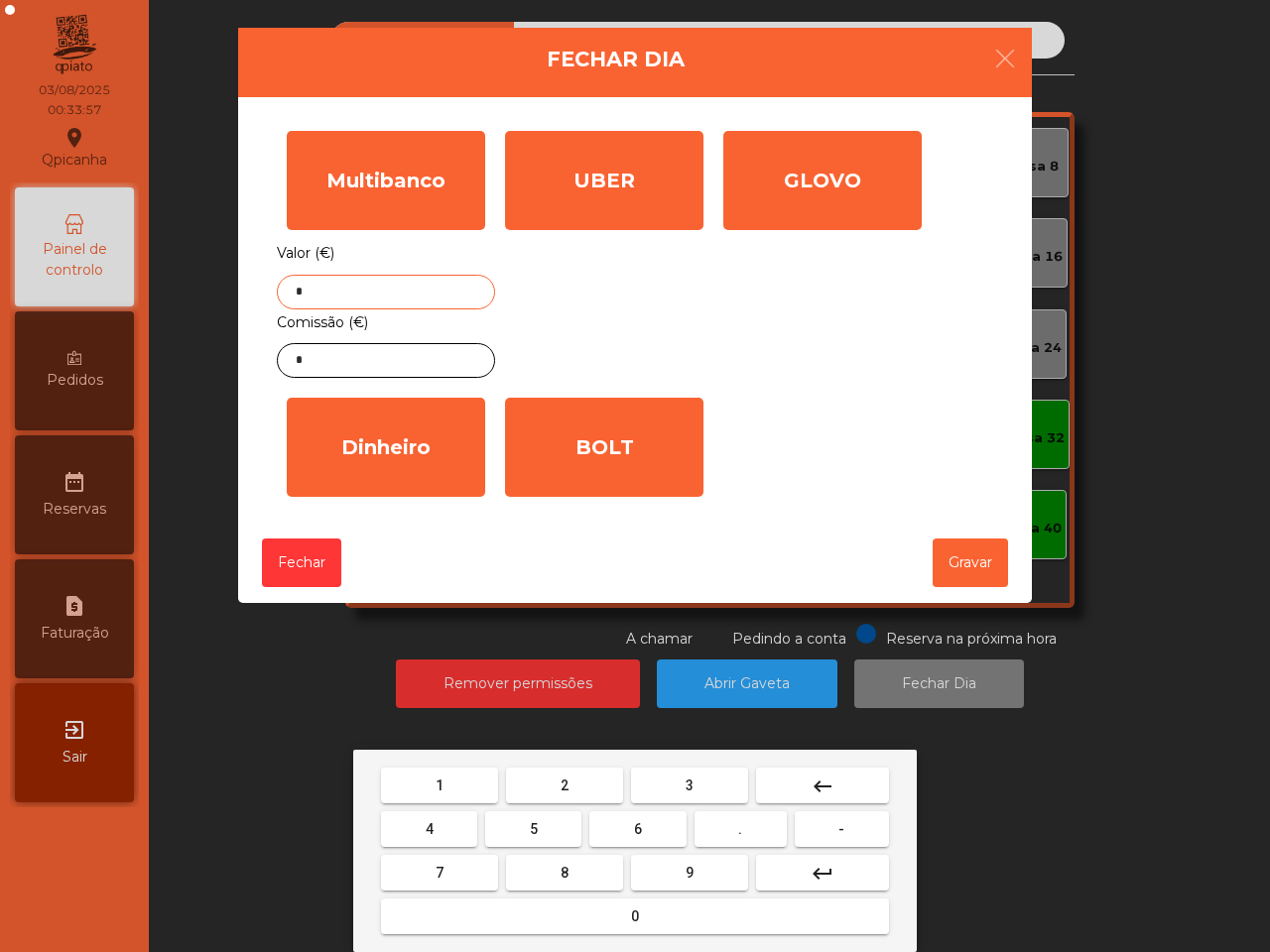 click on "1" at bounding box center [440, 785] 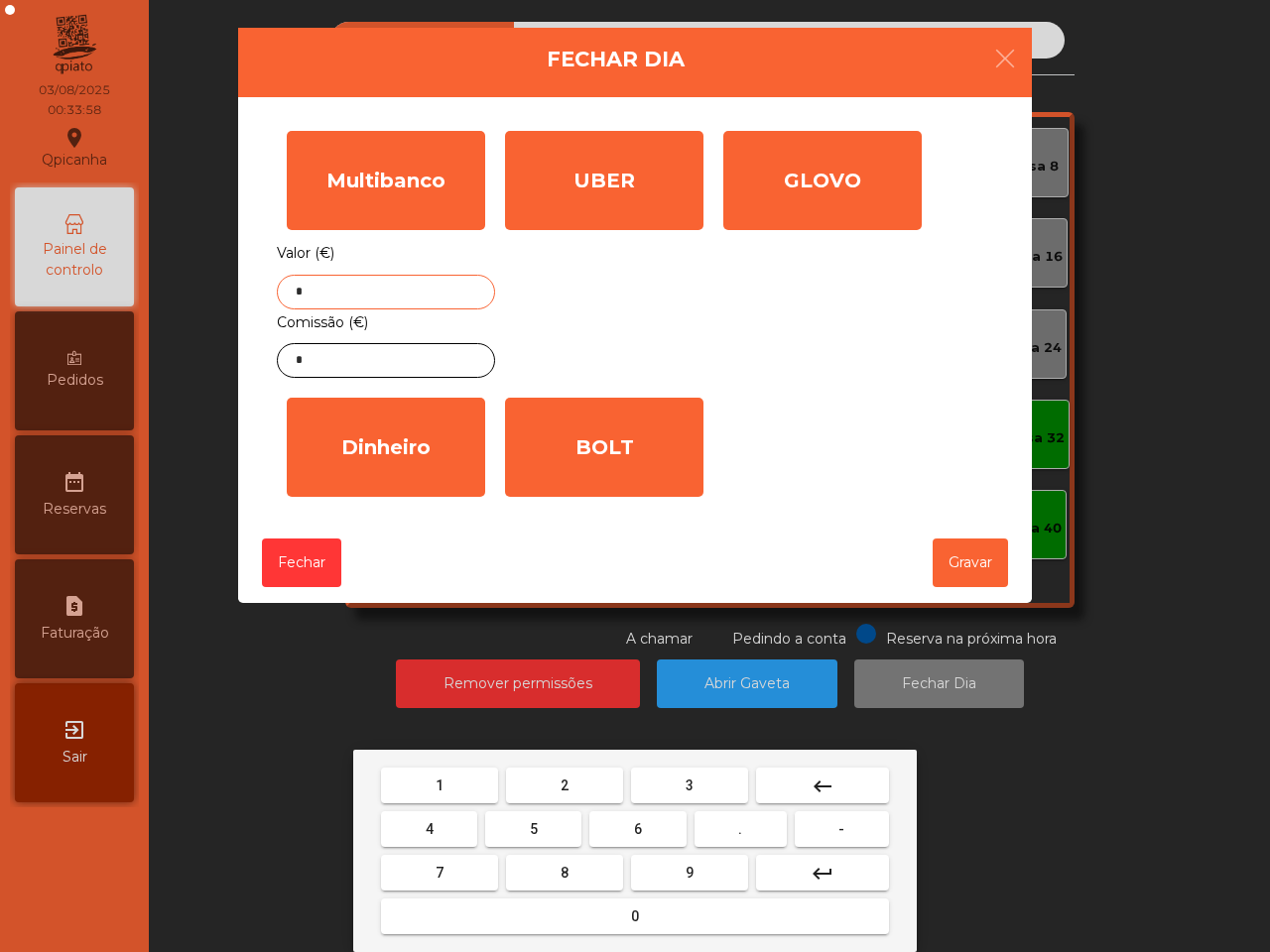 click on "0" at bounding box center [635, 916] 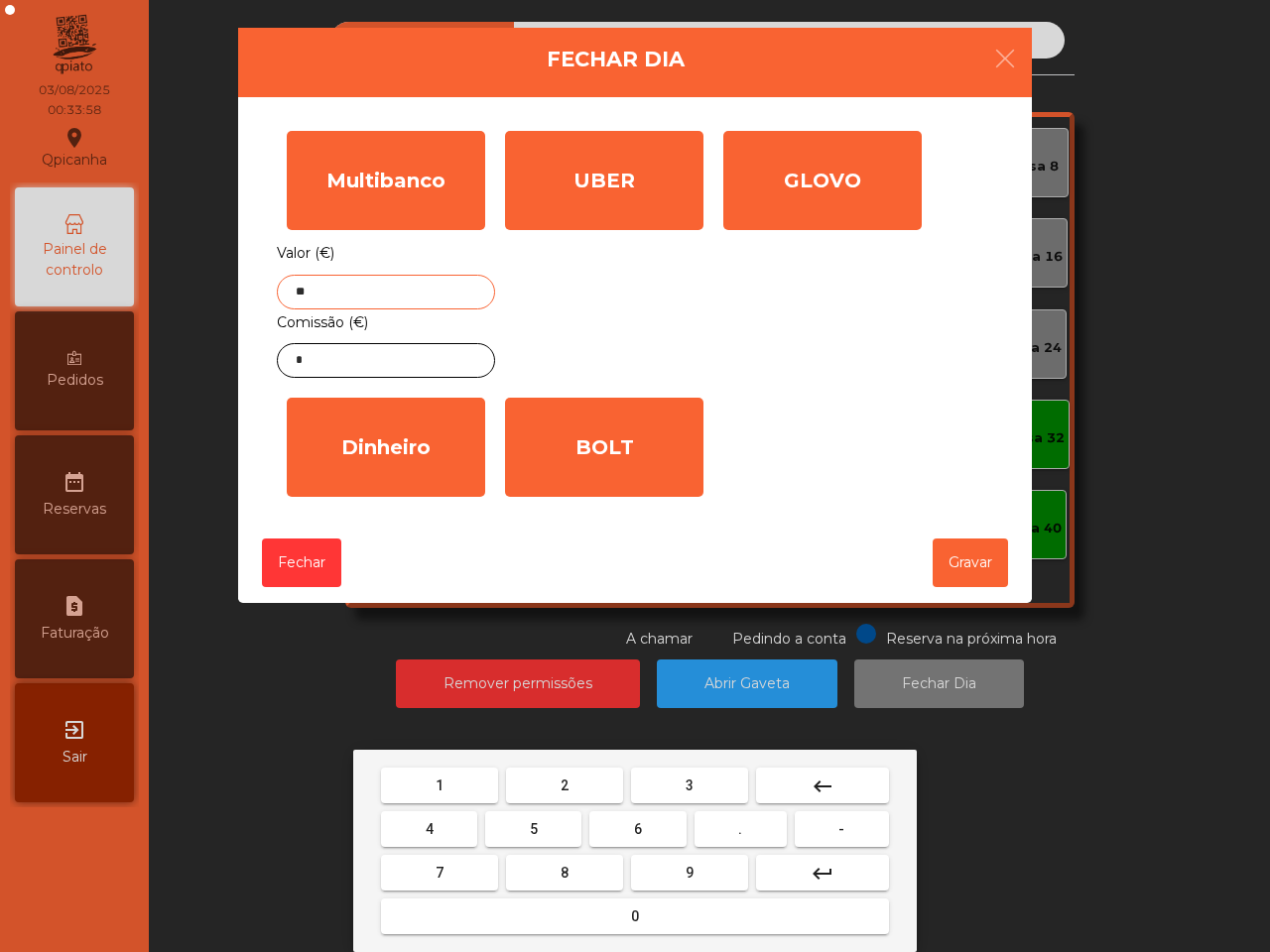 click on "5" at bounding box center (533, 829) 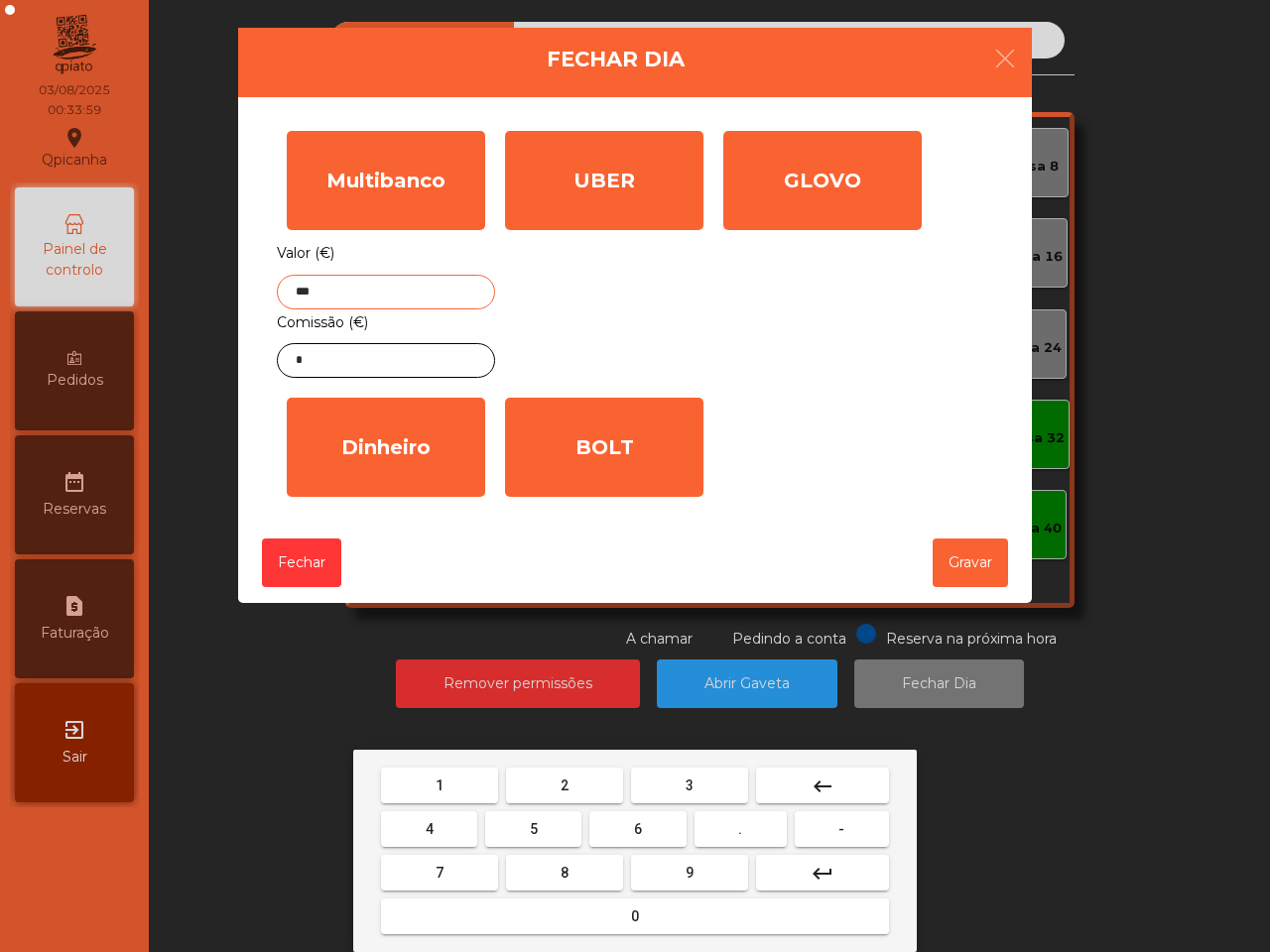 click on "4" at bounding box center [429, 829] 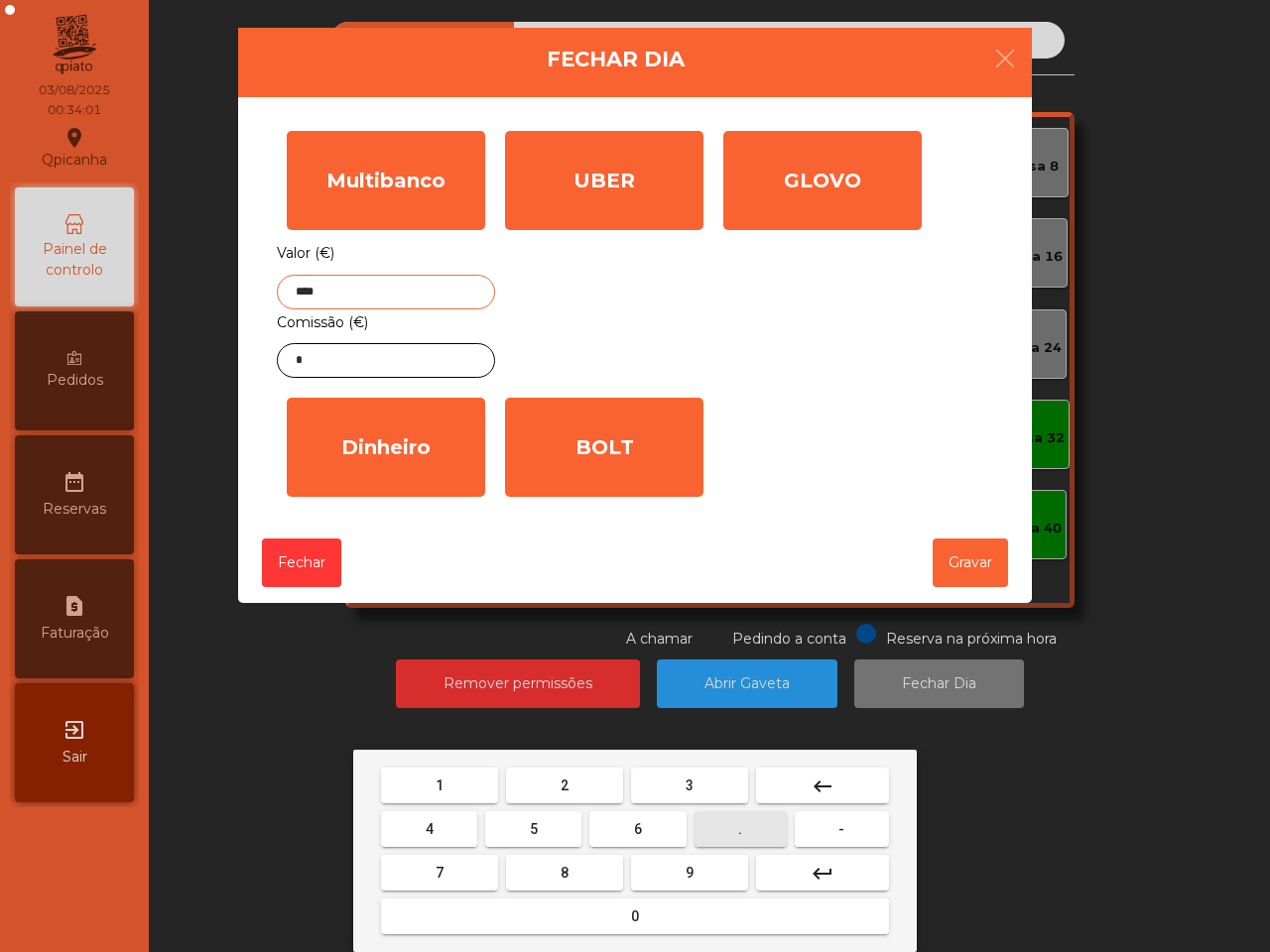 click on "." at bounding box center [740, 829] 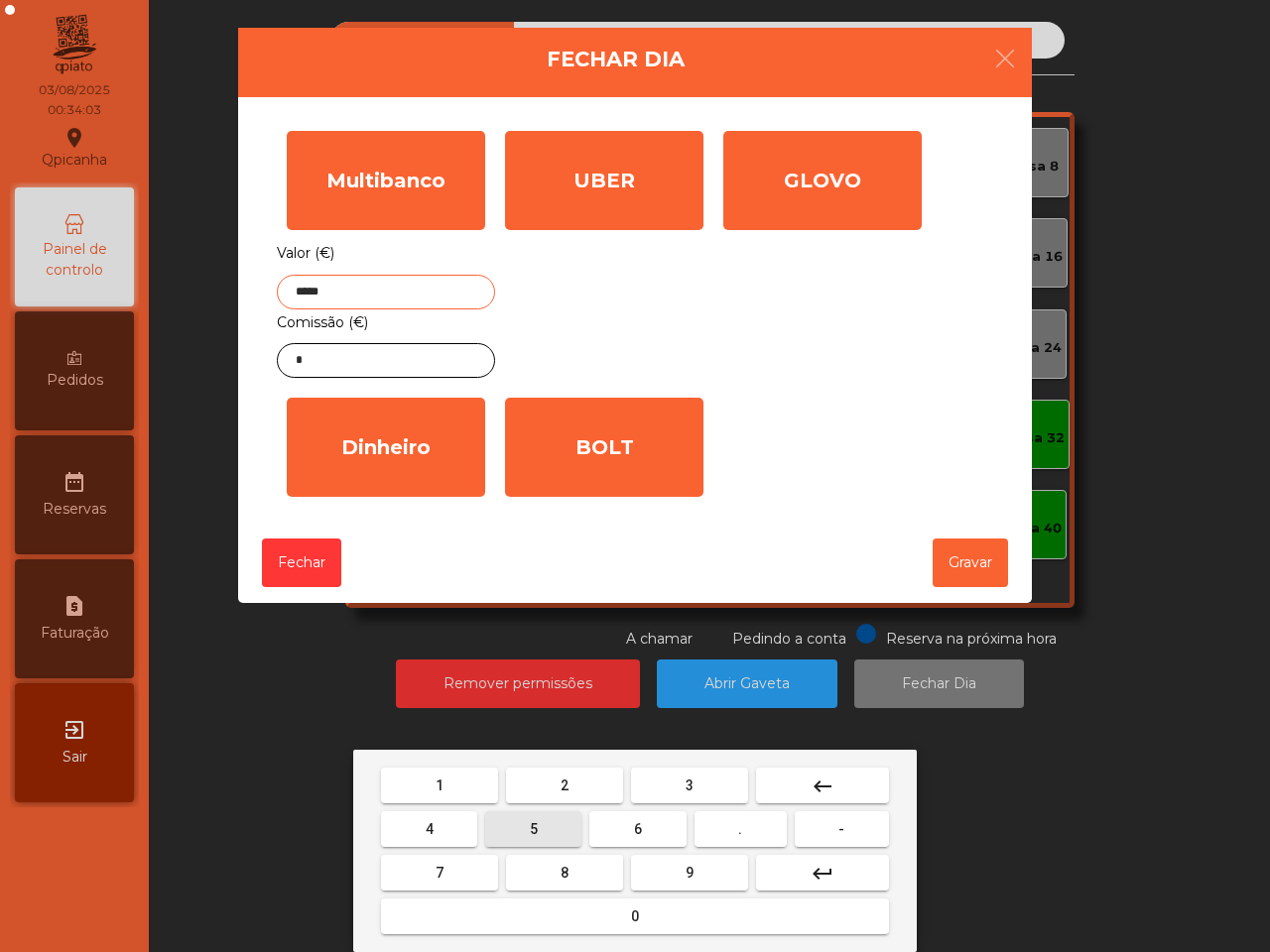 click on "5" at bounding box center (534, 829) 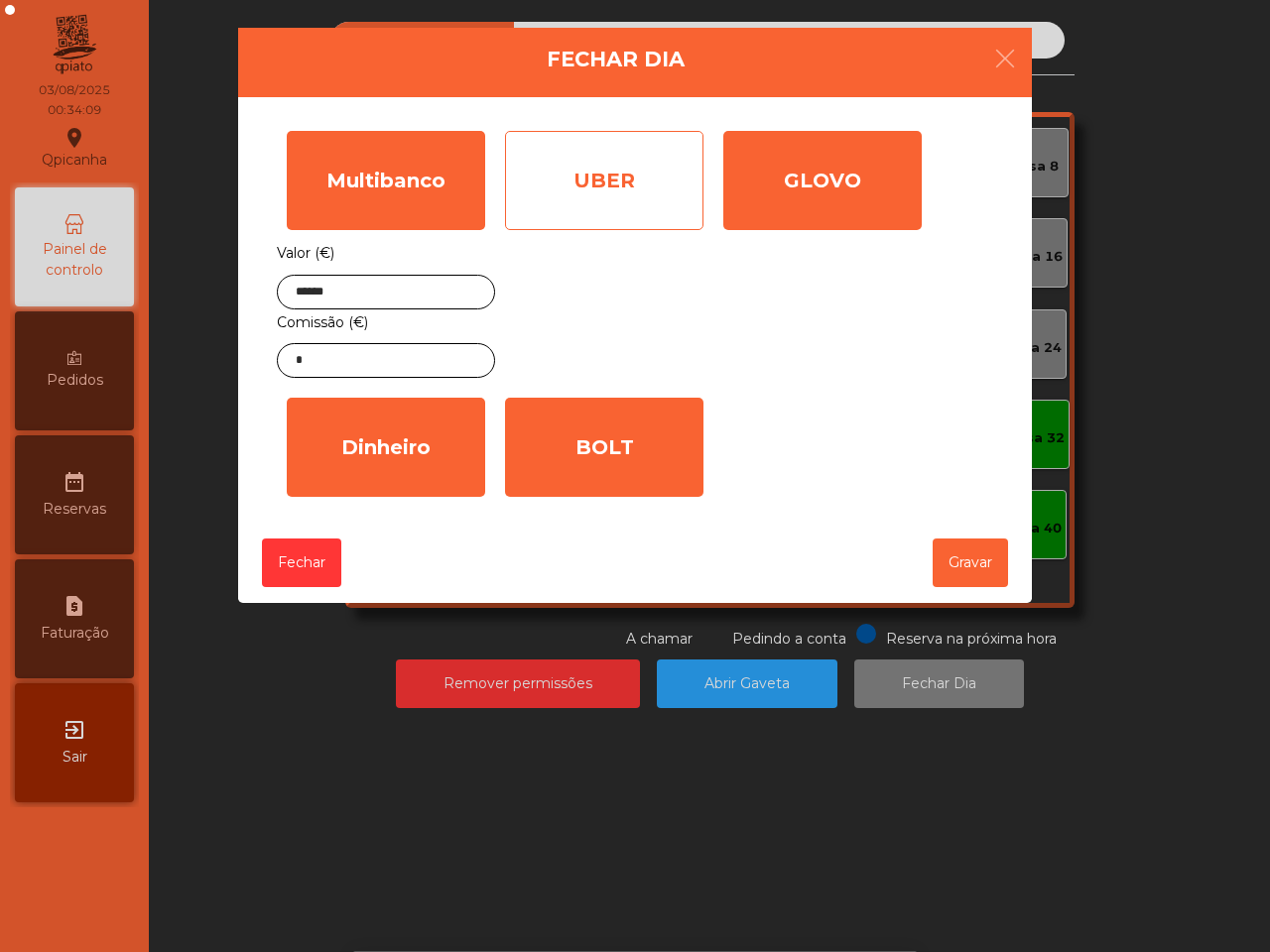 click on "UBER" 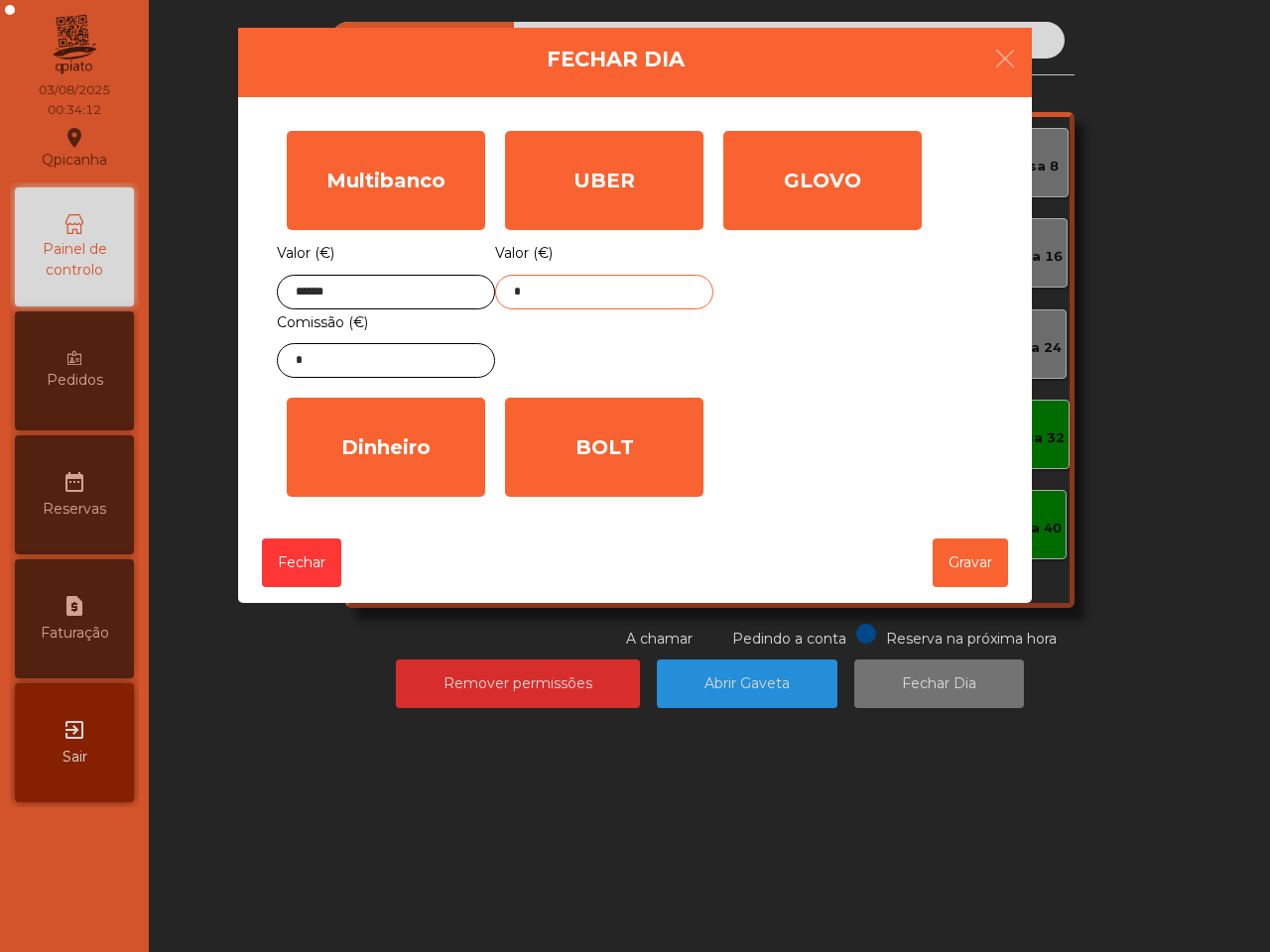 click on "*" 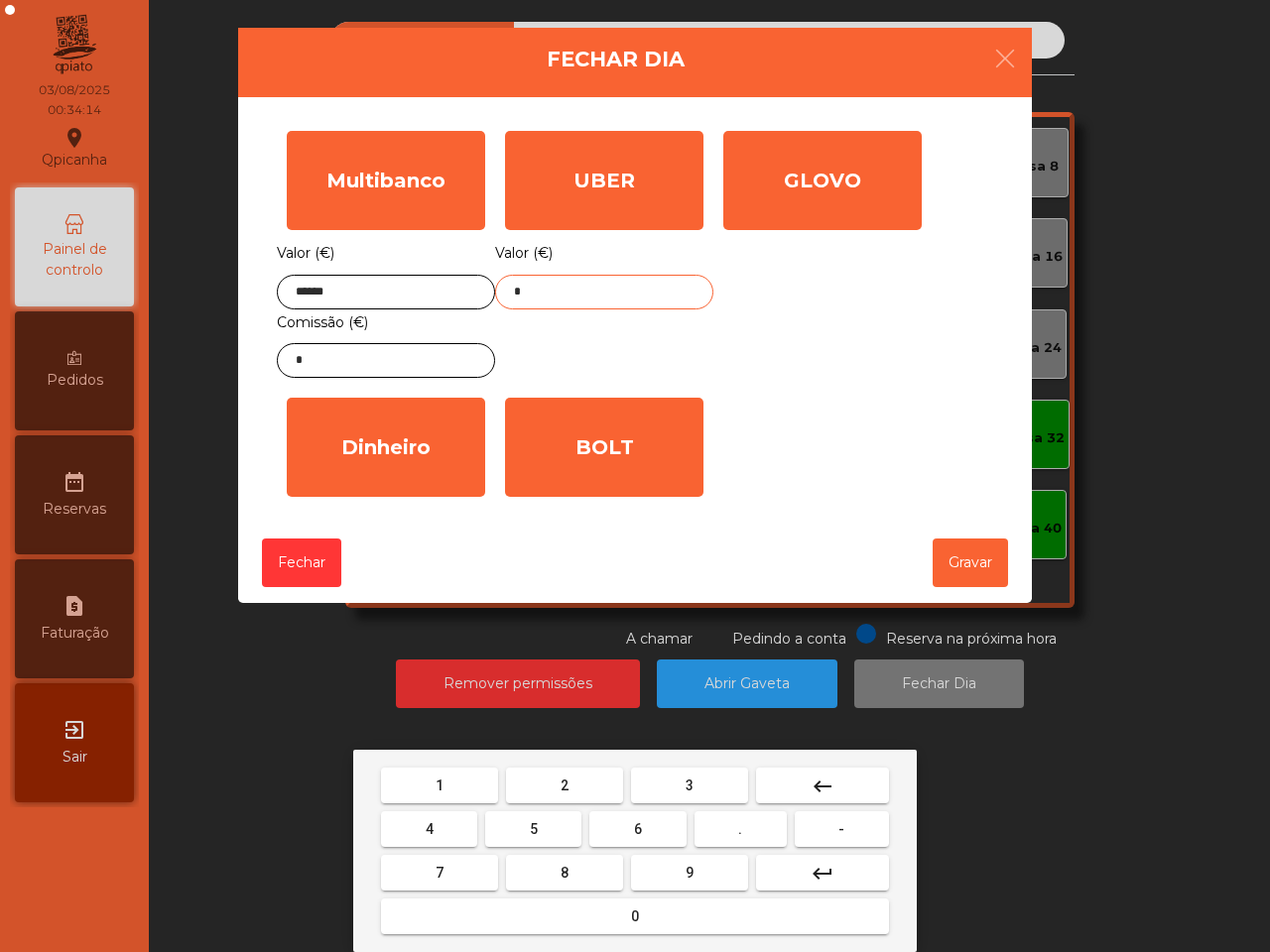 click on "4" at bounding box center (429, 829) 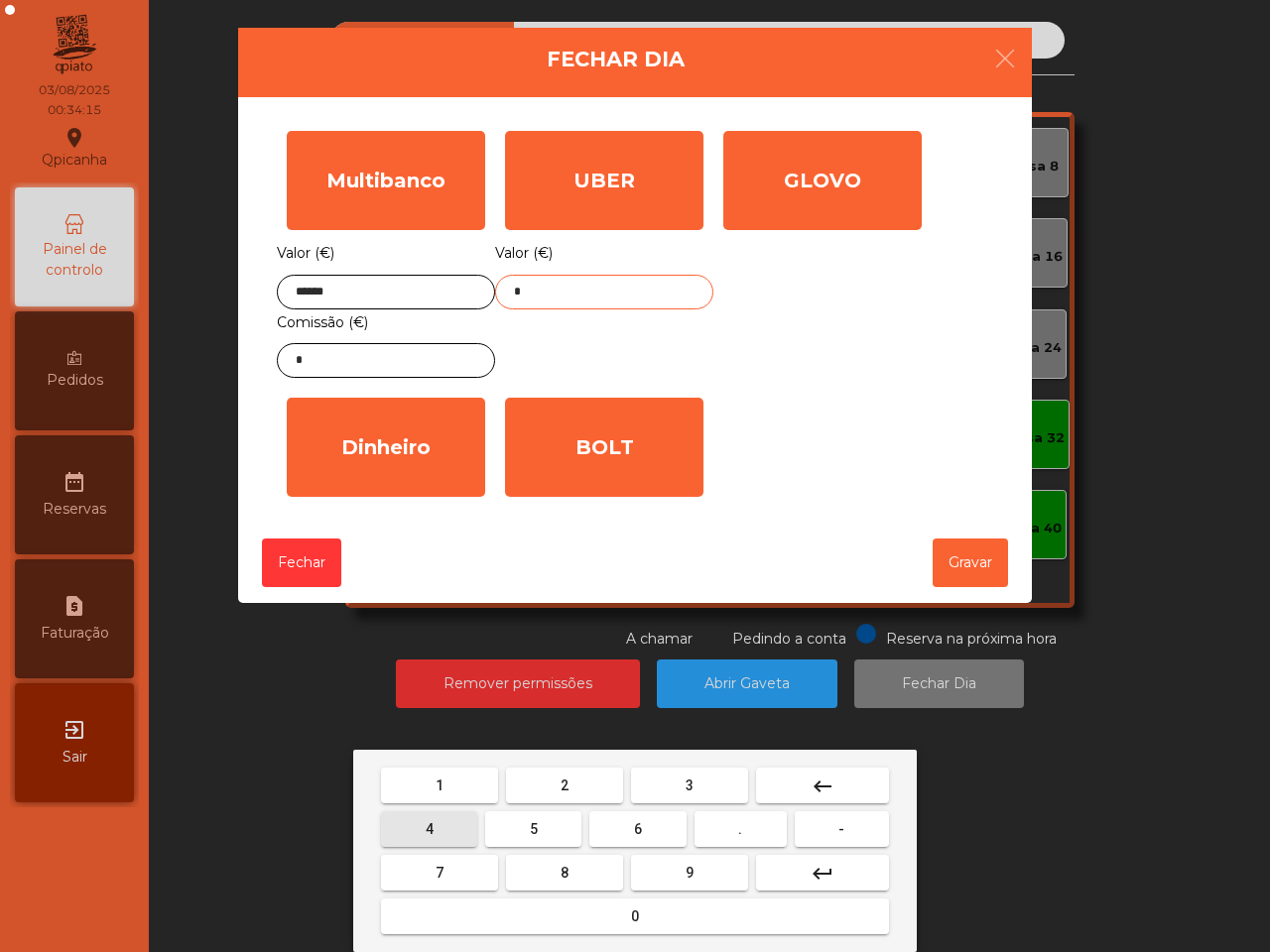 click on "4" at bounding box center (429, 829) 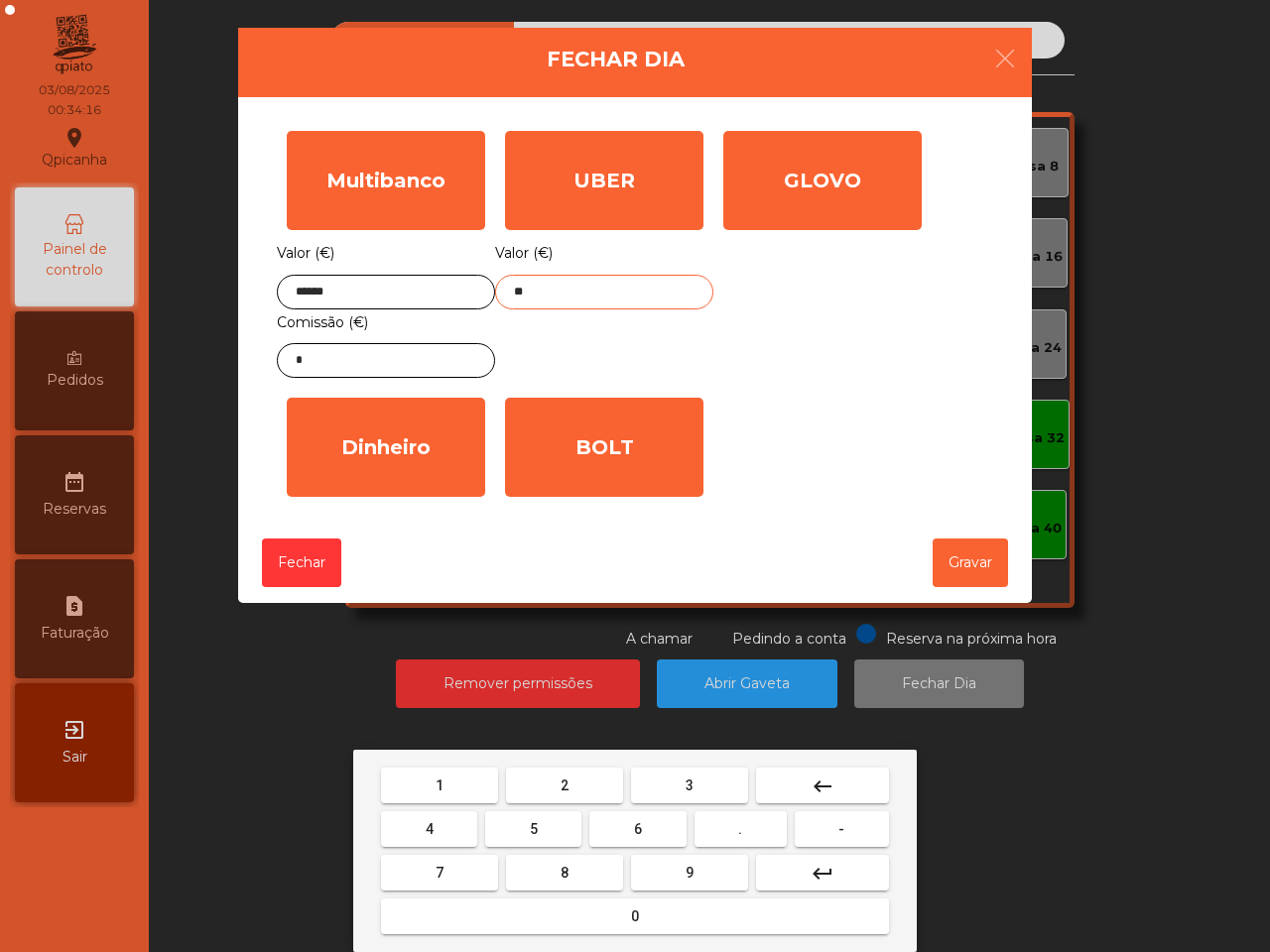 click on "." at bounding box center (740, 829) 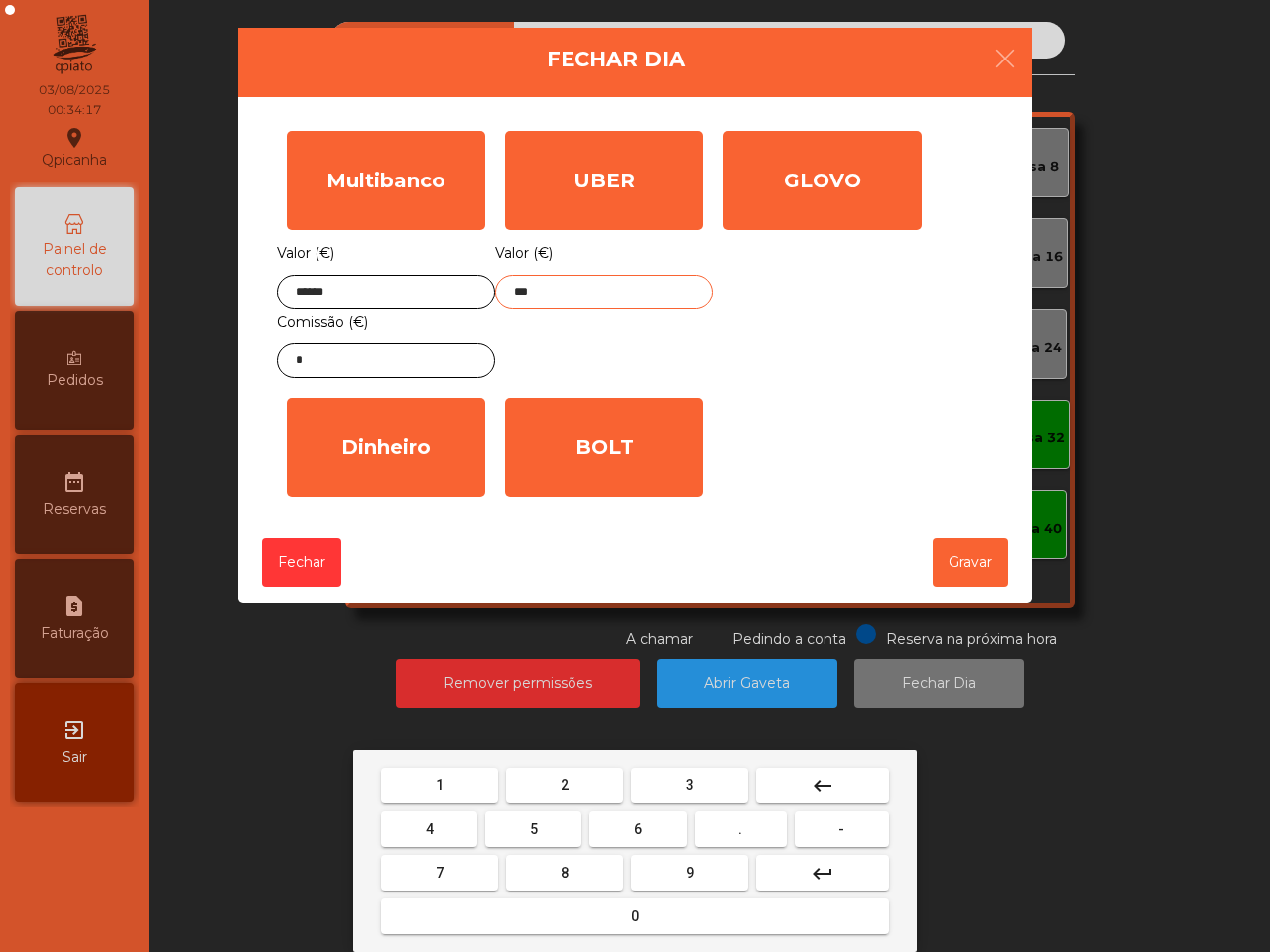 click on "6" at bounding box center [638, 829] 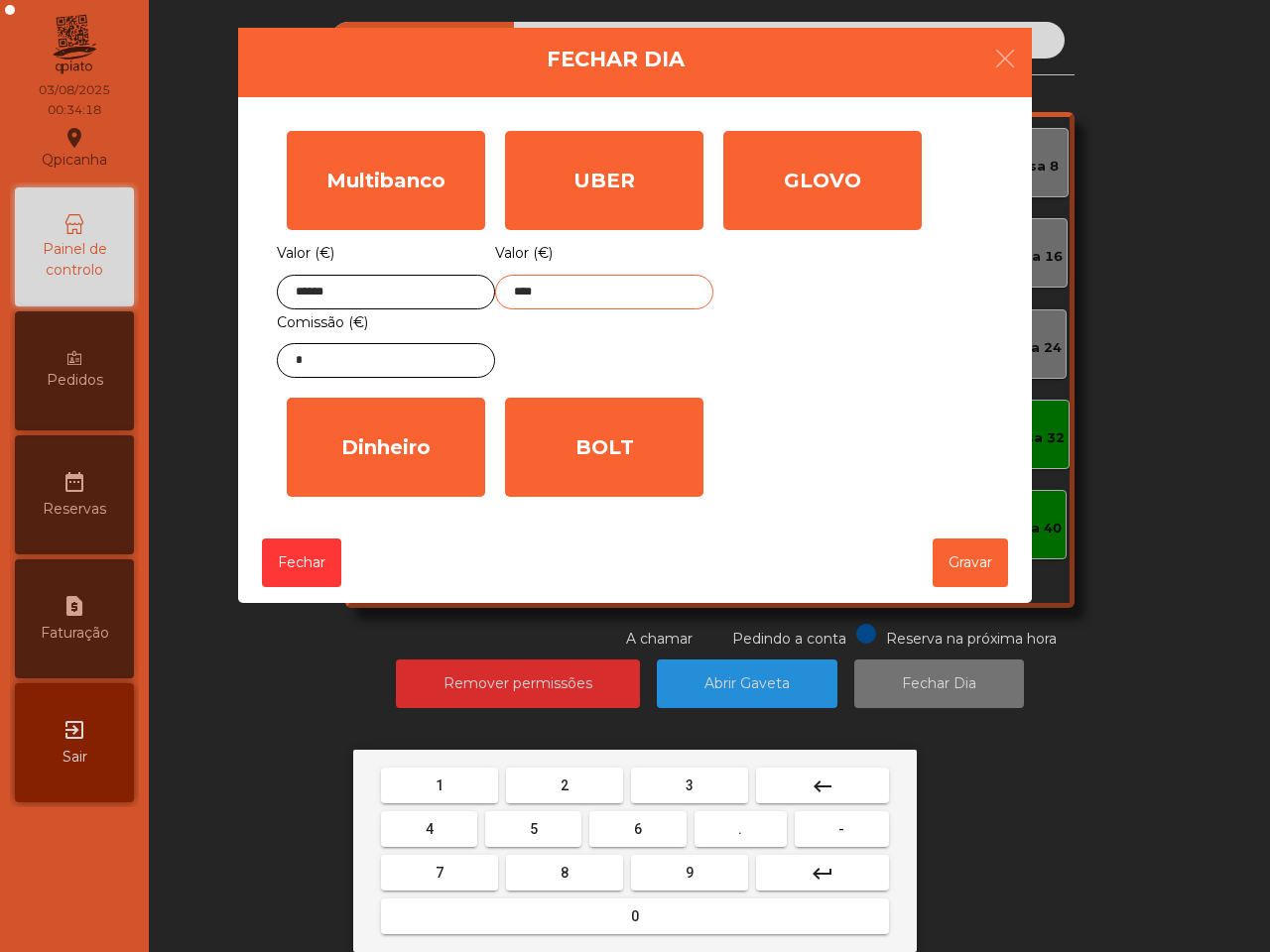 click on "8" at bounding box center (565, 873) 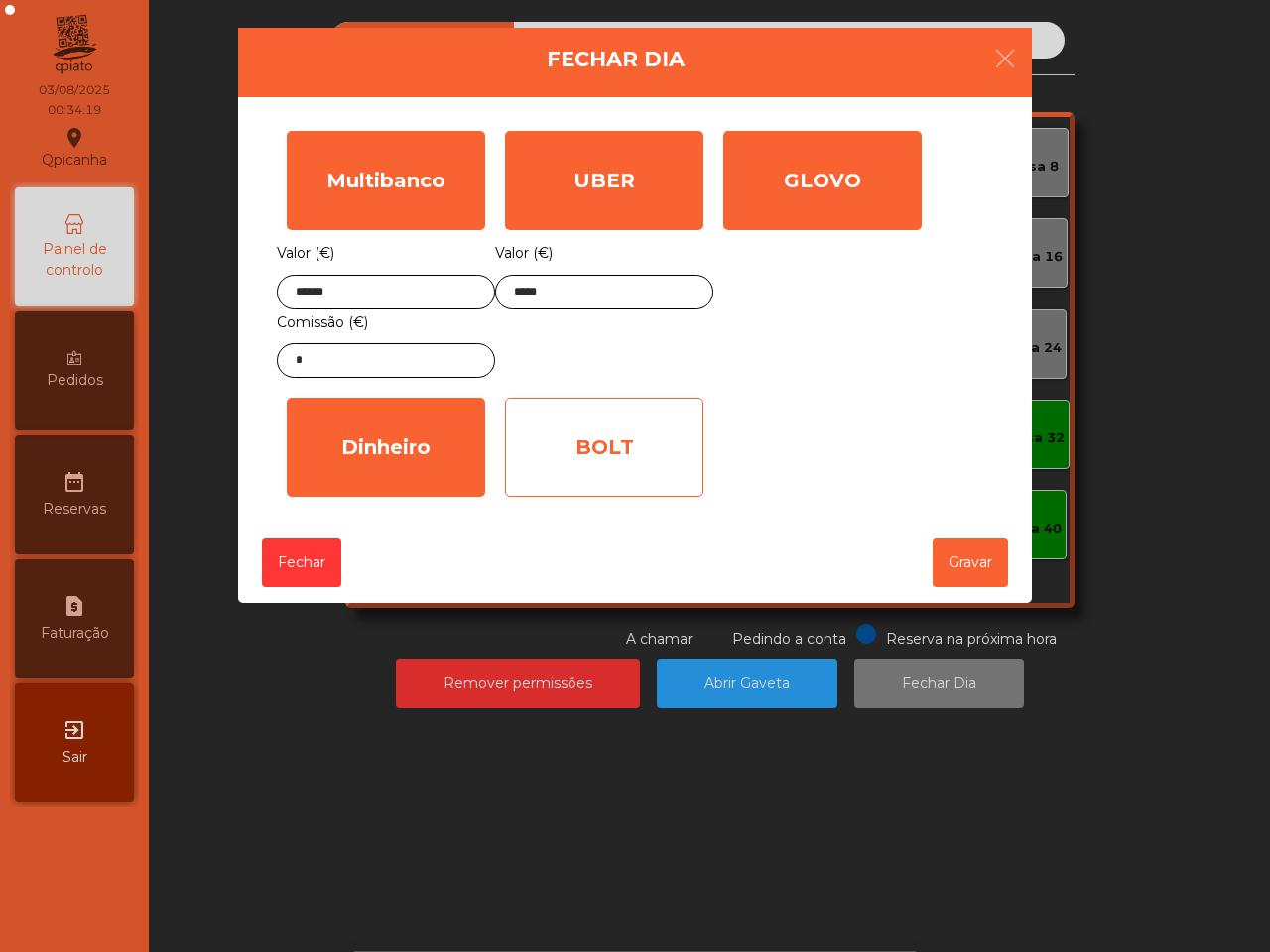 click on "BOLT" 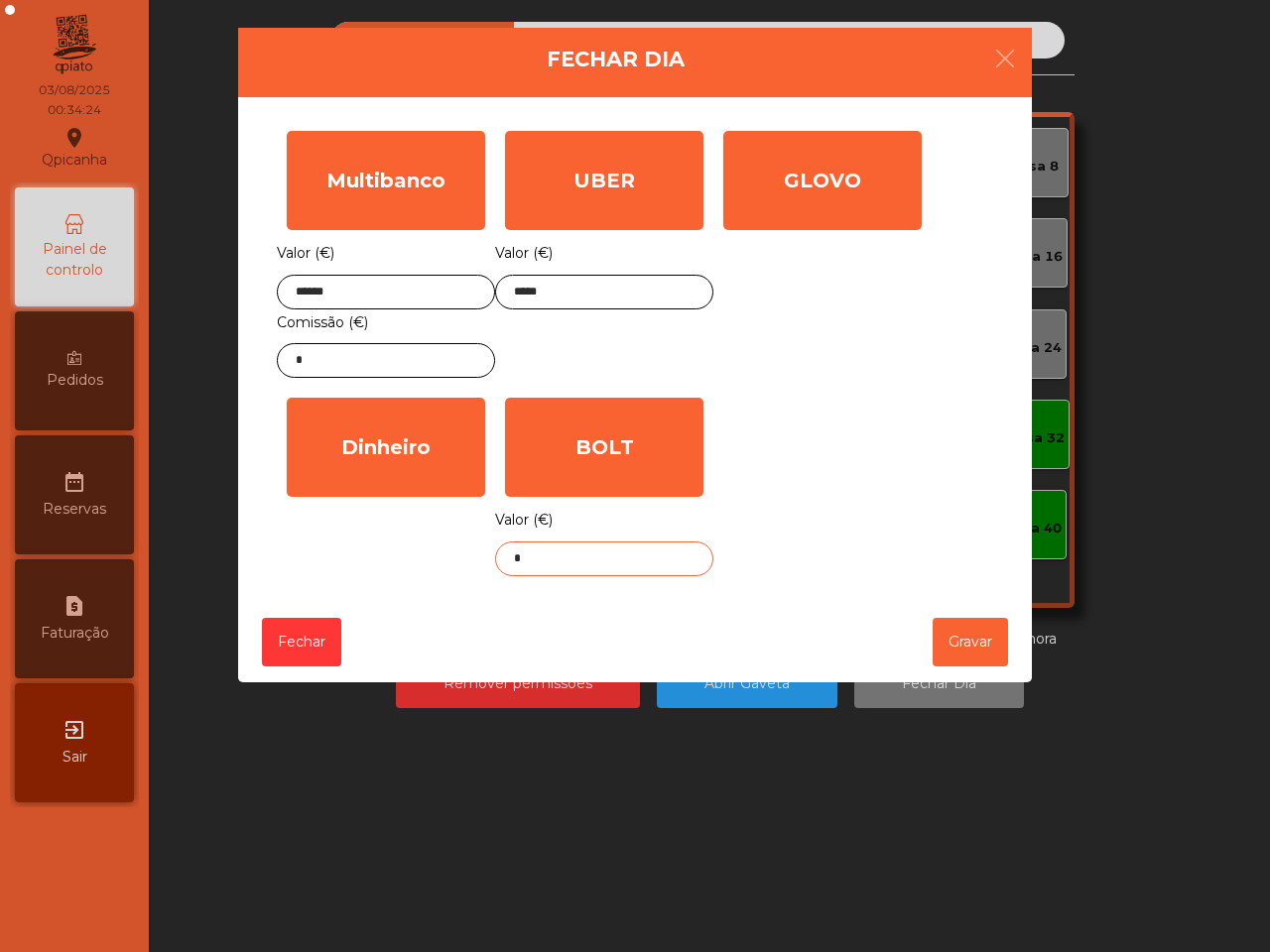 click on "*" 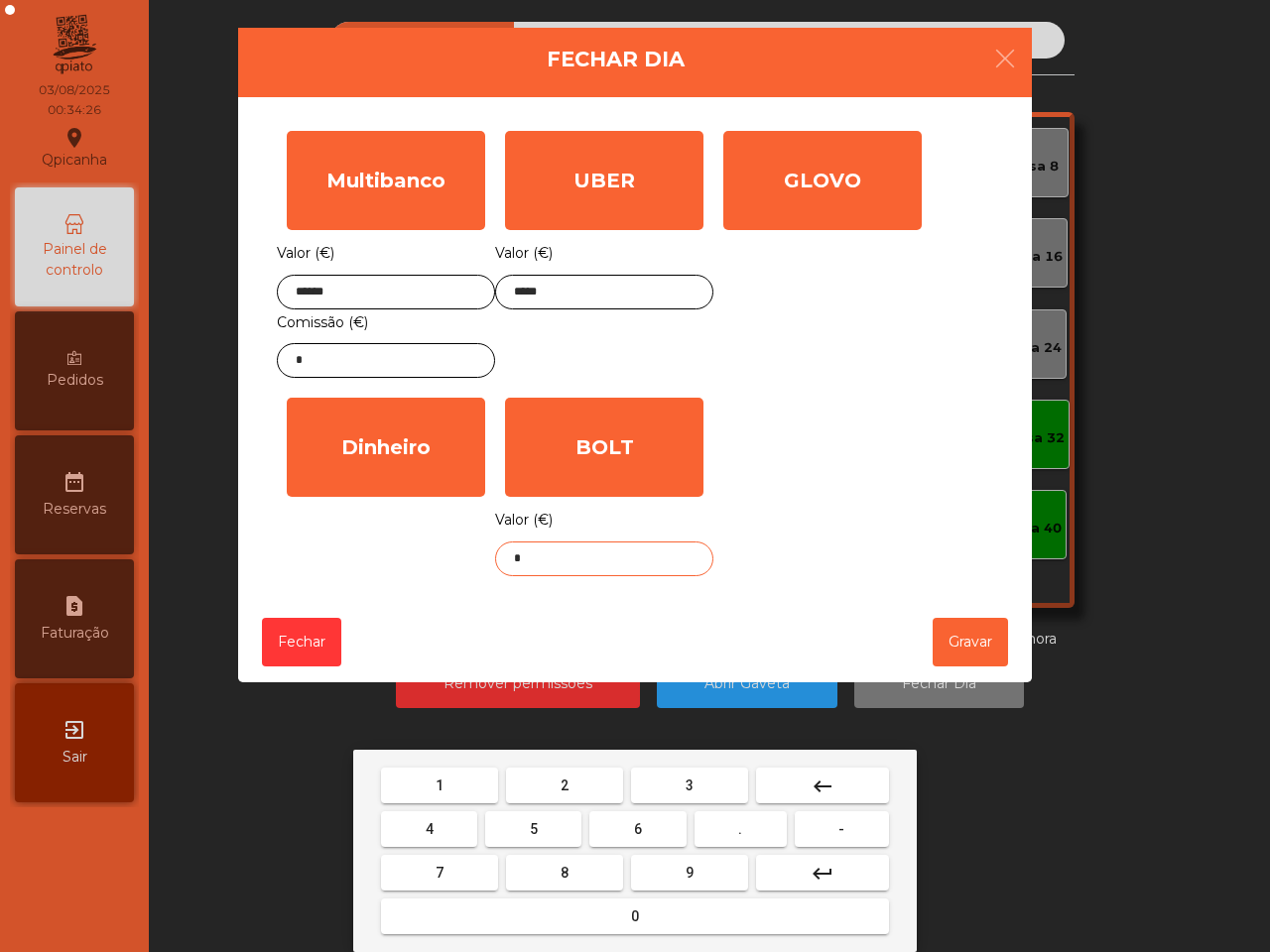click on "3" at bounding box center [690, 785] 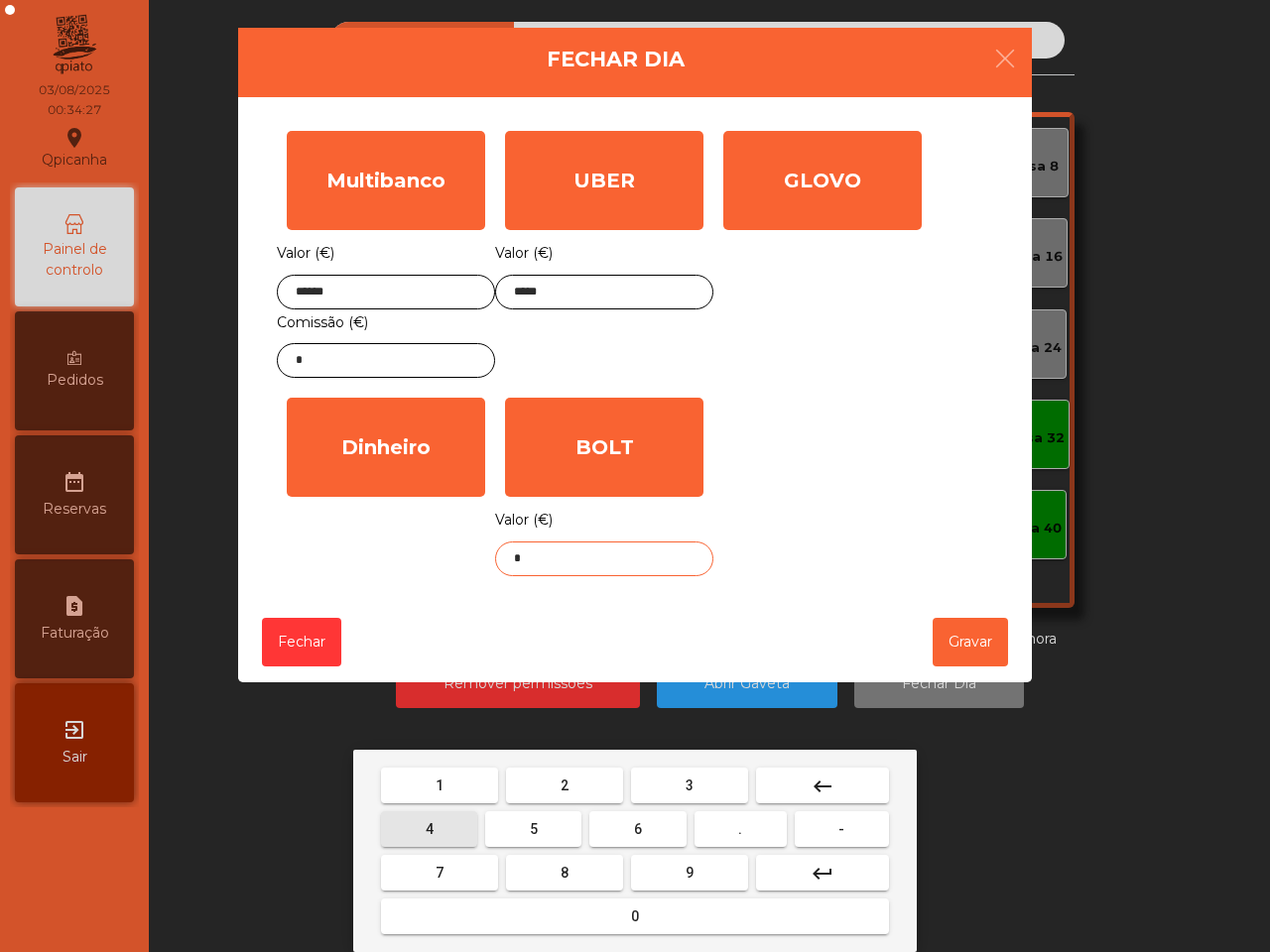 click on "4" at bounding box center [429, 829] 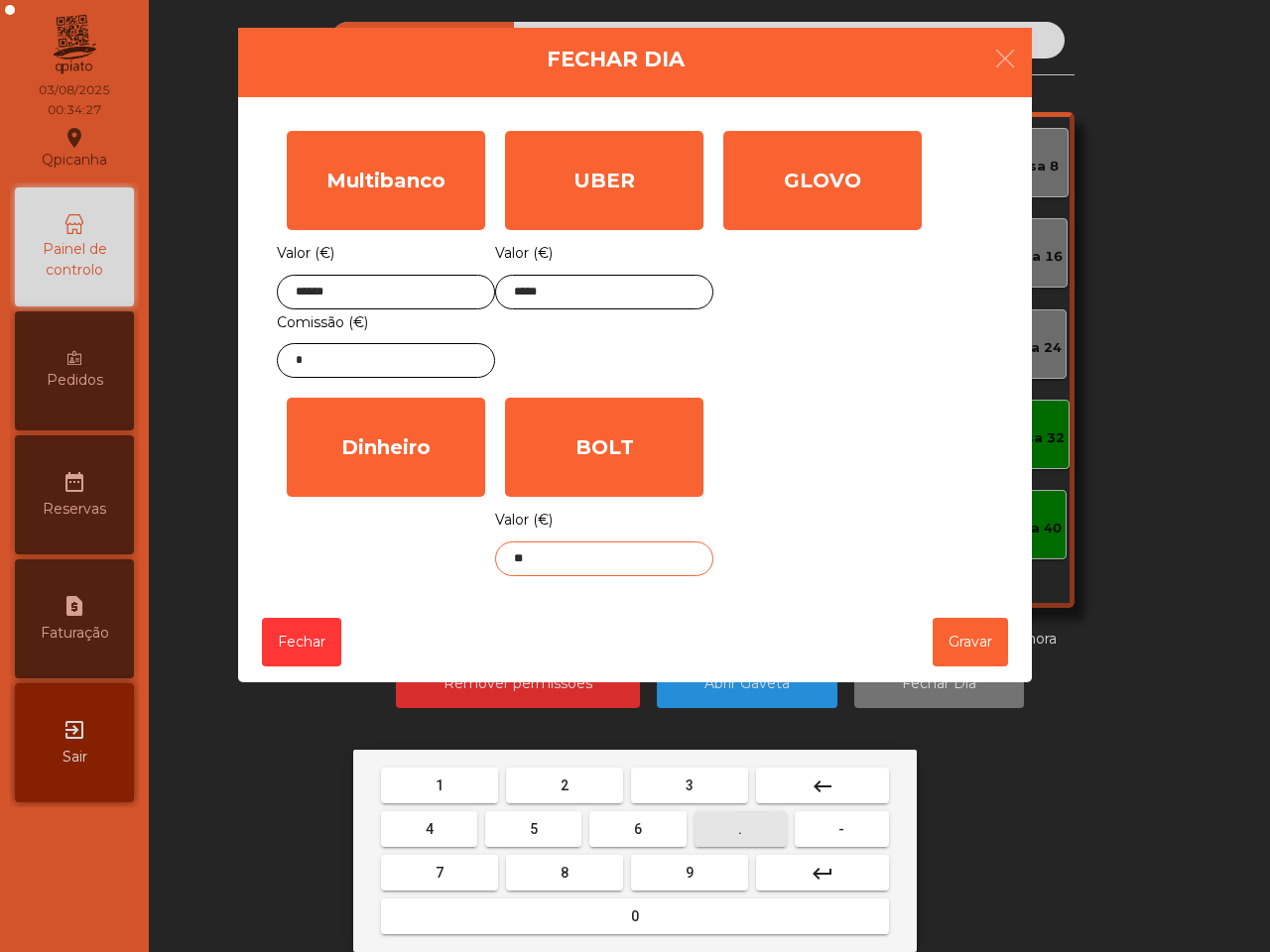 click on "." at bounding box center [740, 829] 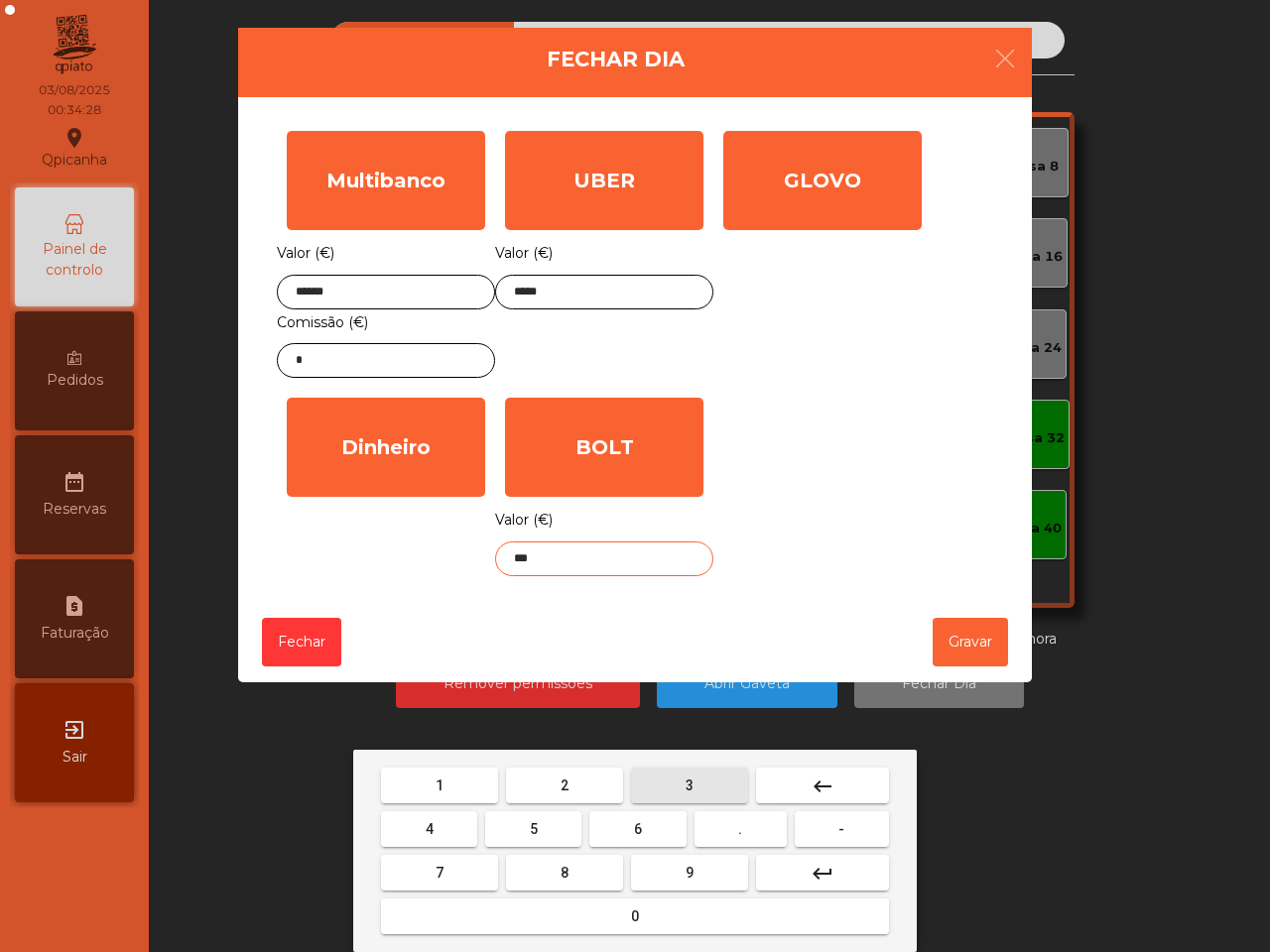 click on "3" at bounding box center (690, 785) 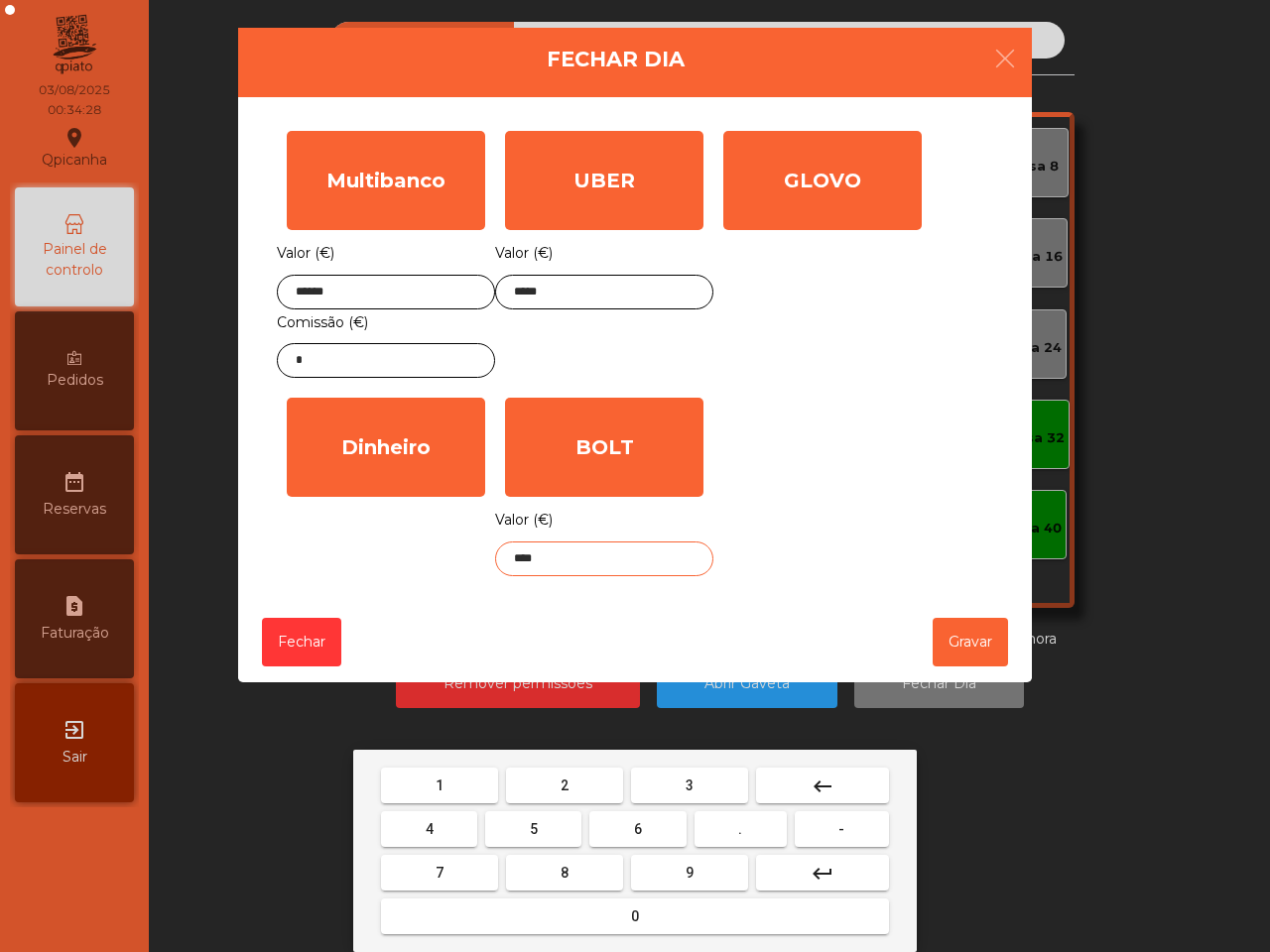 click on "9" at bounding box center (690, 873) 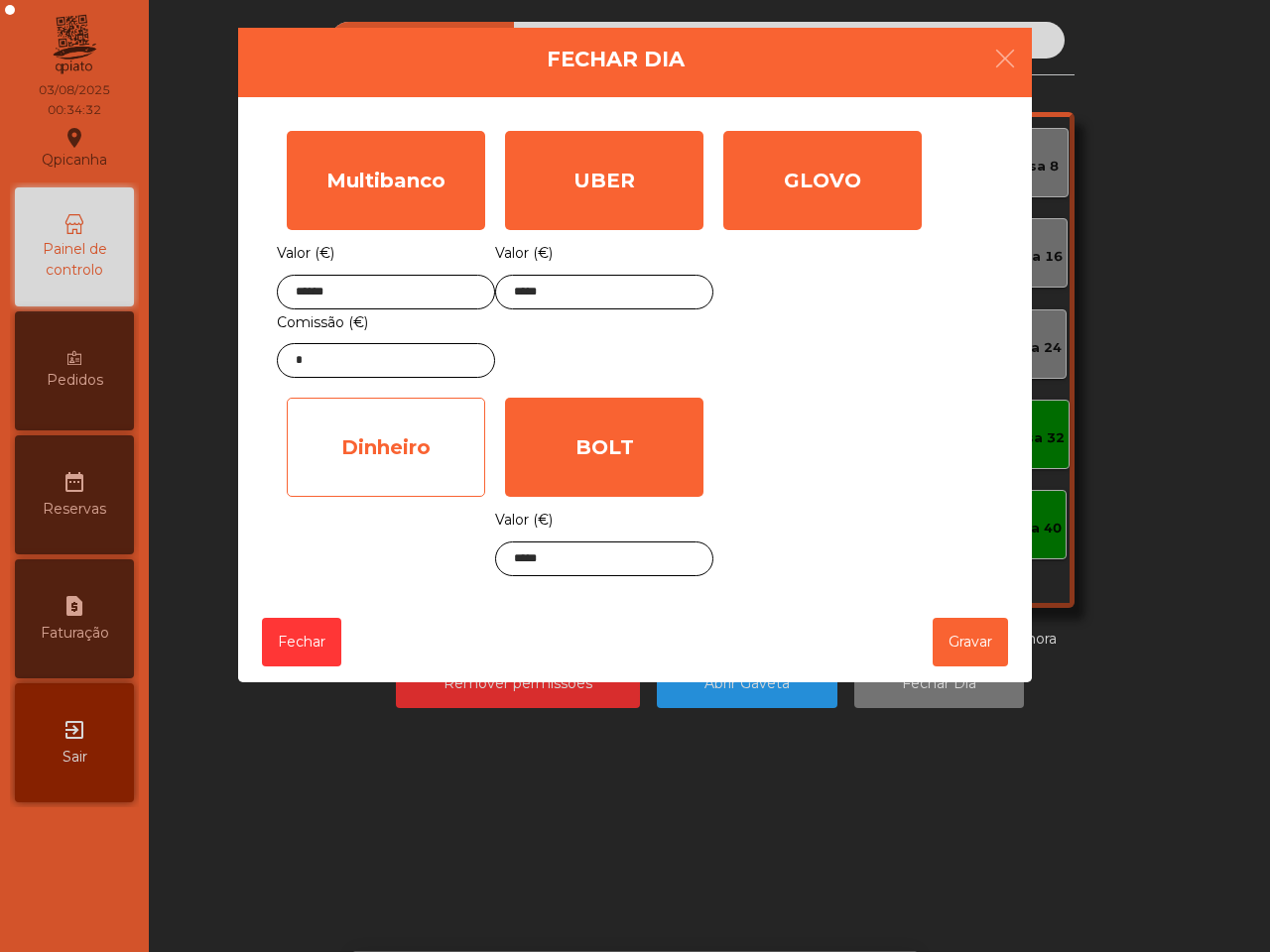 click on "Dinheiro" 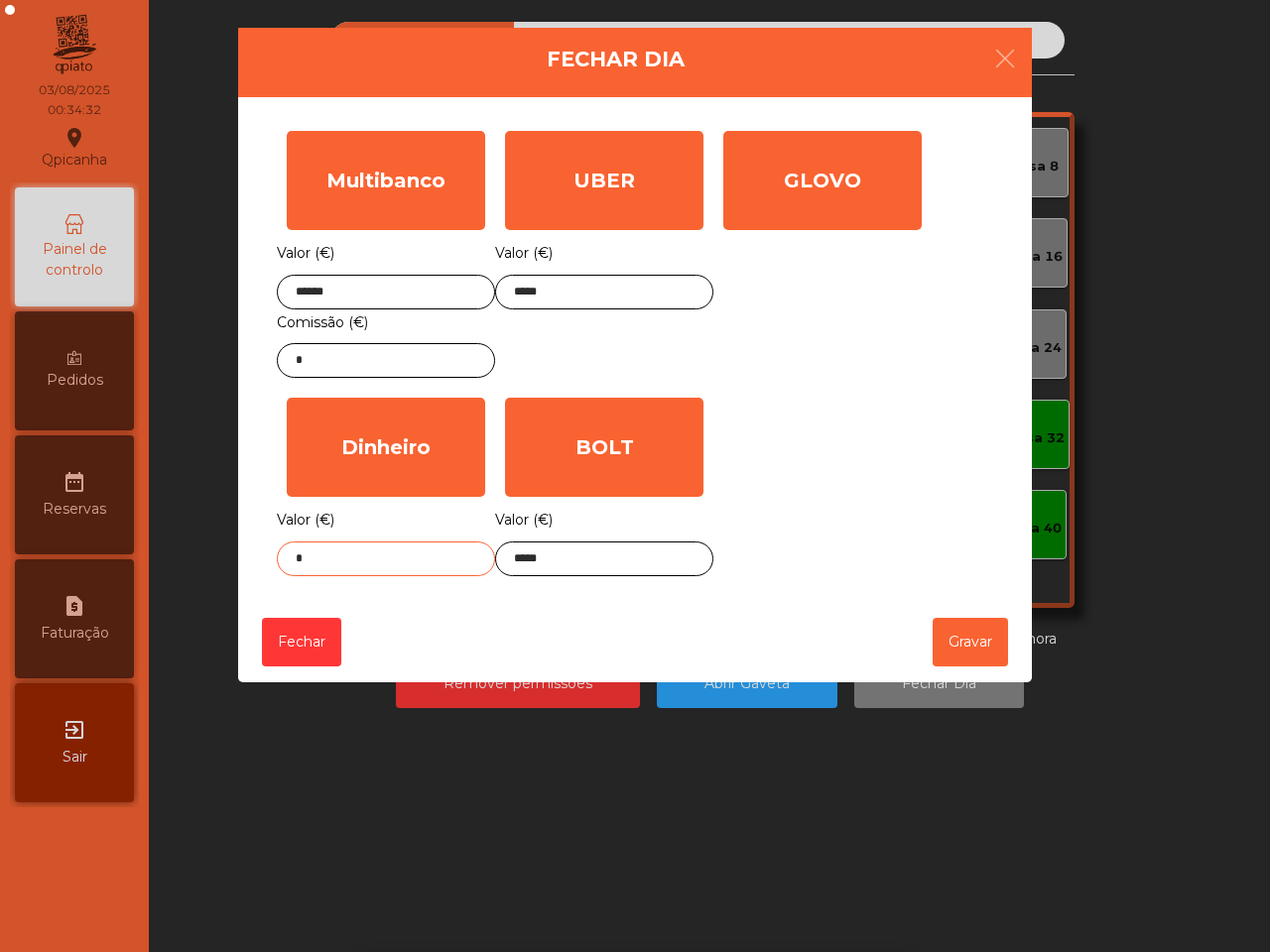 click on "*" 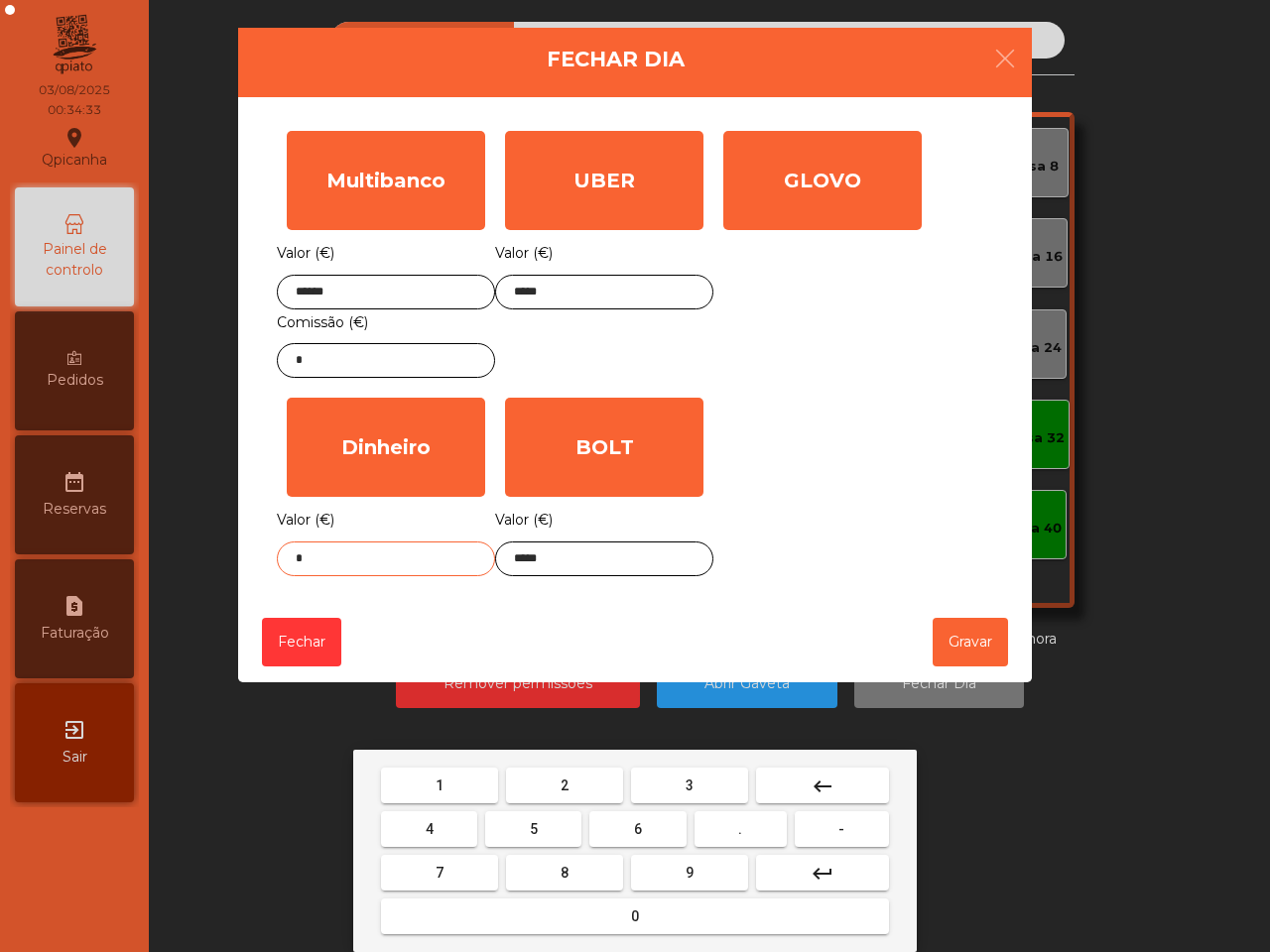 click on "1" at bounding box center (440, 785) 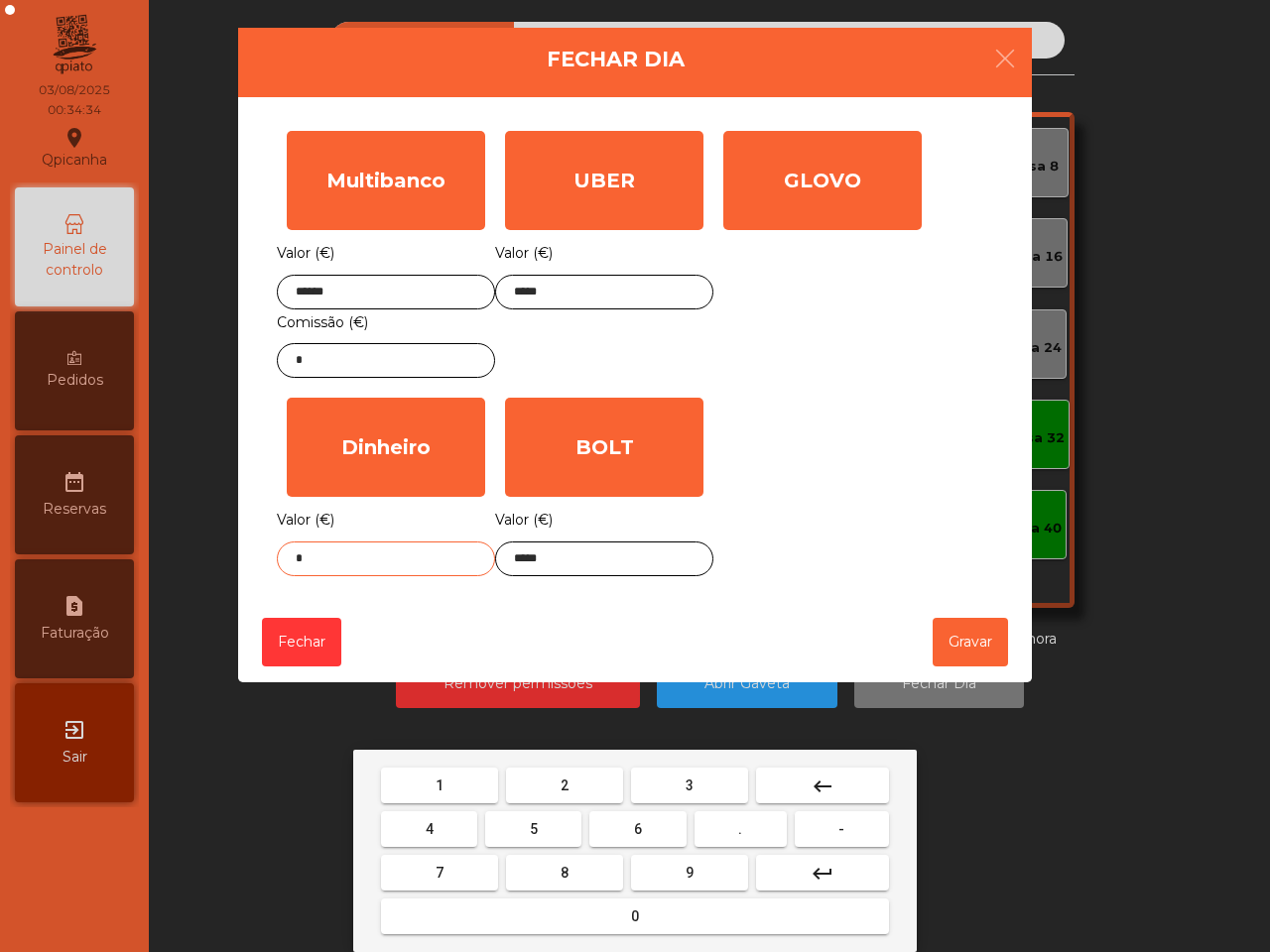 click on "." at bounding box center [740, 829] 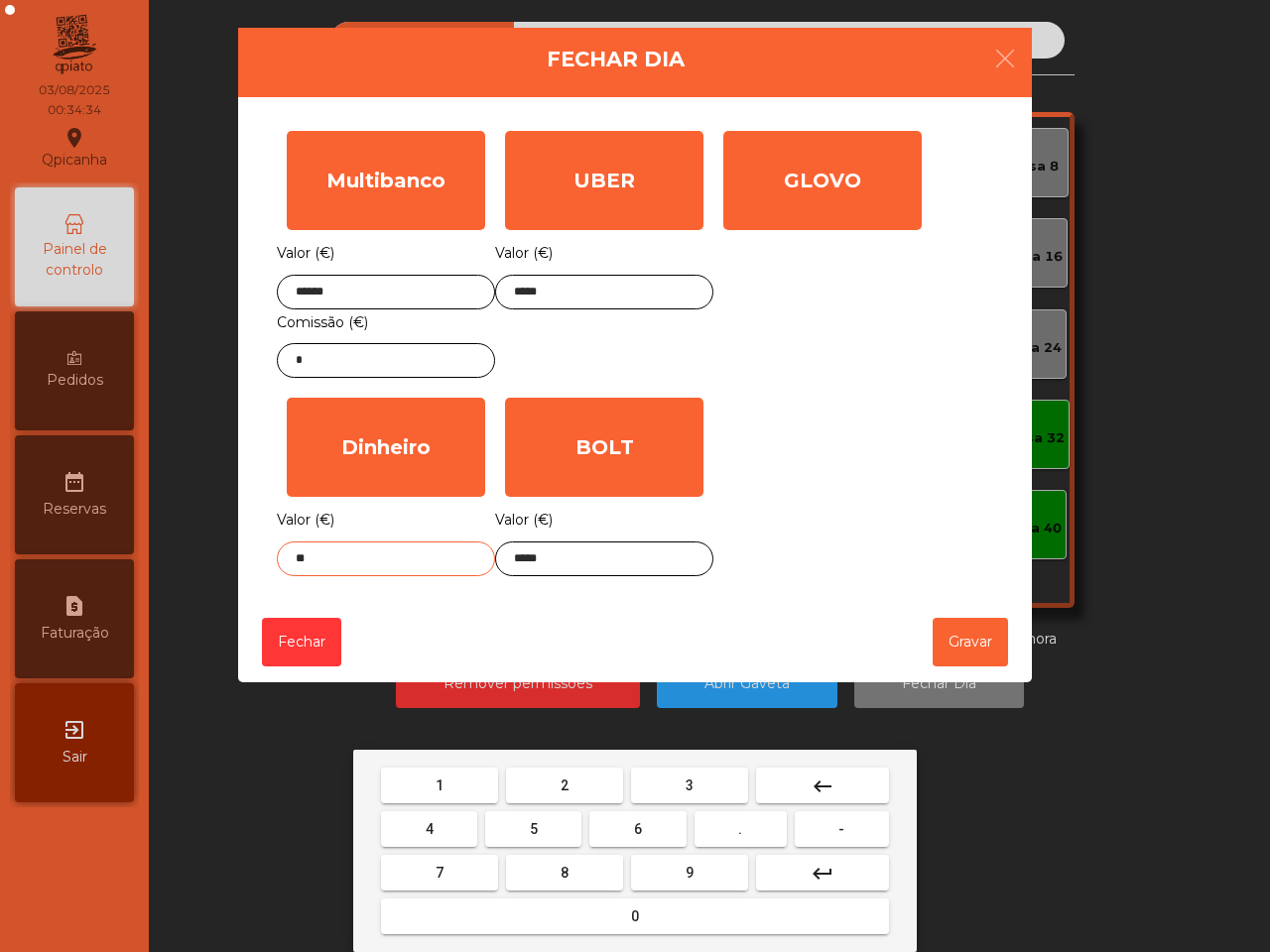 click on "1" at bounding box center [440, 785] 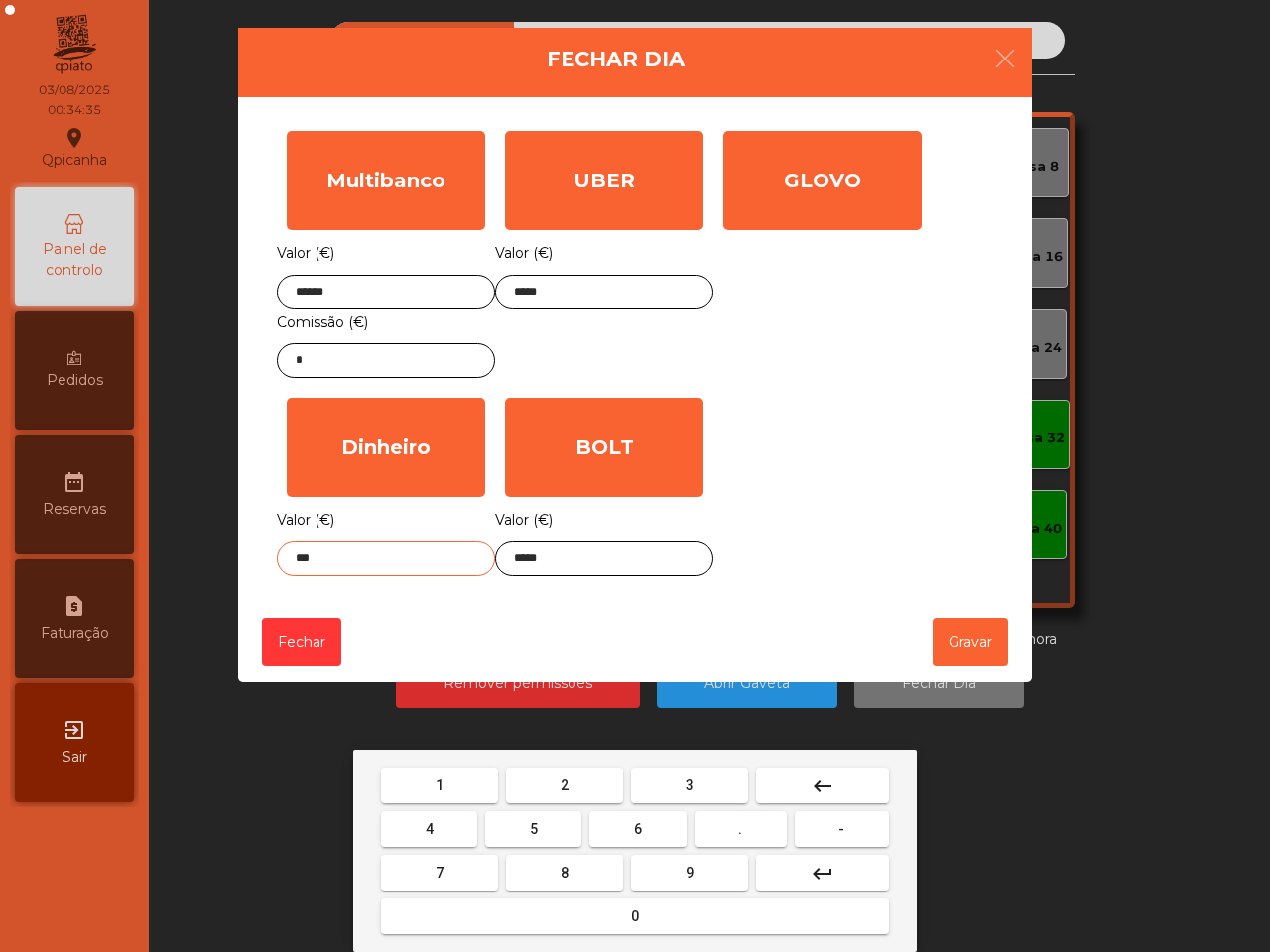 click on "3" at bounding box center [690, 785] 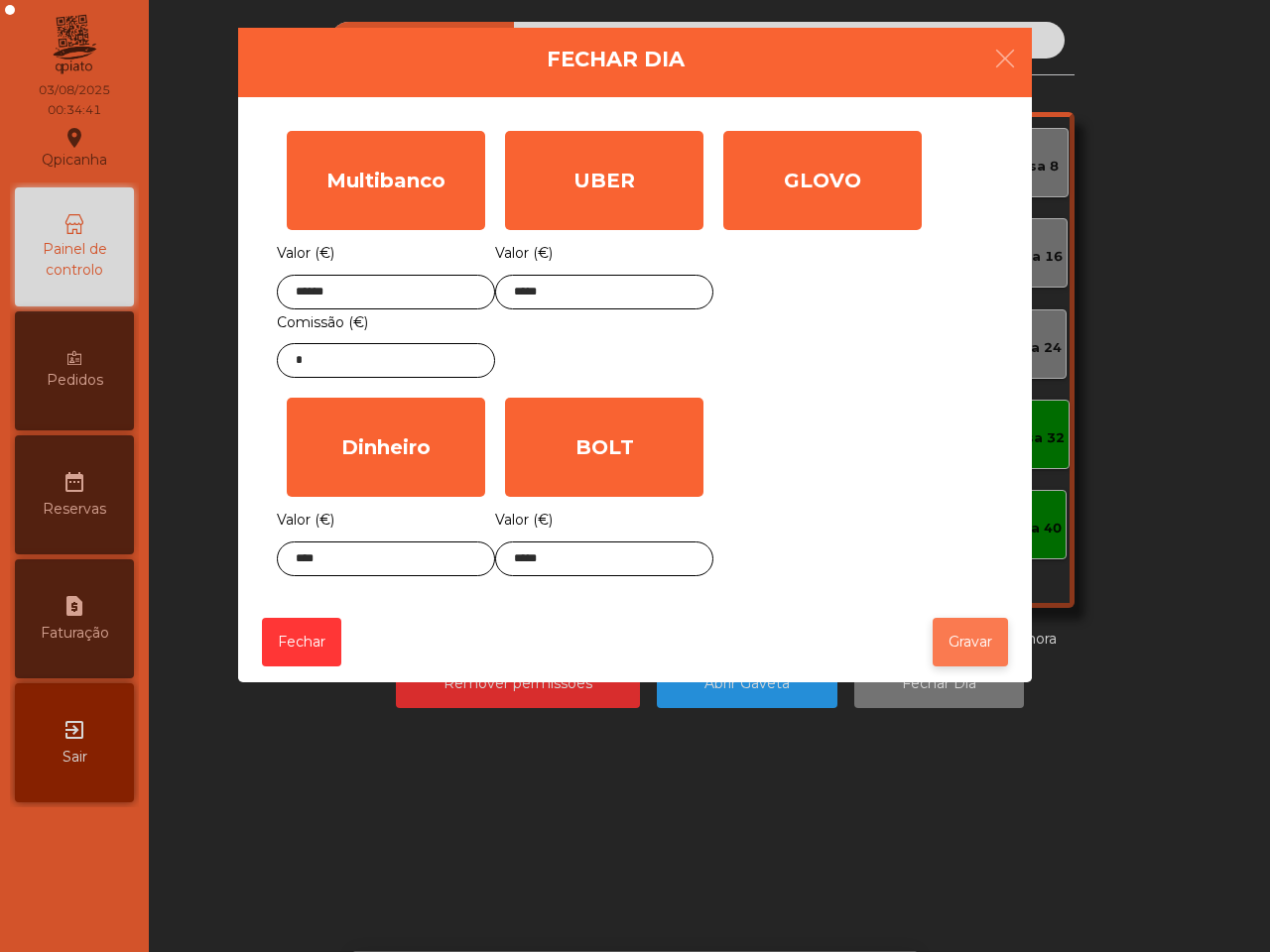 click on "Gravar" 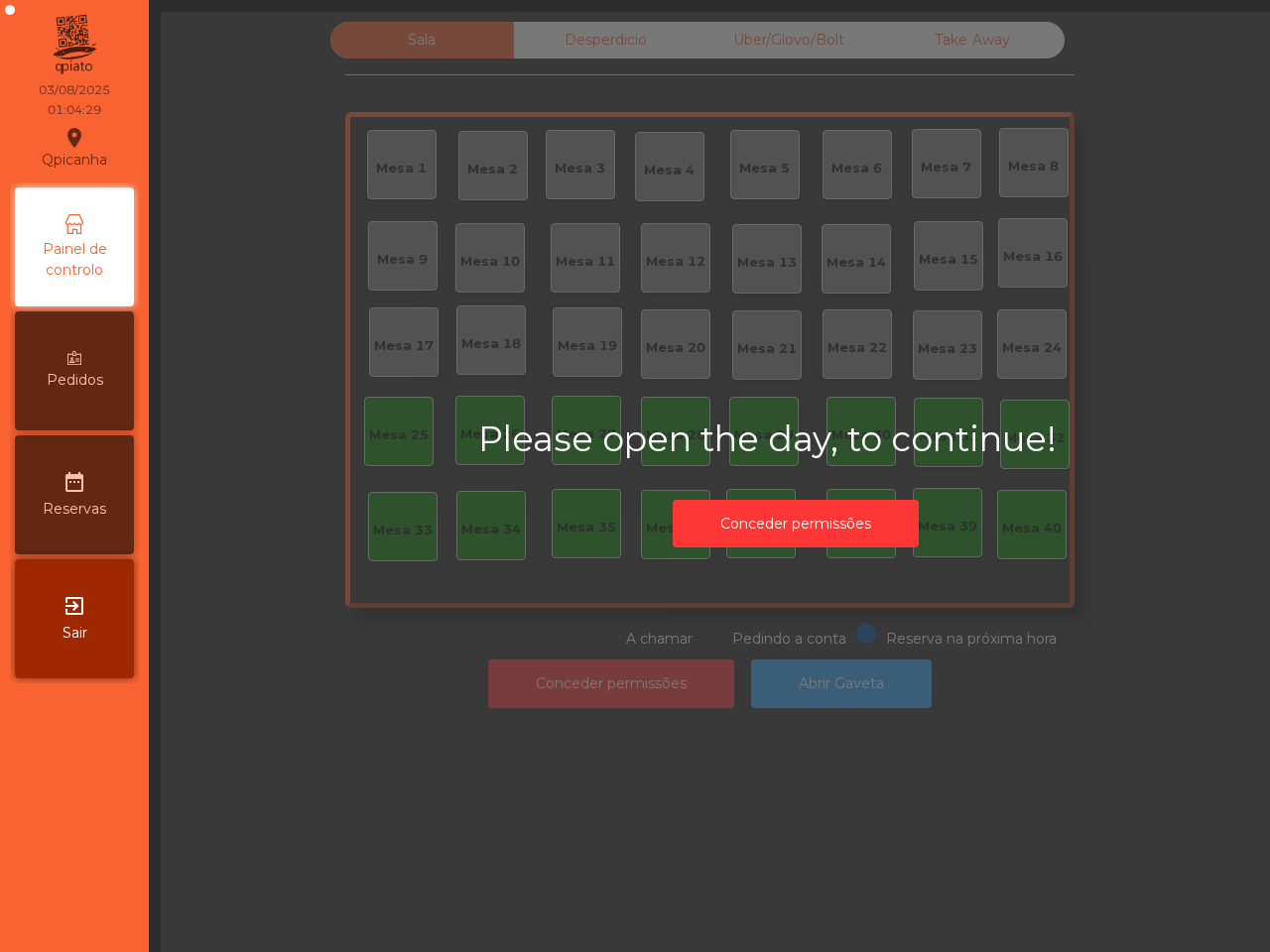 scroll, scrollTop: 0, scrollLeft: 0, axis: both 